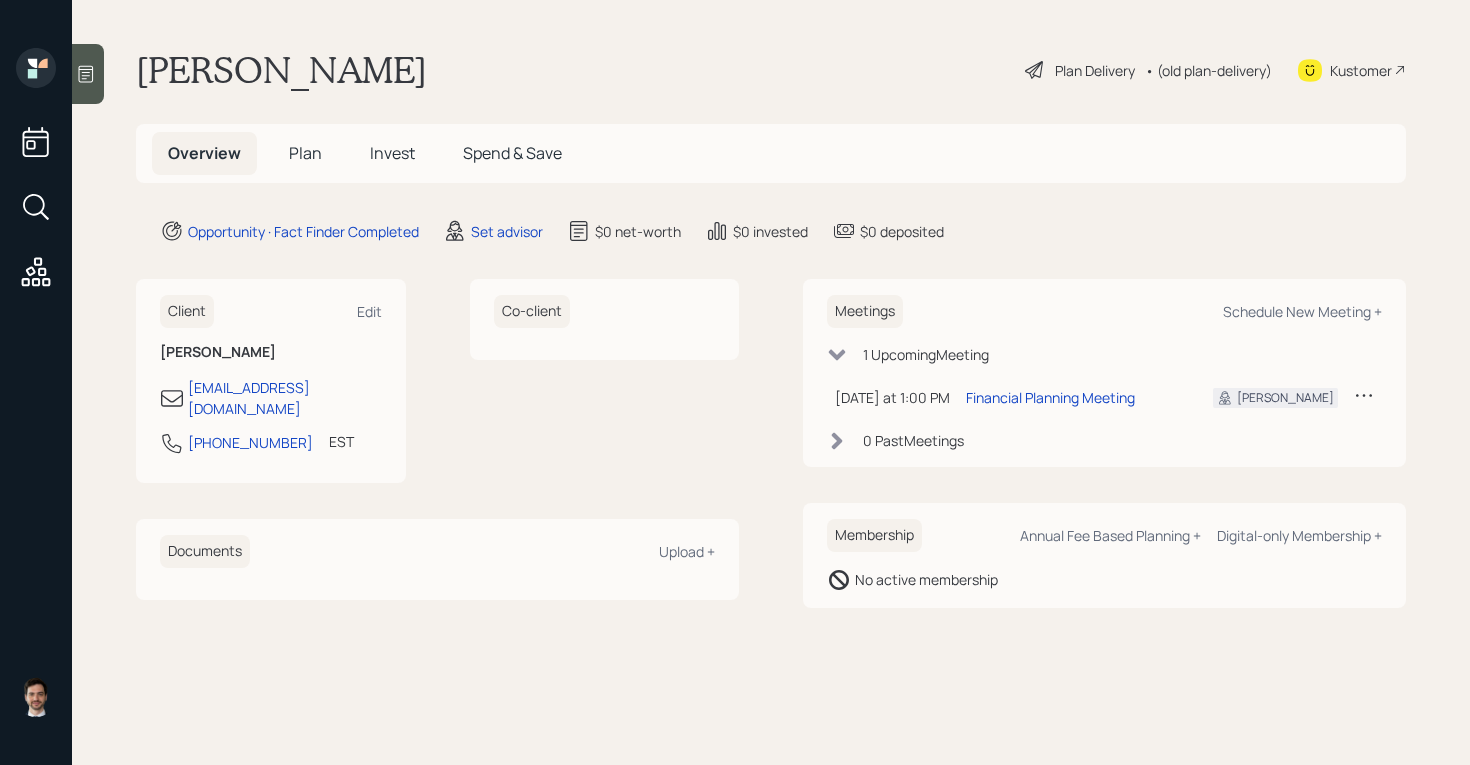 scroll, scrollTop: 0, scrollLeft: 0, axis: both 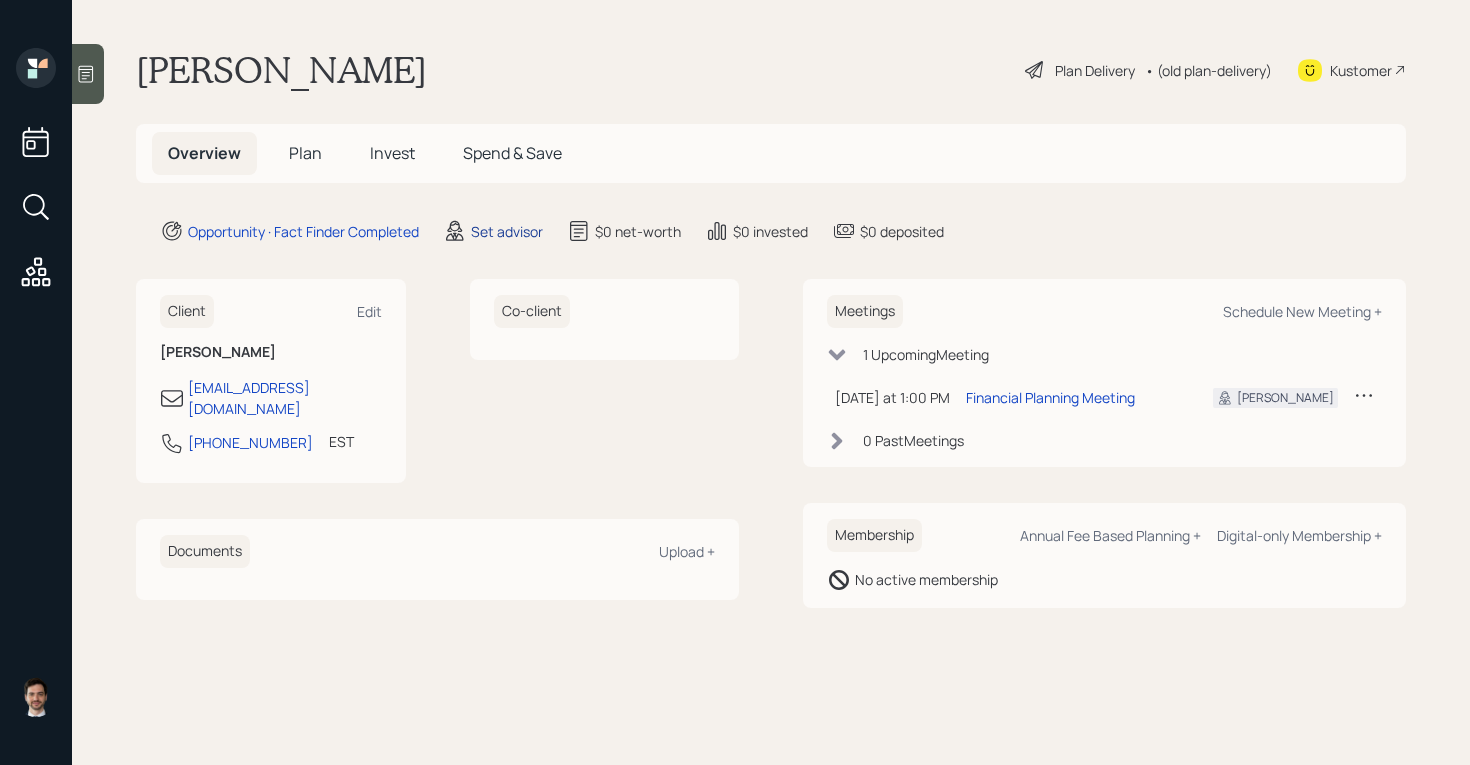 click on "Set advisor" at bounding box center (507, 231) 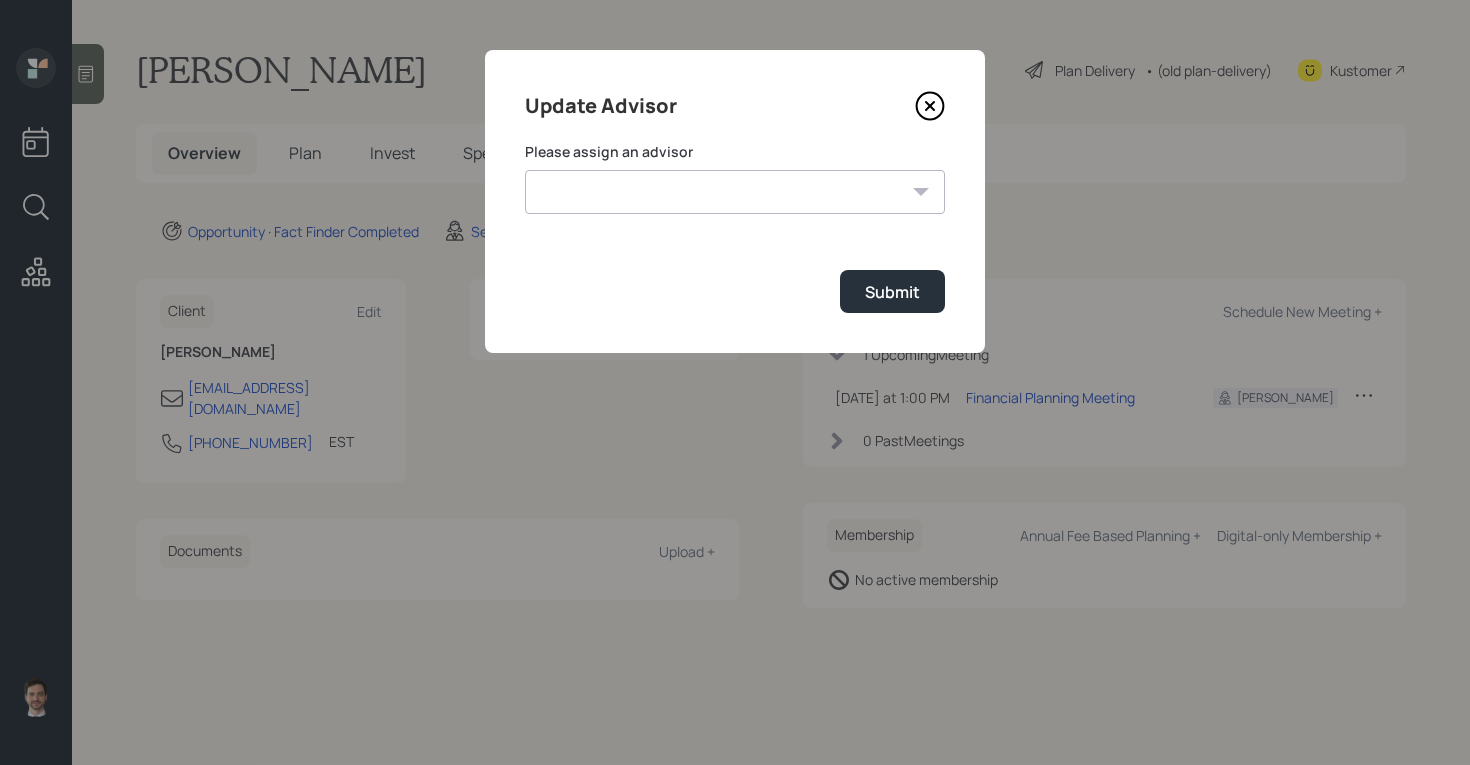 click on "[PERSON_NAME] [PERSON_NAME] End [PERSON_NAME] [PERSON_NAME] [PERSON_NAME] [PERSON_NAME] [PERSON_NAME] [PERSON_NAME] [PERSON_NAME]" at bounding box center [735, 192] 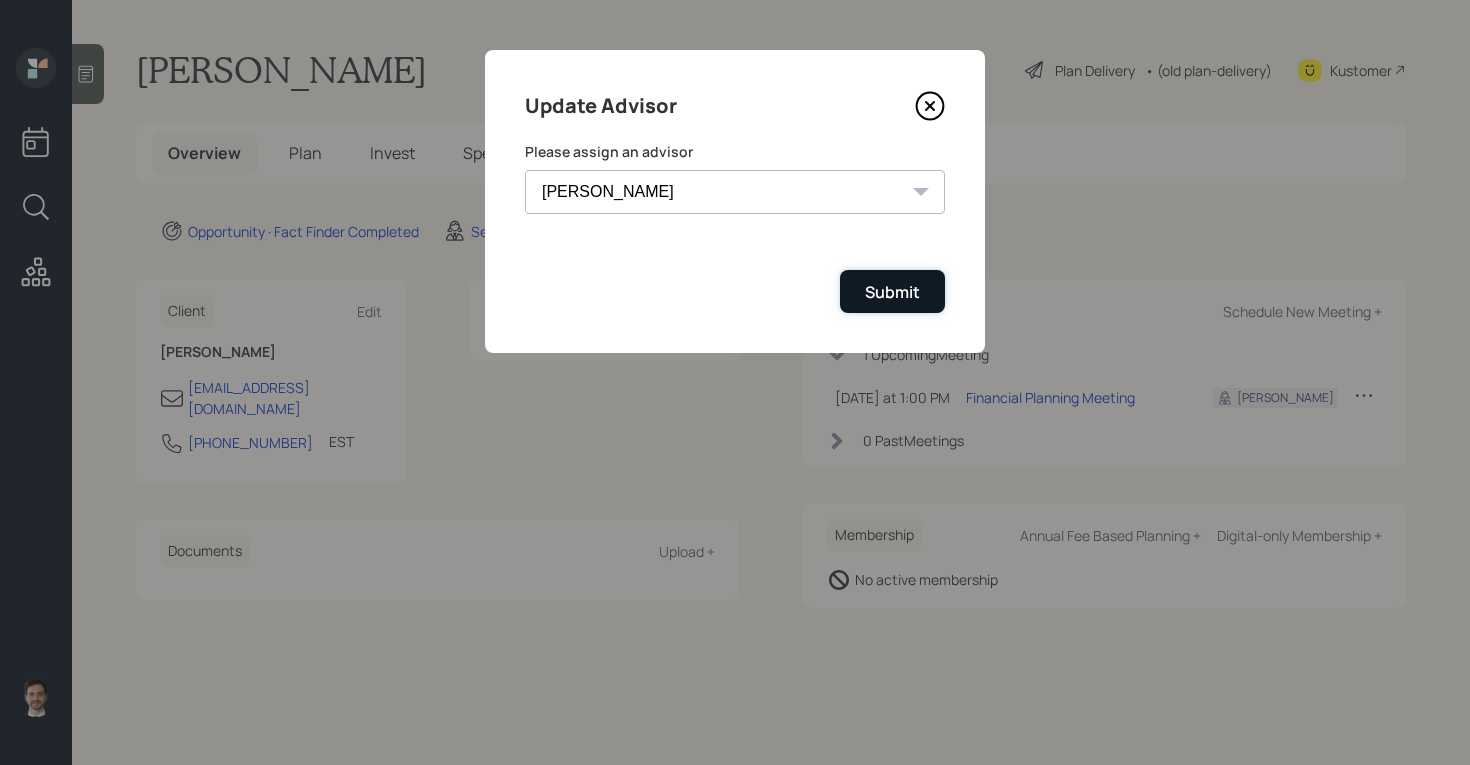 click on "Submit" at bounding box center (892, 292) 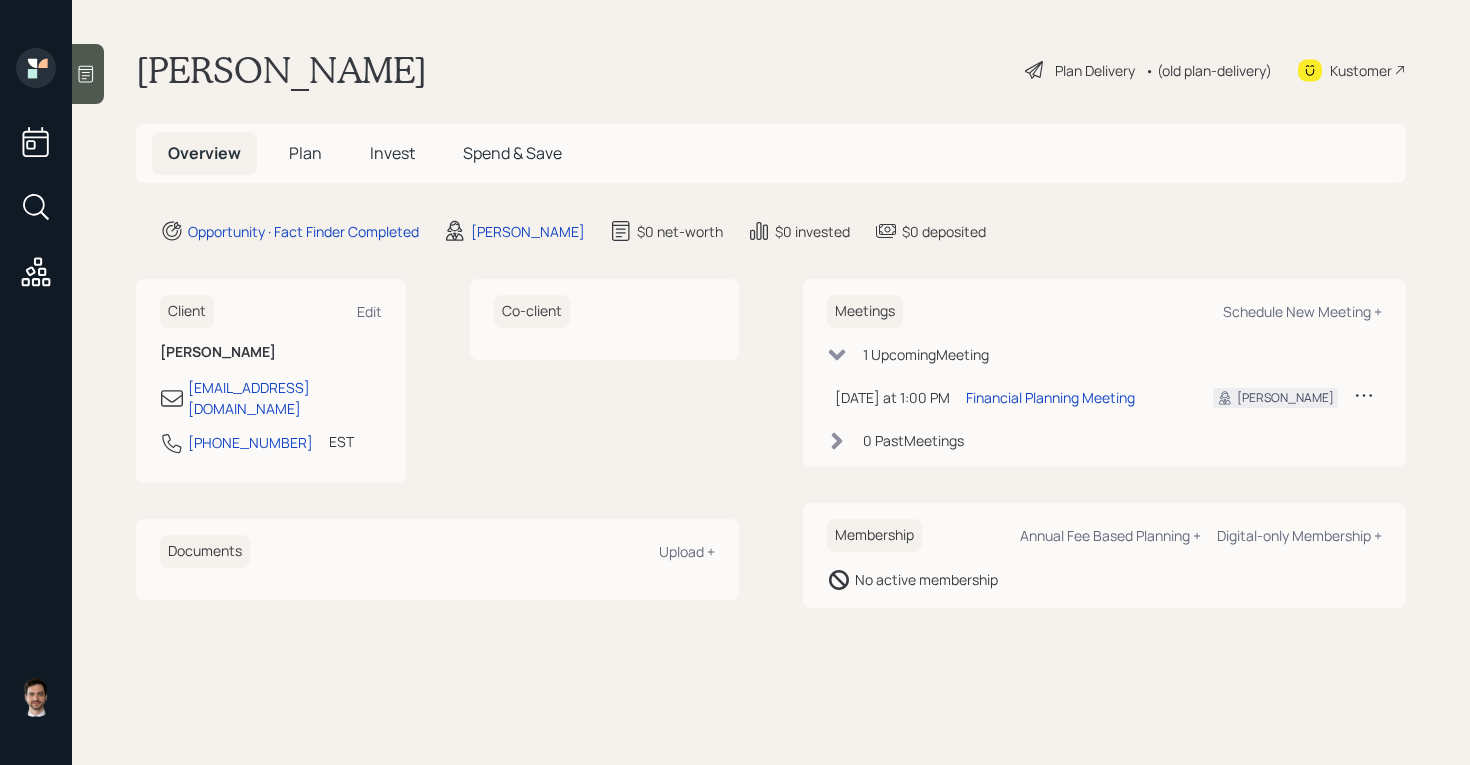 click on "Plan" at bounding box center (305, 153) 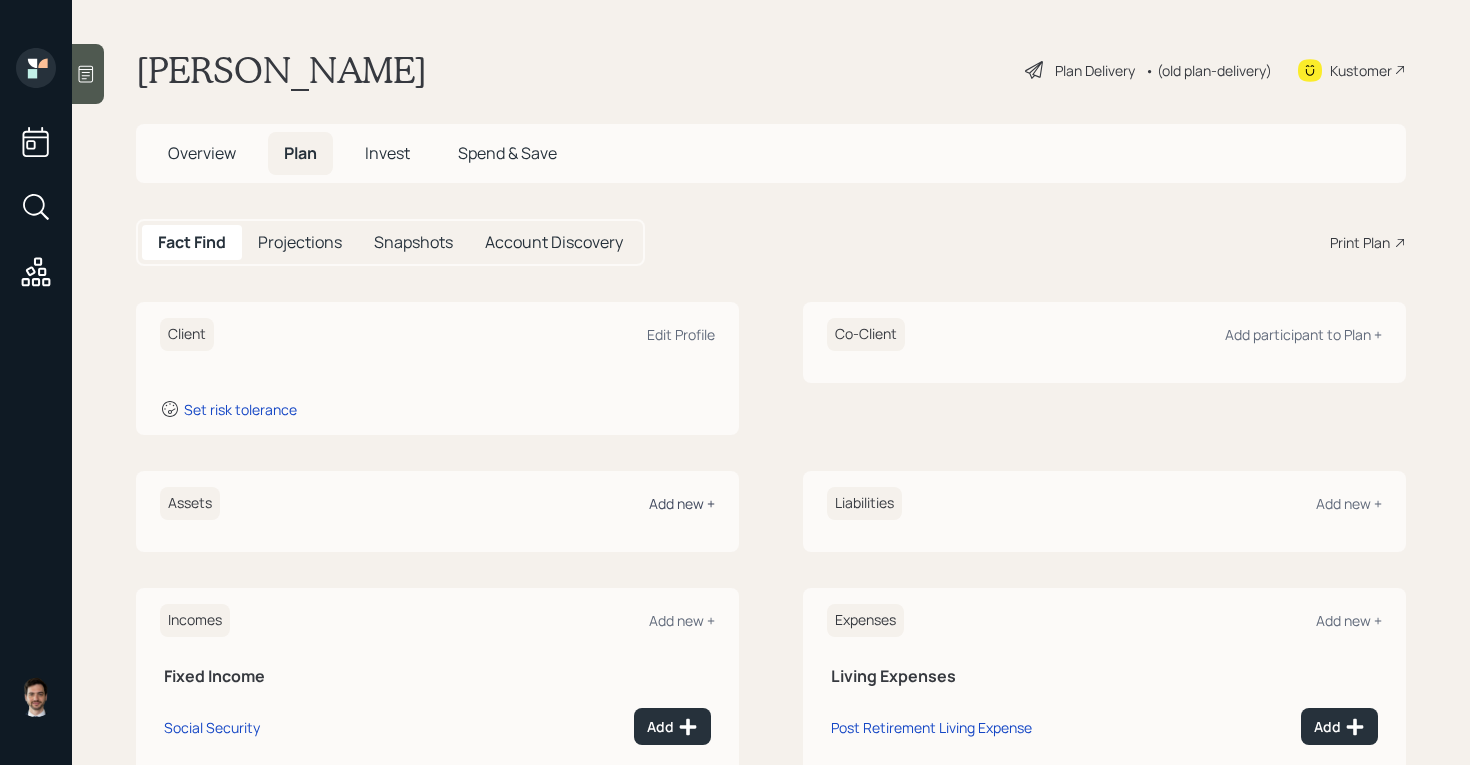 click on "Add new +" at bounding box center (682, 503) 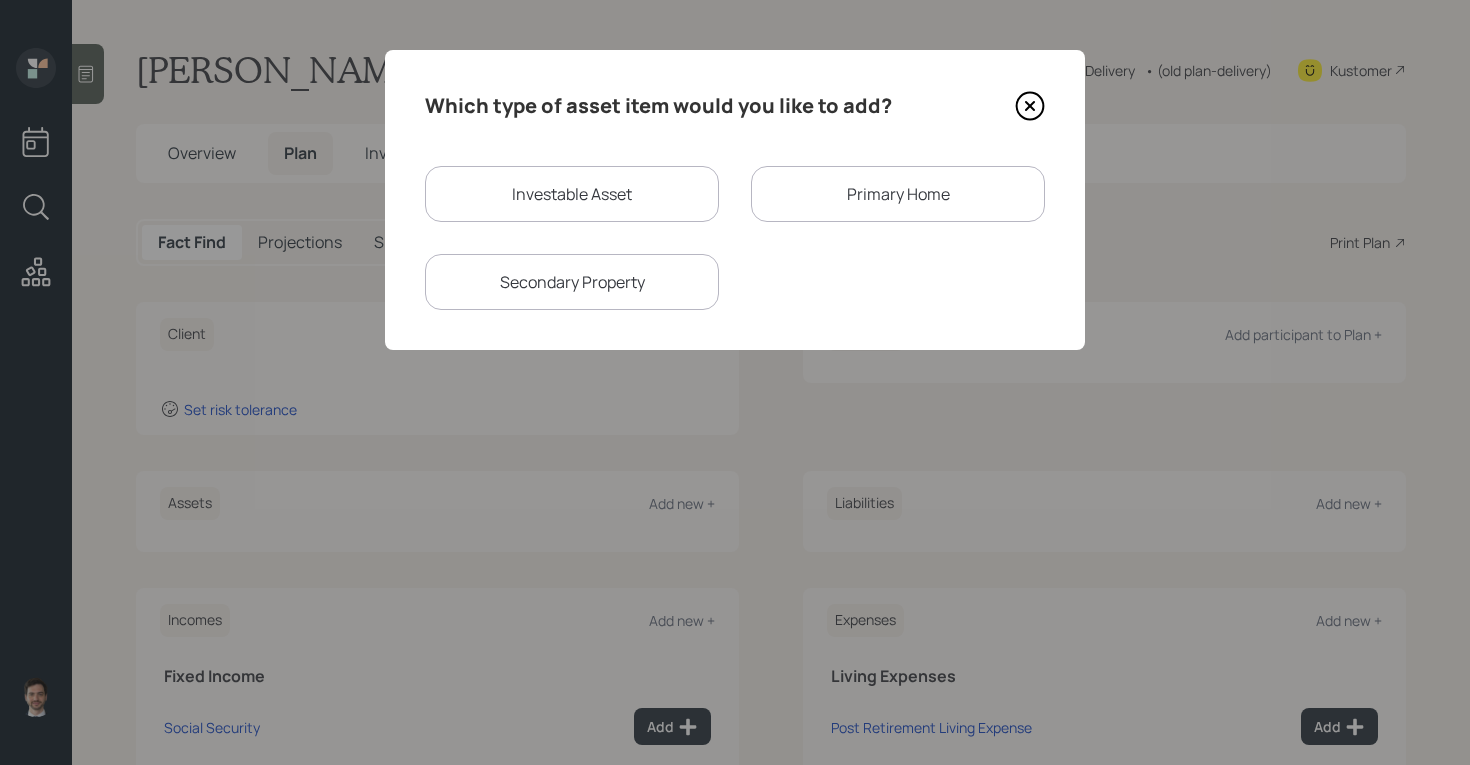 click on "Investable Asset" at bounding box center (572, 194) 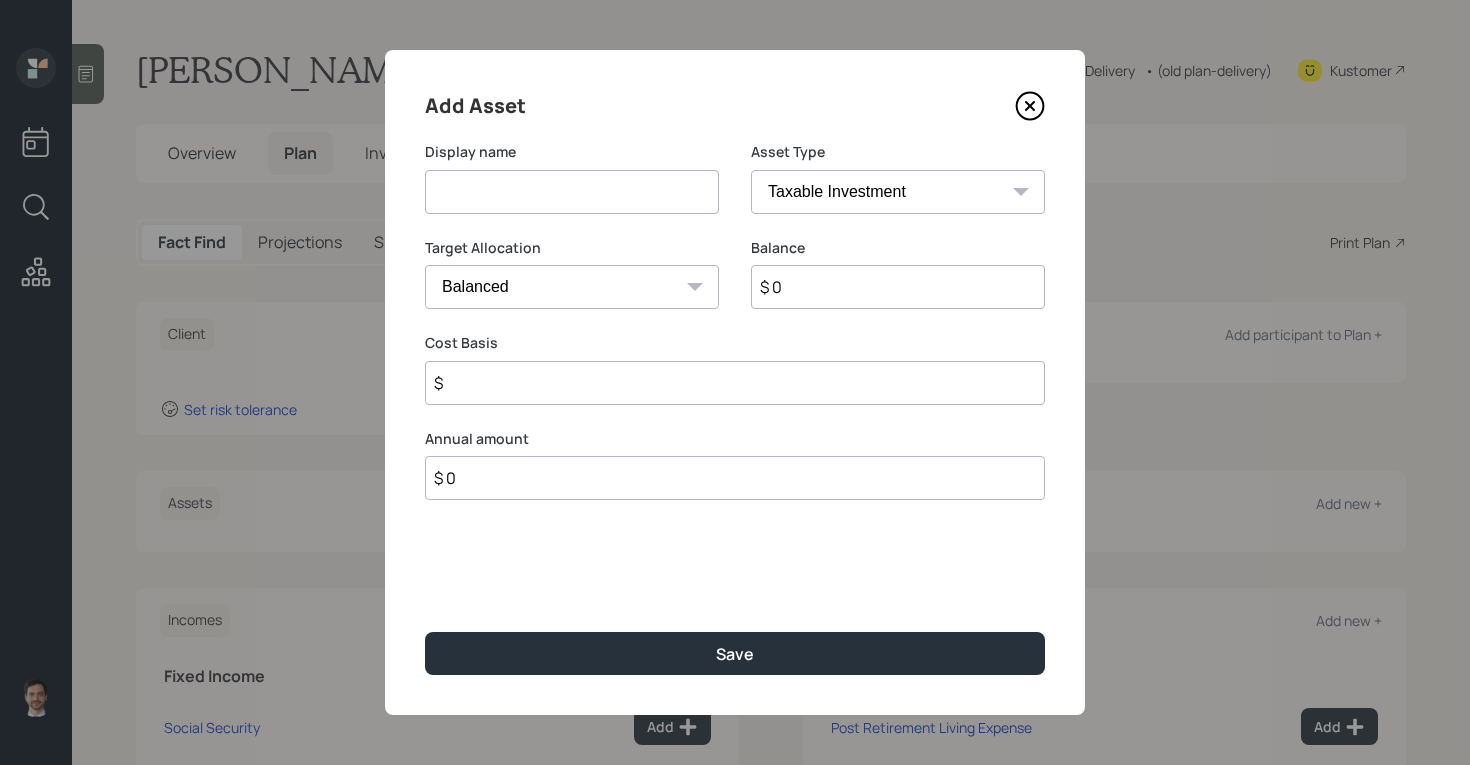 click at bounding box center (572, 192) 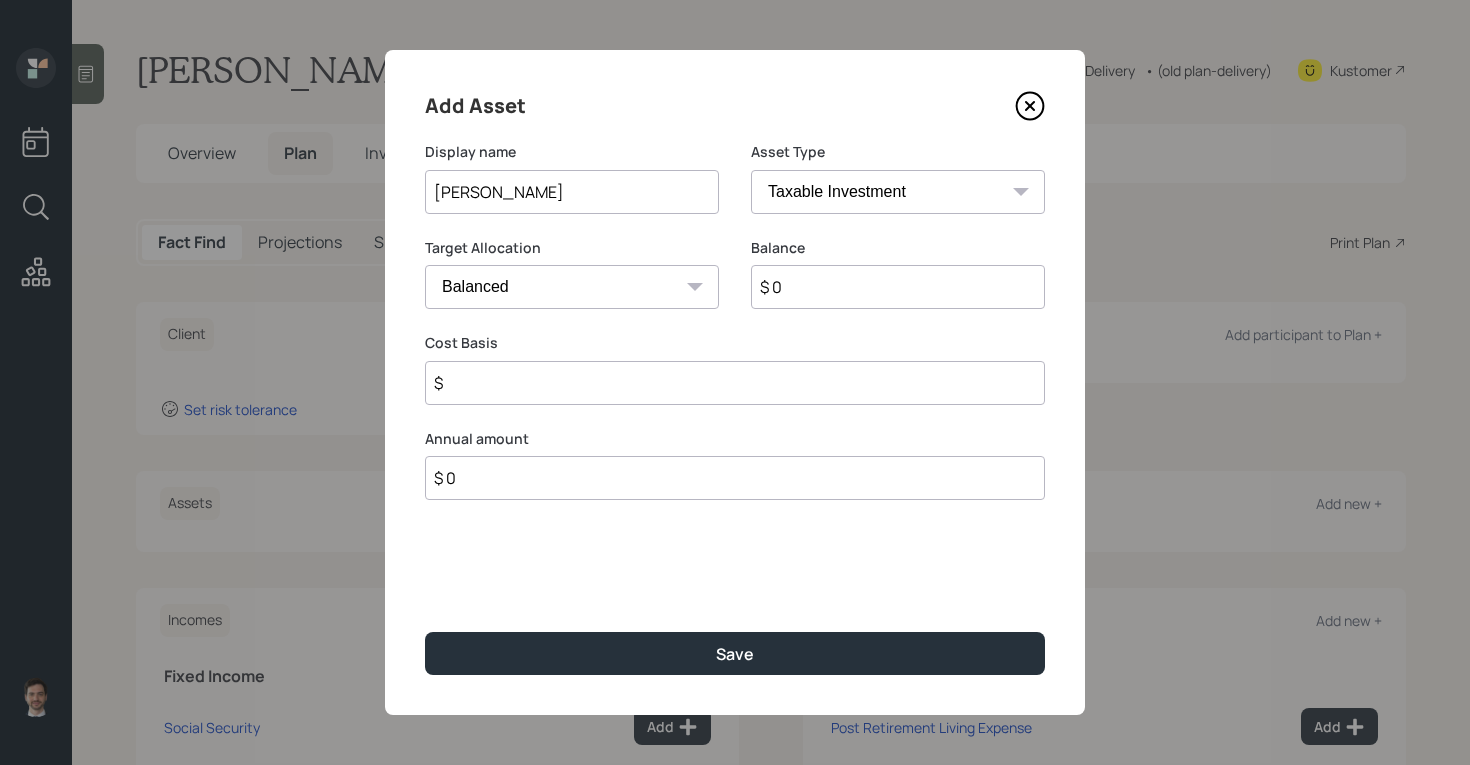 type on "[PERSON_NAME]" 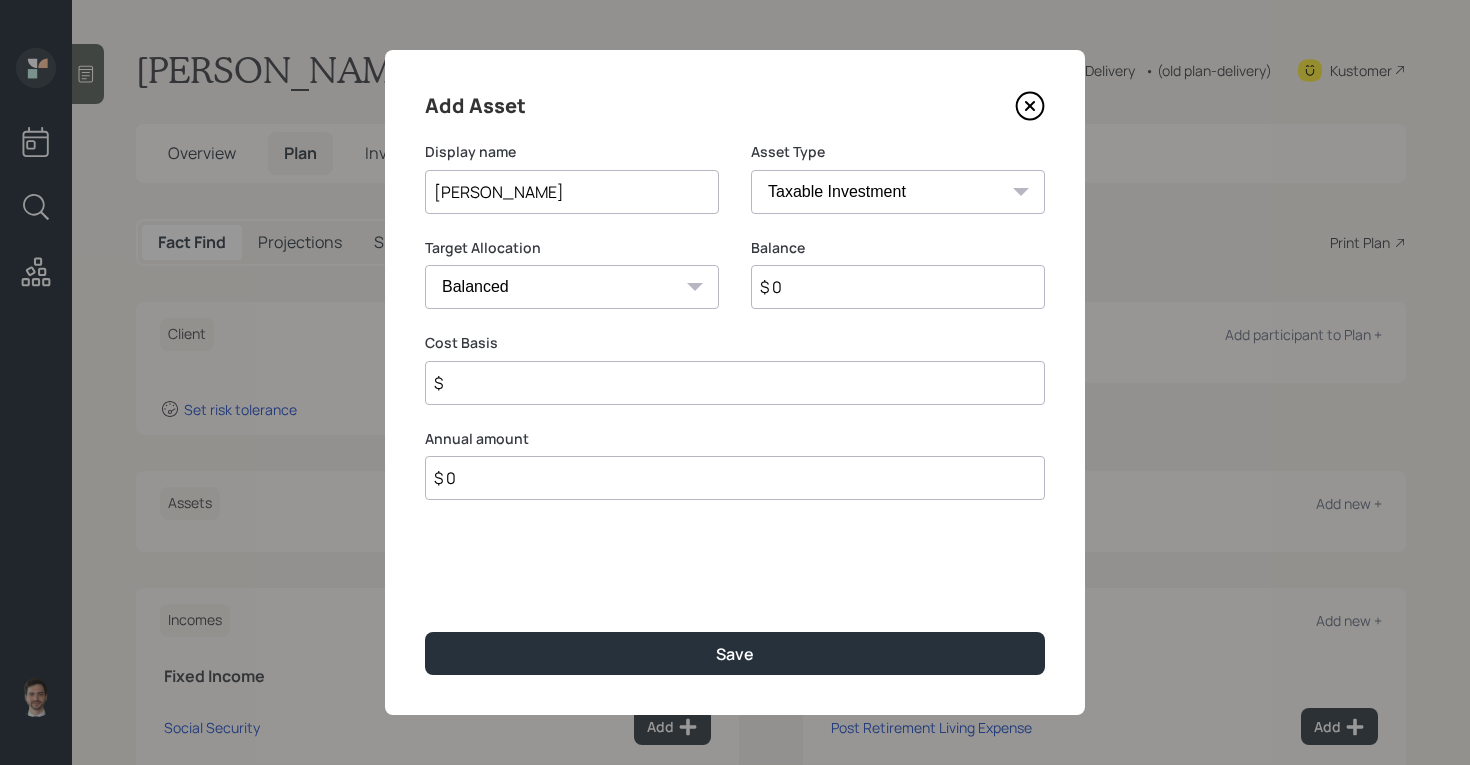 select on "roth_ira" 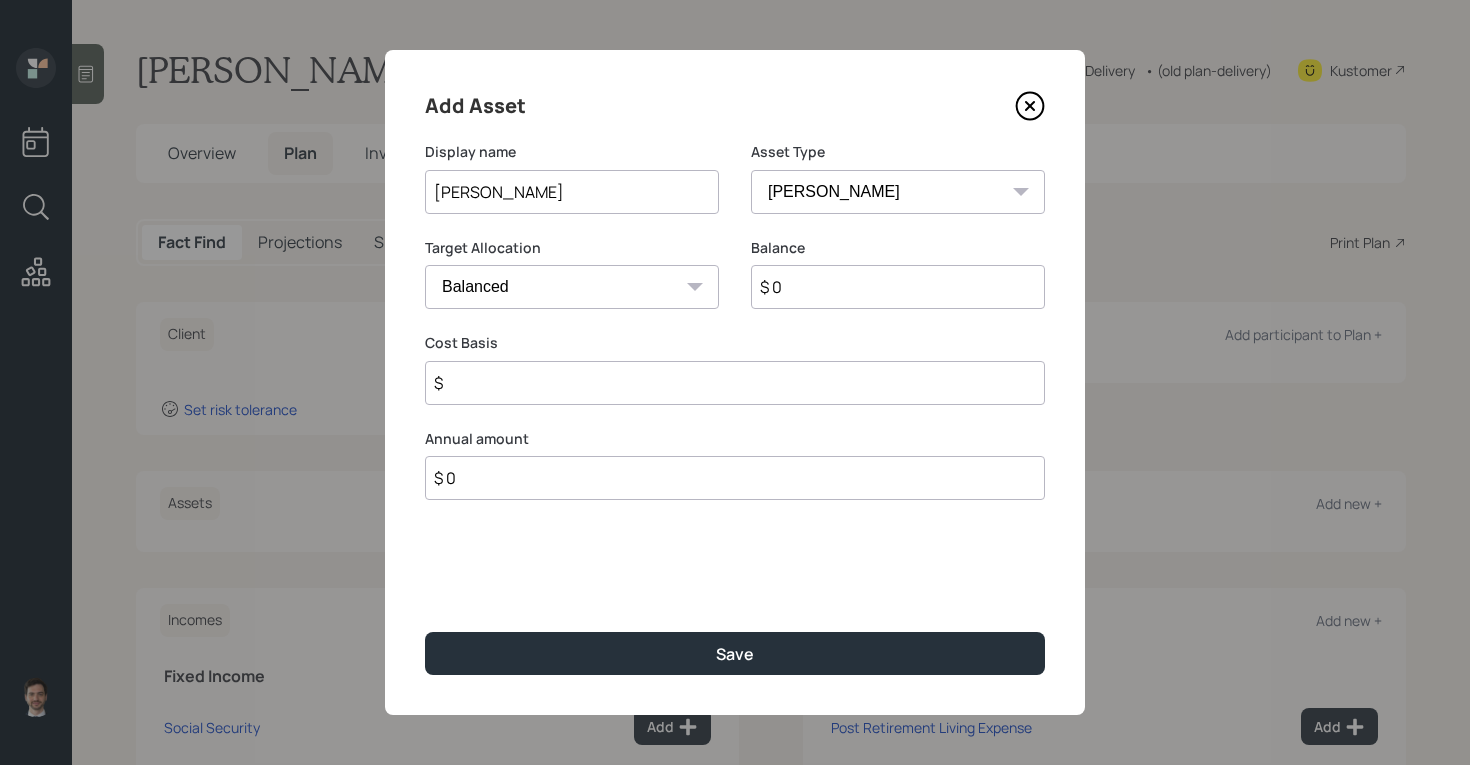type on "$" 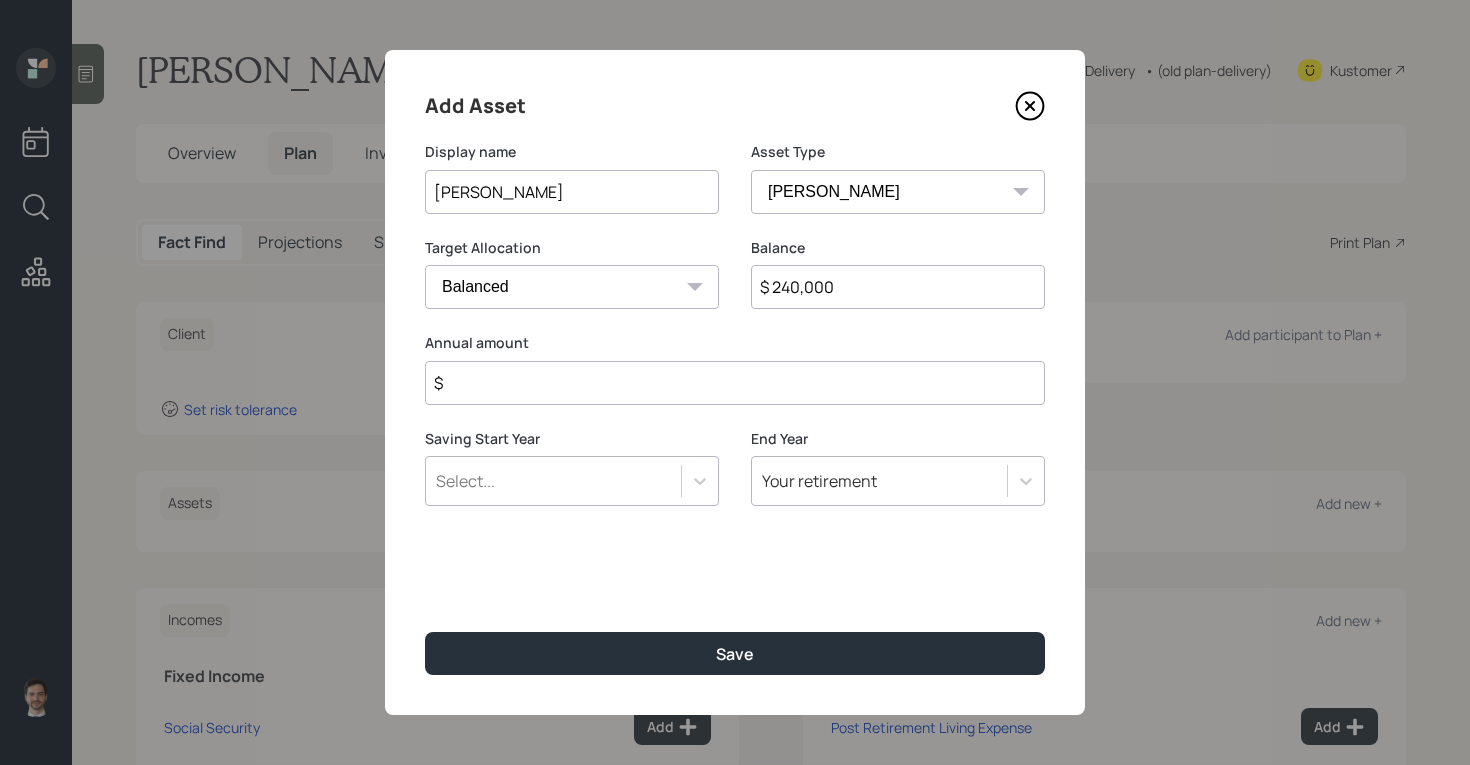 type on "$ 240,000" 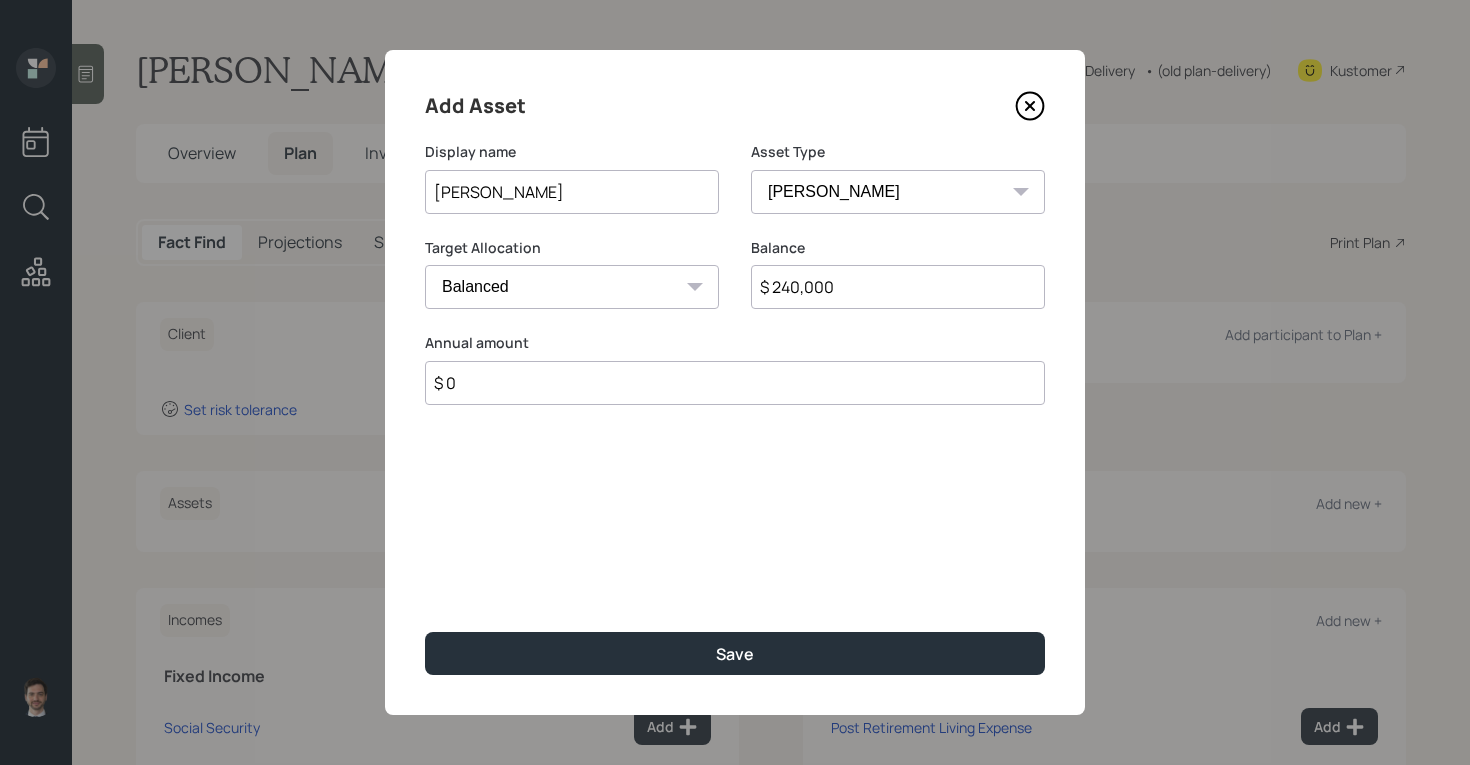 type on "$ 0" 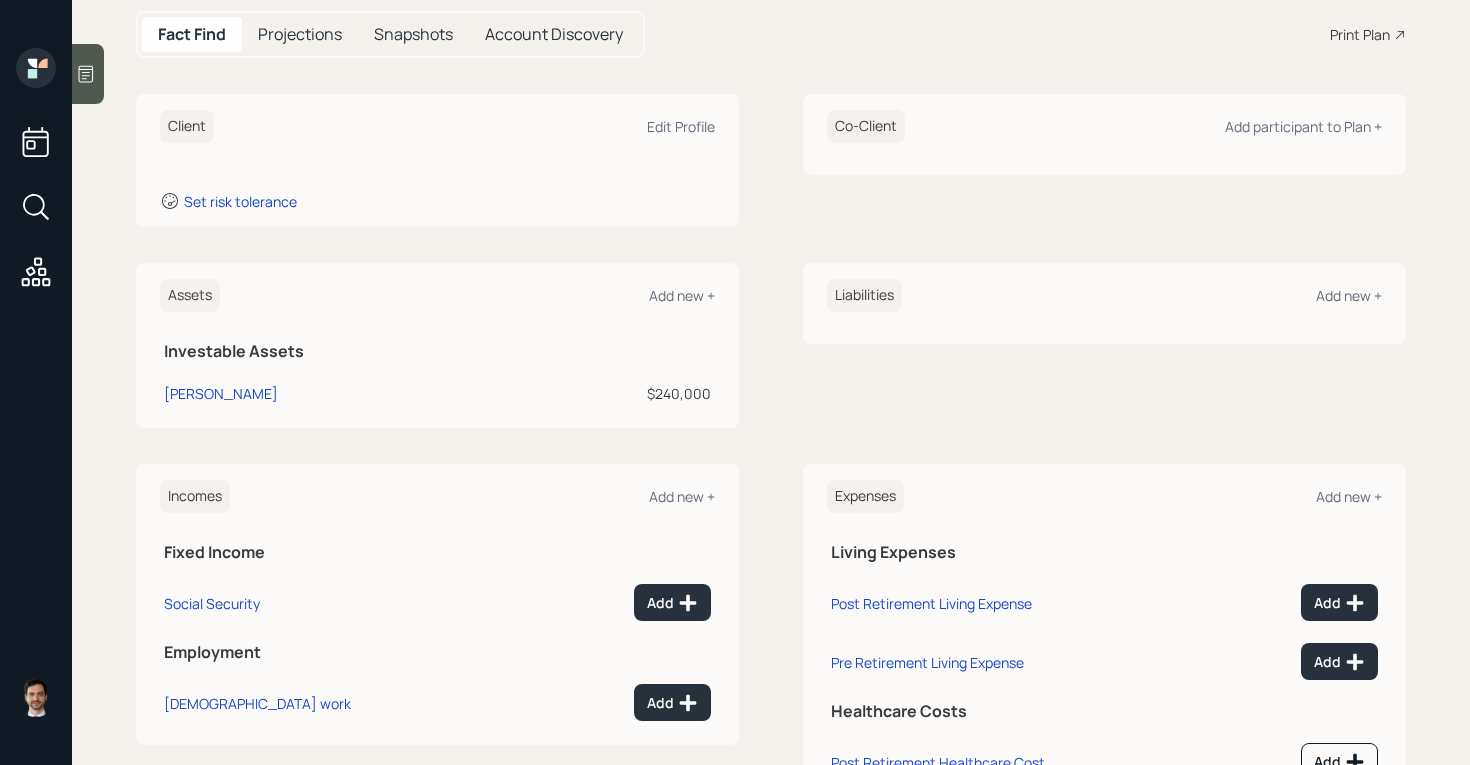 scroll, scrollTop: 226, scrollLeft: 0, axis: vertical 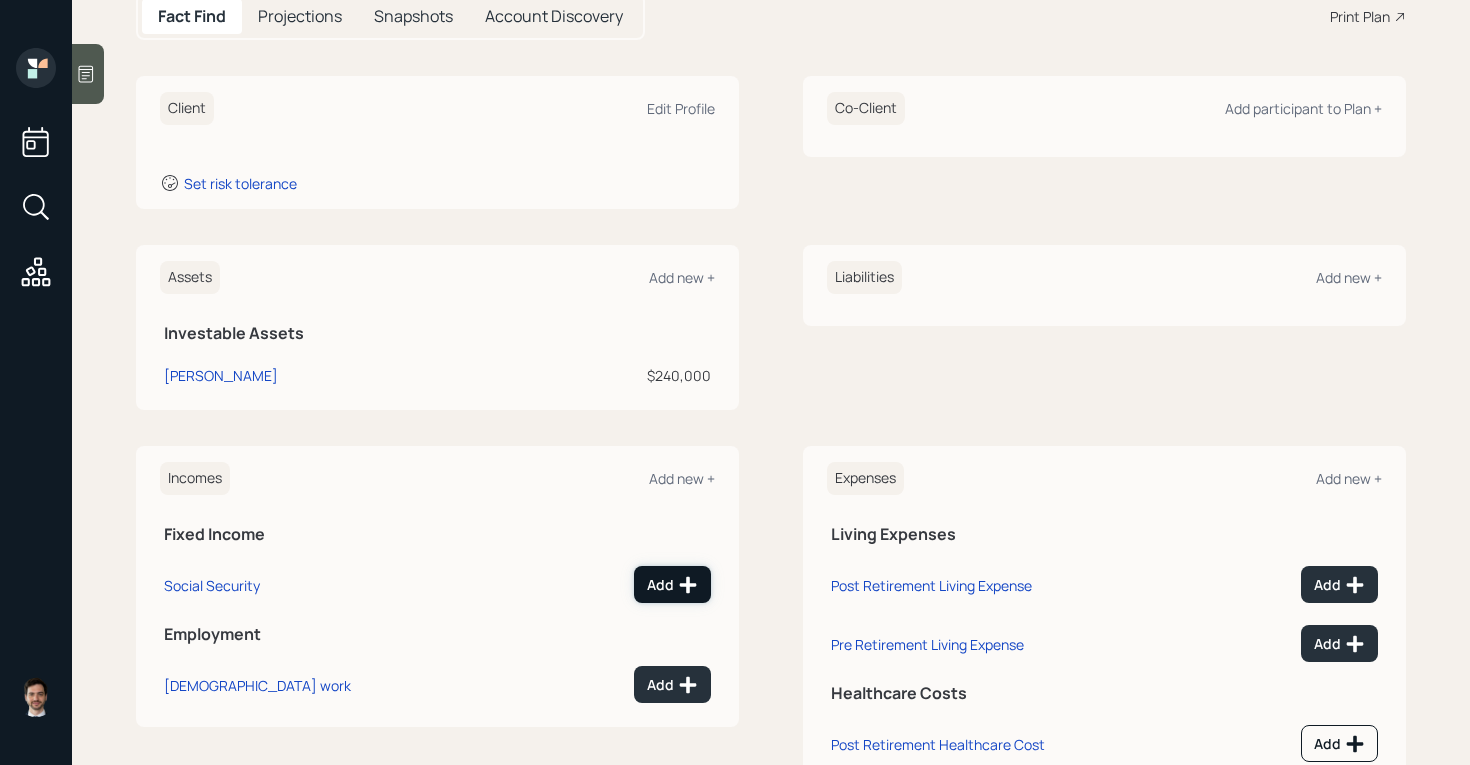 click on "Add" at bounding box center [672, 585] 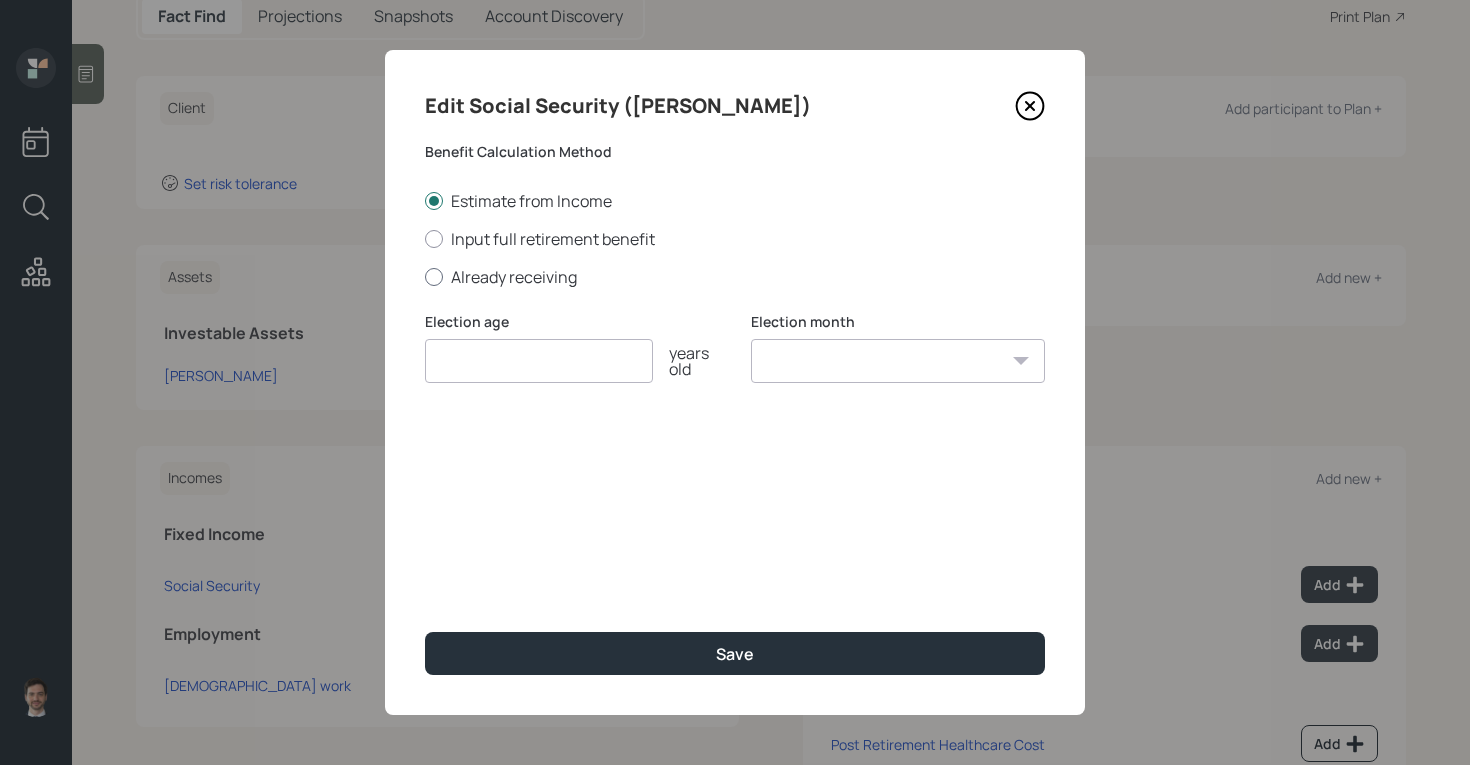 click on "Already receiving" at bounding box center [735, 277] 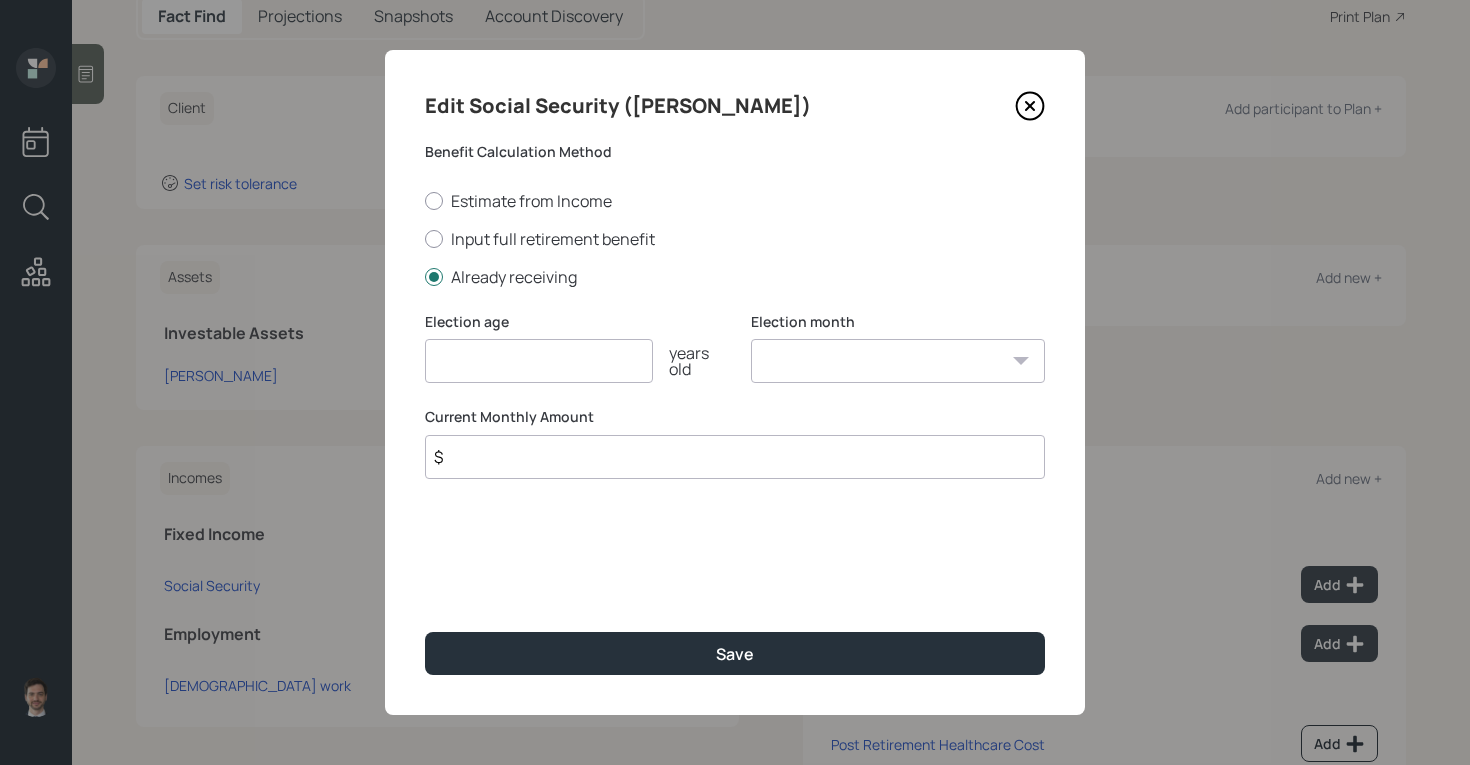 click at bounding box center [539, 361] 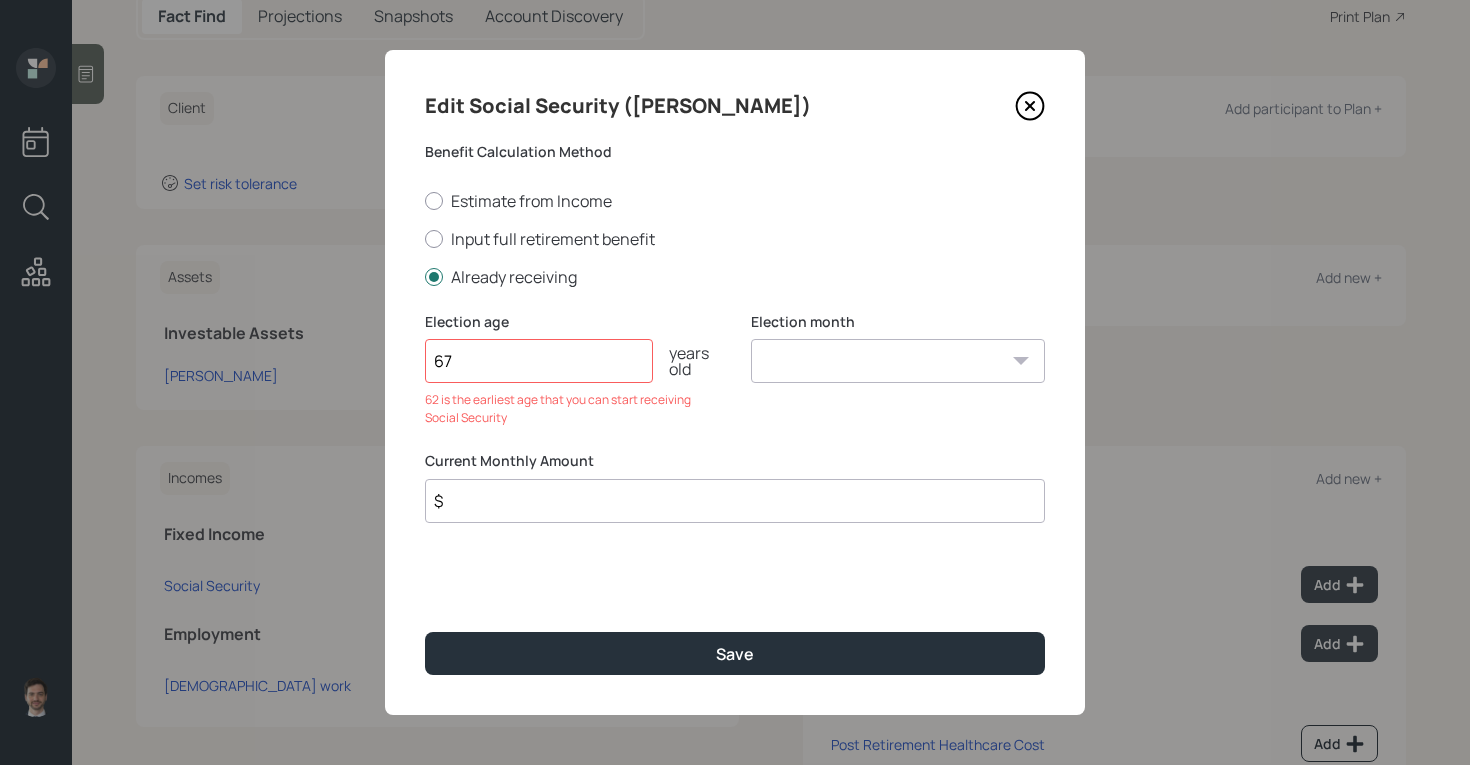 type on "67" 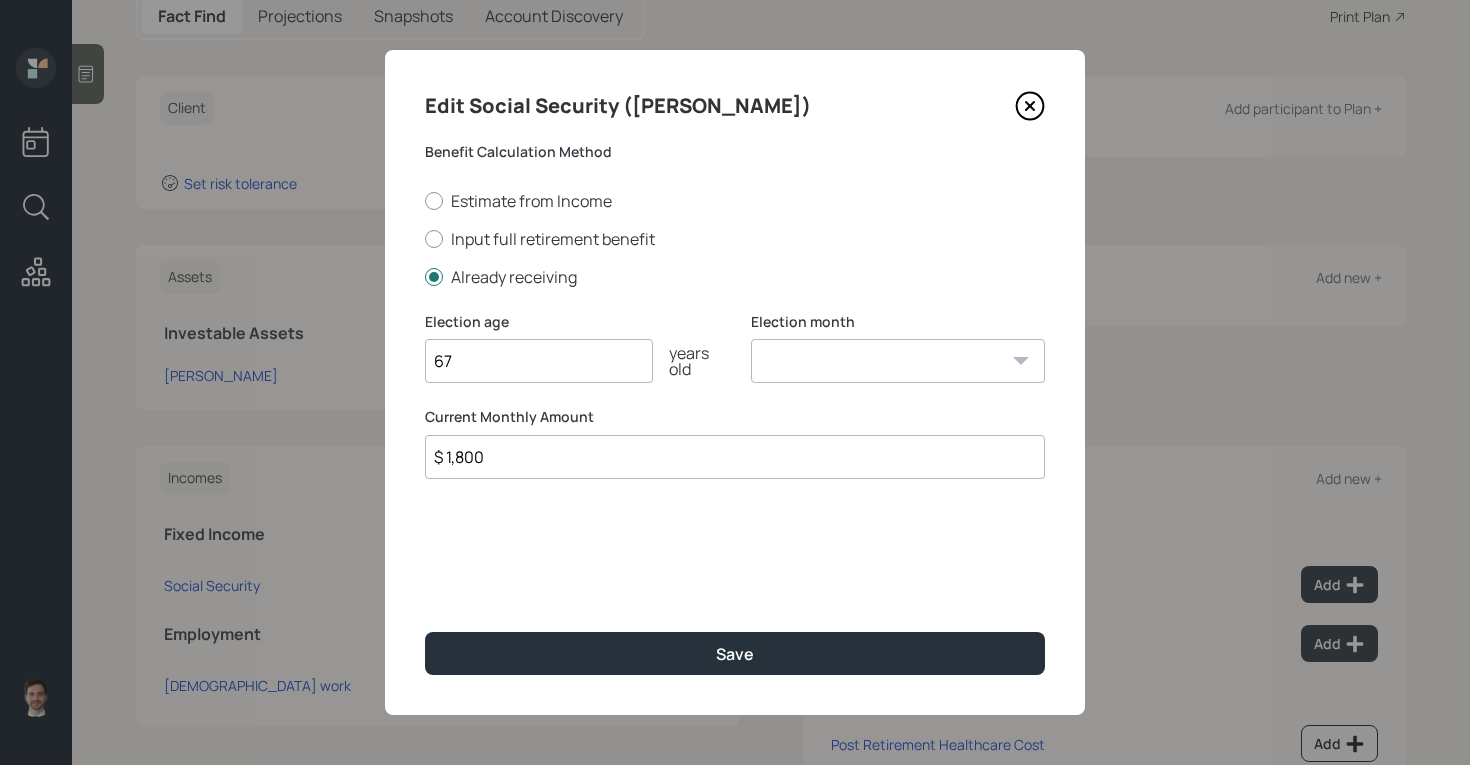 type on "$ 1,800" 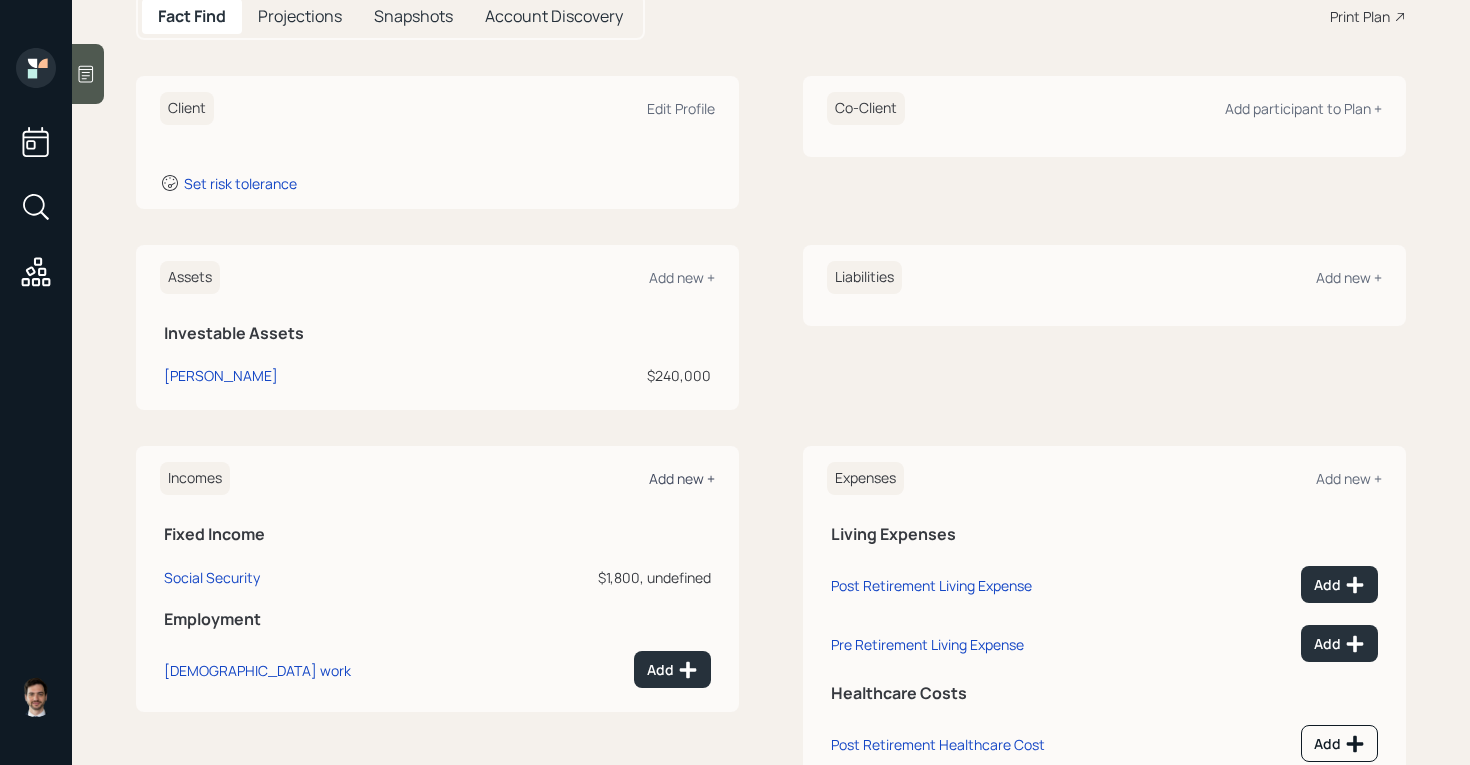 click on "Add new +" at bounding box center (682, 478) 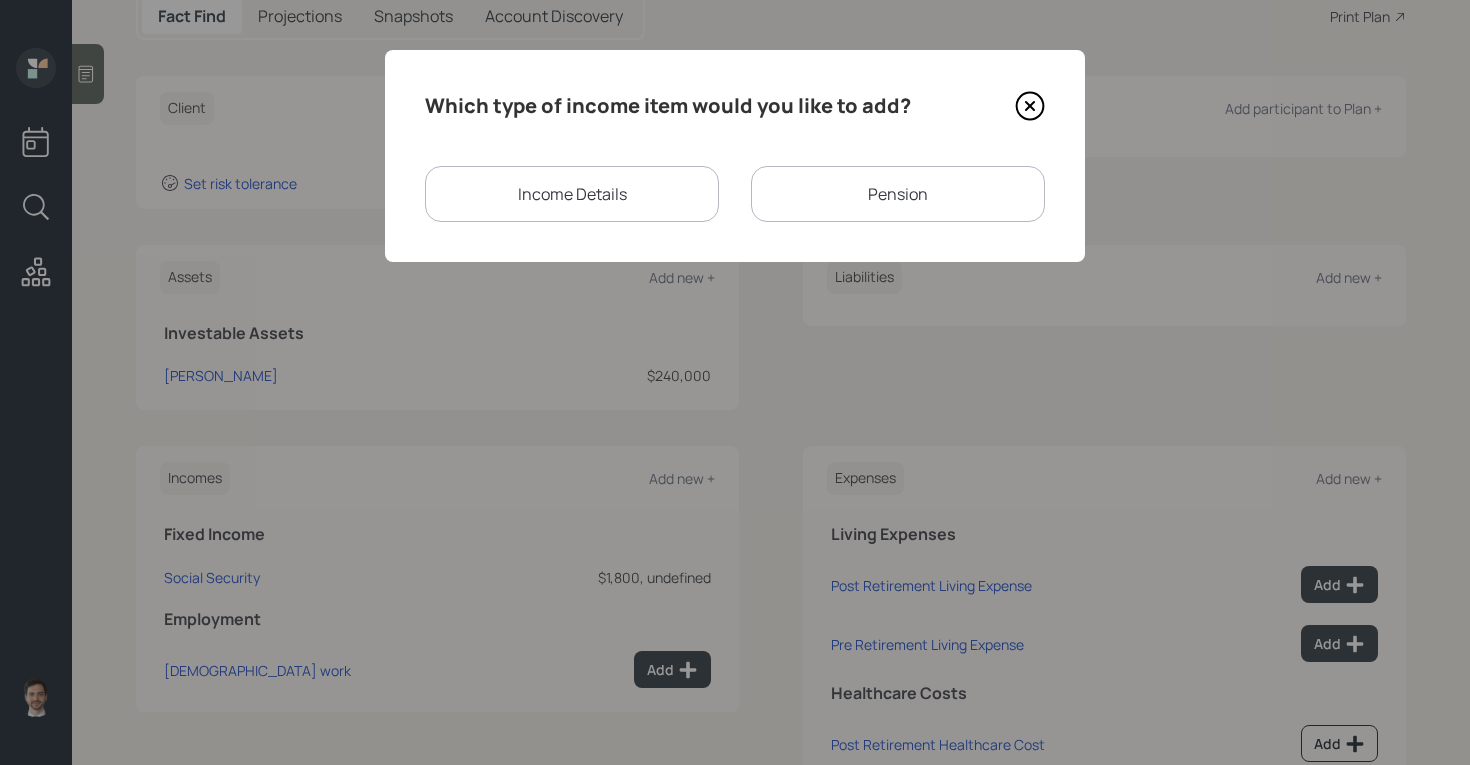 click on "Which type of income item would you like to add? Income Details Pension" at bounding box center (735, 156) 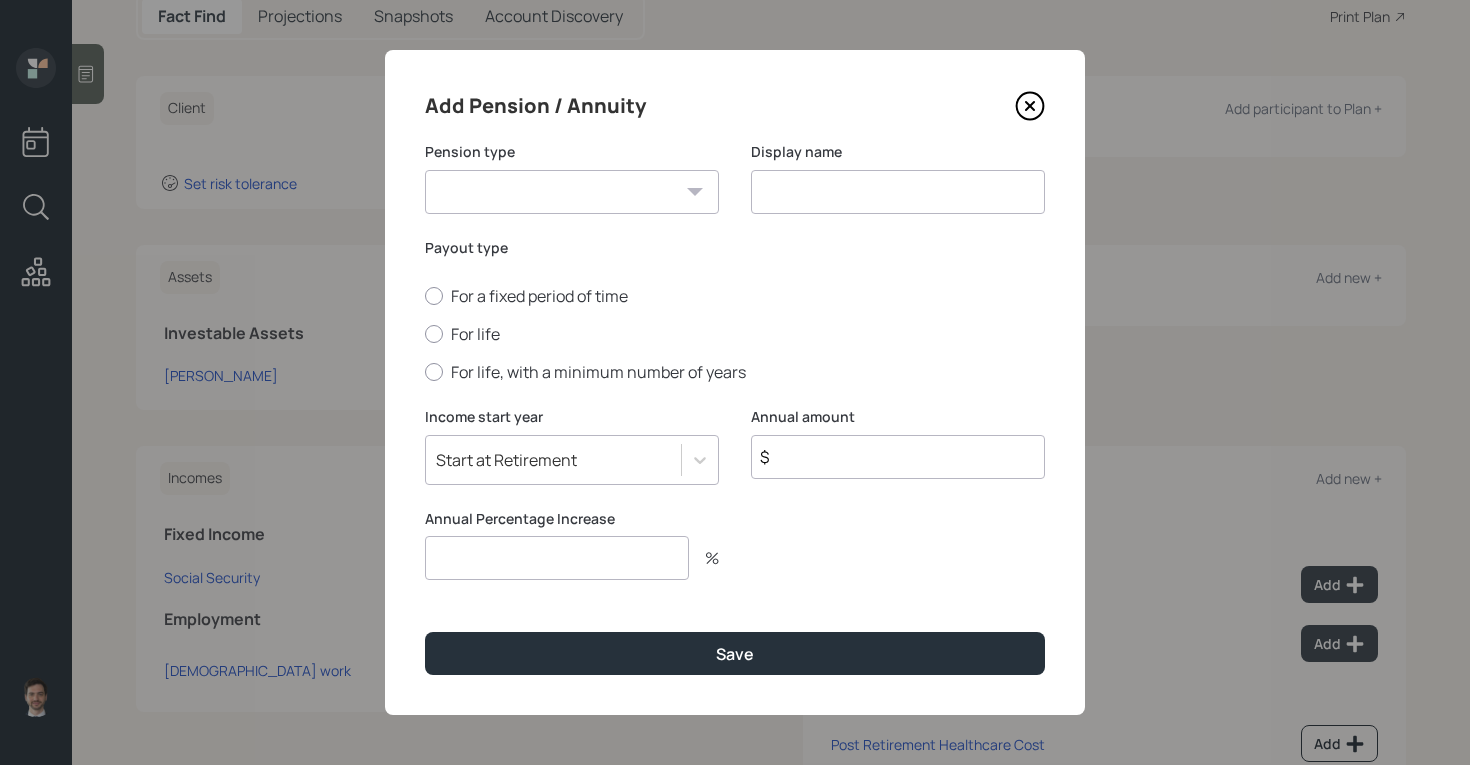 click on "Pension Annuity" at bounding box center [572, 192] 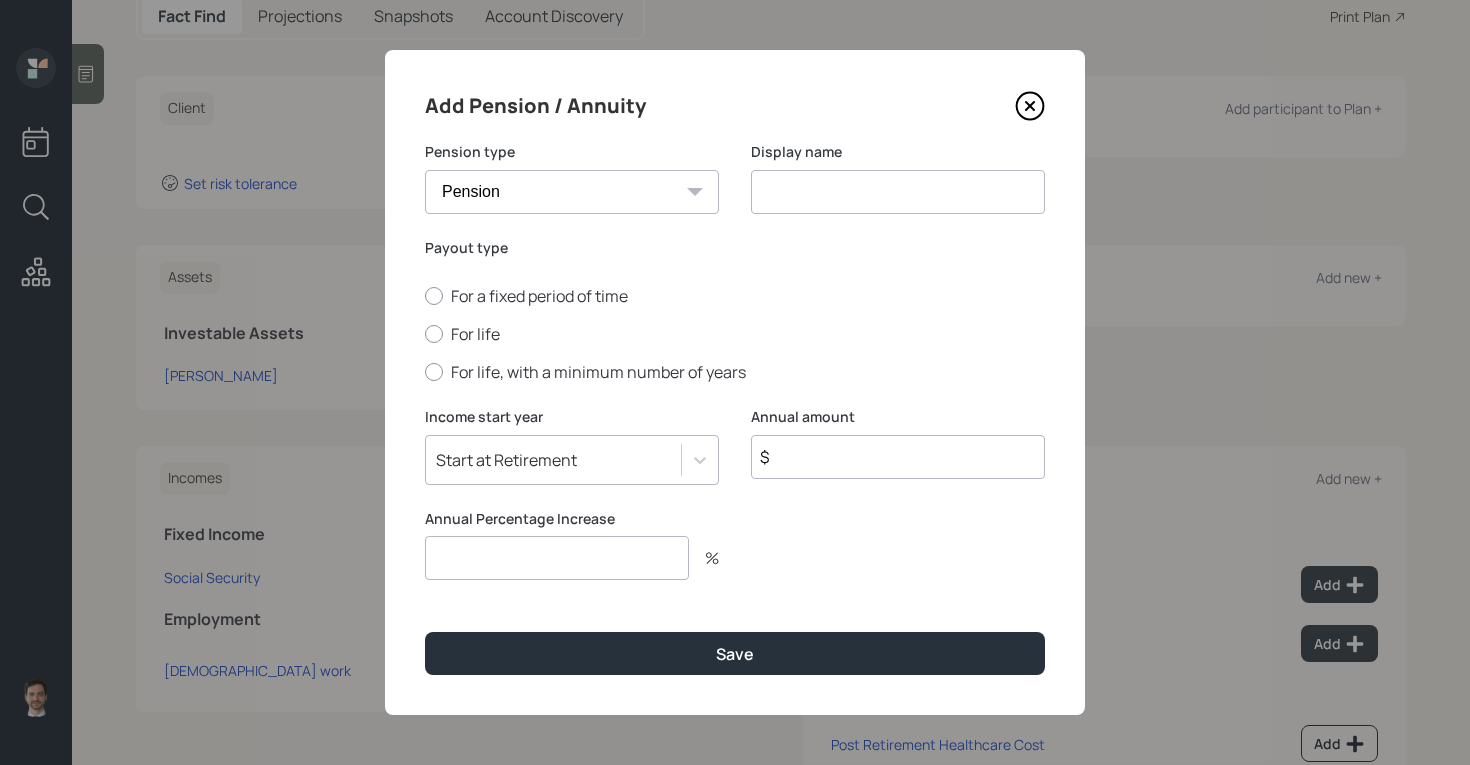 click at bounding box center [898, 192] 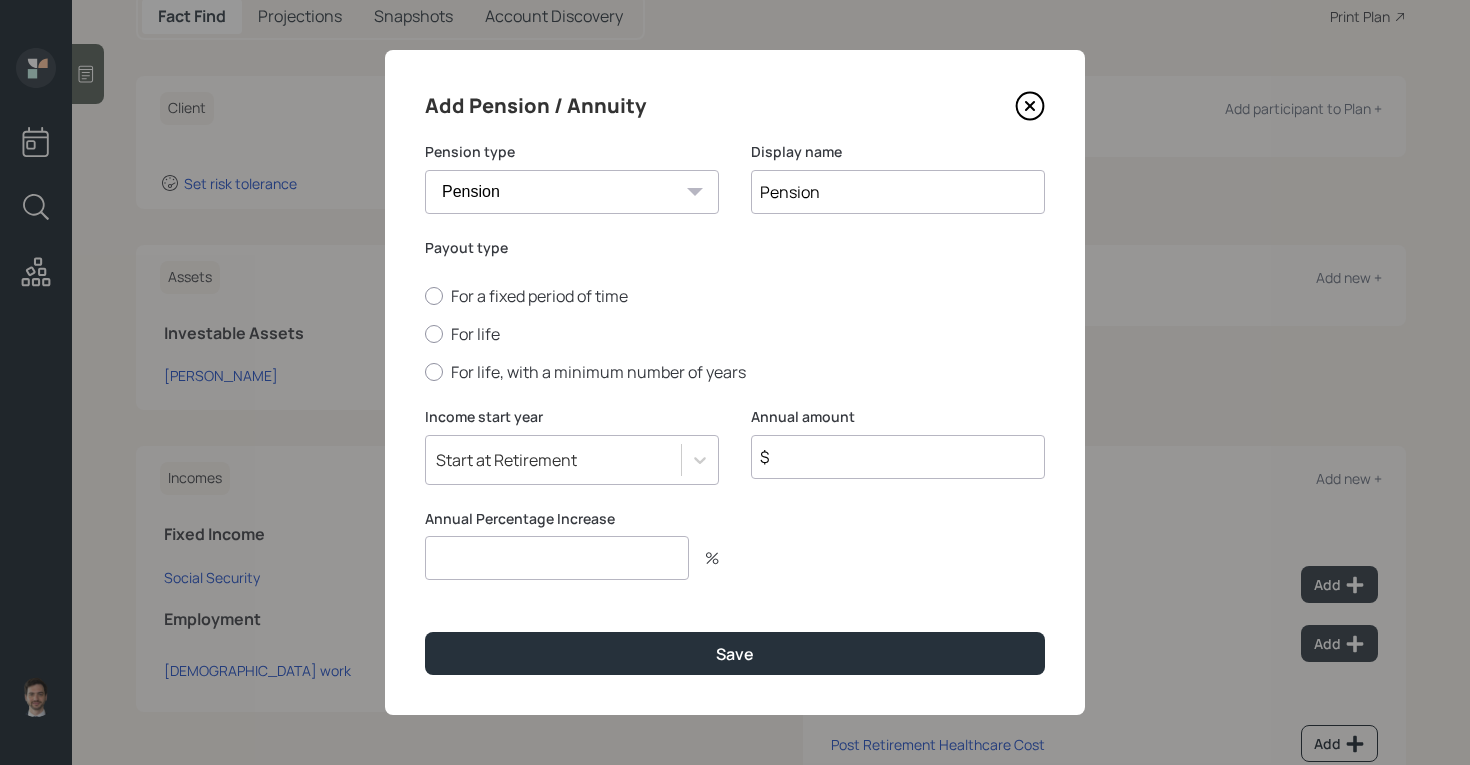 type on "Pension" 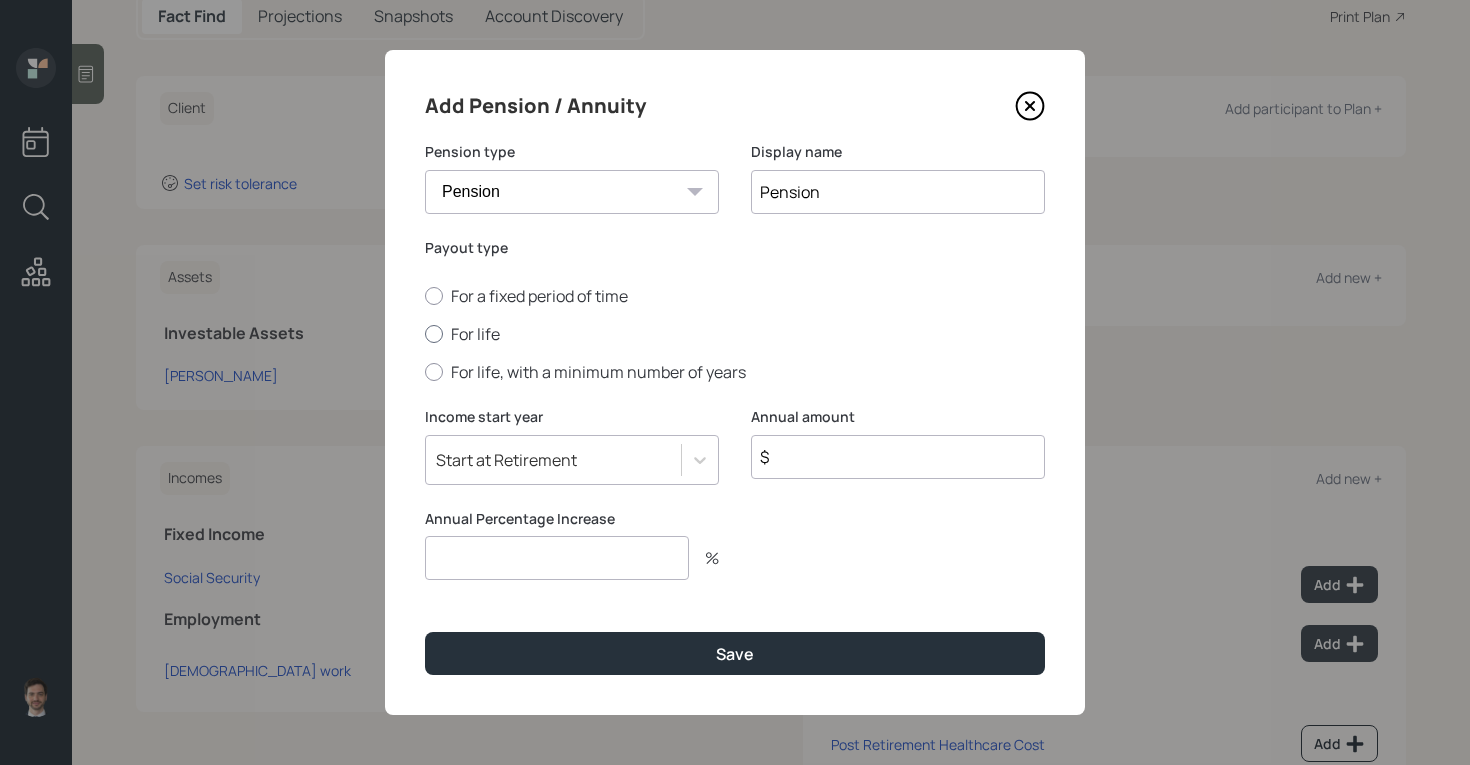 click on "For life" at bounding box center [735, 334] 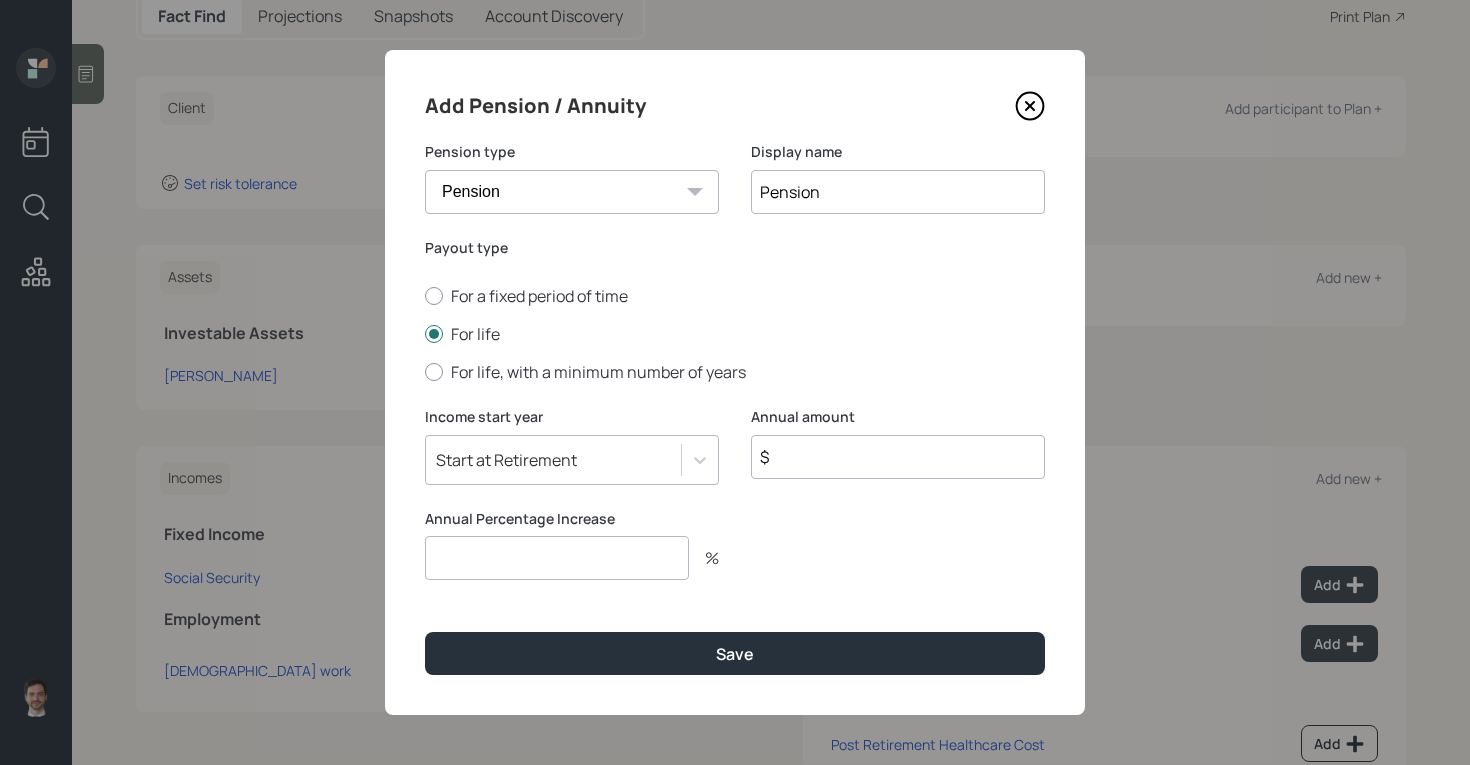 click on "$" at bounding box center [898, 457] 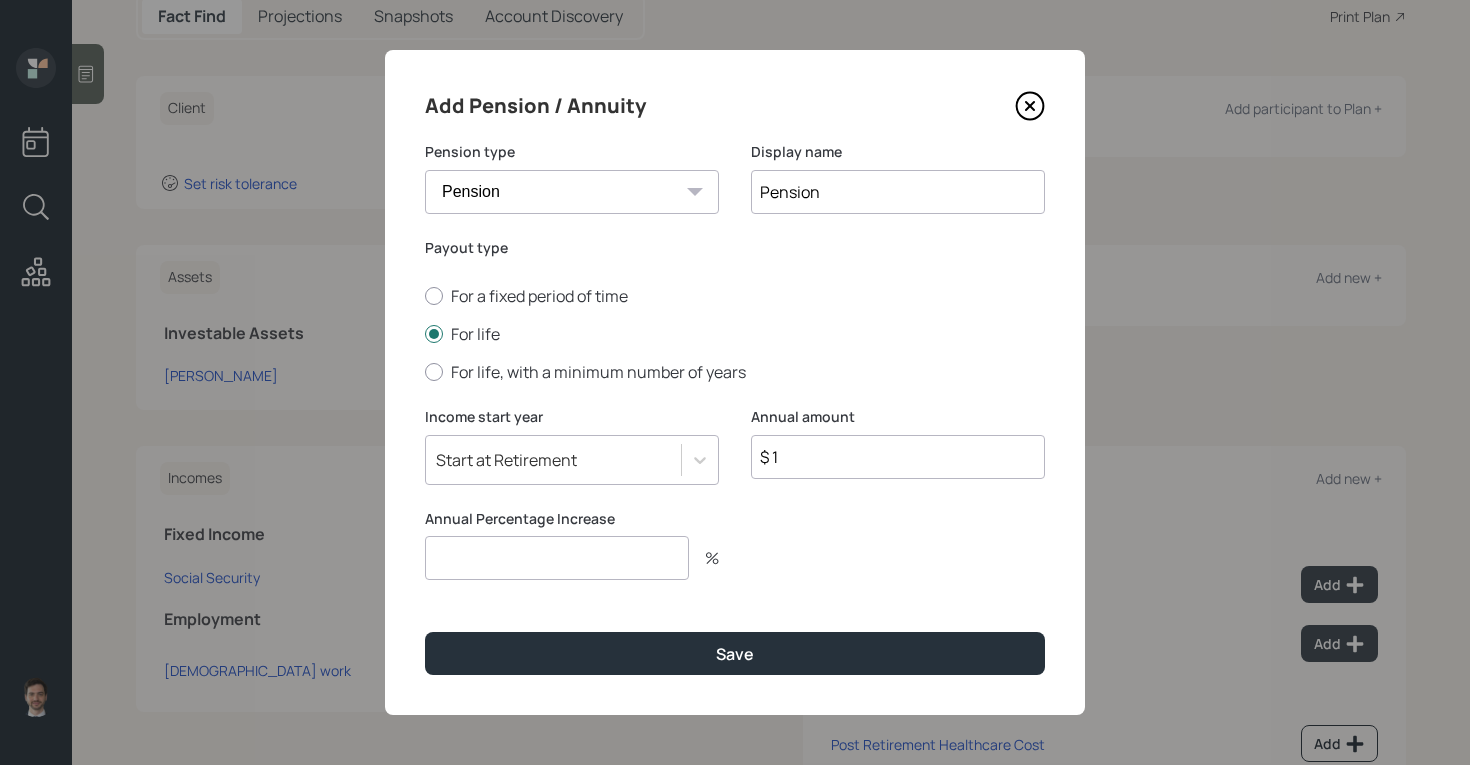 type on "$ 1" 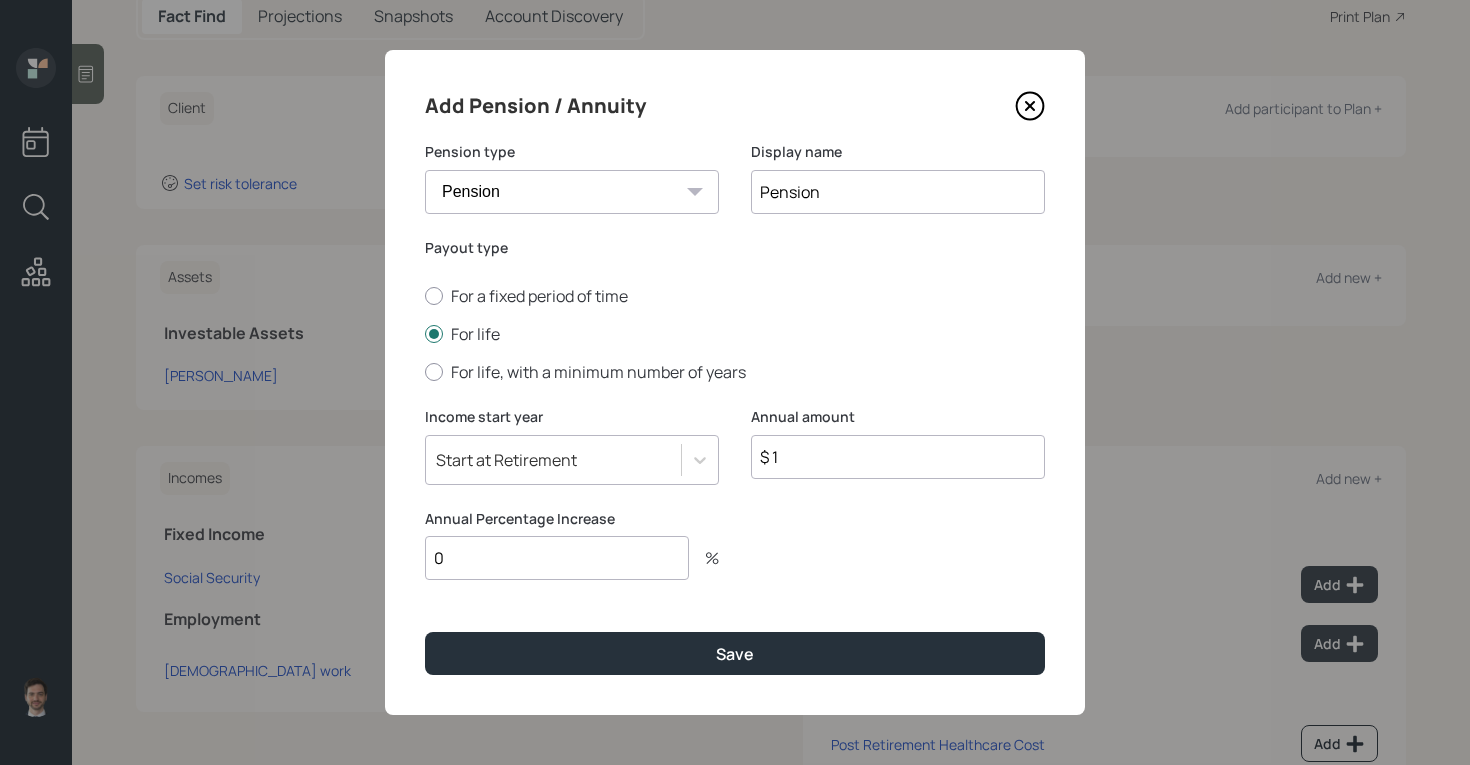 type on "0" 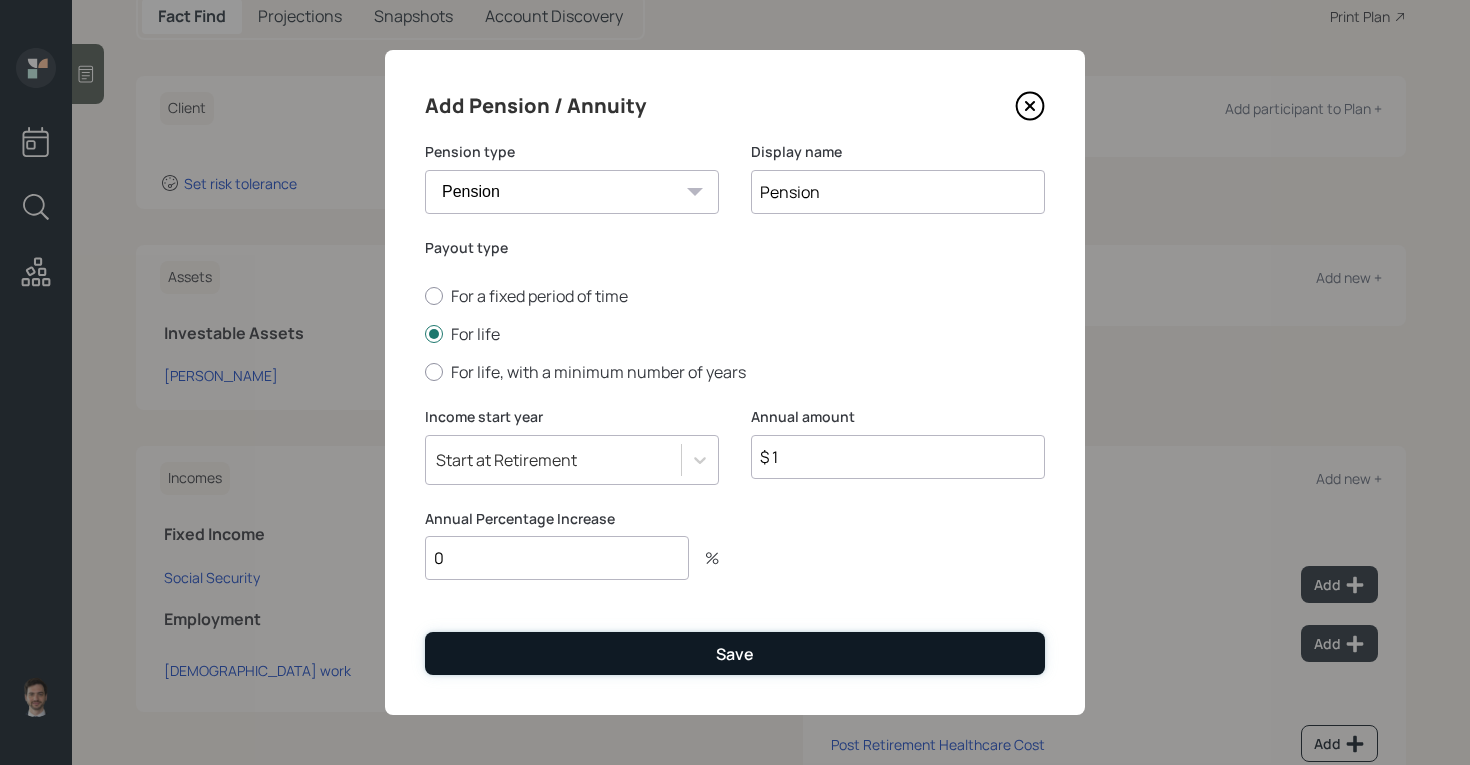 click on "Save" at bounding box center (735, 653) 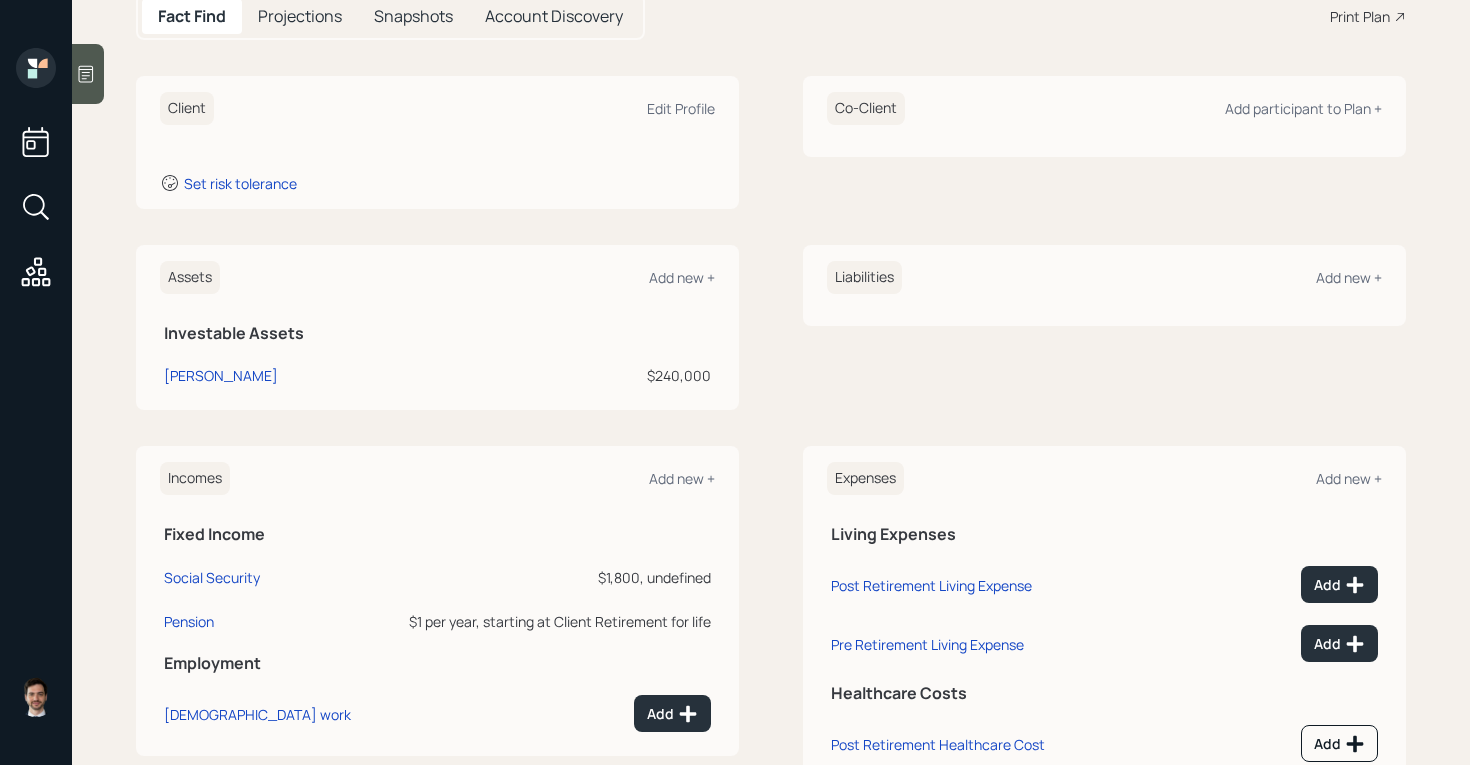scroll, scrollTop: 0, scrollLeft: 0, axis: both 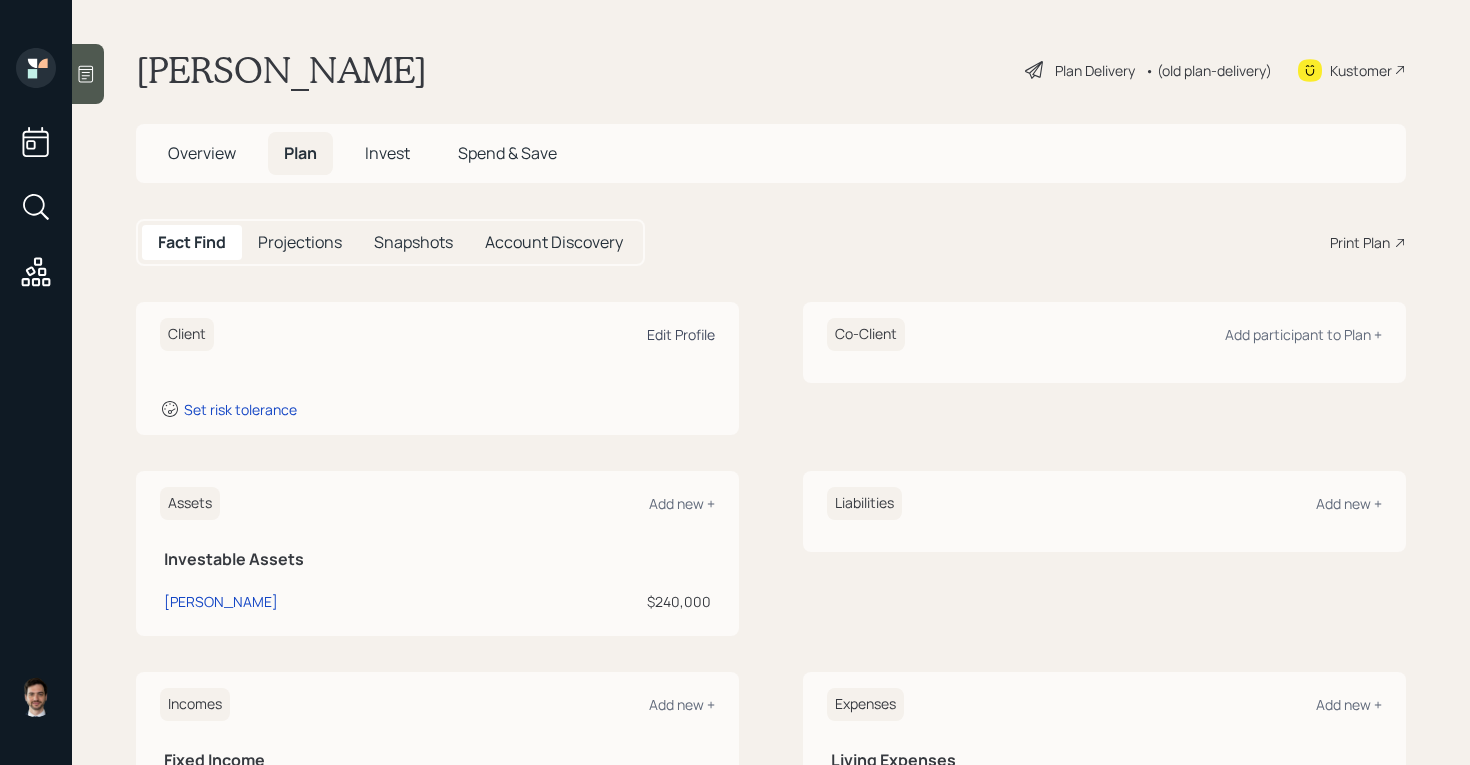 click on "Edit Profile" at bounding box center (681, 334) 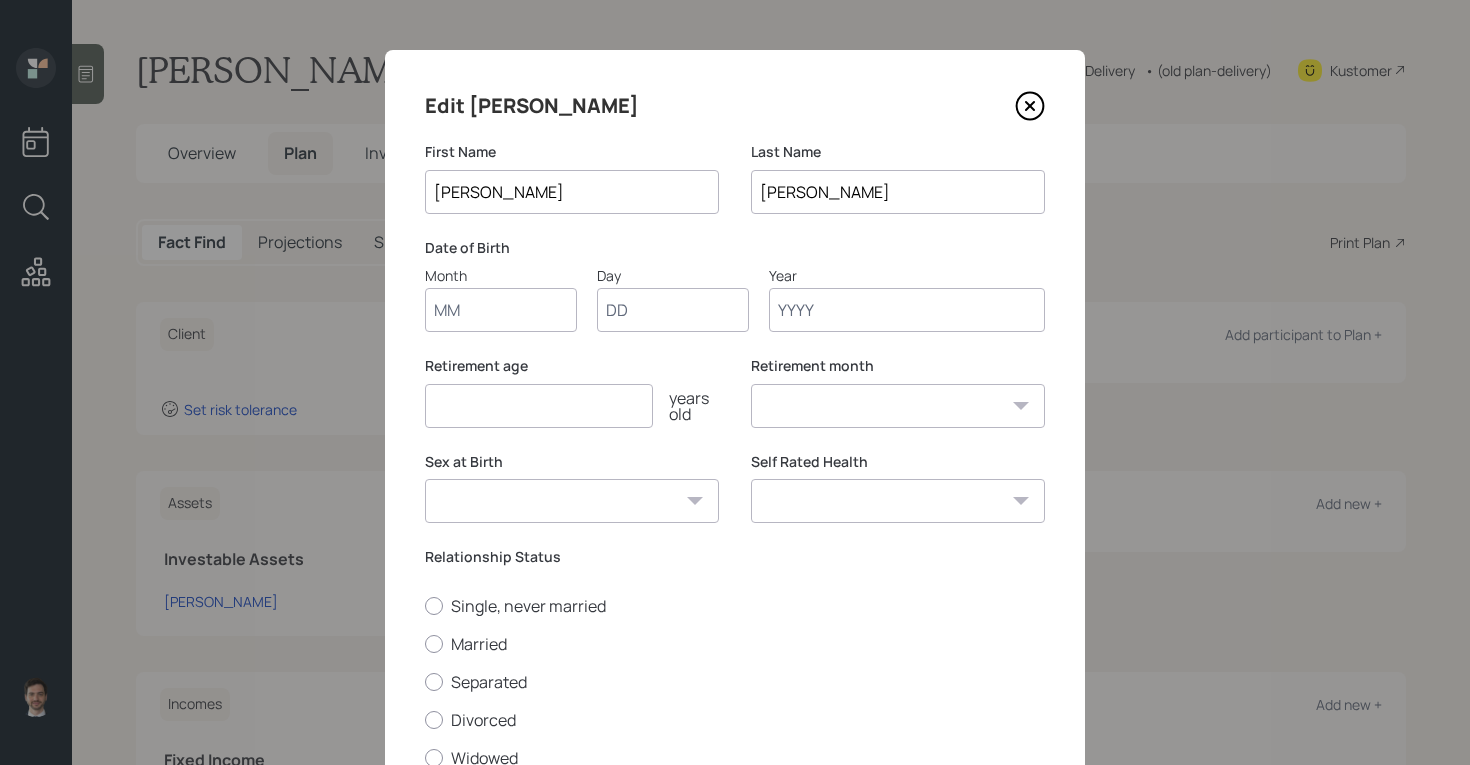 click on "Month" at bounding box center (501, 310) 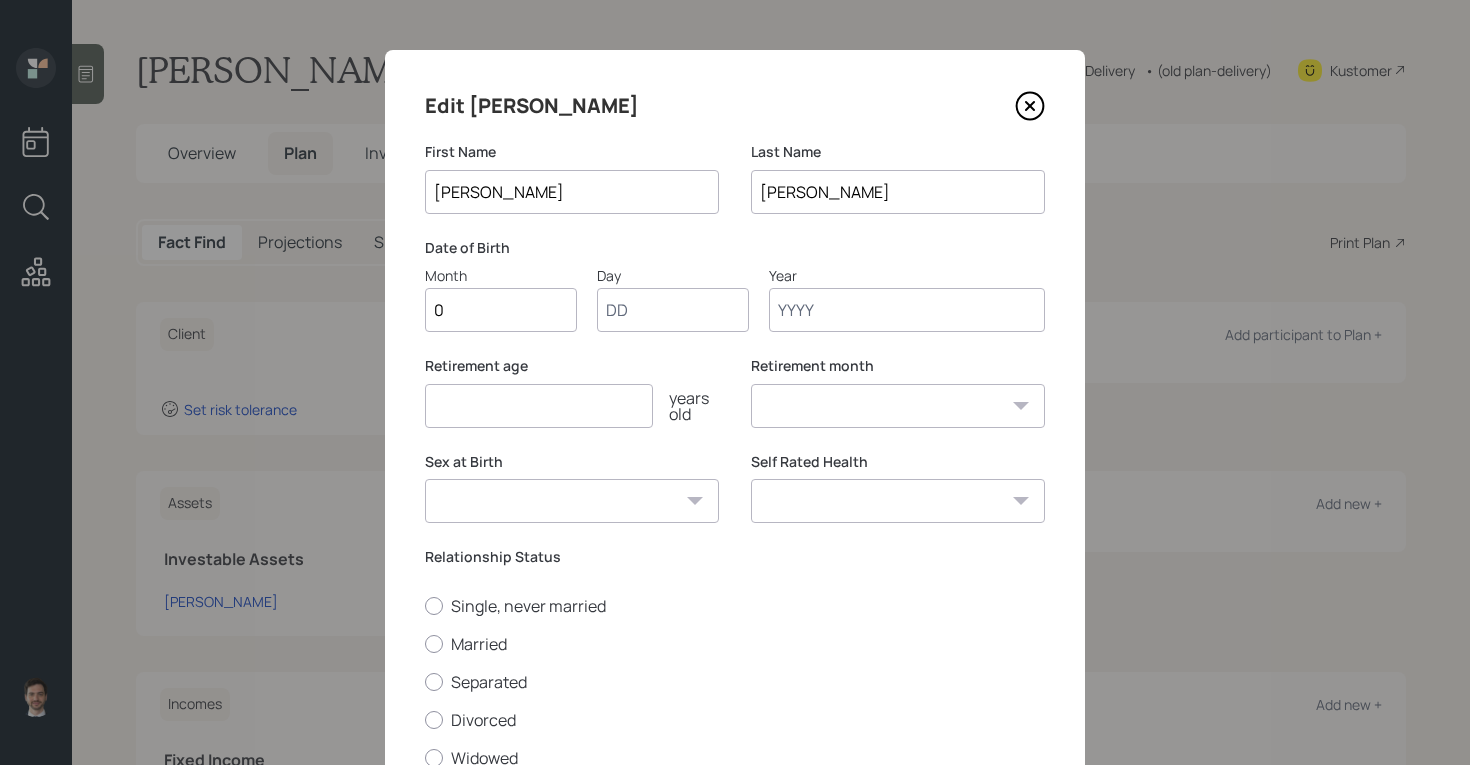 type on "03" 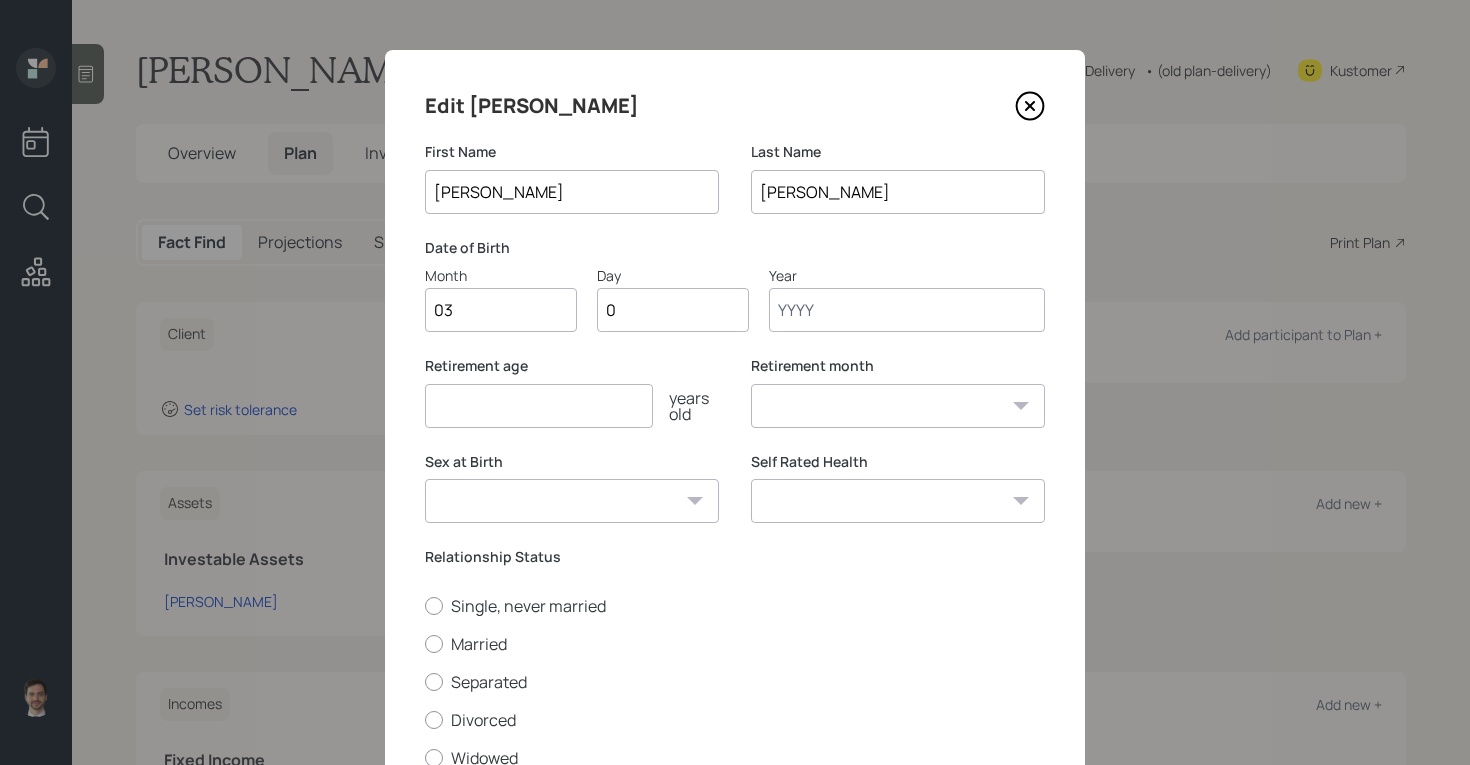 type on "04" 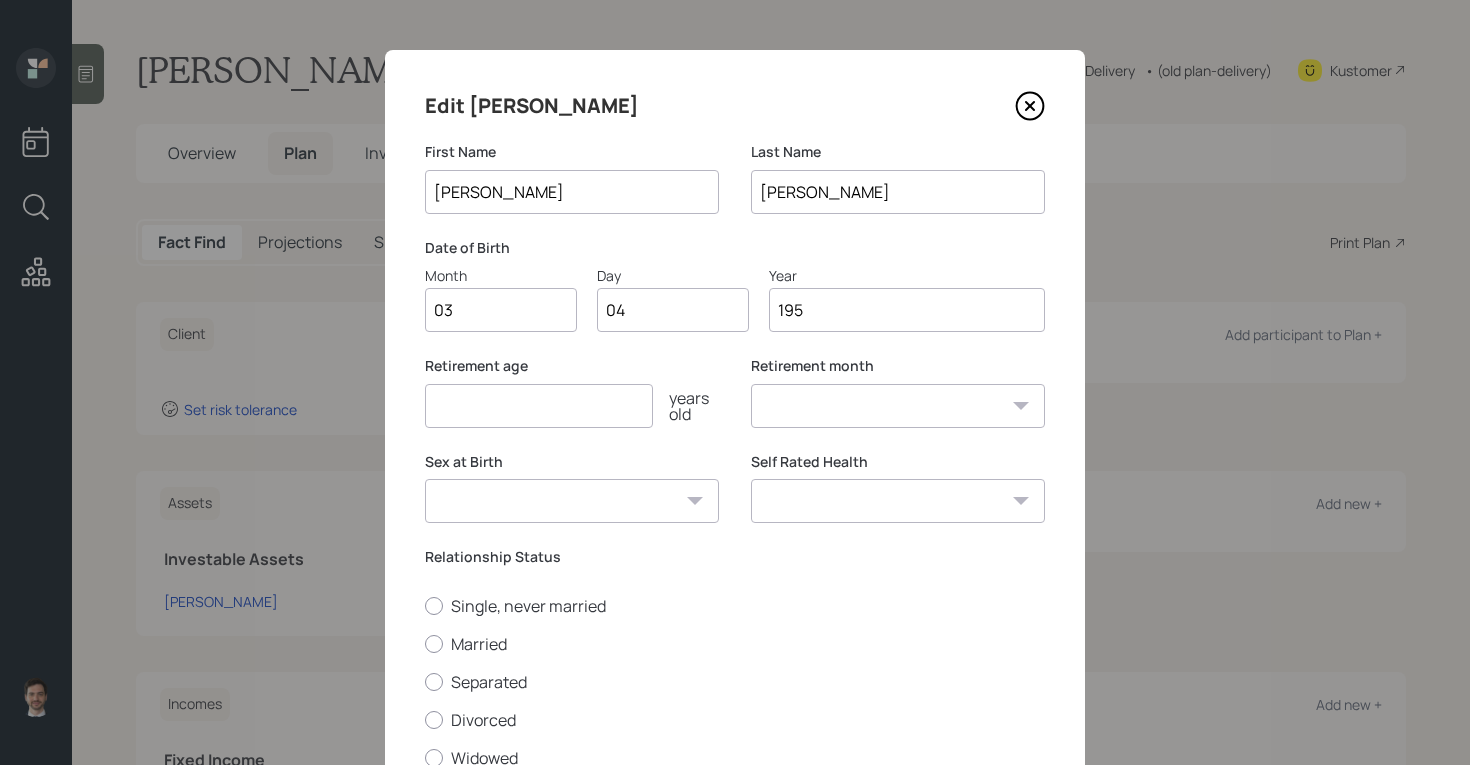type on "1952" 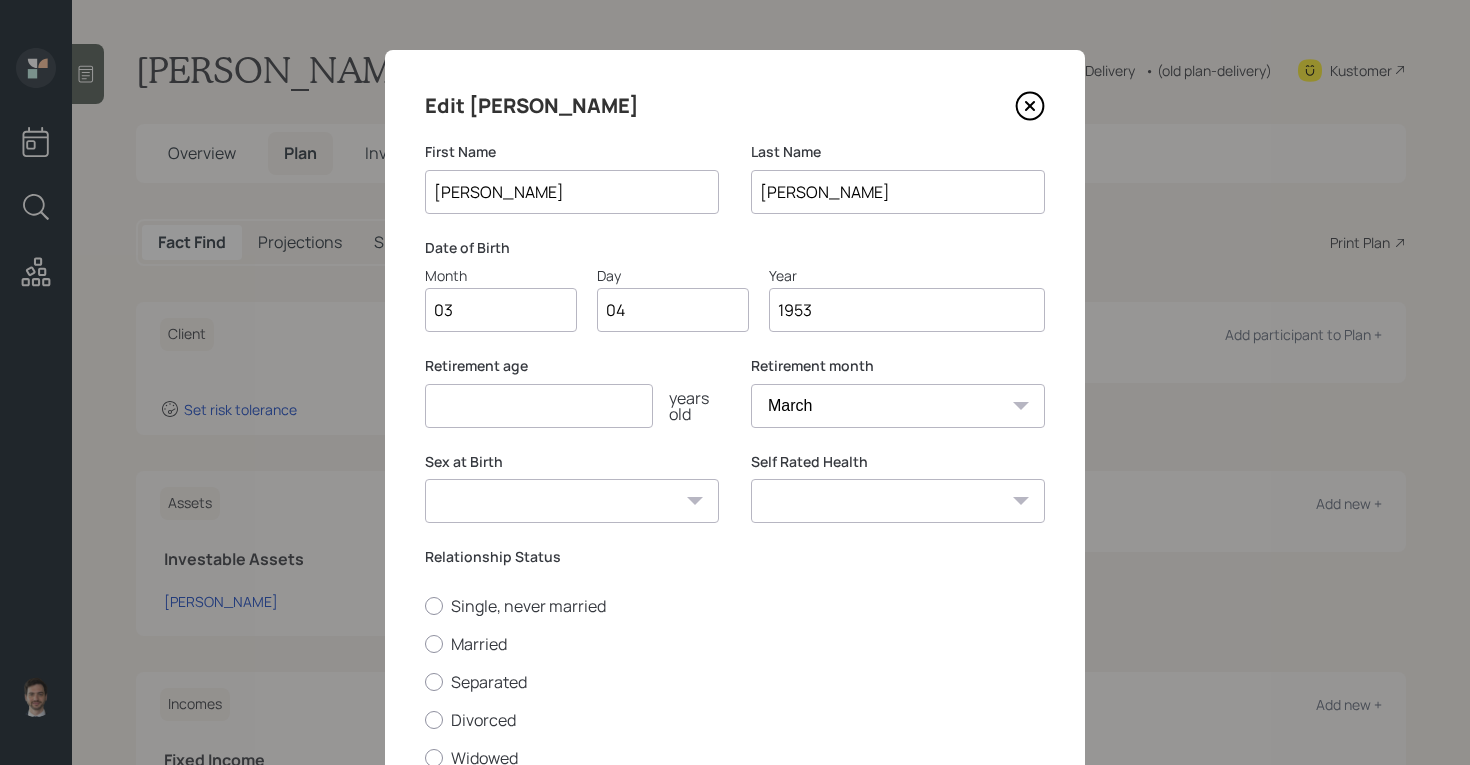 scroll, scrollTop: 162, scrollLeft: 0, axis: vertical 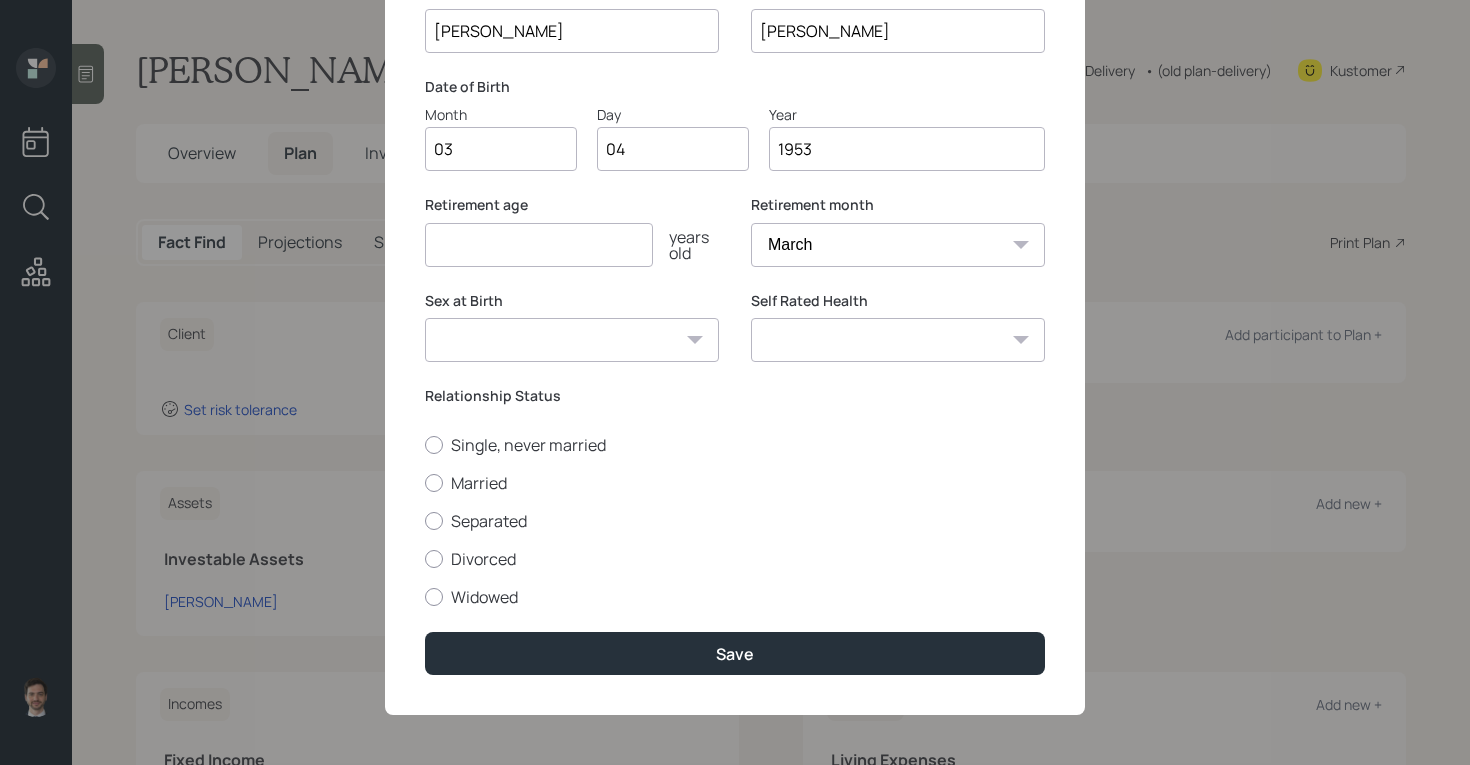type on "1953" 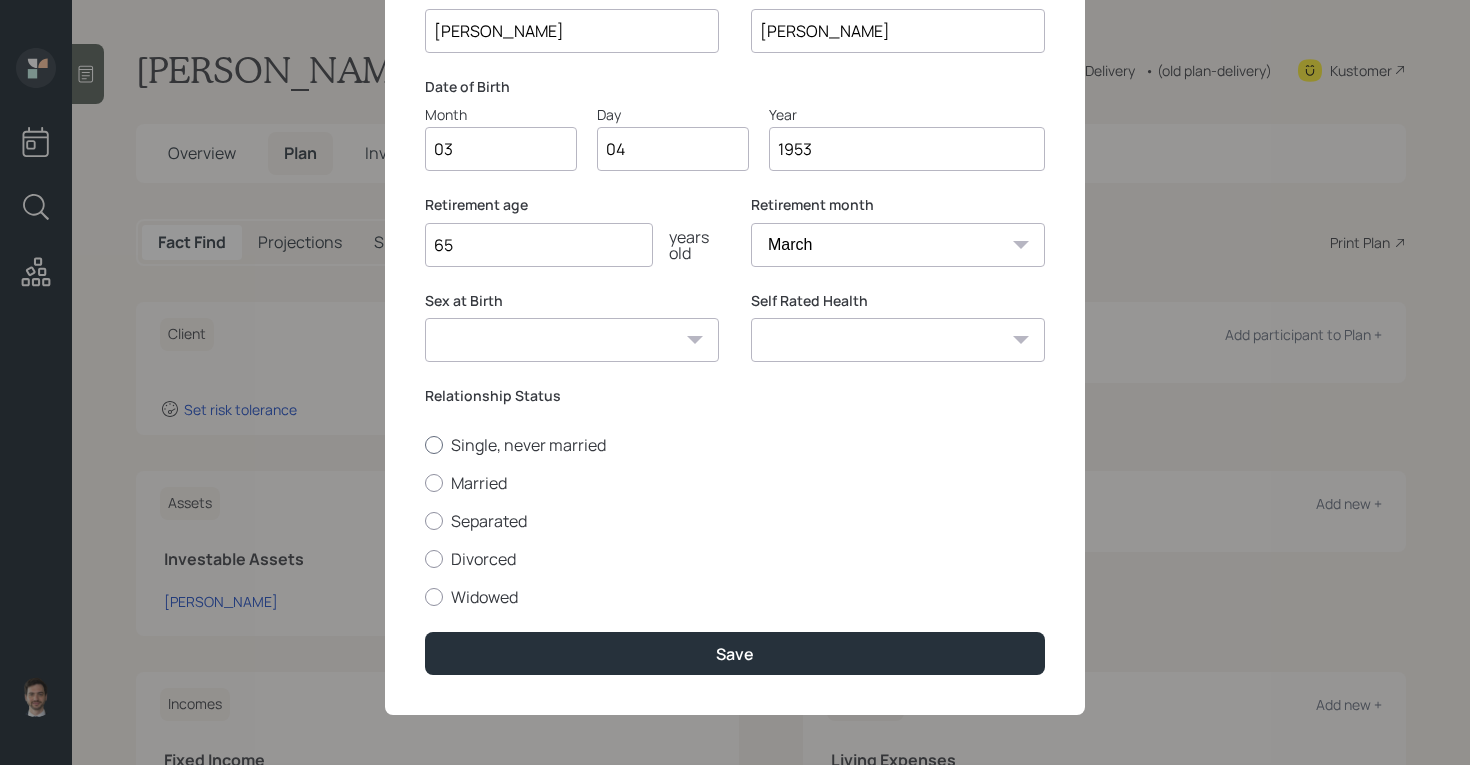 type on "65" 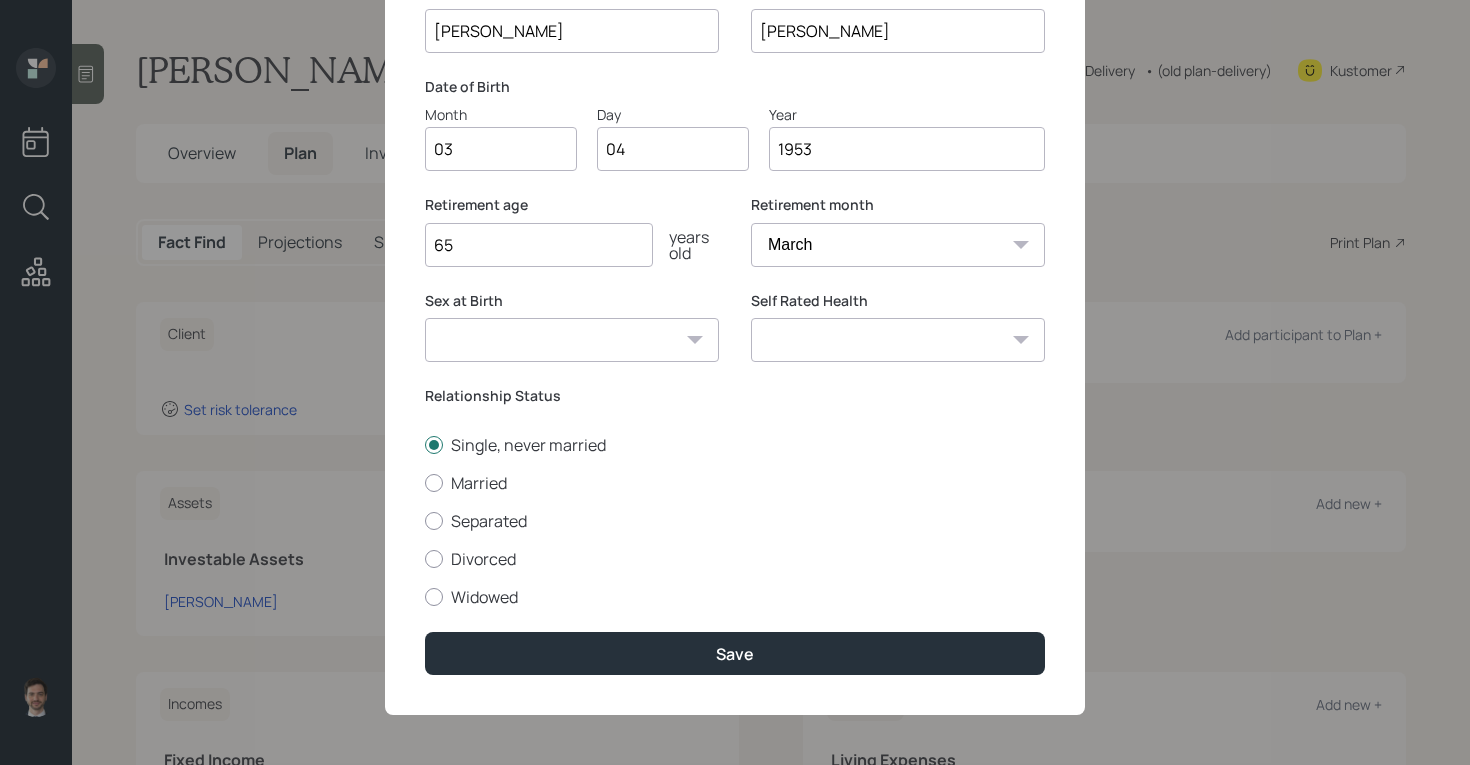 click on "Excellent Very Good Good Fair Poor" at bounding box center (898, 340) 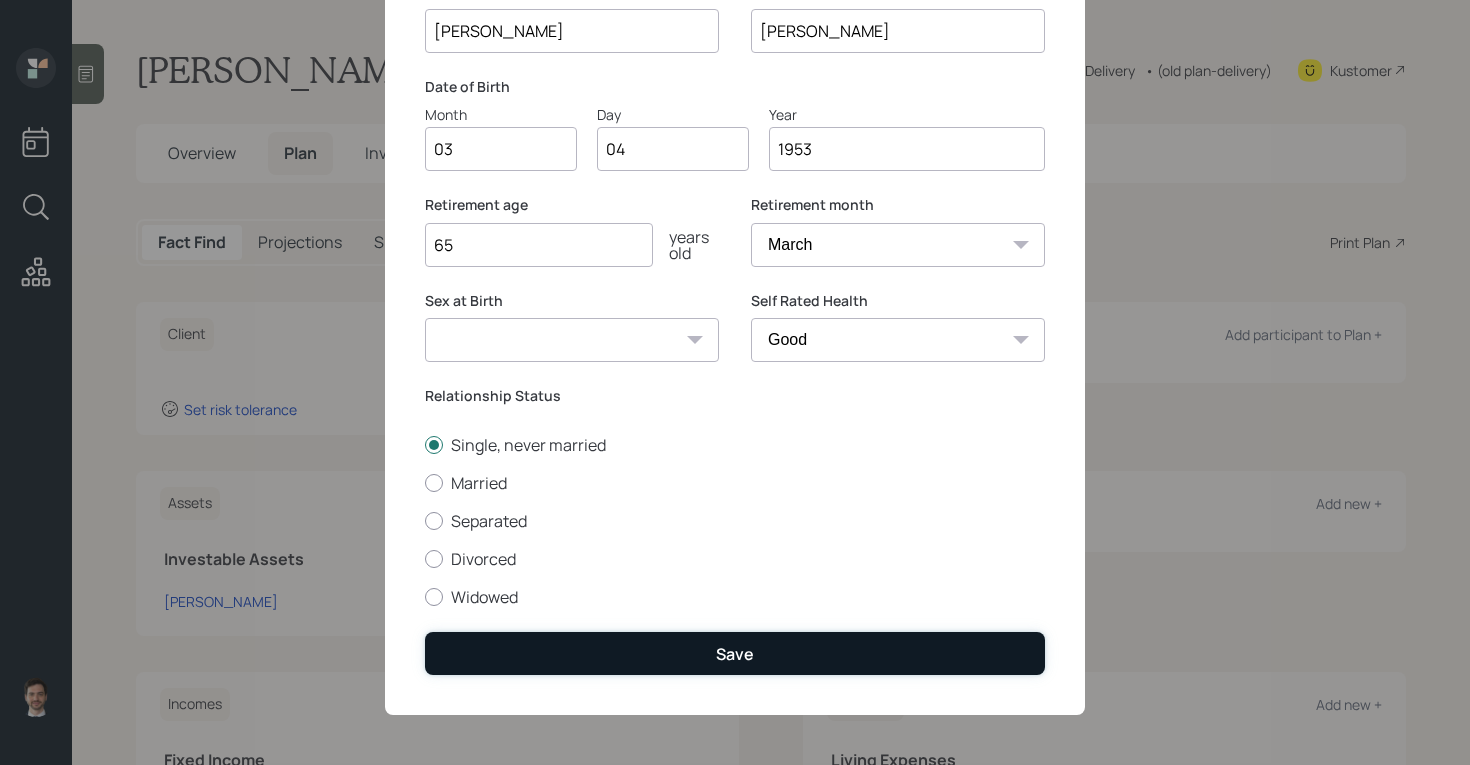 click on "Save" at bounding box center [735, 653] 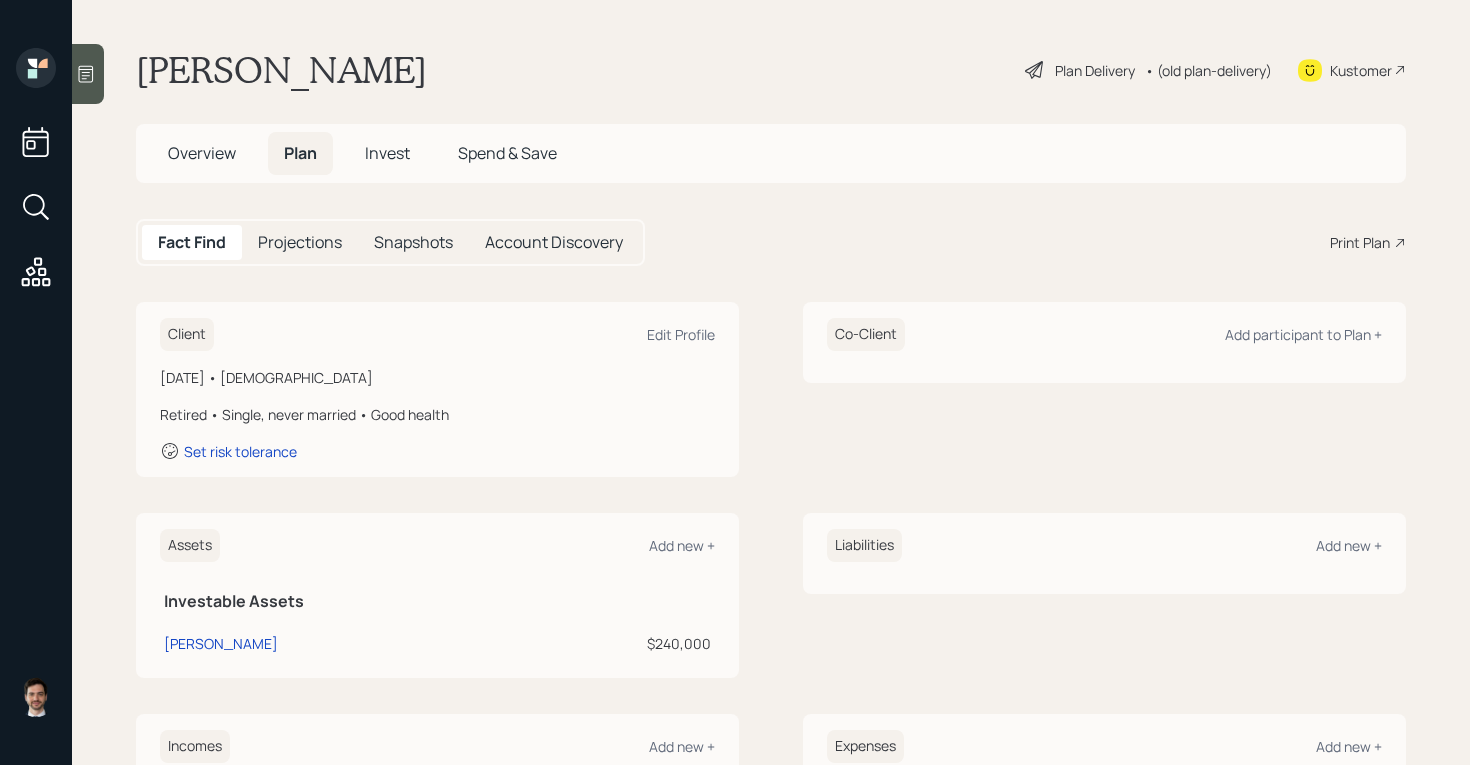click on "• (old plan-delivery)" at bounding box center (1208, 70) 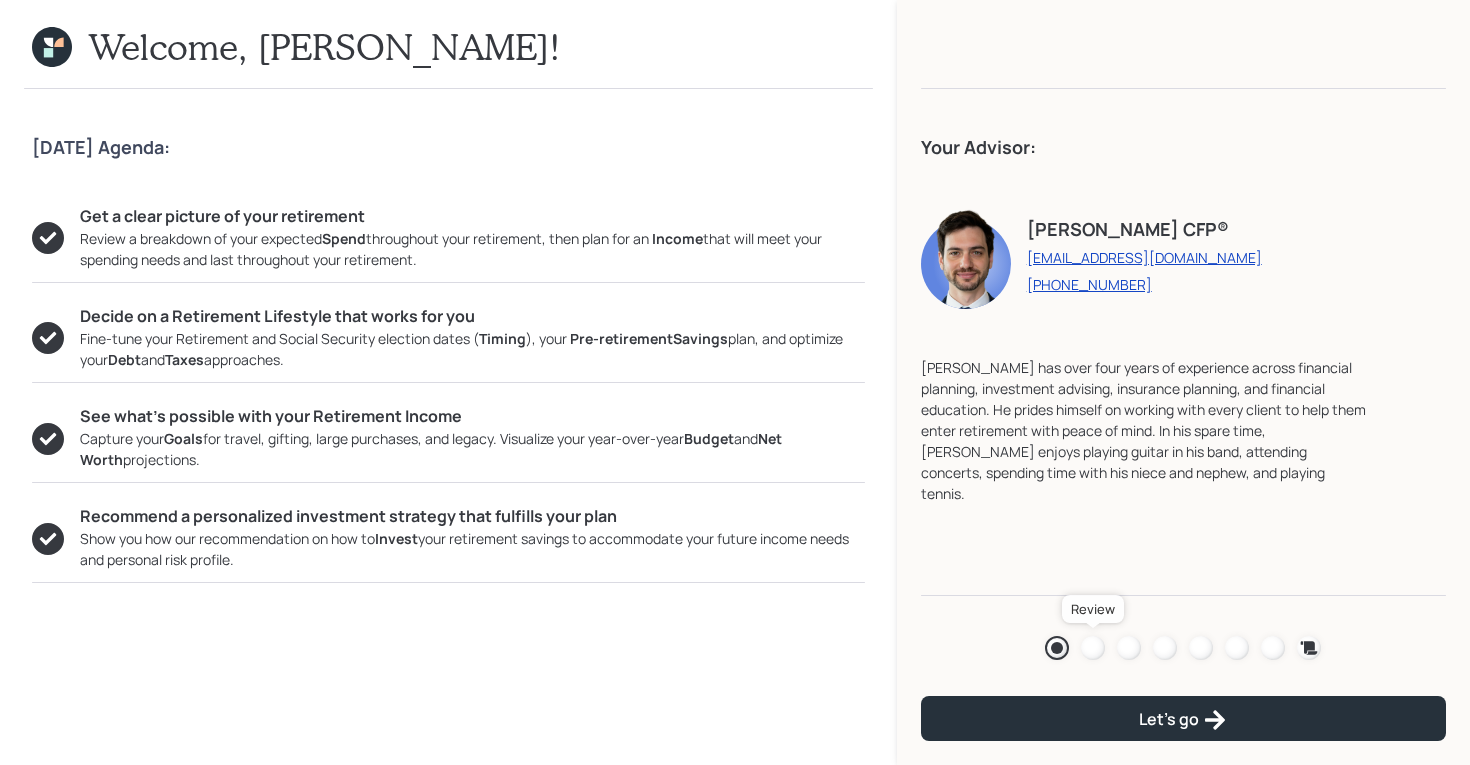 click at bounding box center (1093, 648) 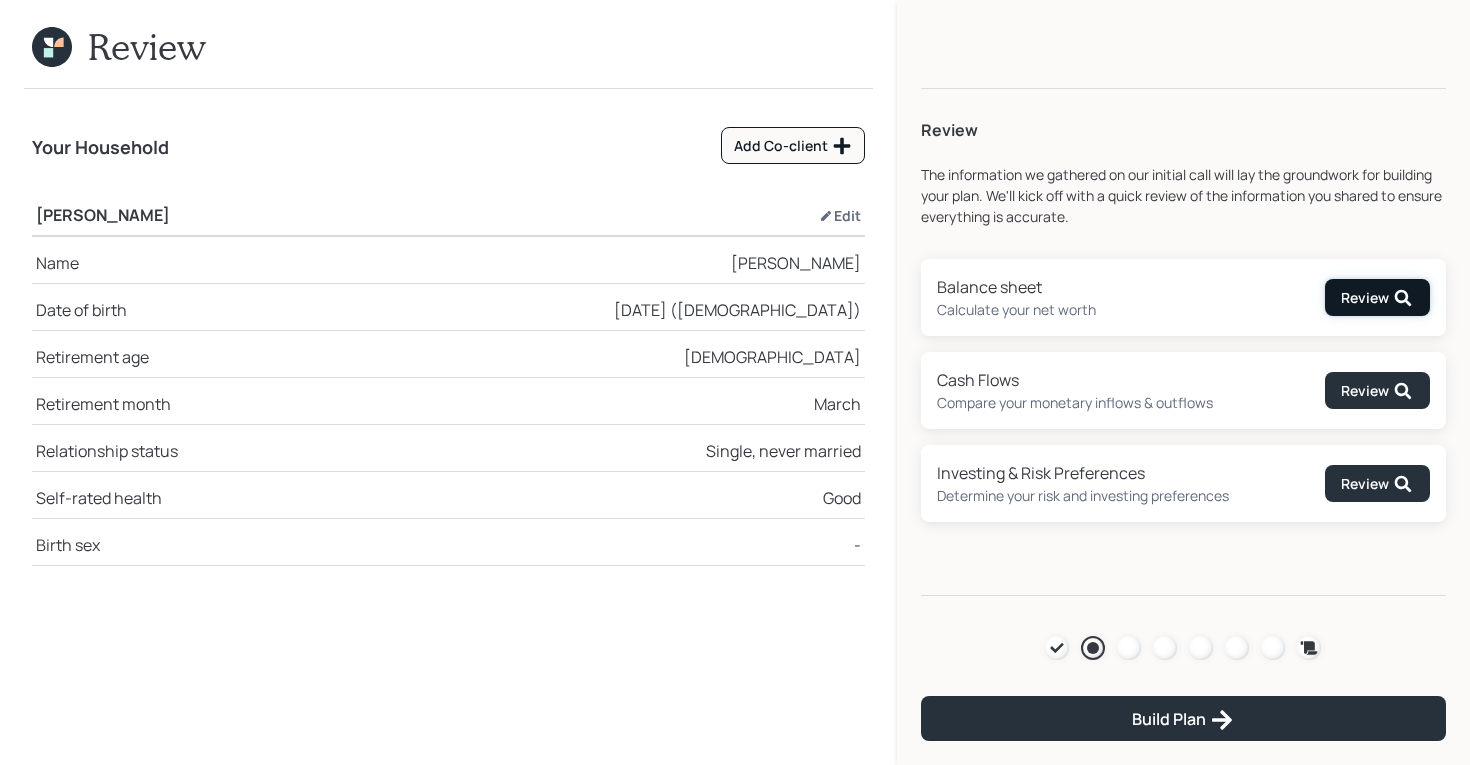 click on "Review" at bounding box center [1377, 298] 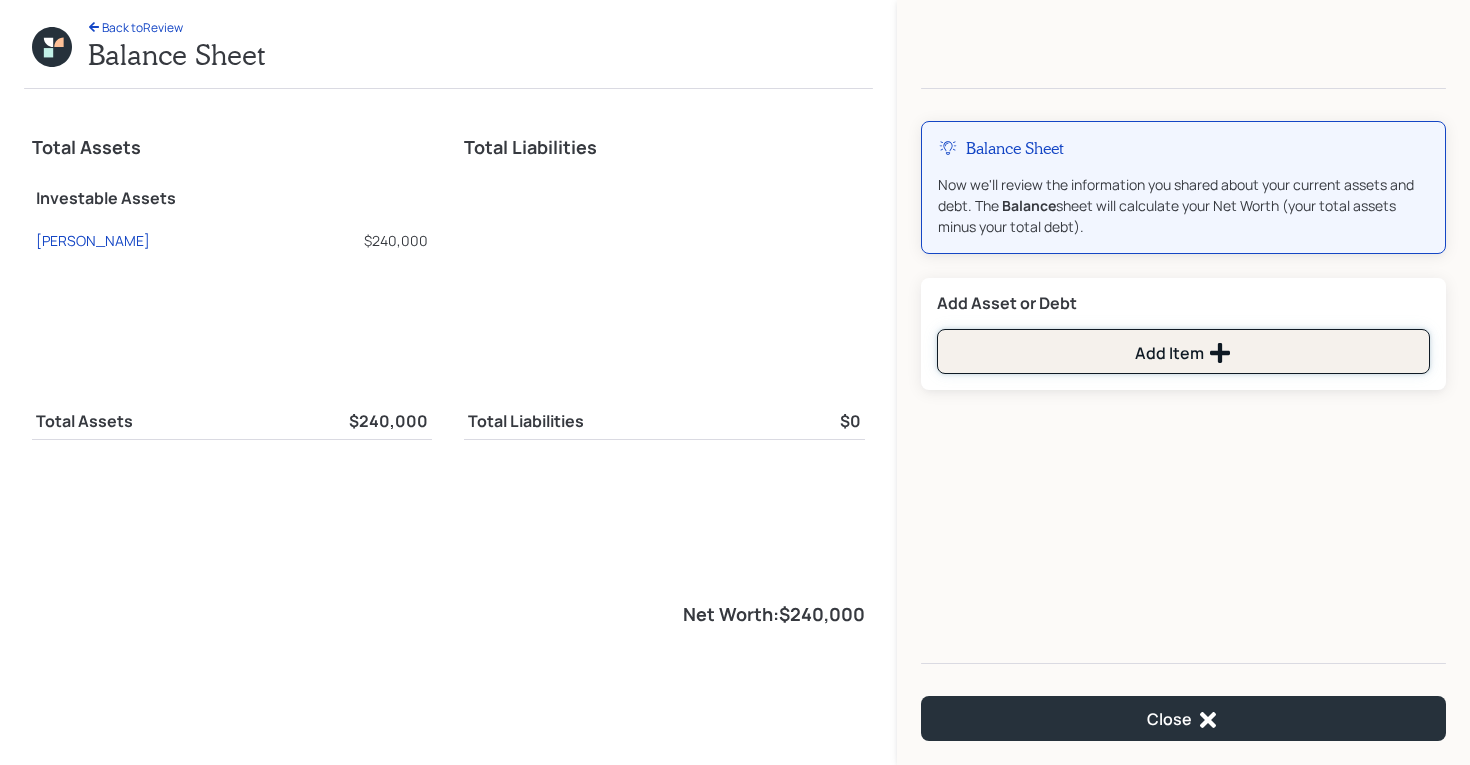 click on "Add Item" at bounding box center [1183, 351] 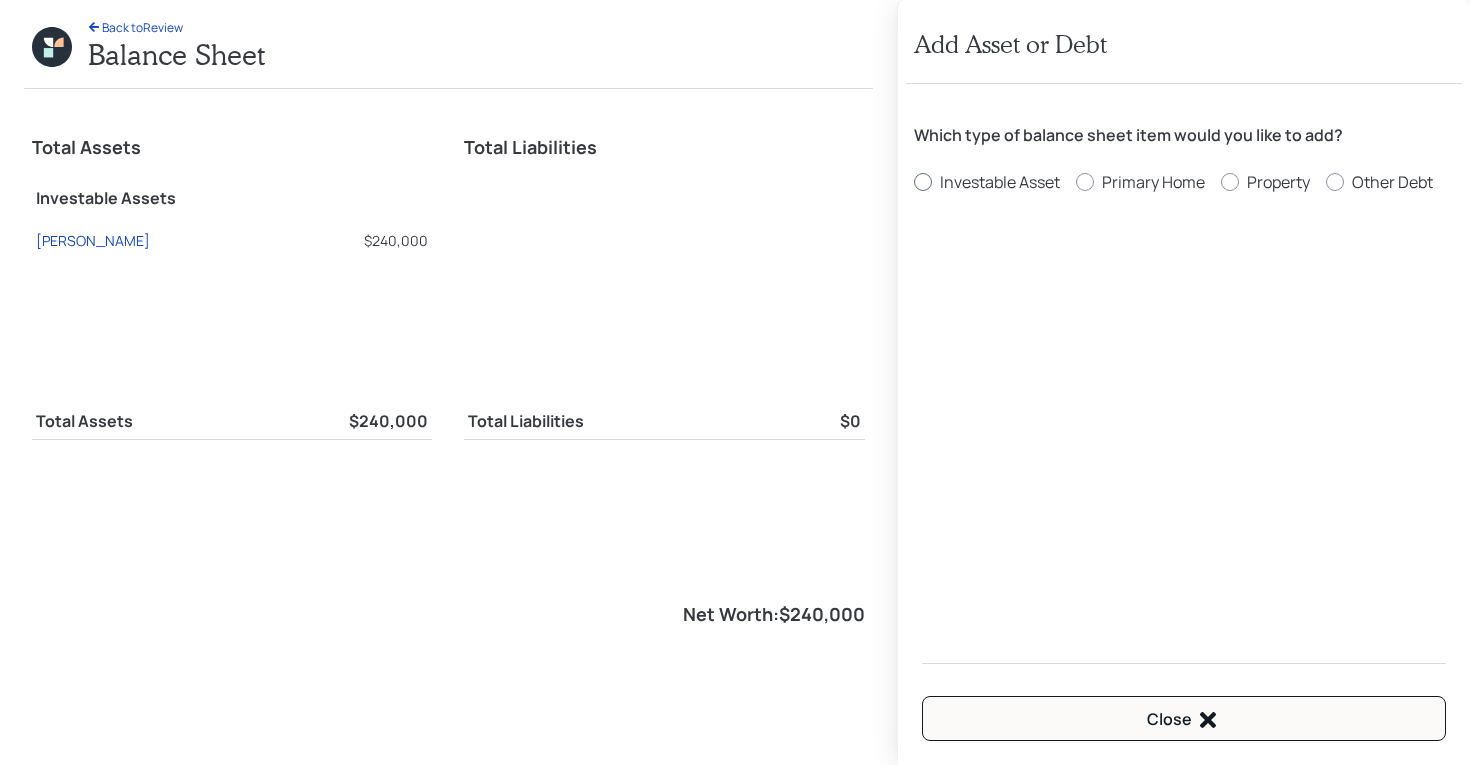 click on "Investable Asset" at bounding box center (1000, 182) 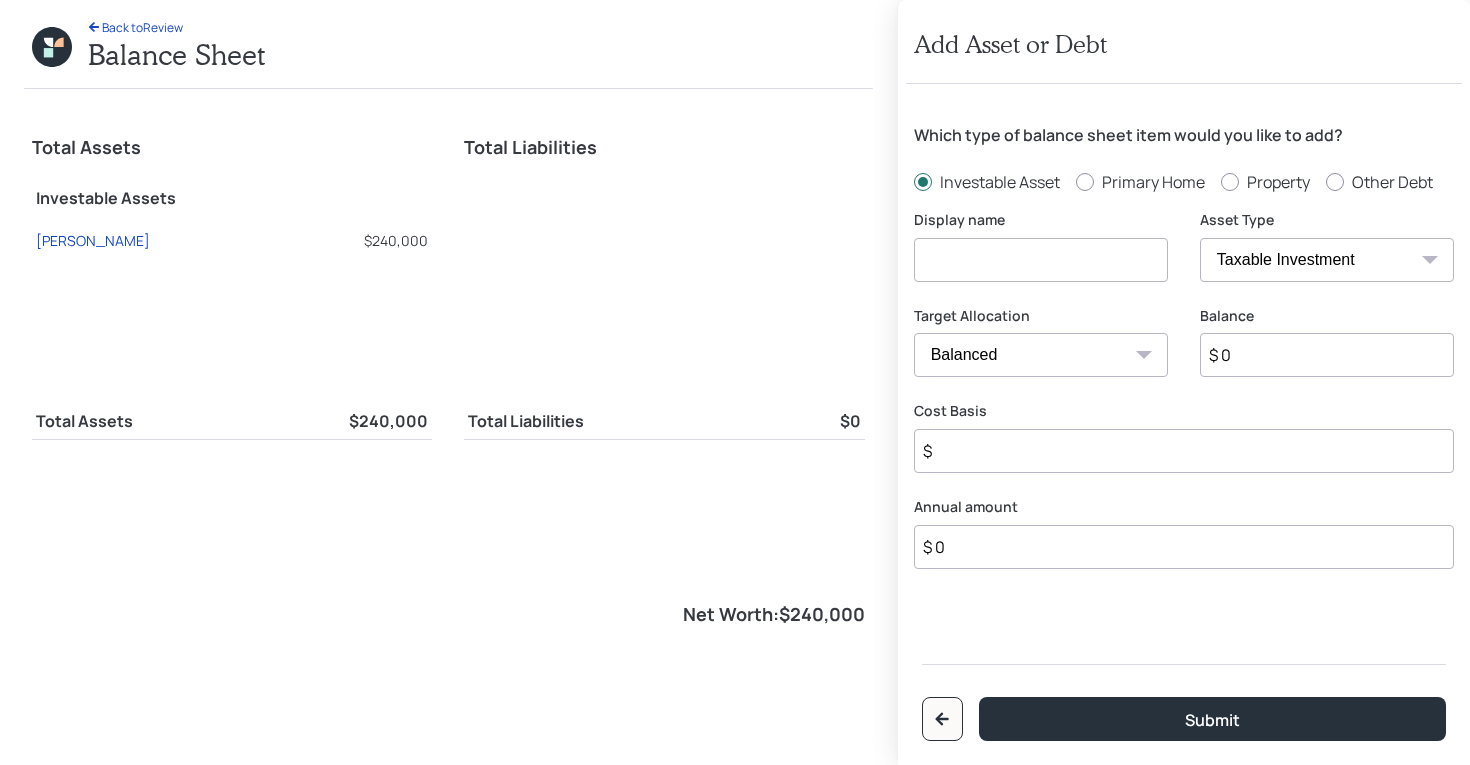 click at bounding box center (1041, 260) 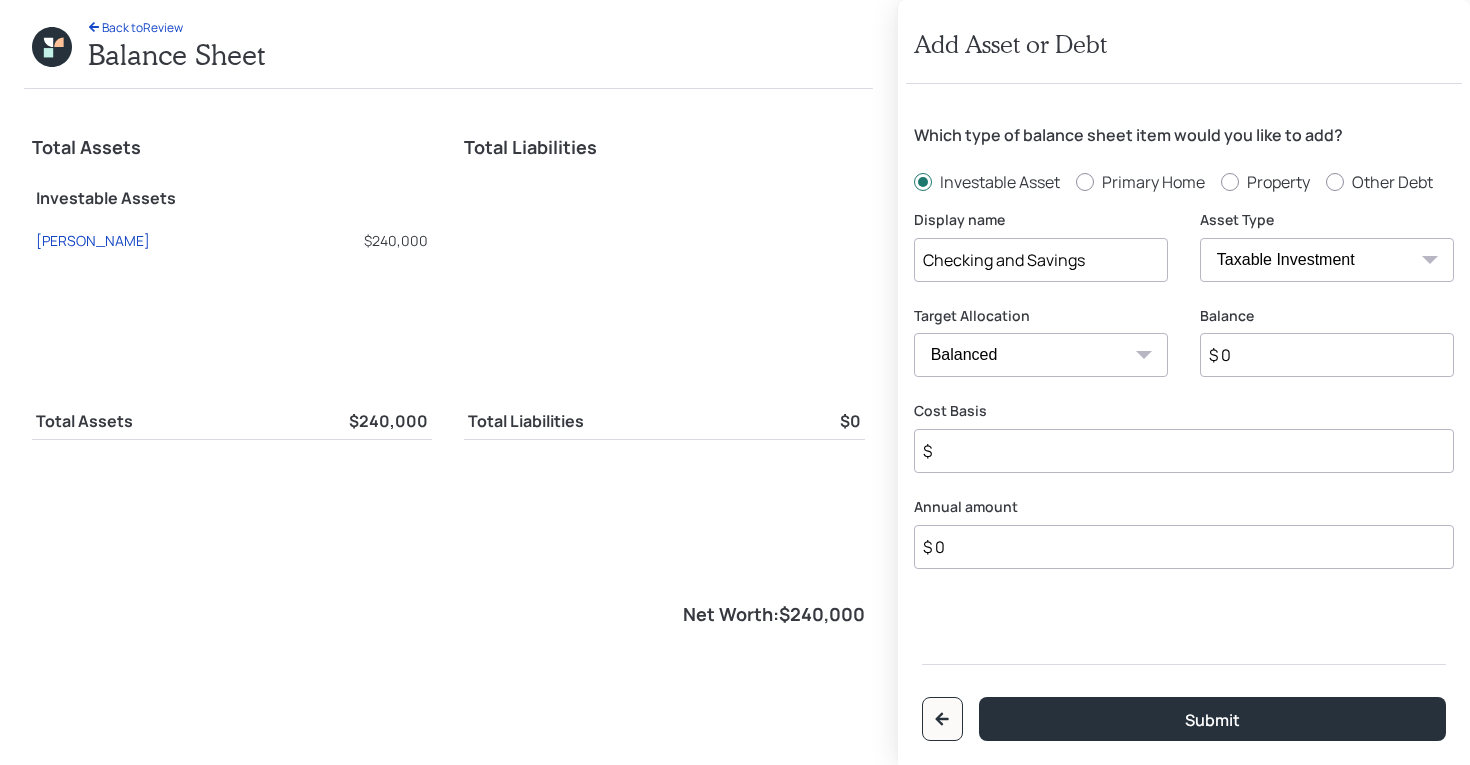 type on "Checking and Savings" 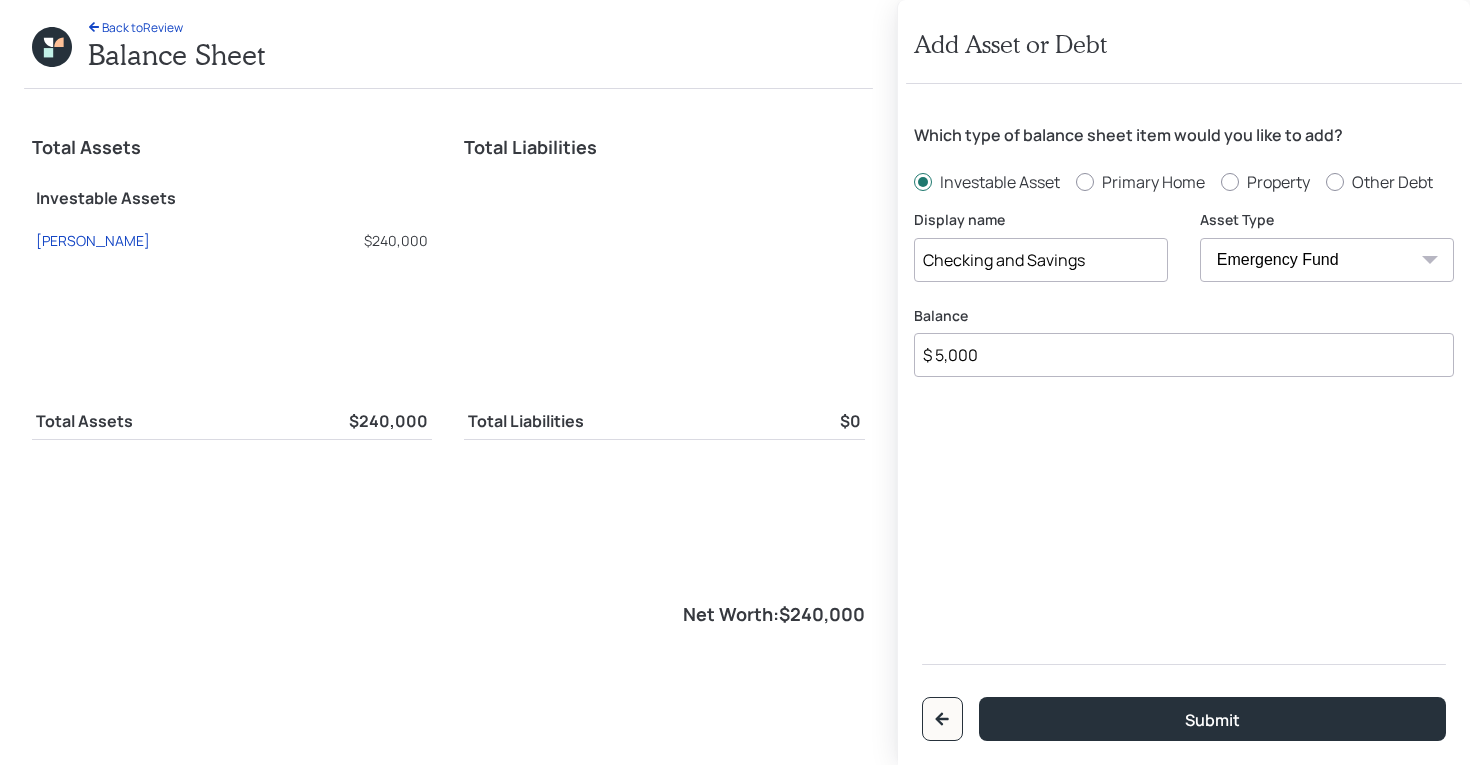 type on "$ 5,000" 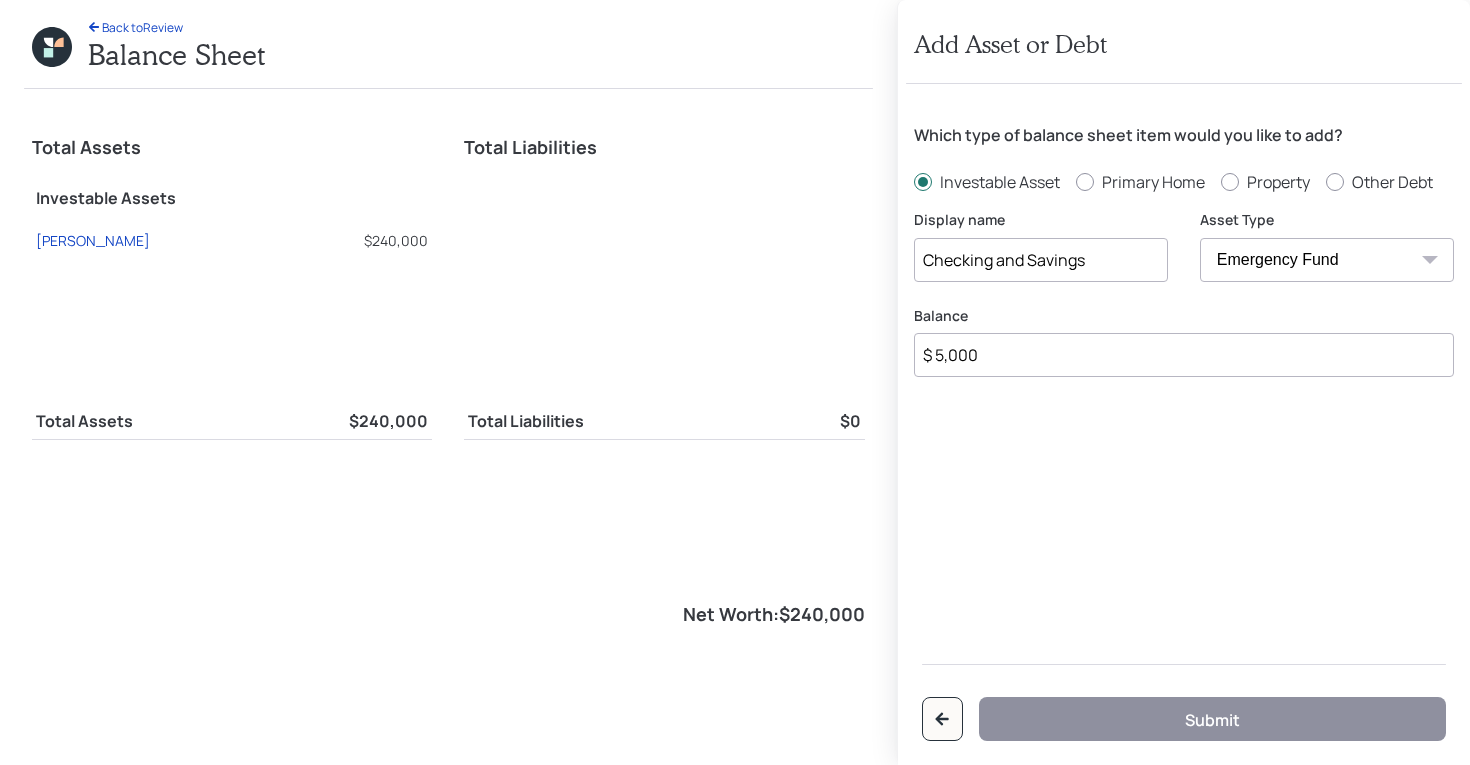 radio on "false" 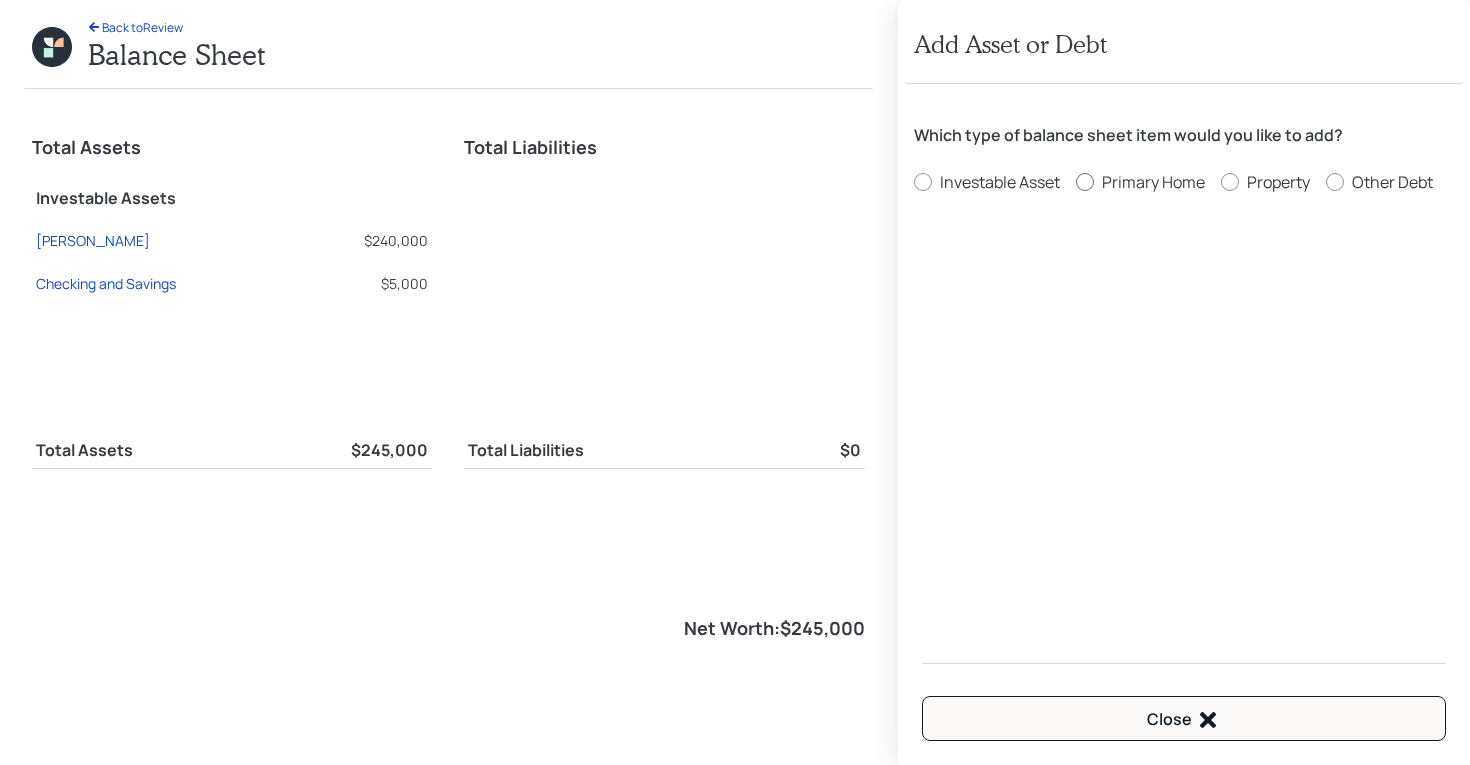 click on "Primary Home" at bounding box center [1153, 182] 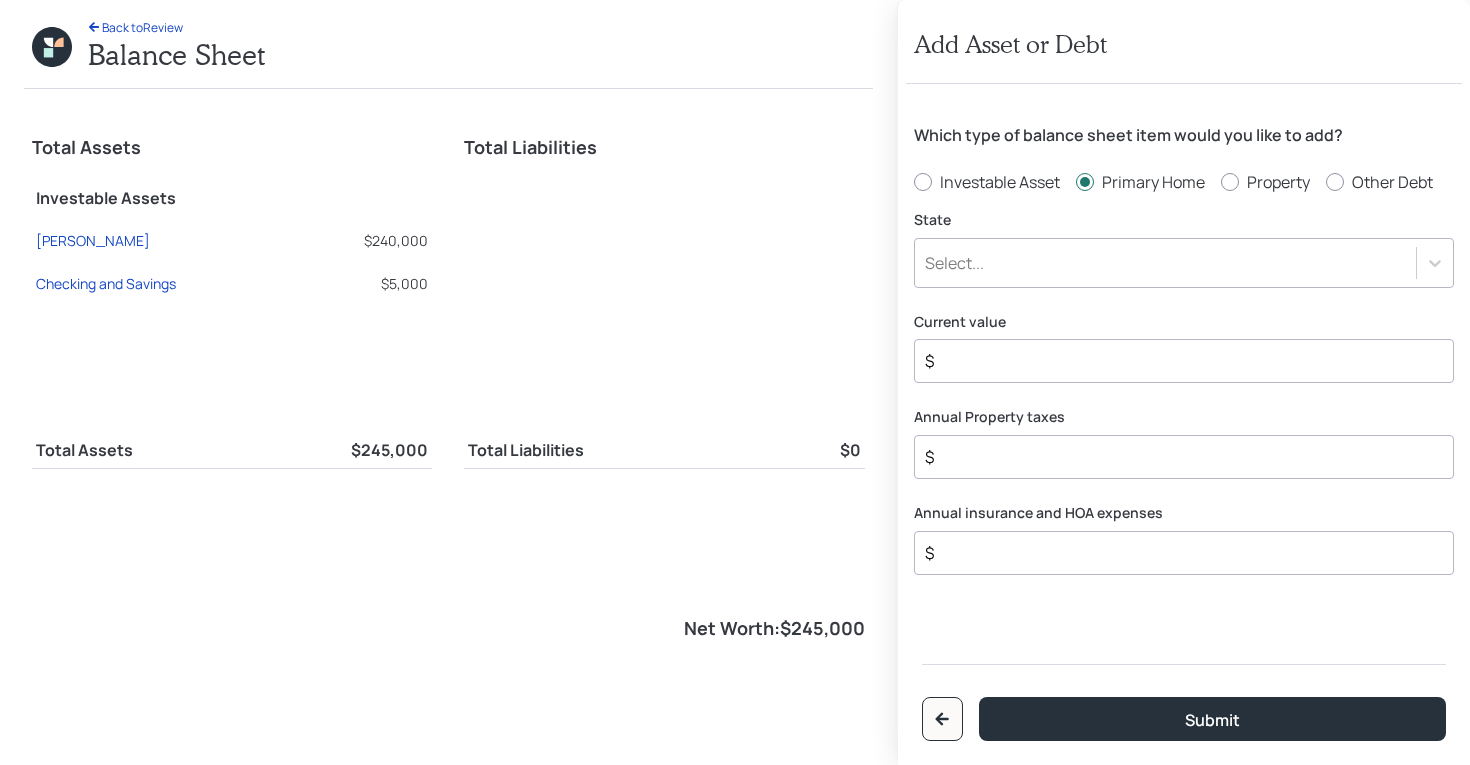 click on "Select..." at bounding box center (1165, 263) 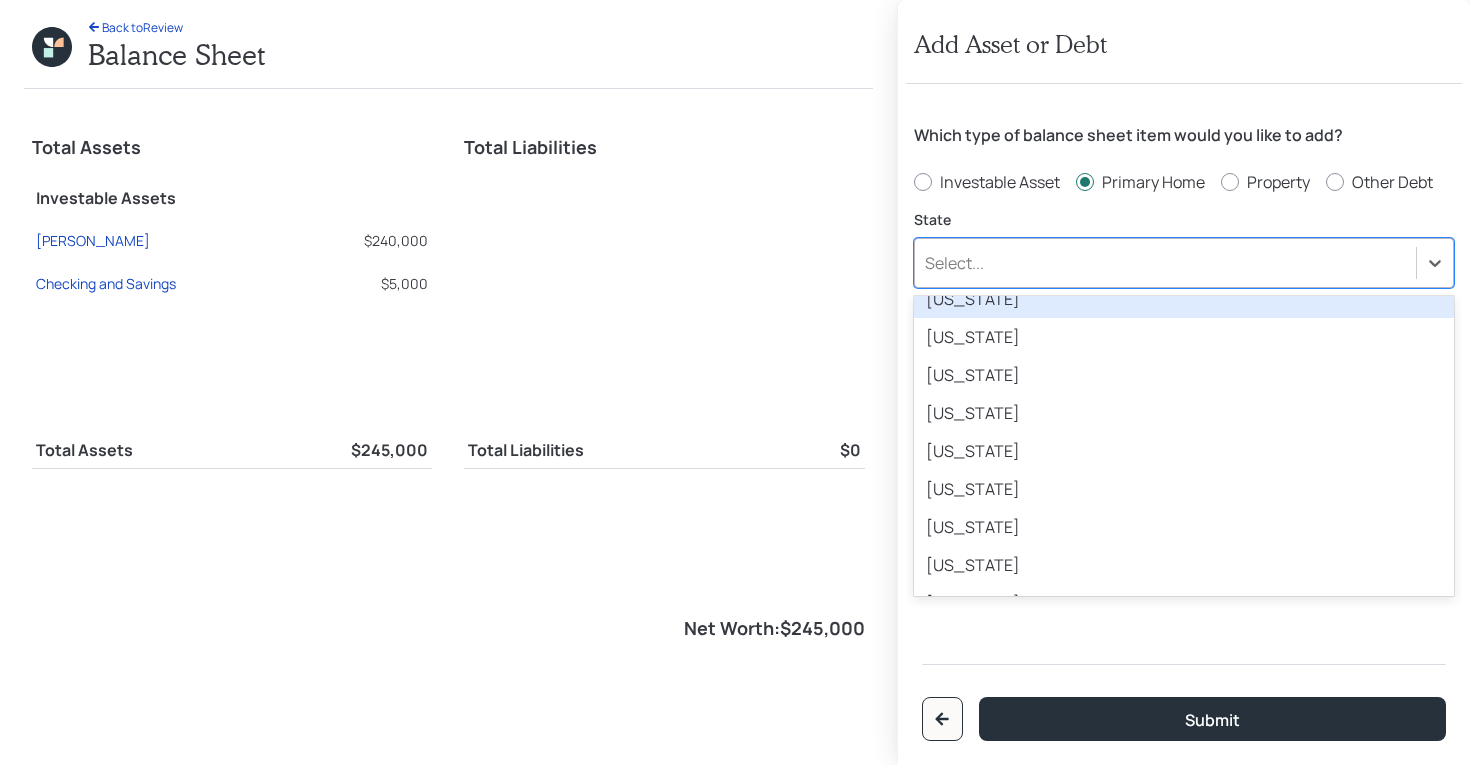 scroll, scrollTop: 356, scrollLeft: 0, axis: vertical 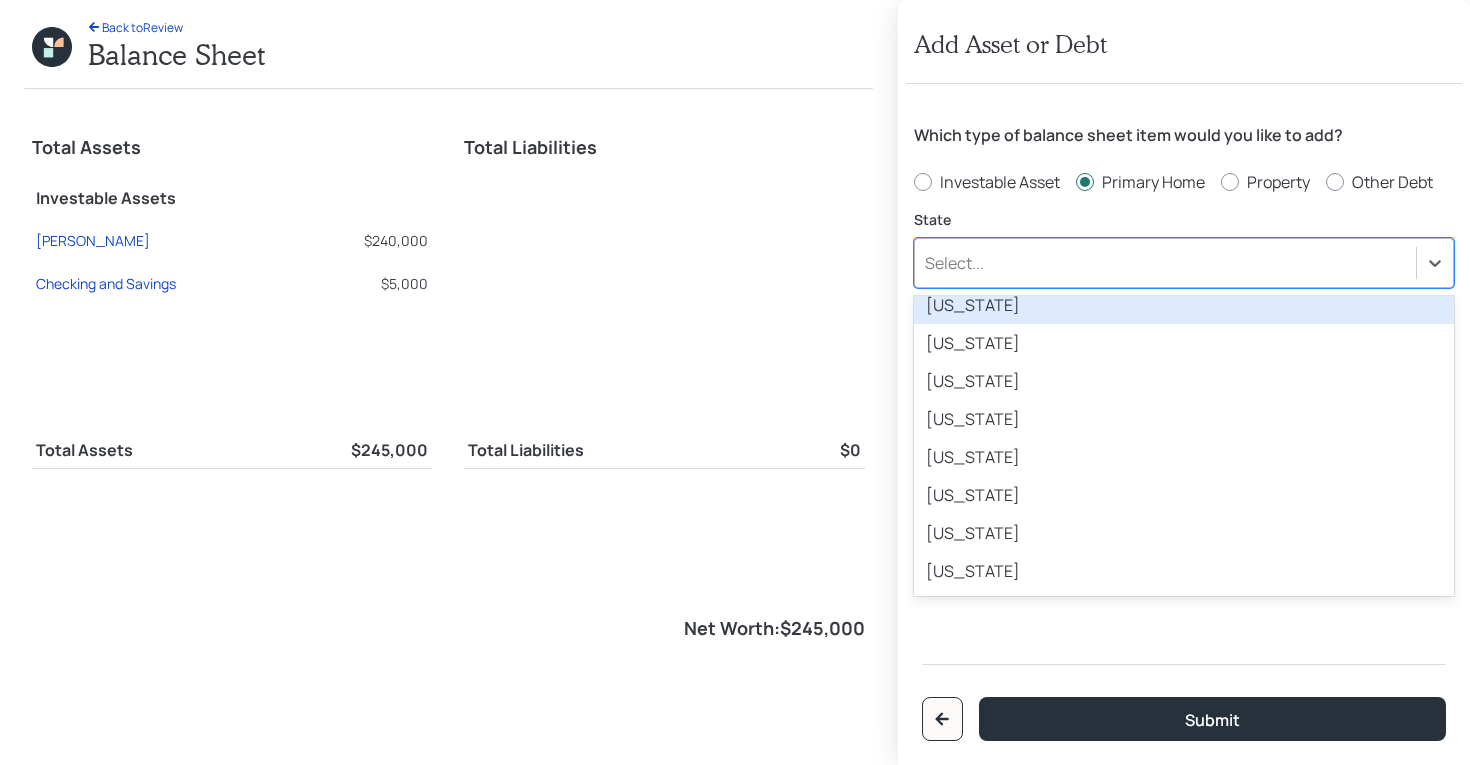 click on "[US_STATE]" at bounding box center [1184, 305] 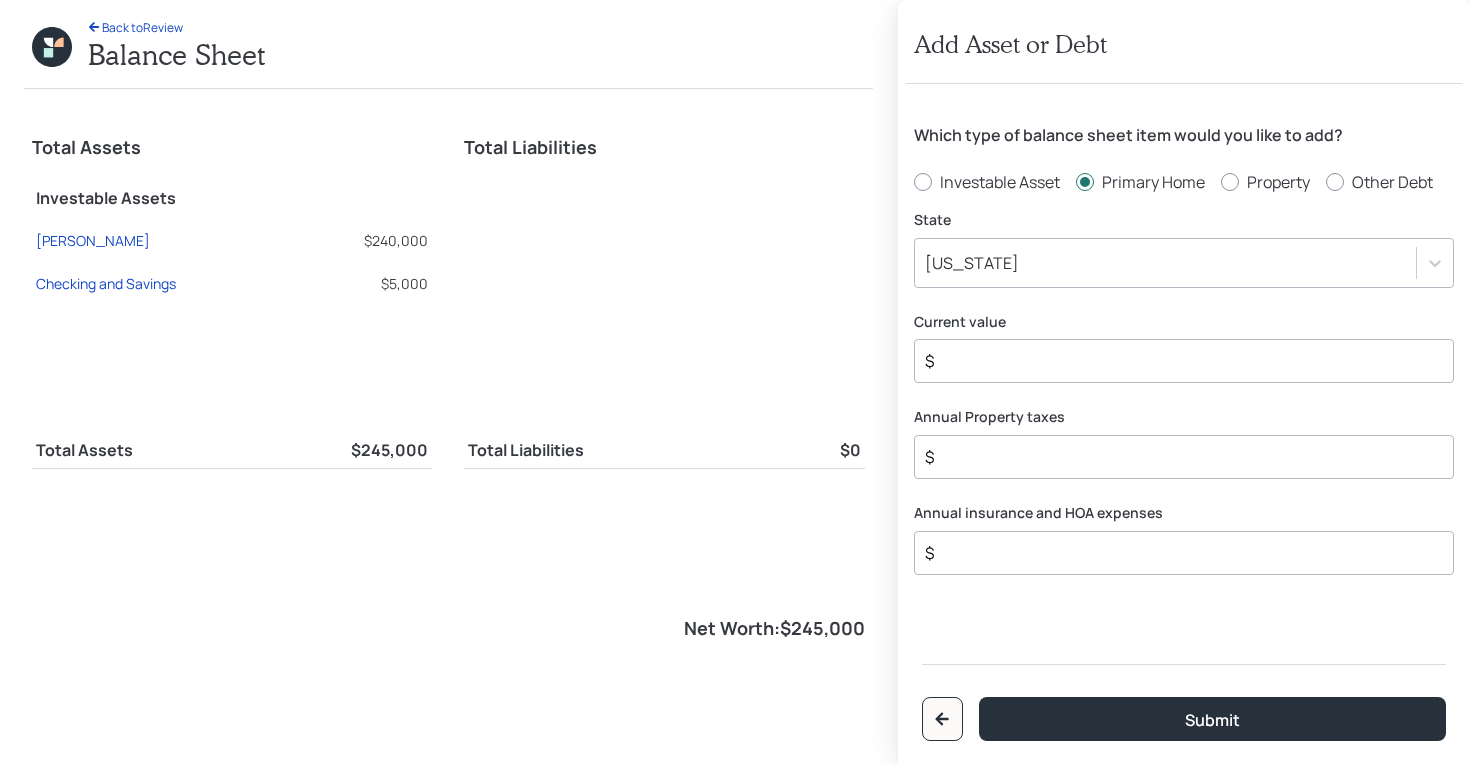 click on "$" at bounding box center (1176, 361) 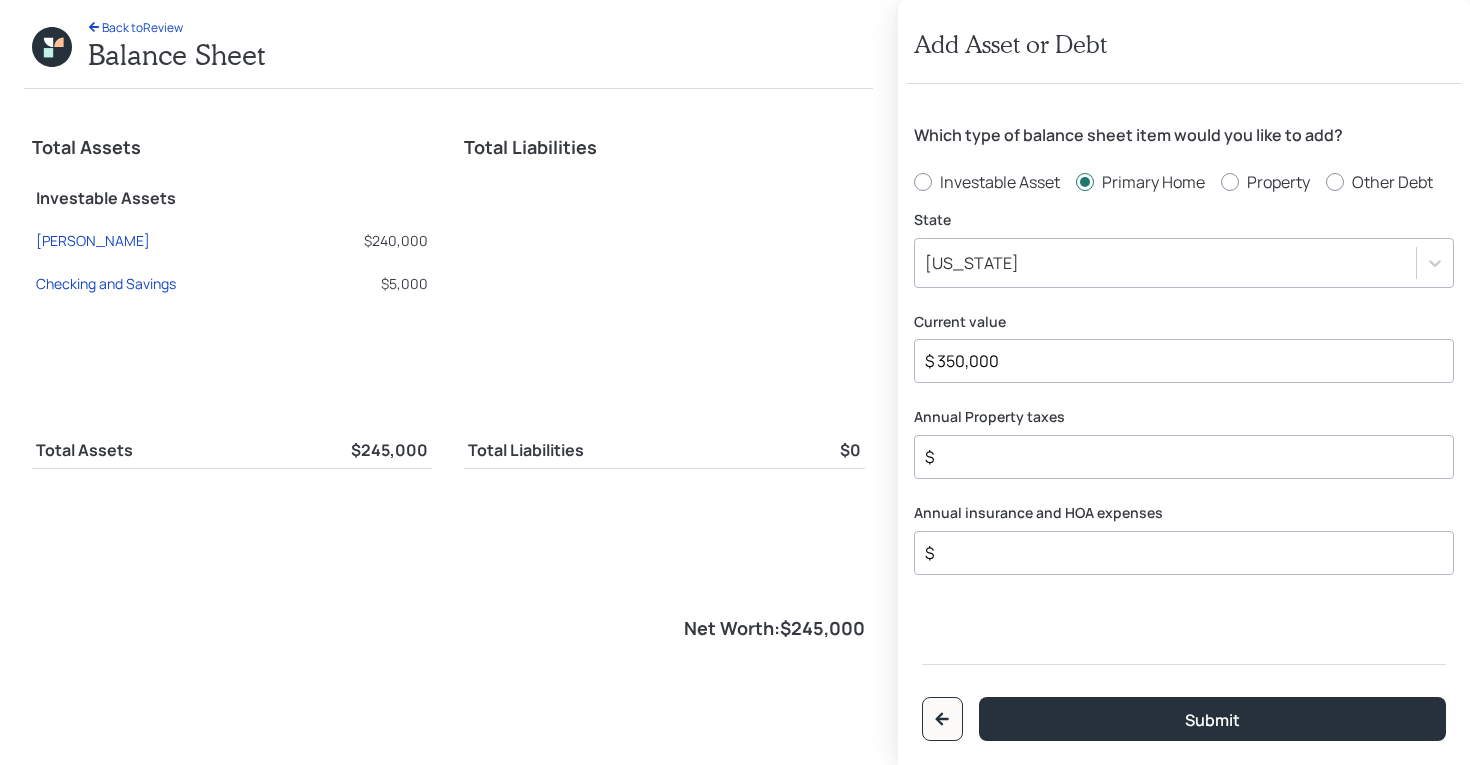 type on "$ 350,000" 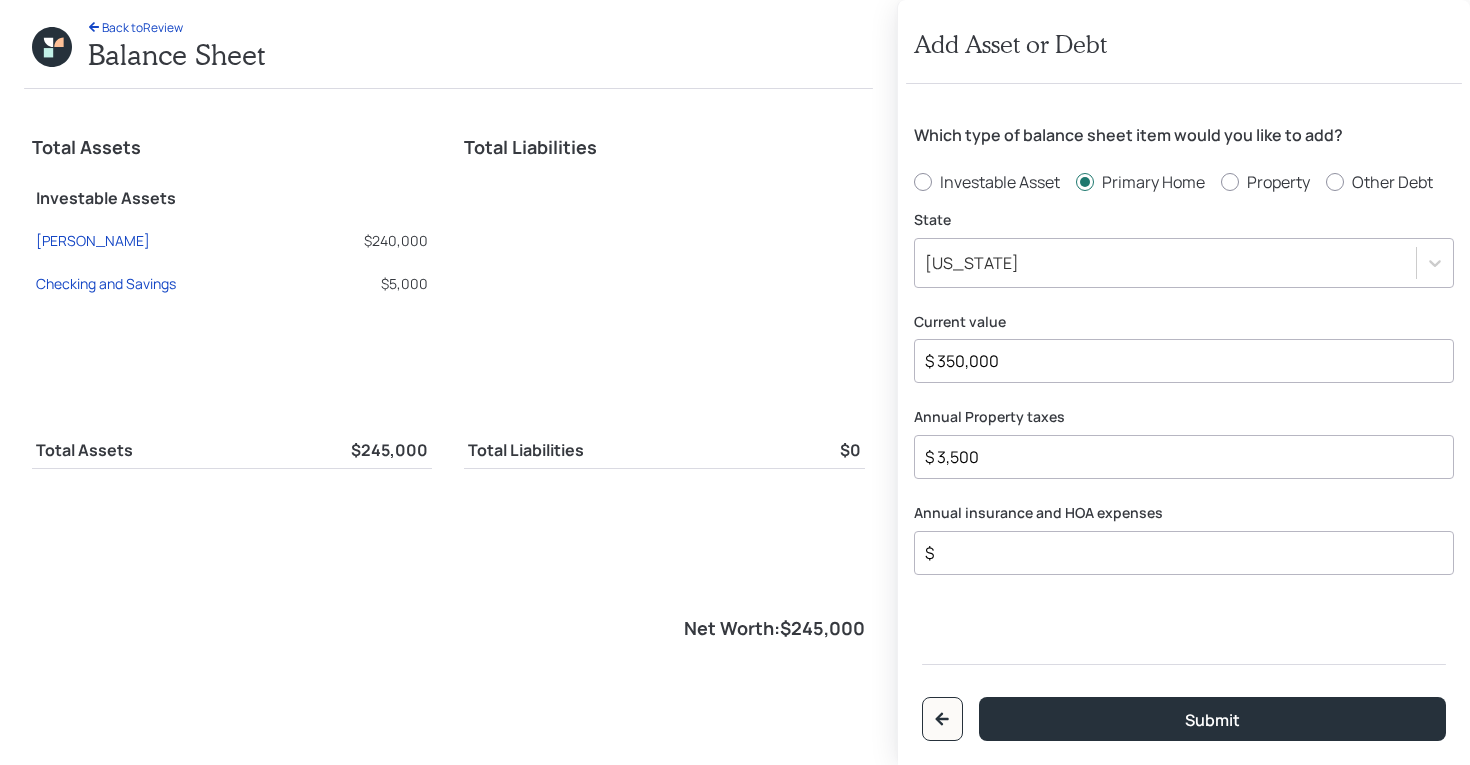 type on "$ 3,500" 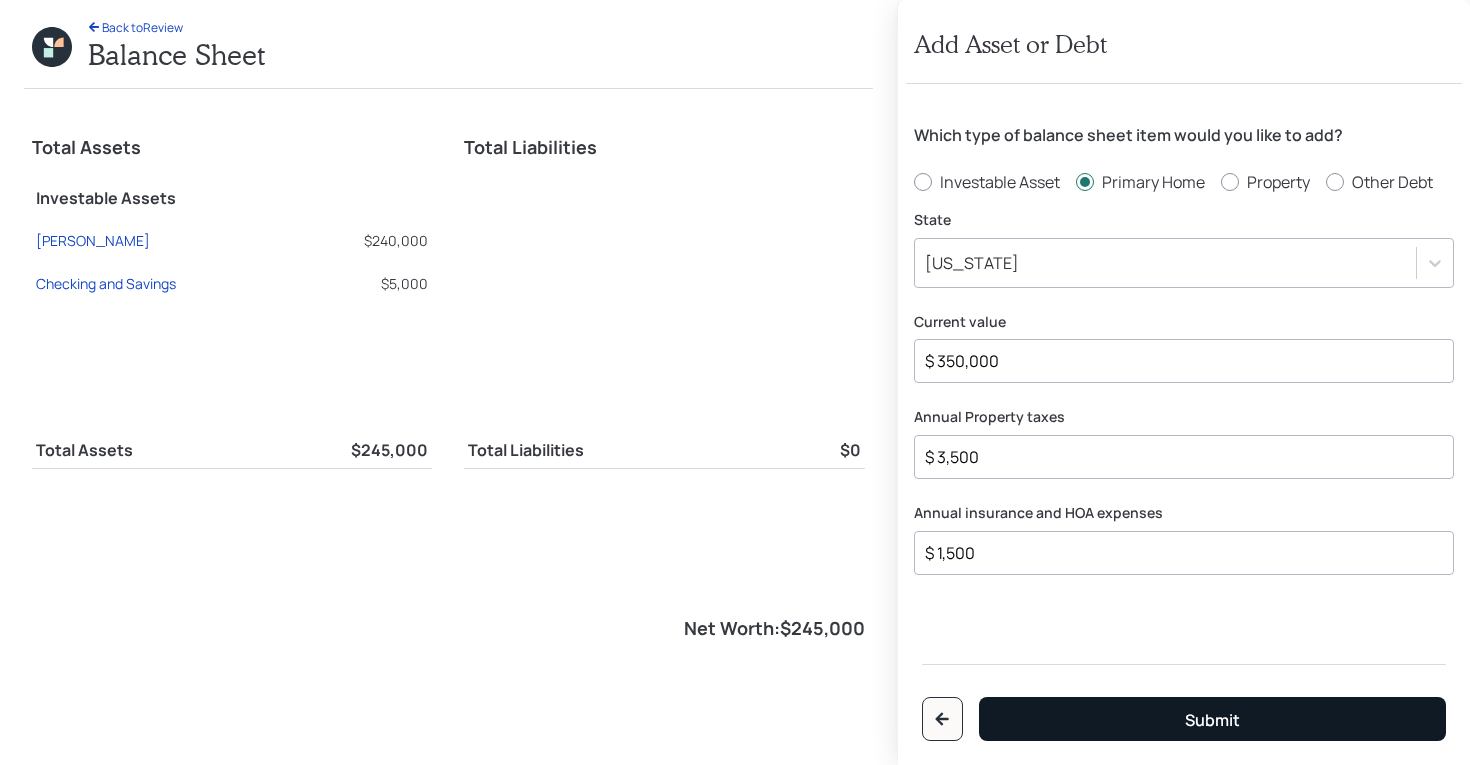 type on "$ 1,500" 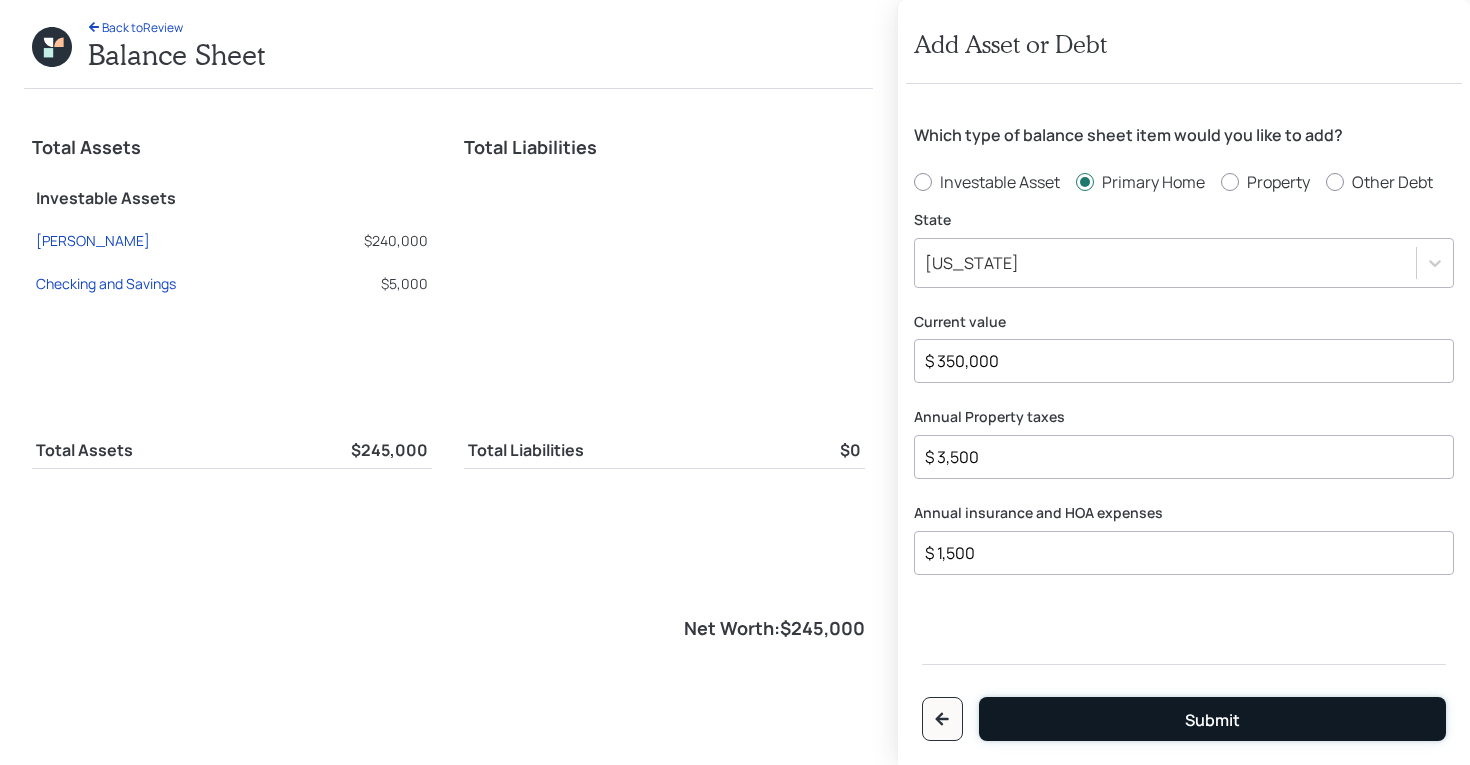 click on "Submit" at bounding box center (1212, 719) 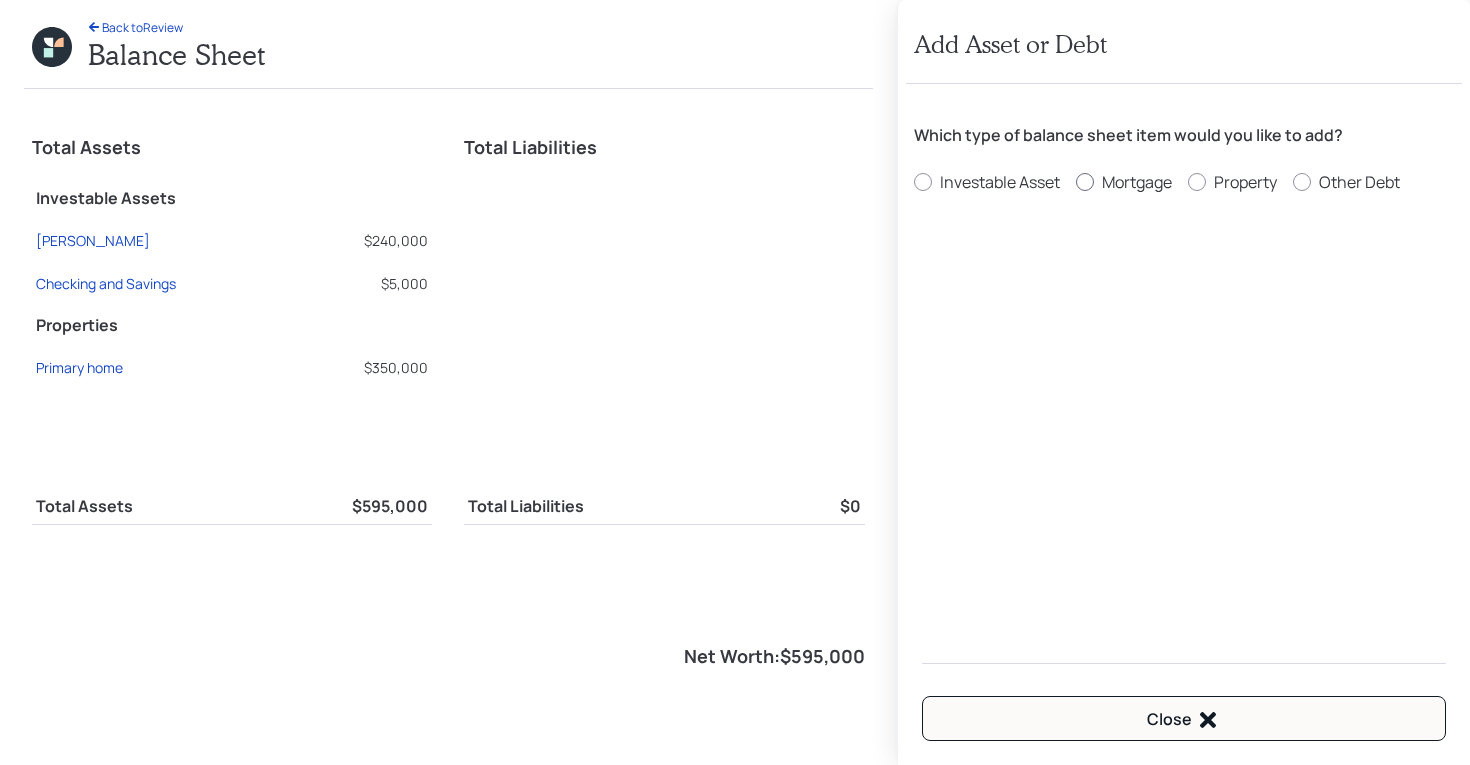 click on "Mortgage" at bounding box center [1137, 182] 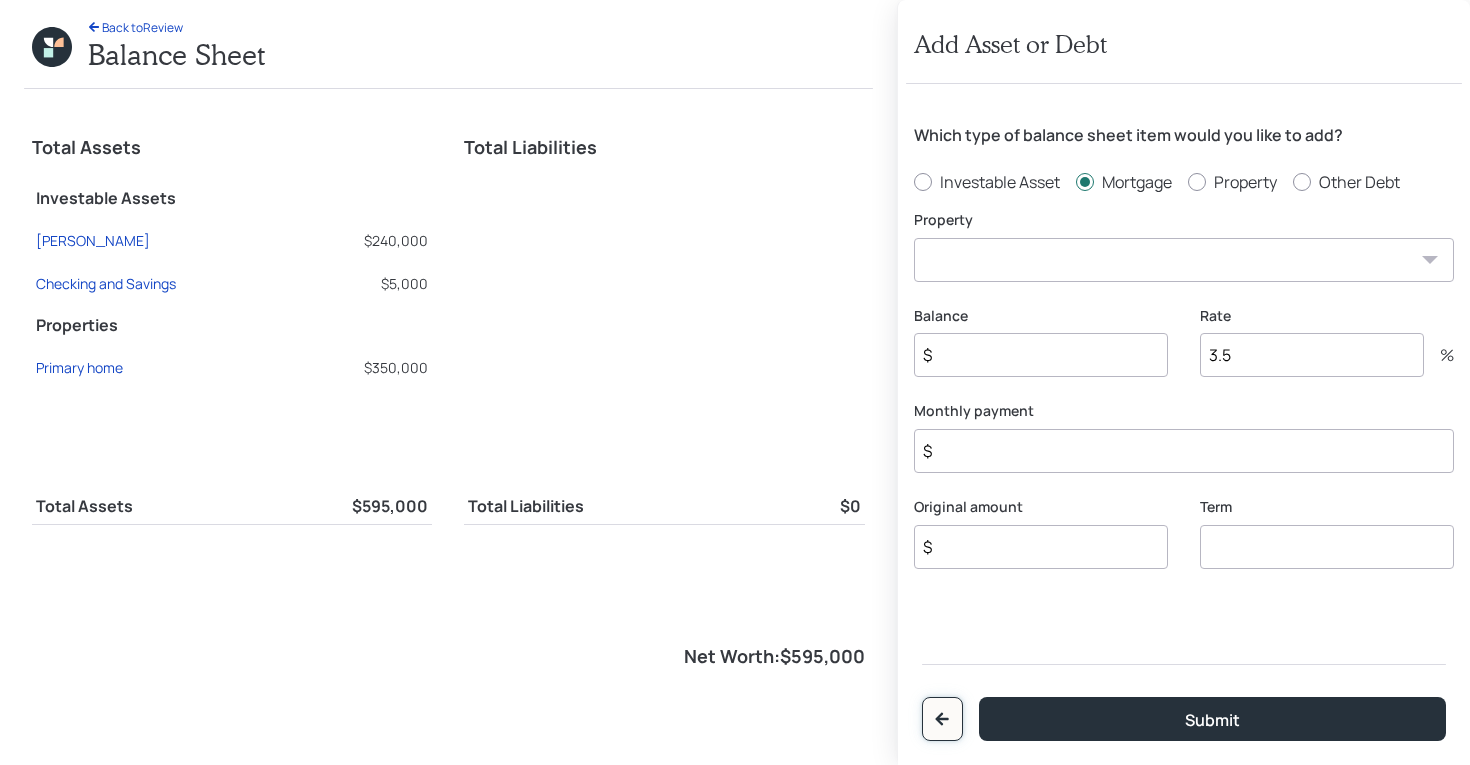 drag, startPoint x: 949, startPoint y: 709, endPoint x: 1242, endPoint y: 114, distance: 663.23 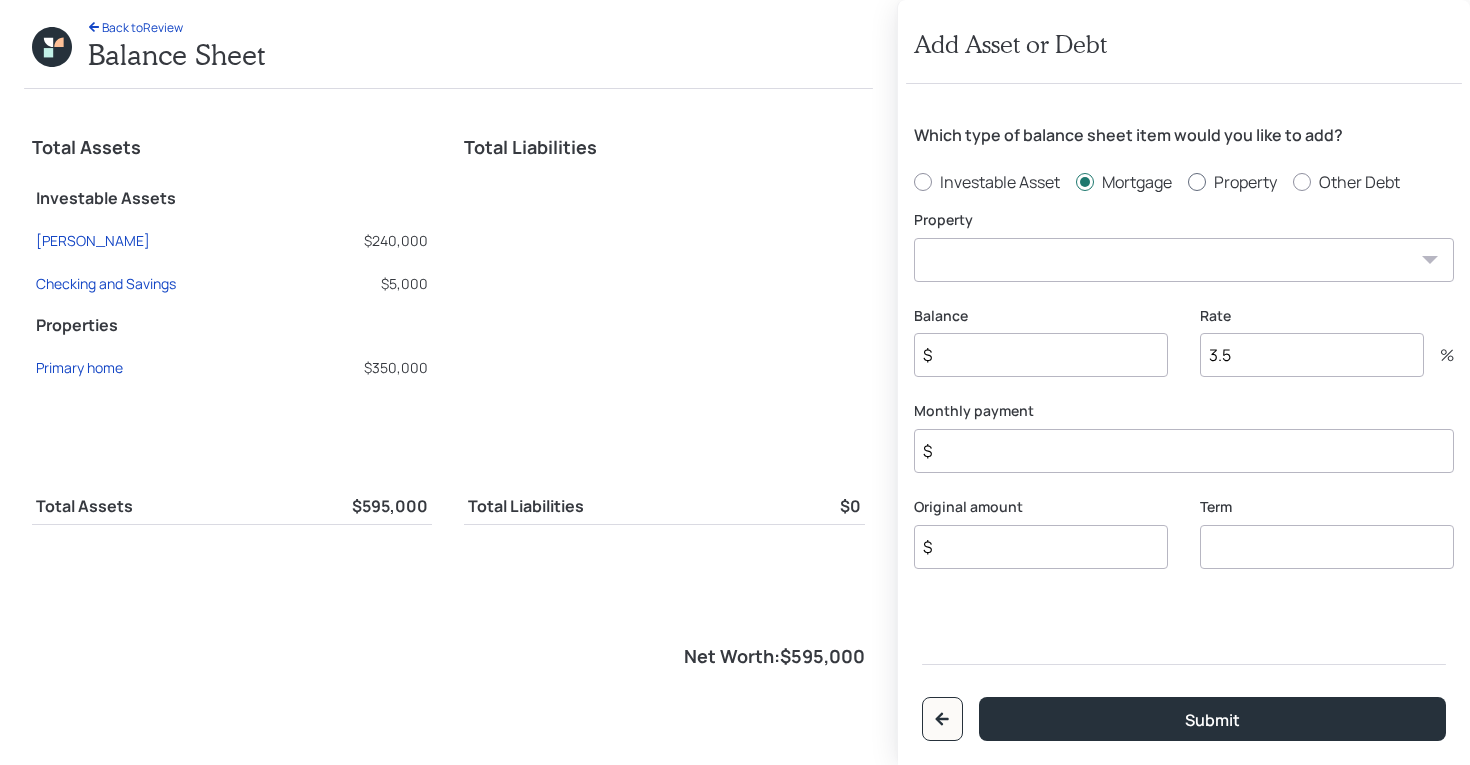 click on "Property" at bounding box center [1245, 182] 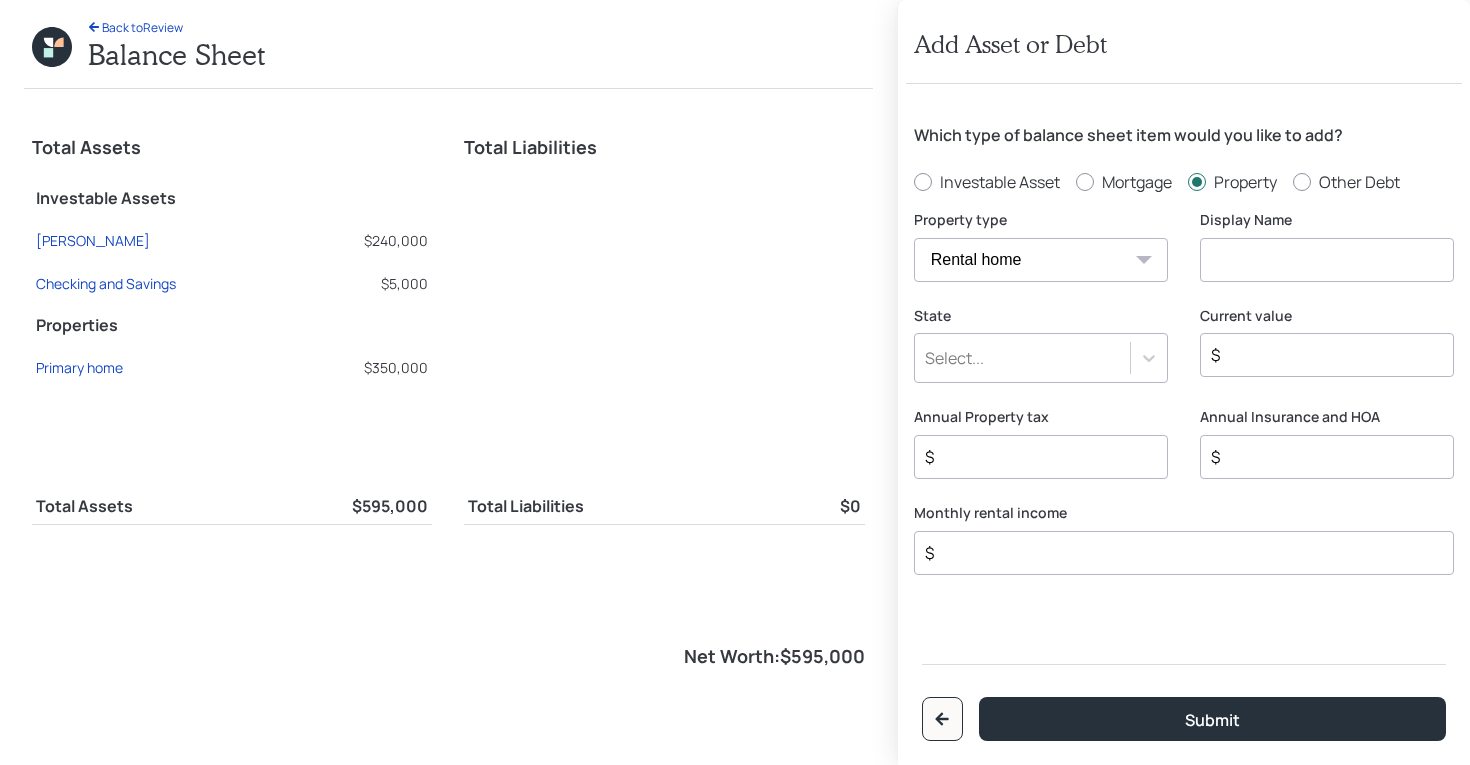 click on "Vacation home Rental home" at bounding box center (1041, 260) 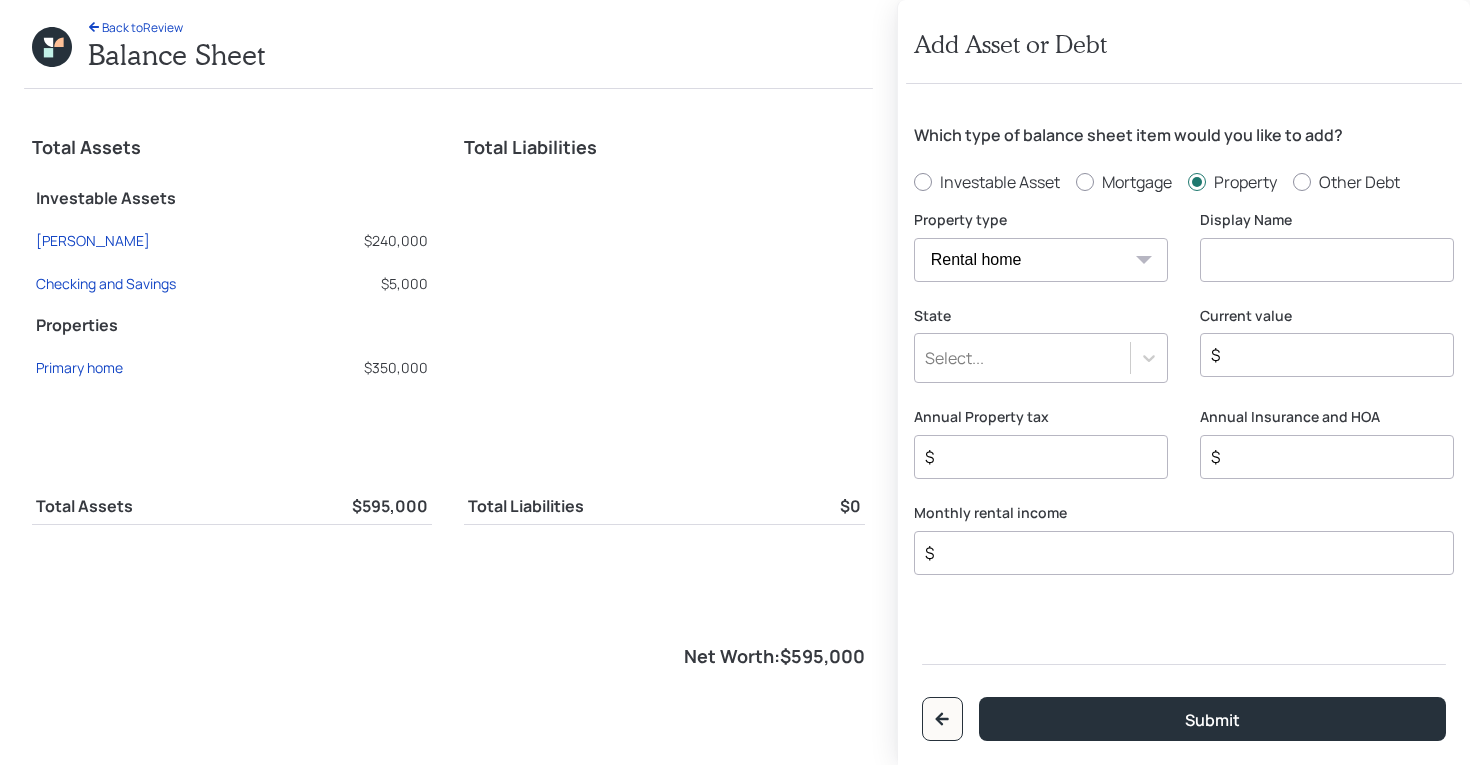 select on "vacation_property" 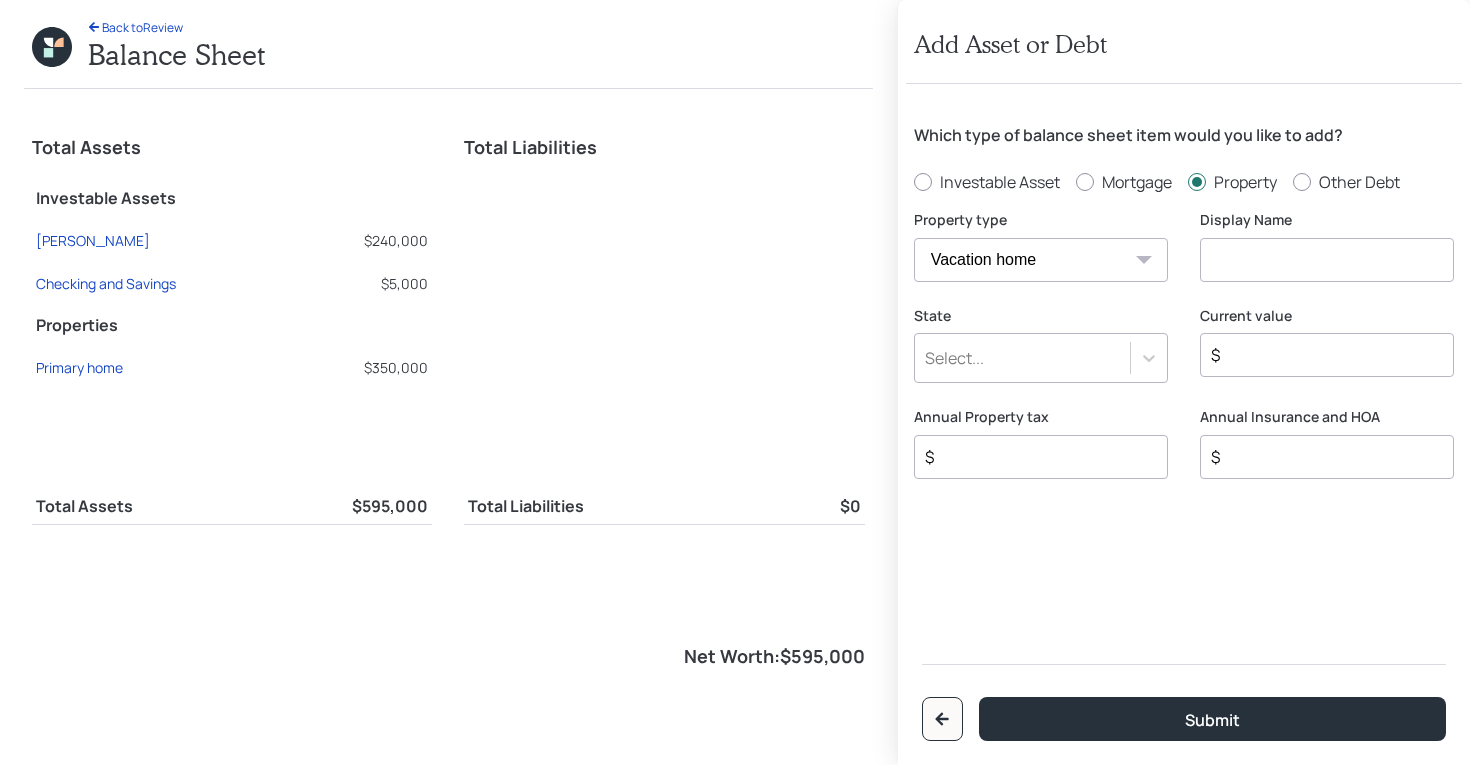 click at bounding box center [1327, 260] 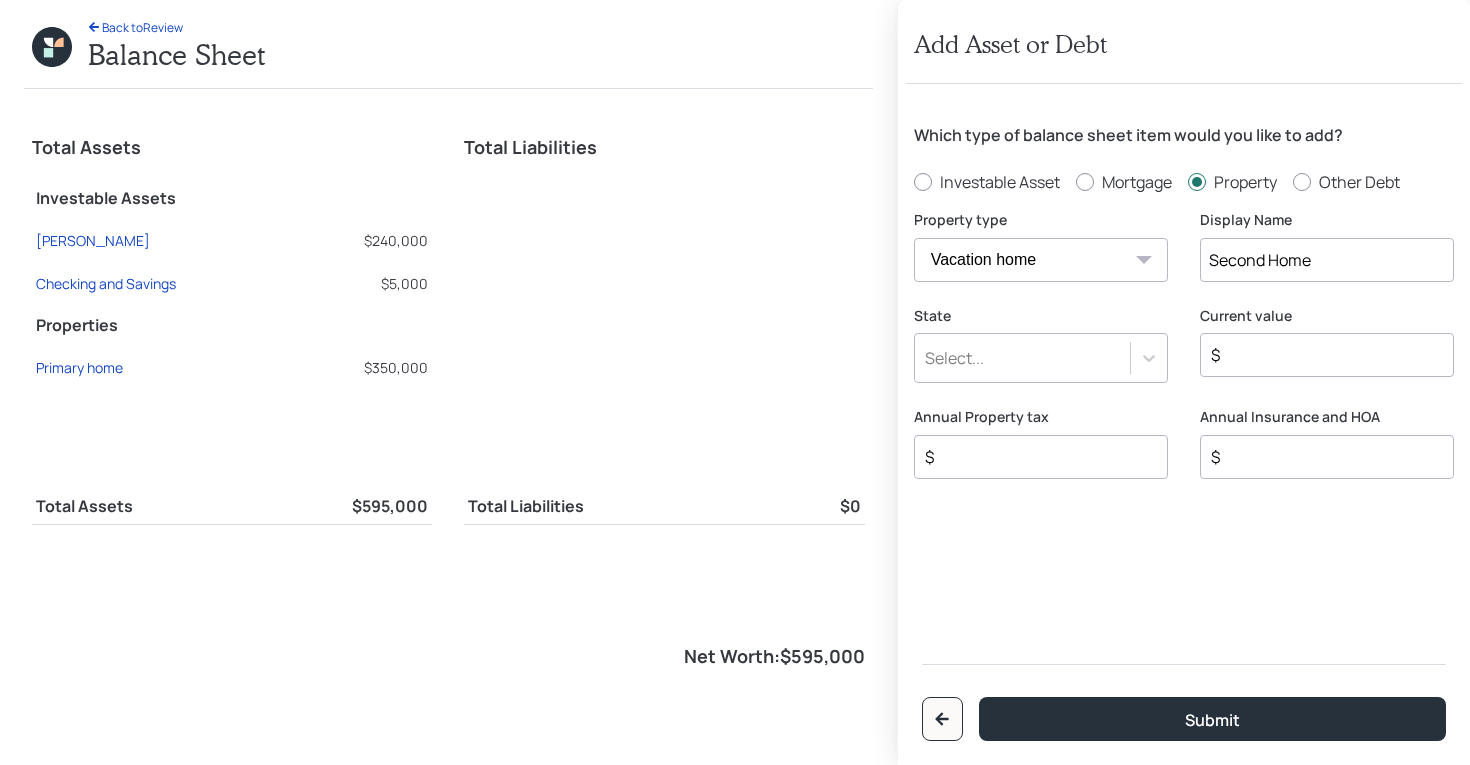 type on "Second Home" 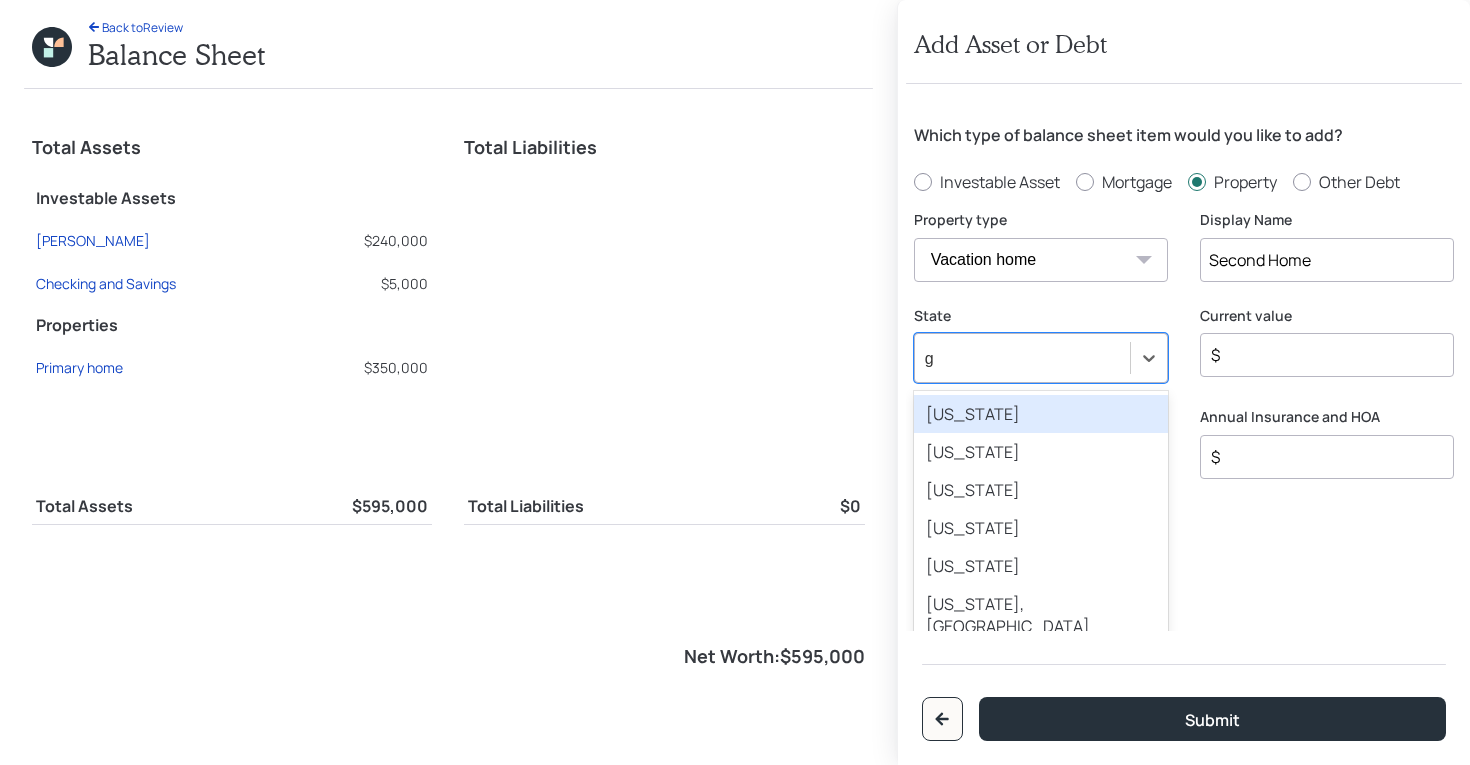 type on "ge" 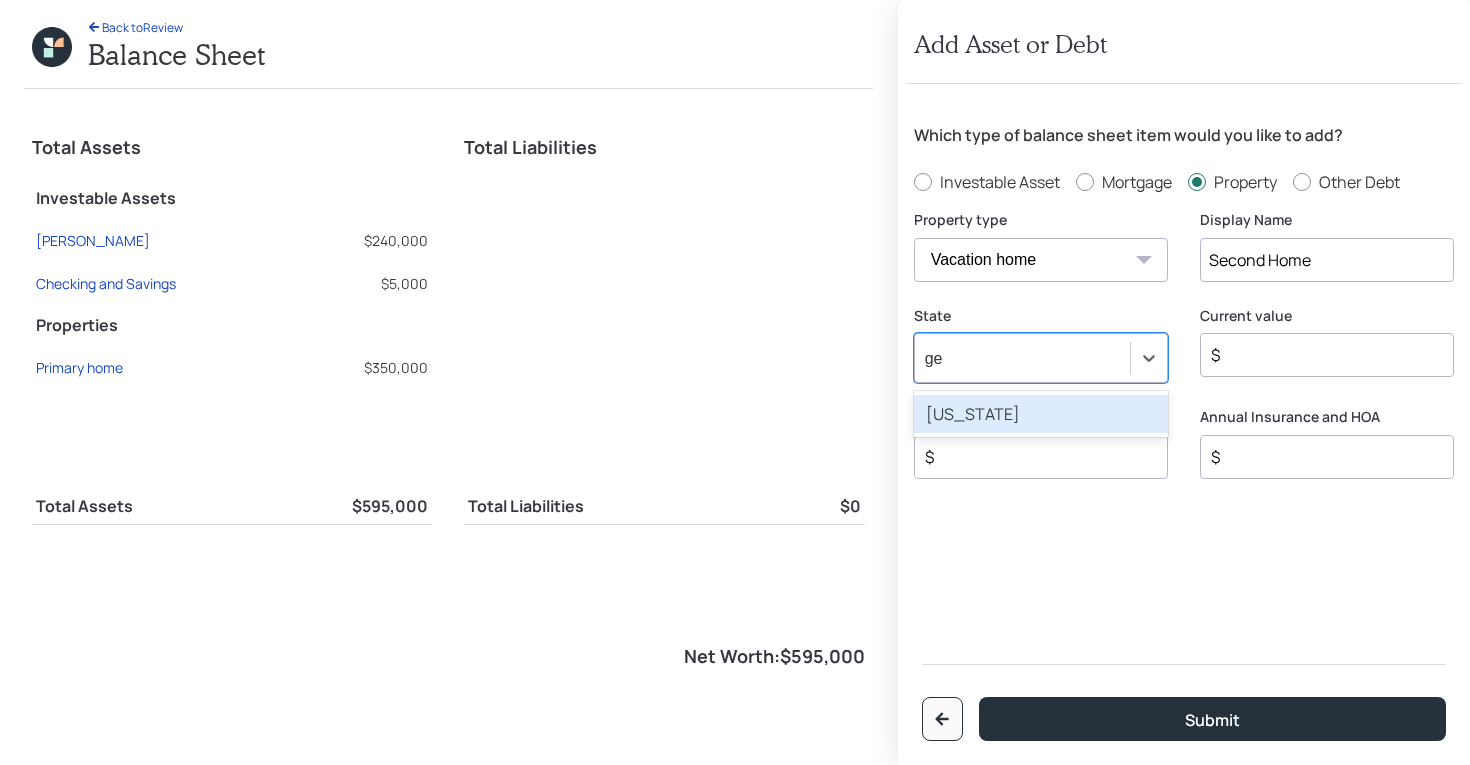 type 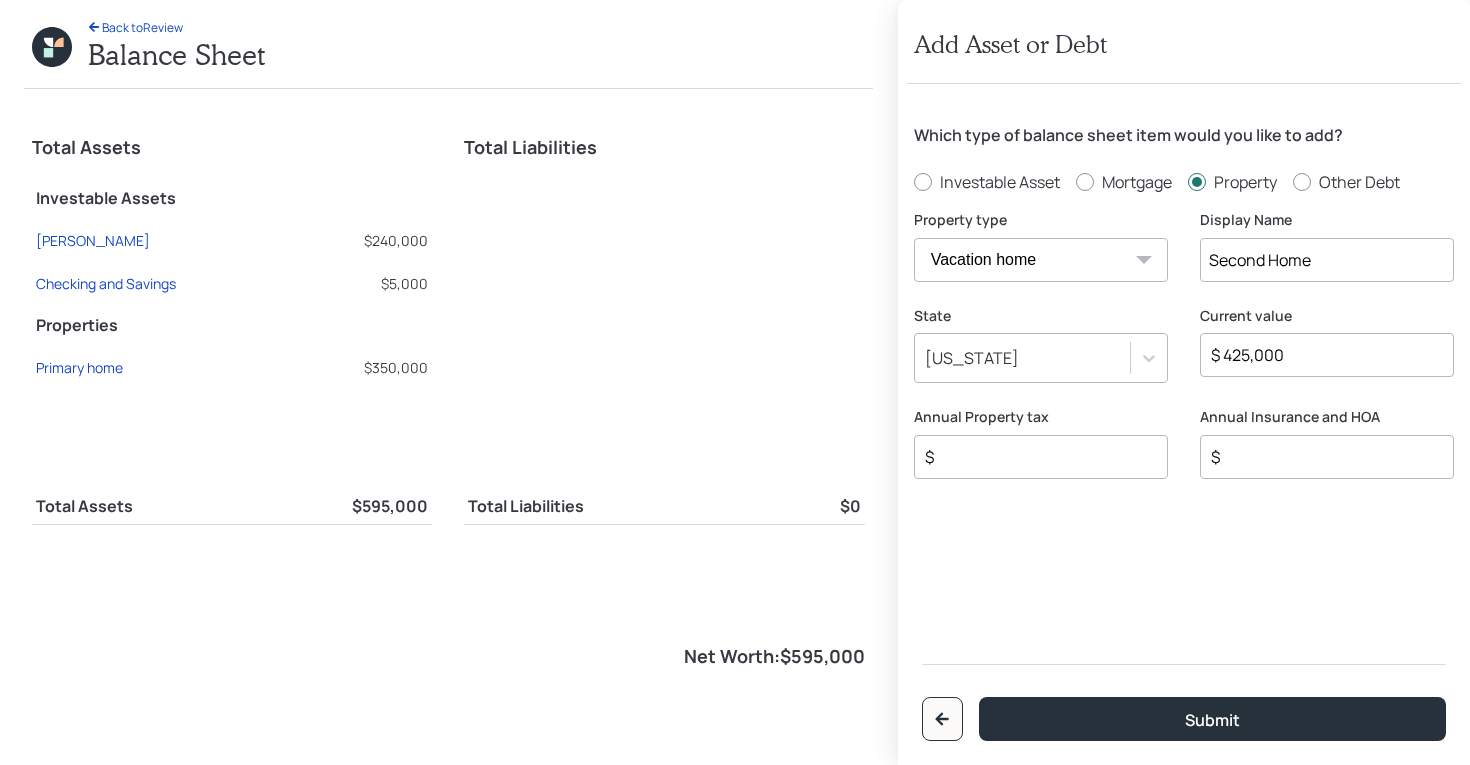 type on "$ 425,000" 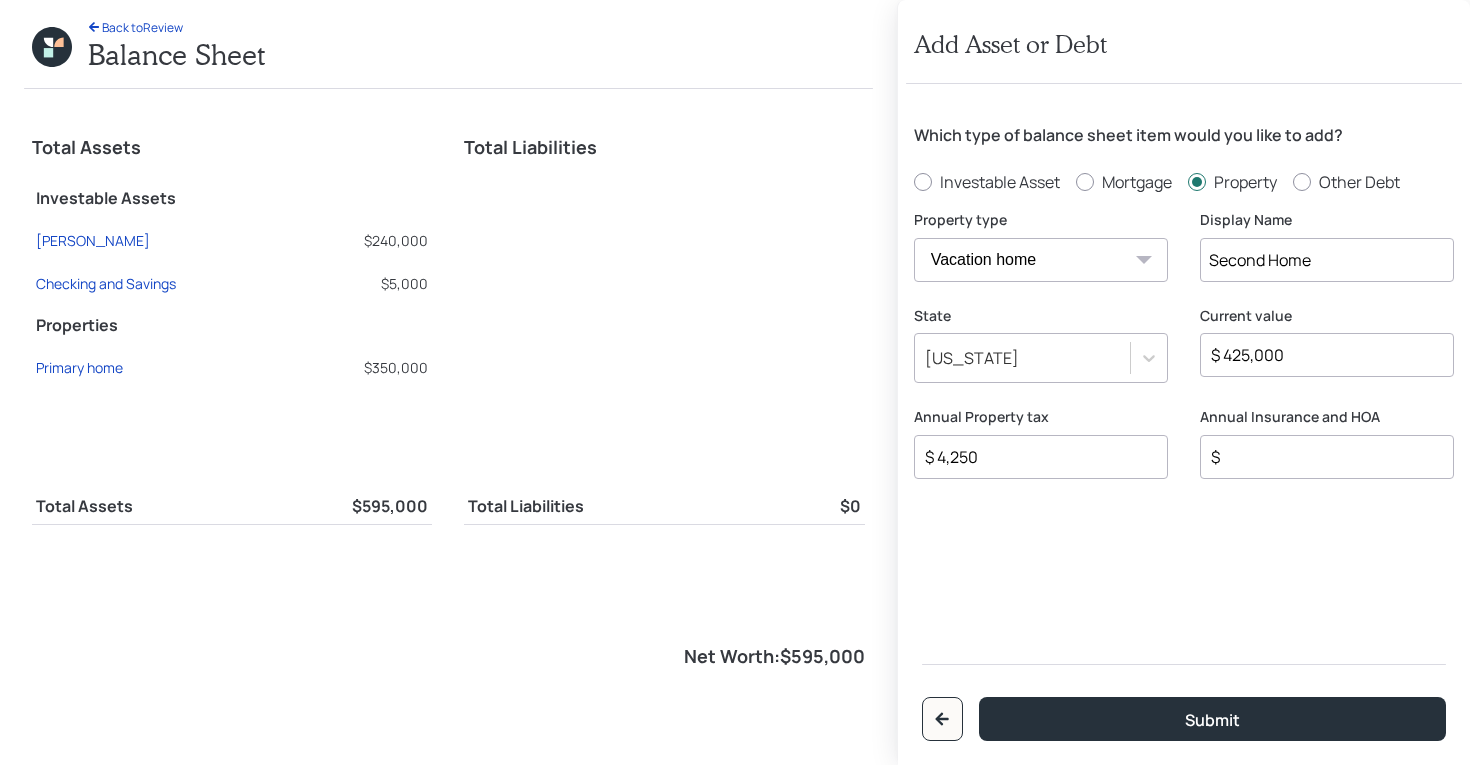 type on "$ 4,250" 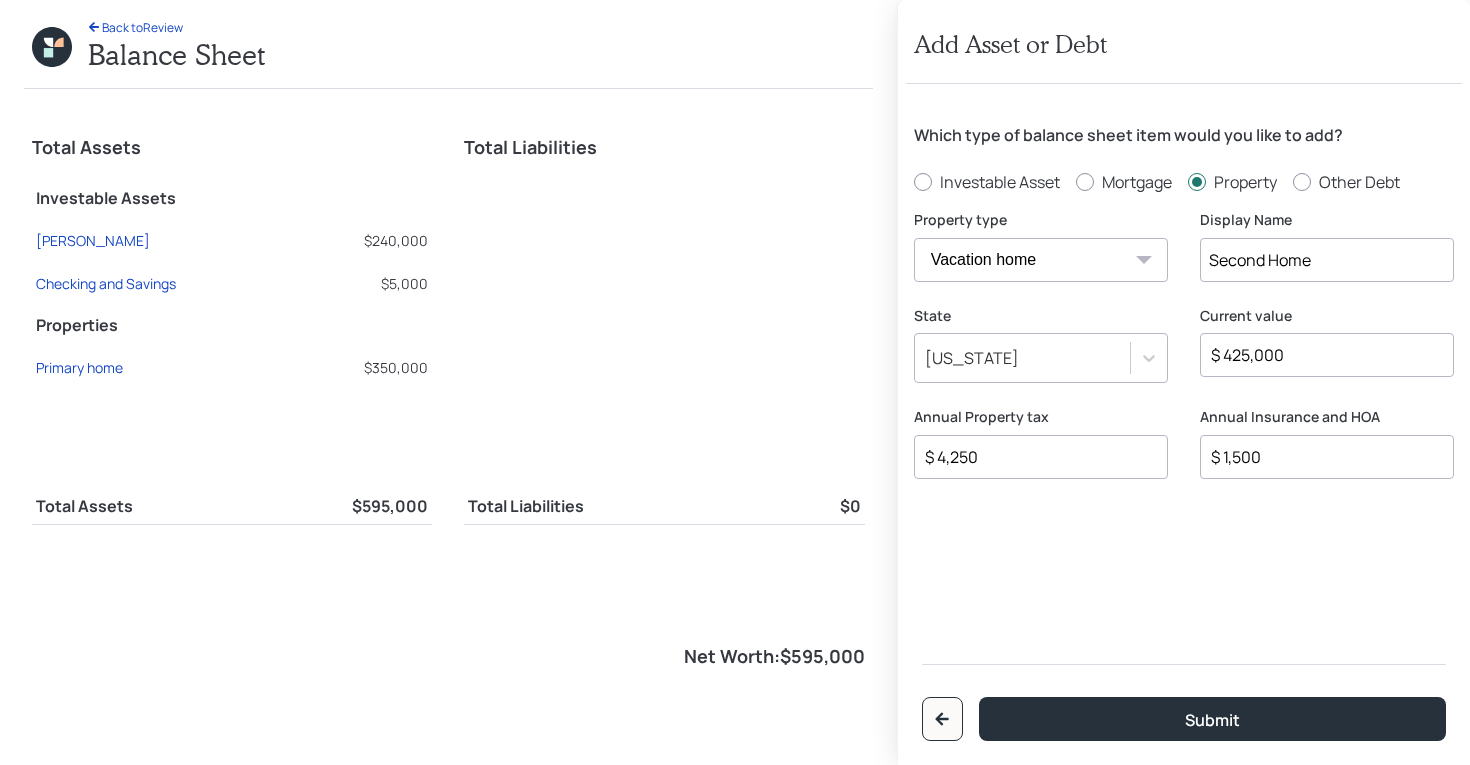 type on "$ 1,500" 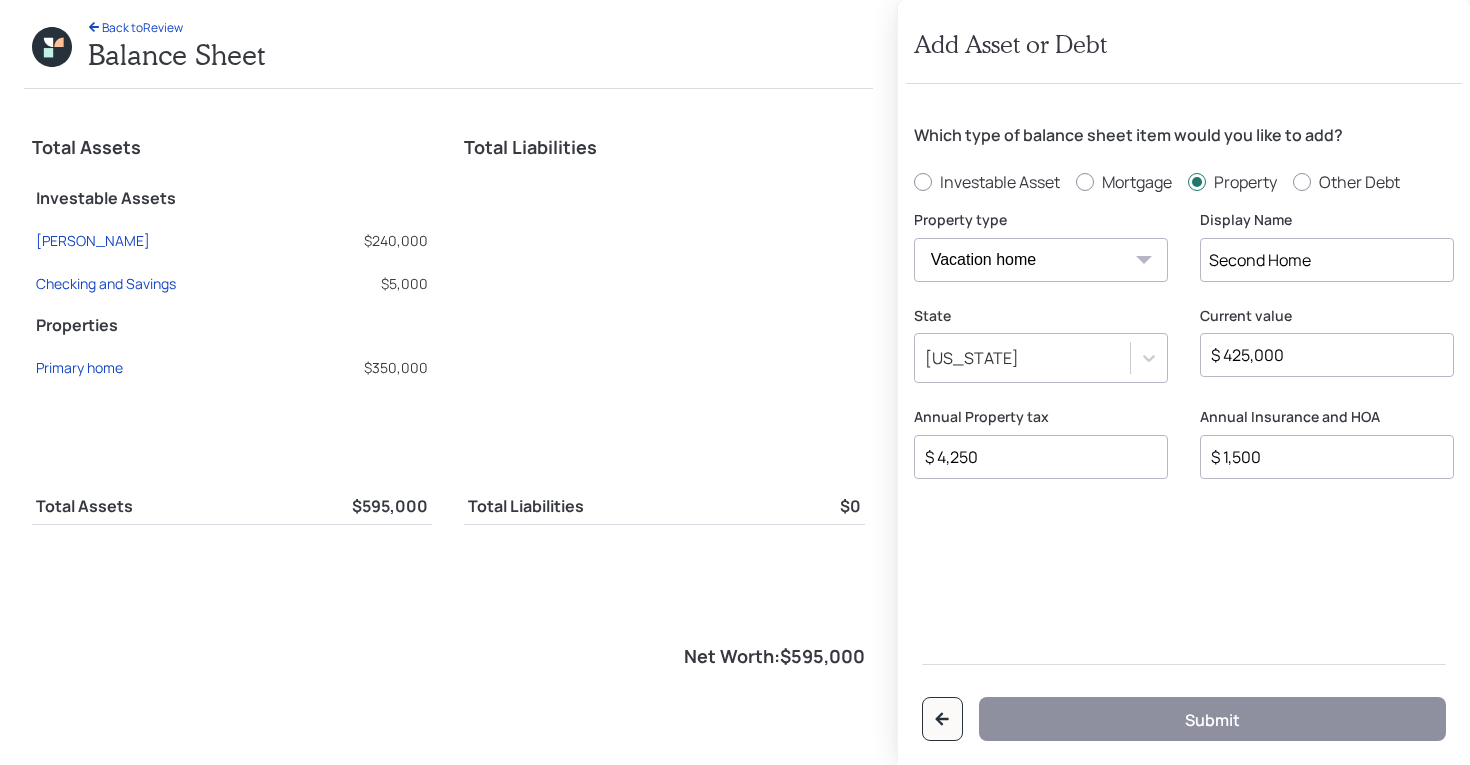 radio on "false" 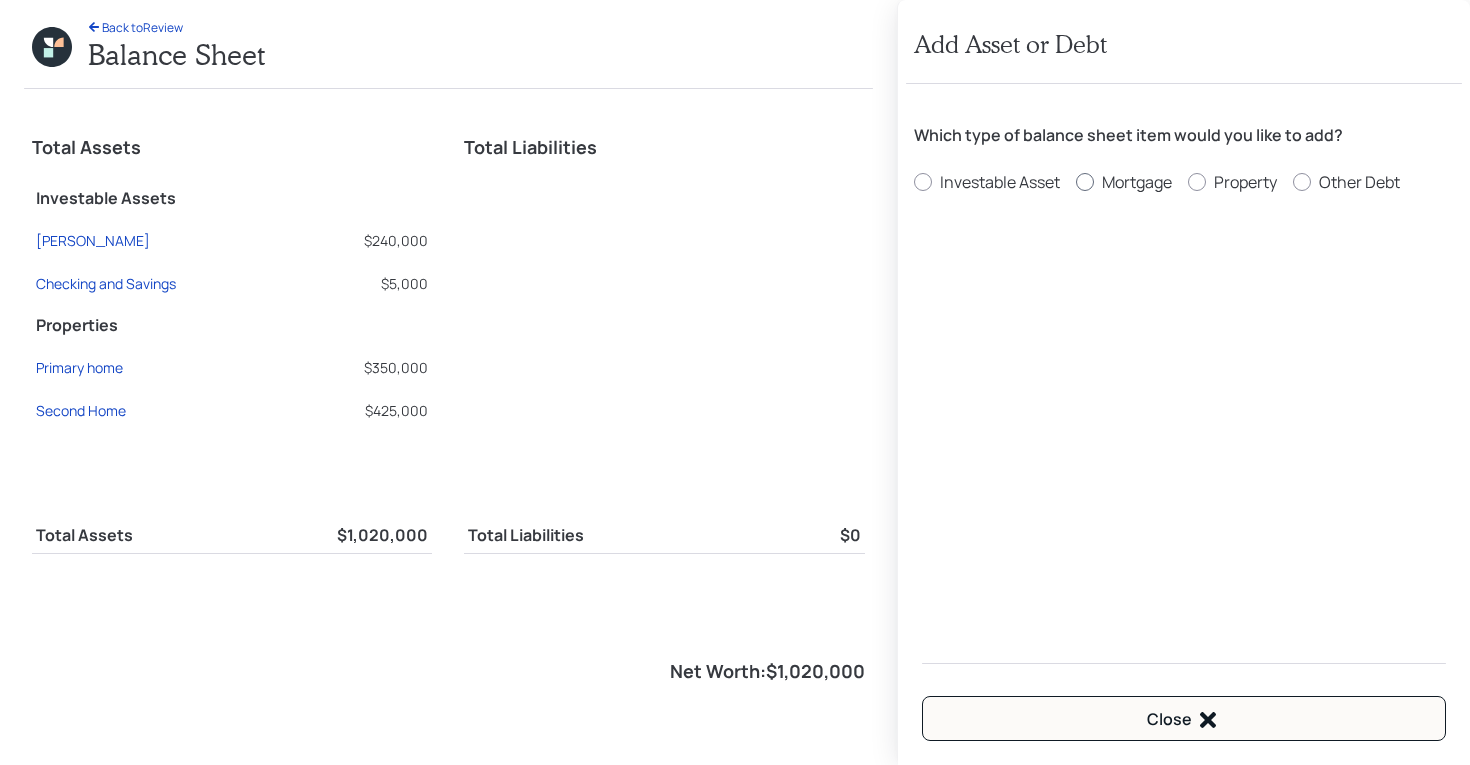 click on "Mortgage" at bounding box center (1137, 182) 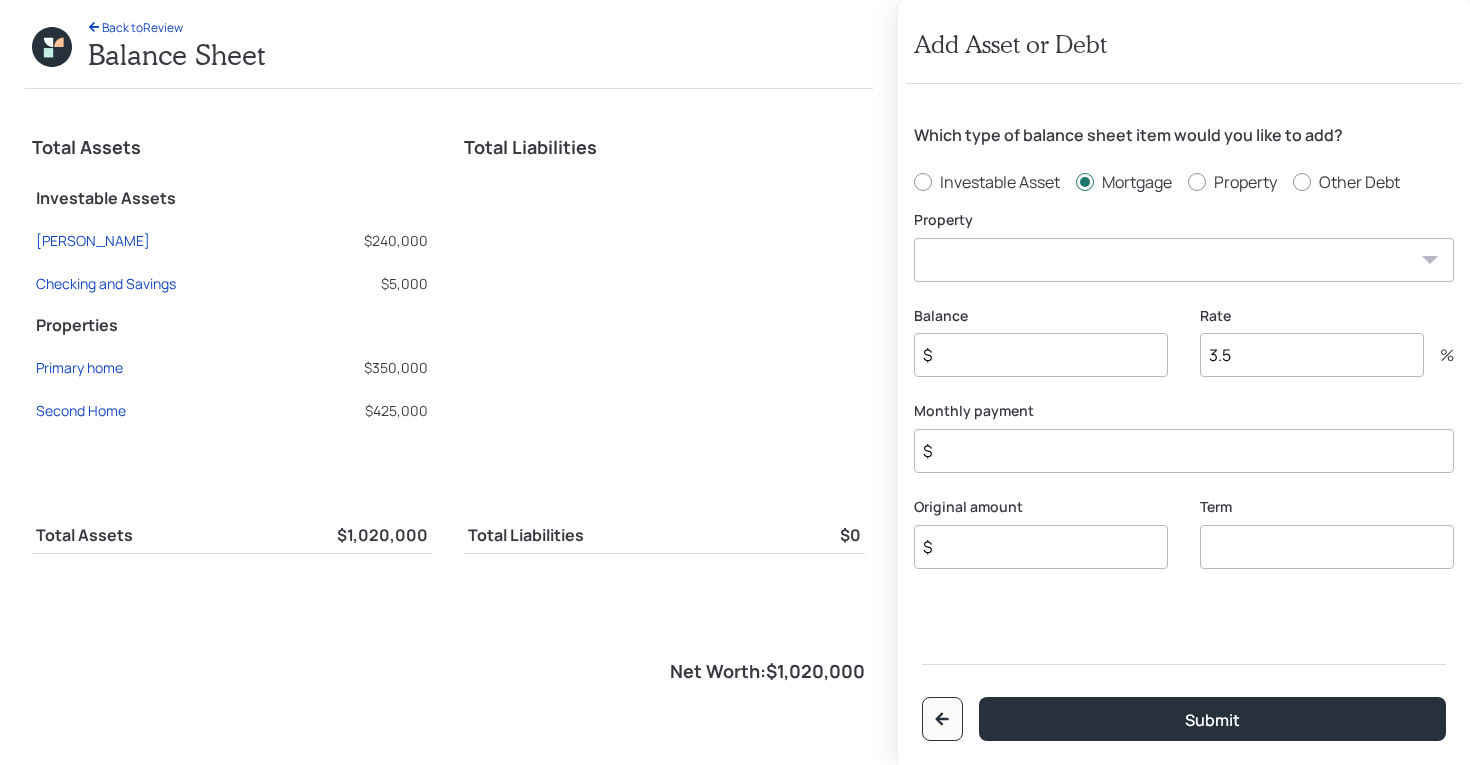 click on "GA Primary home Second Home" at bounding box center [1184, 260] 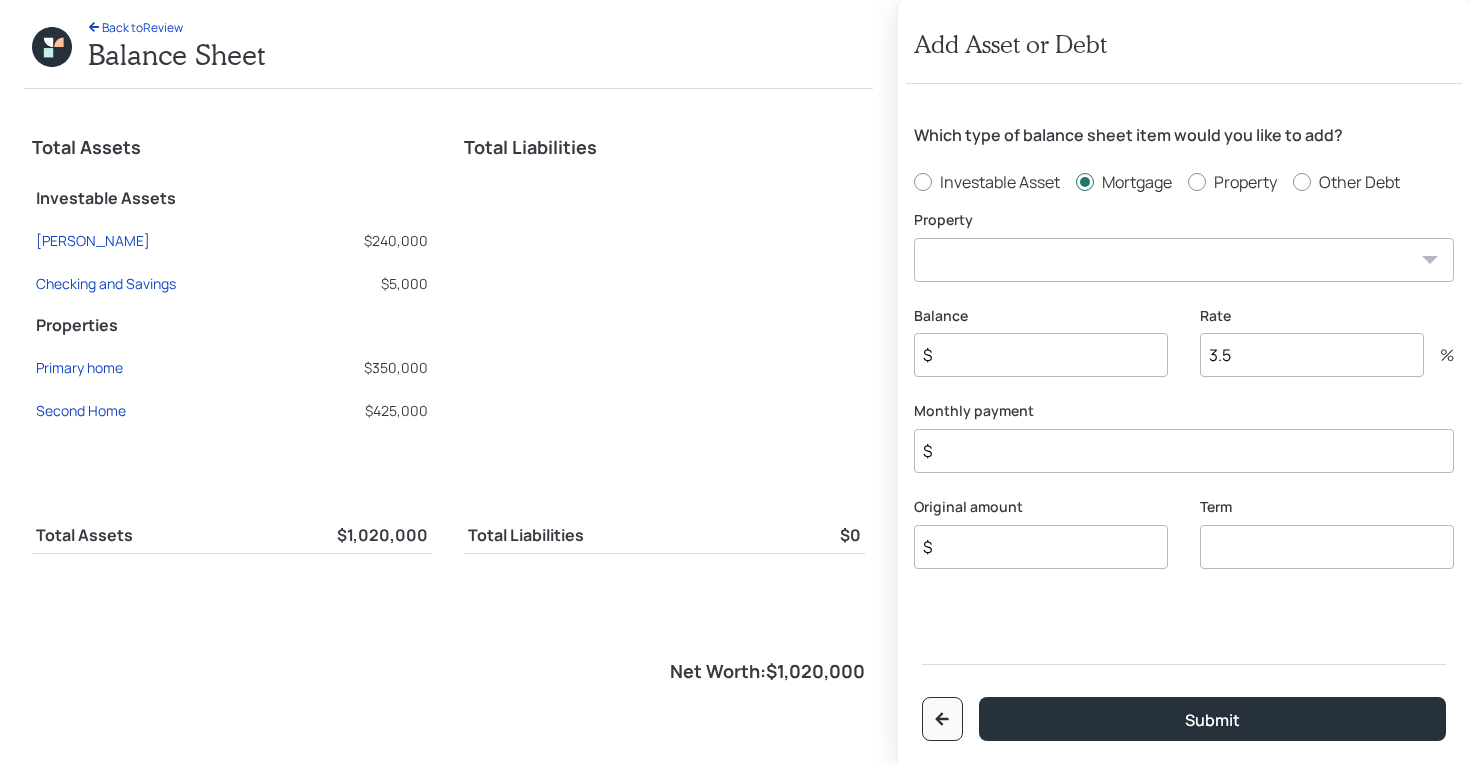 select on "d185b6b0-0d97-499e-a889-61294a3b3ba6" 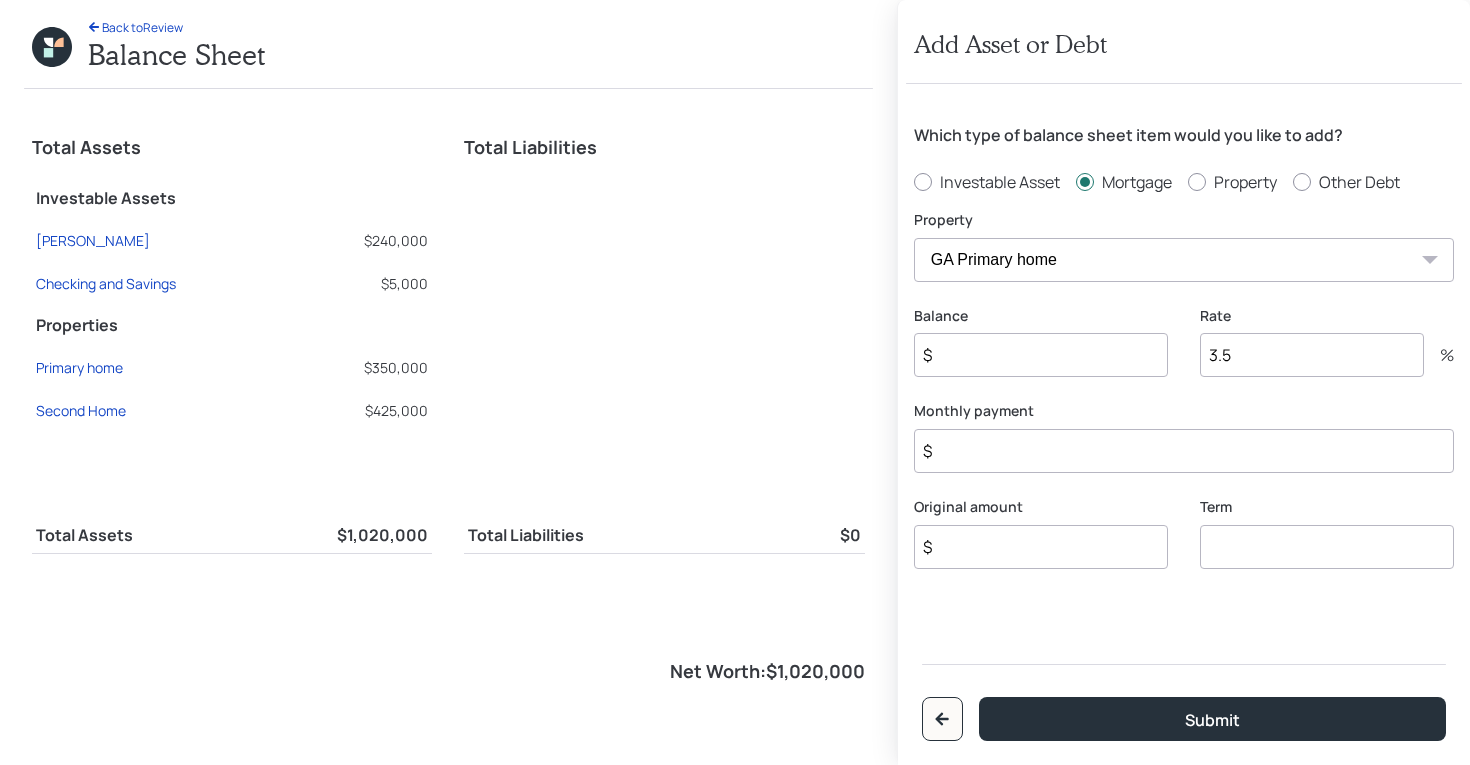 click on "$" at bounding box center (1041, 355) 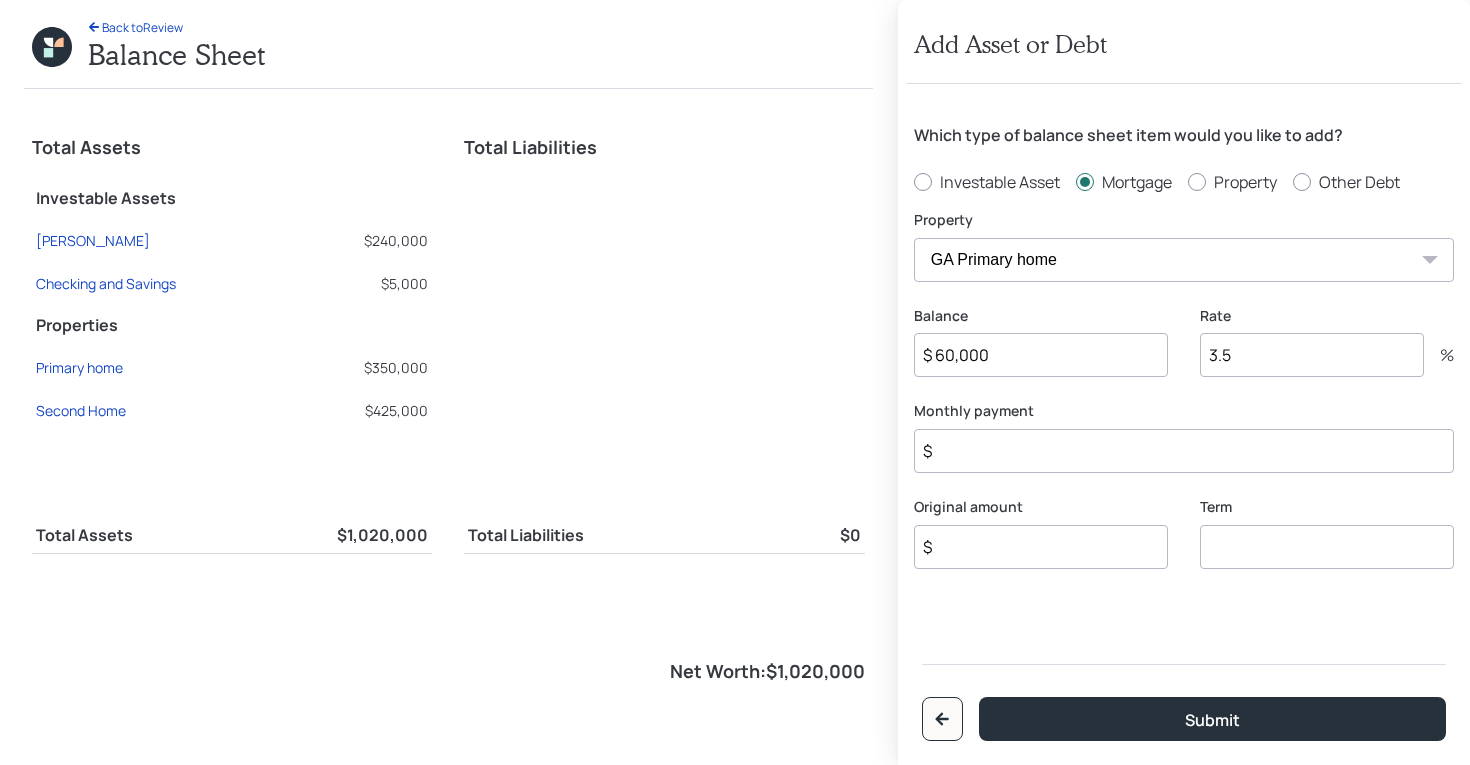 type on "$ 60,000" 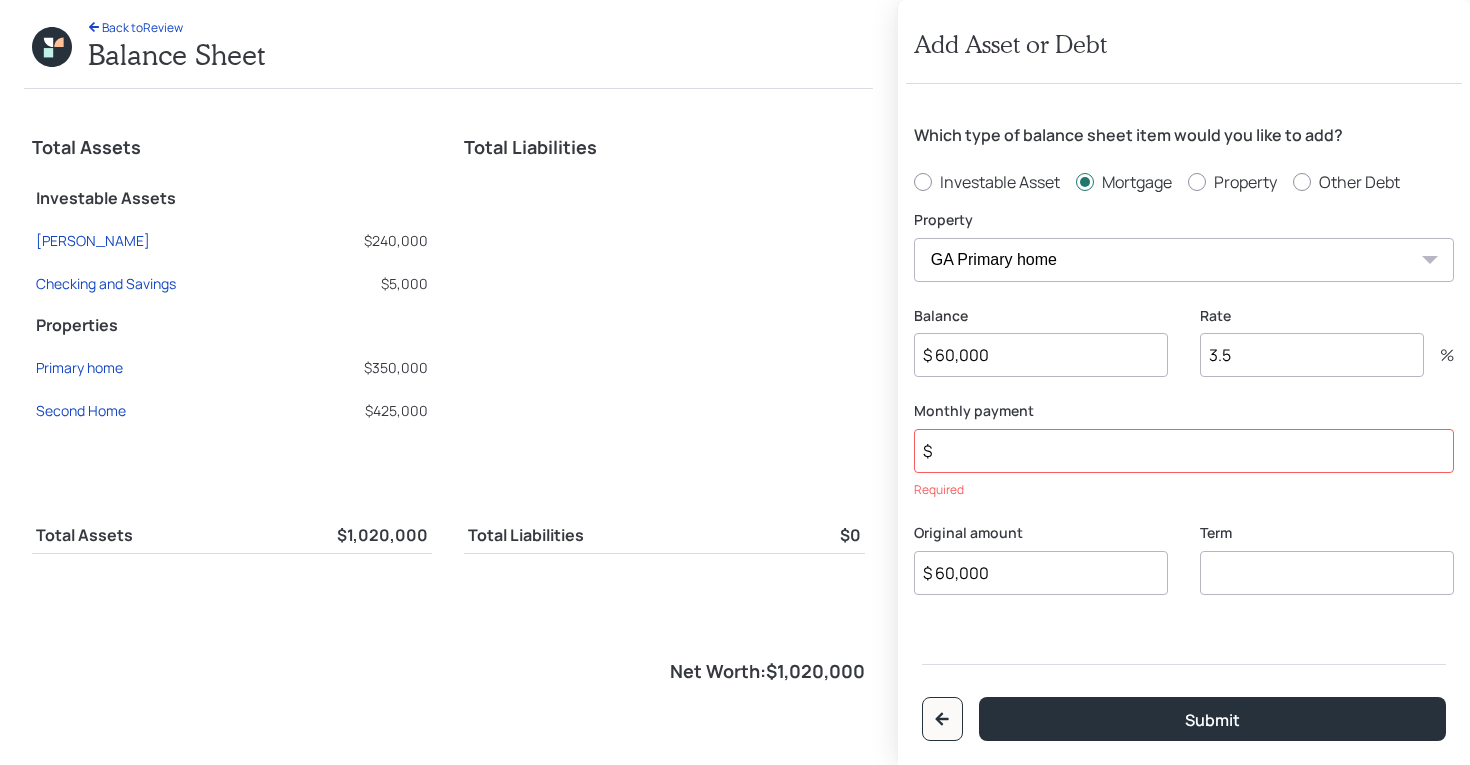 type on "$ 60,000" 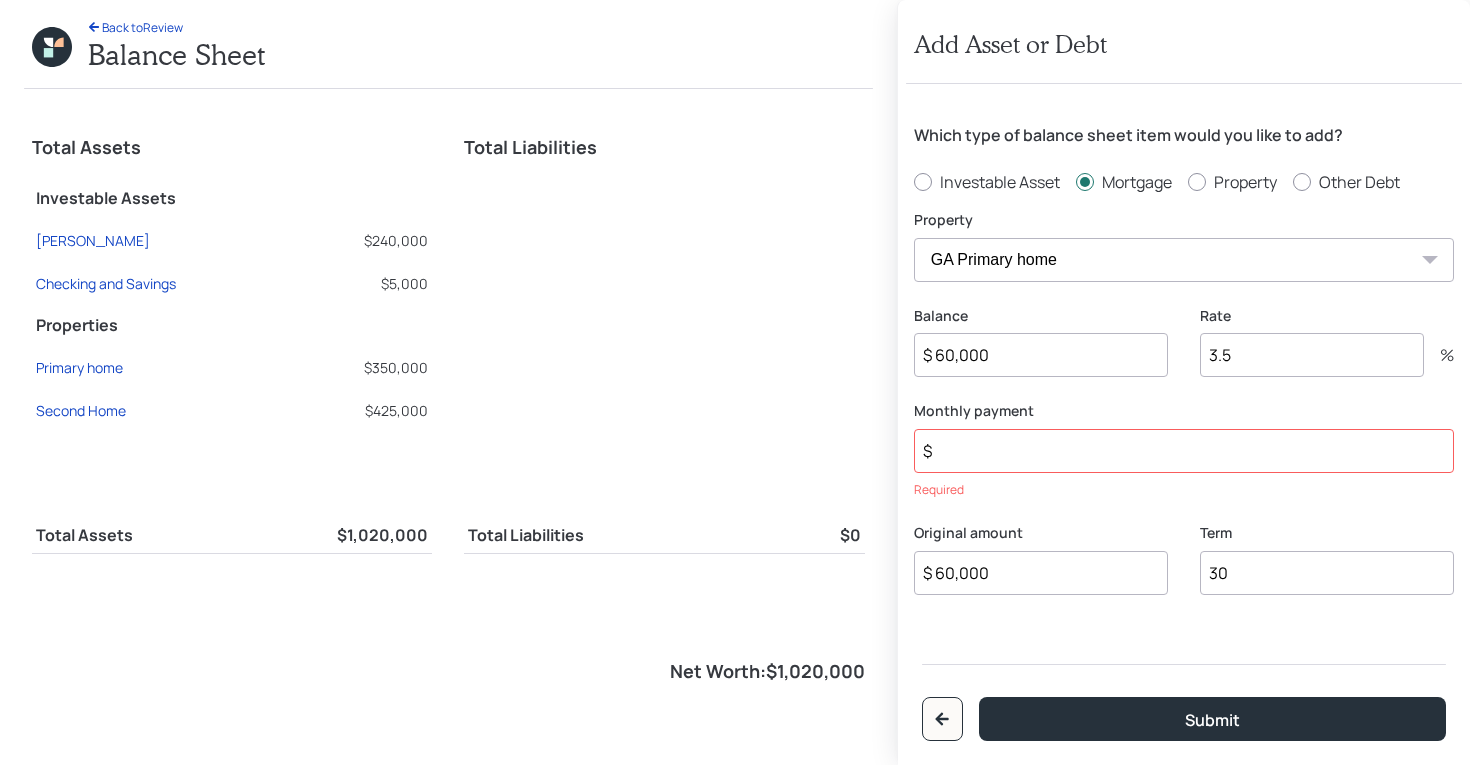 type on "30" 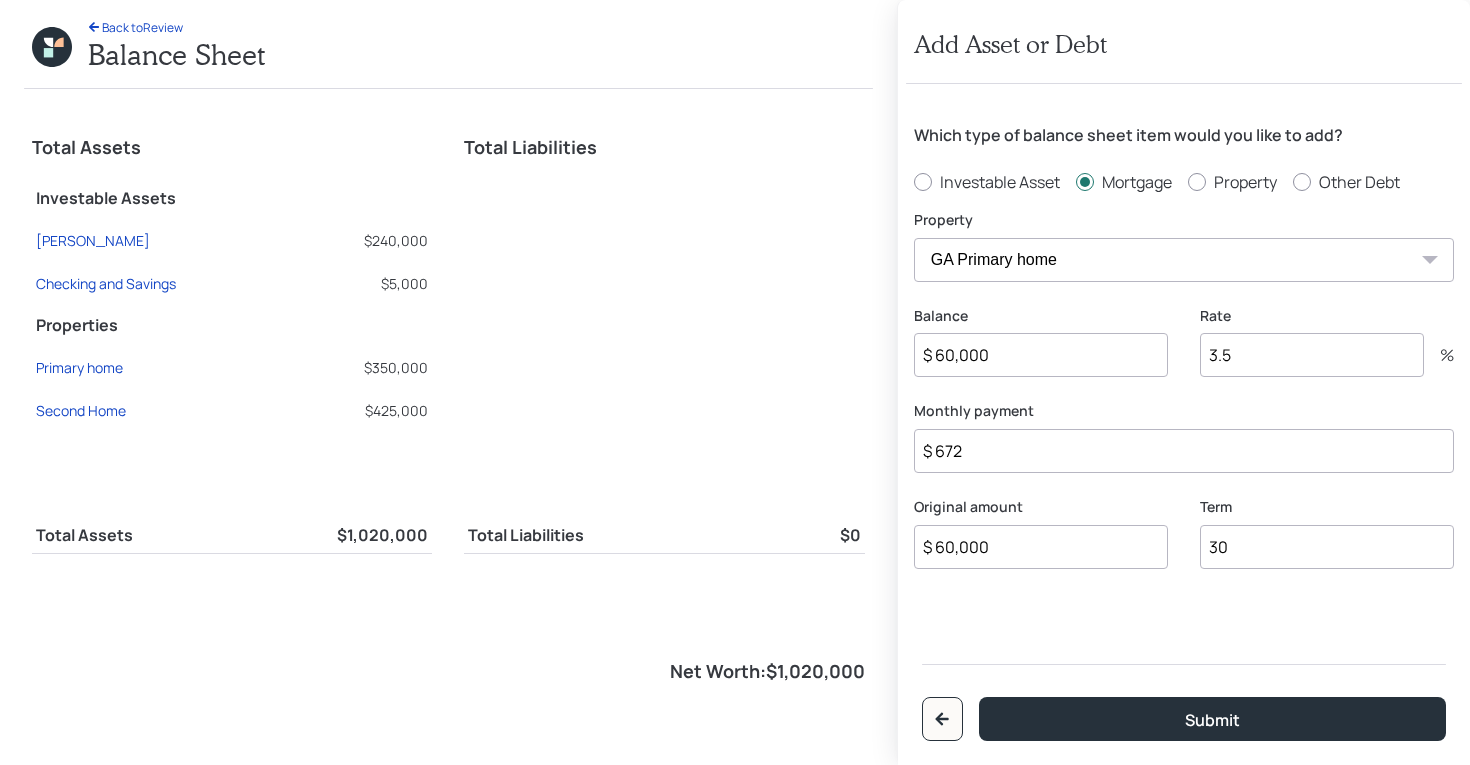 type on "$ 672" 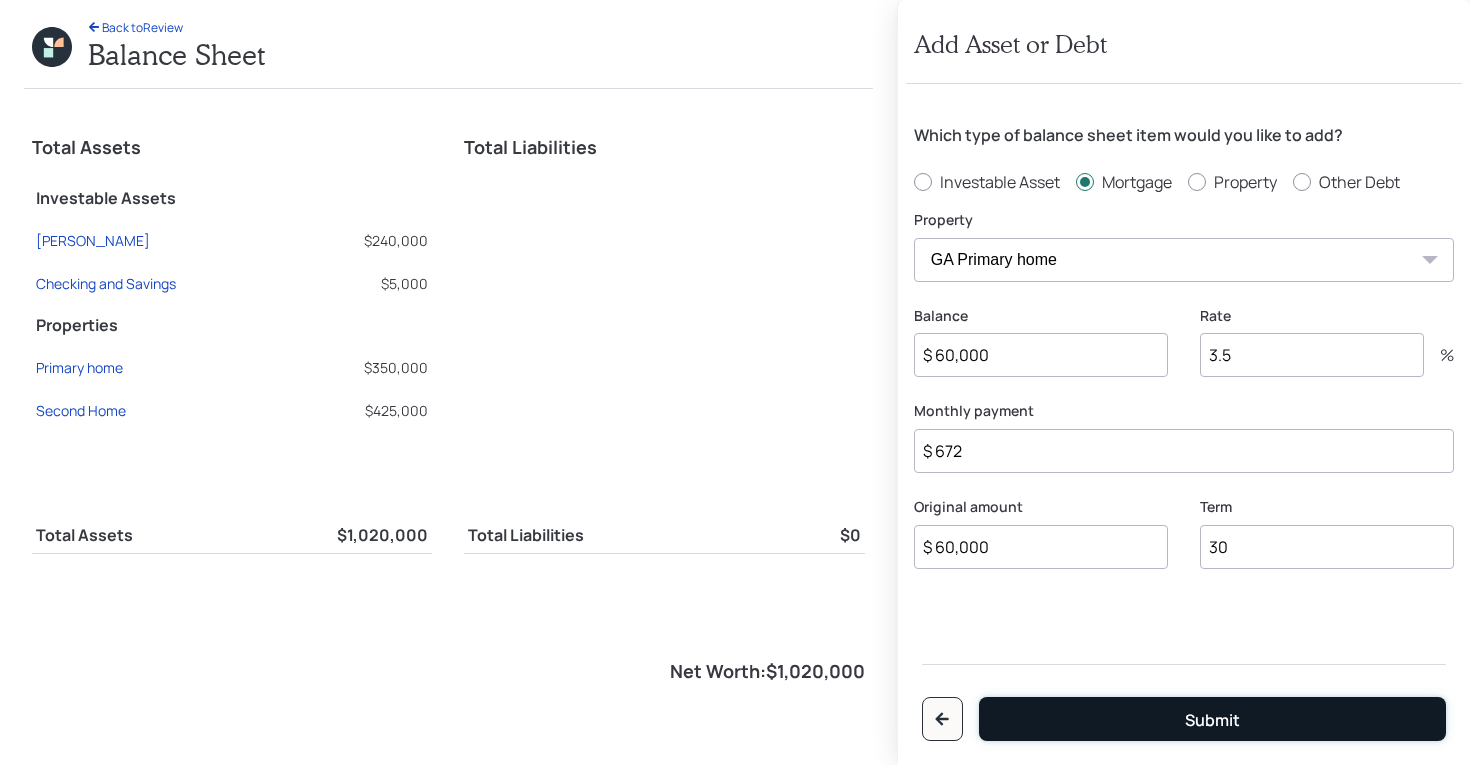 click on "Submit" at bounding box center [1212, 719] 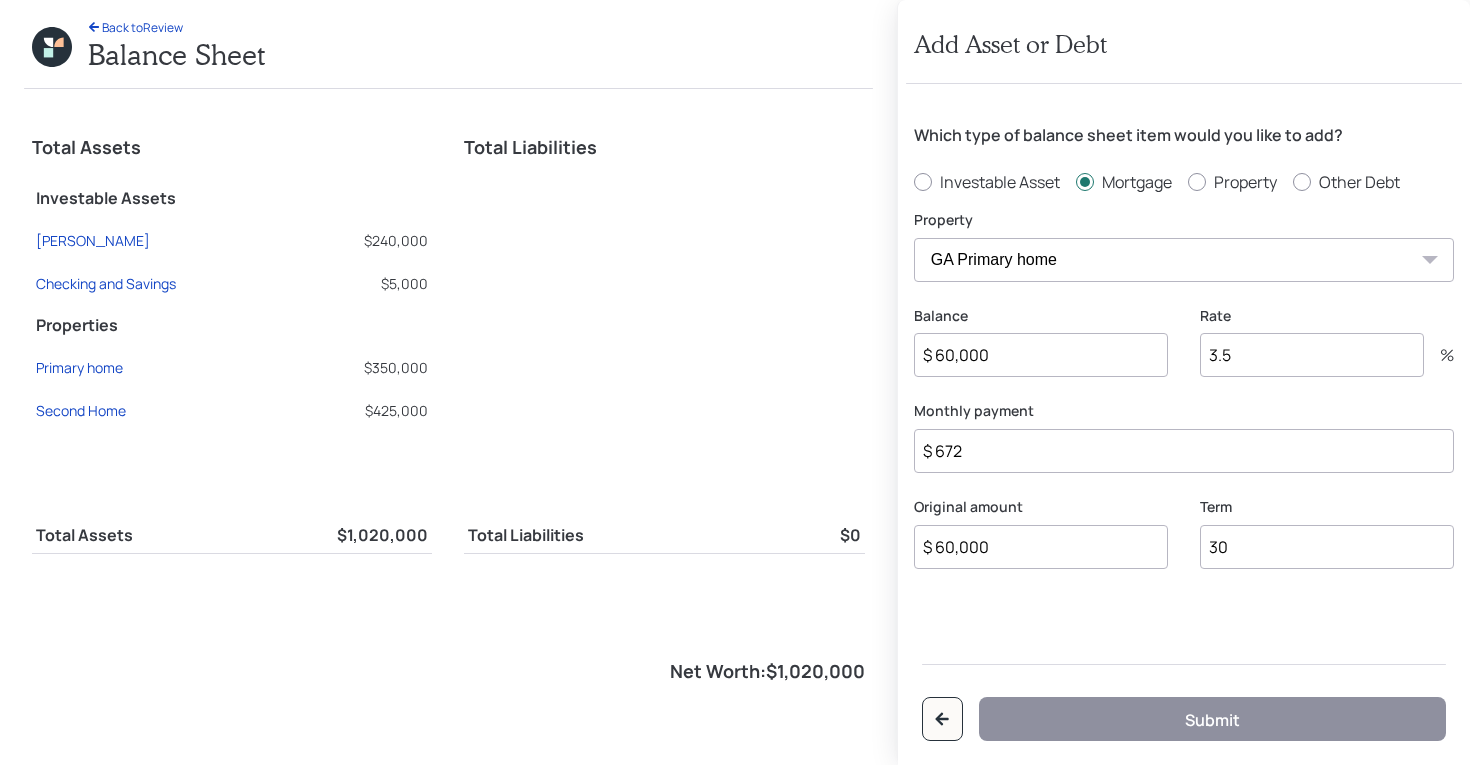 select on "1752f0eb-bf4d-4801-a8b8-9c485142e398" 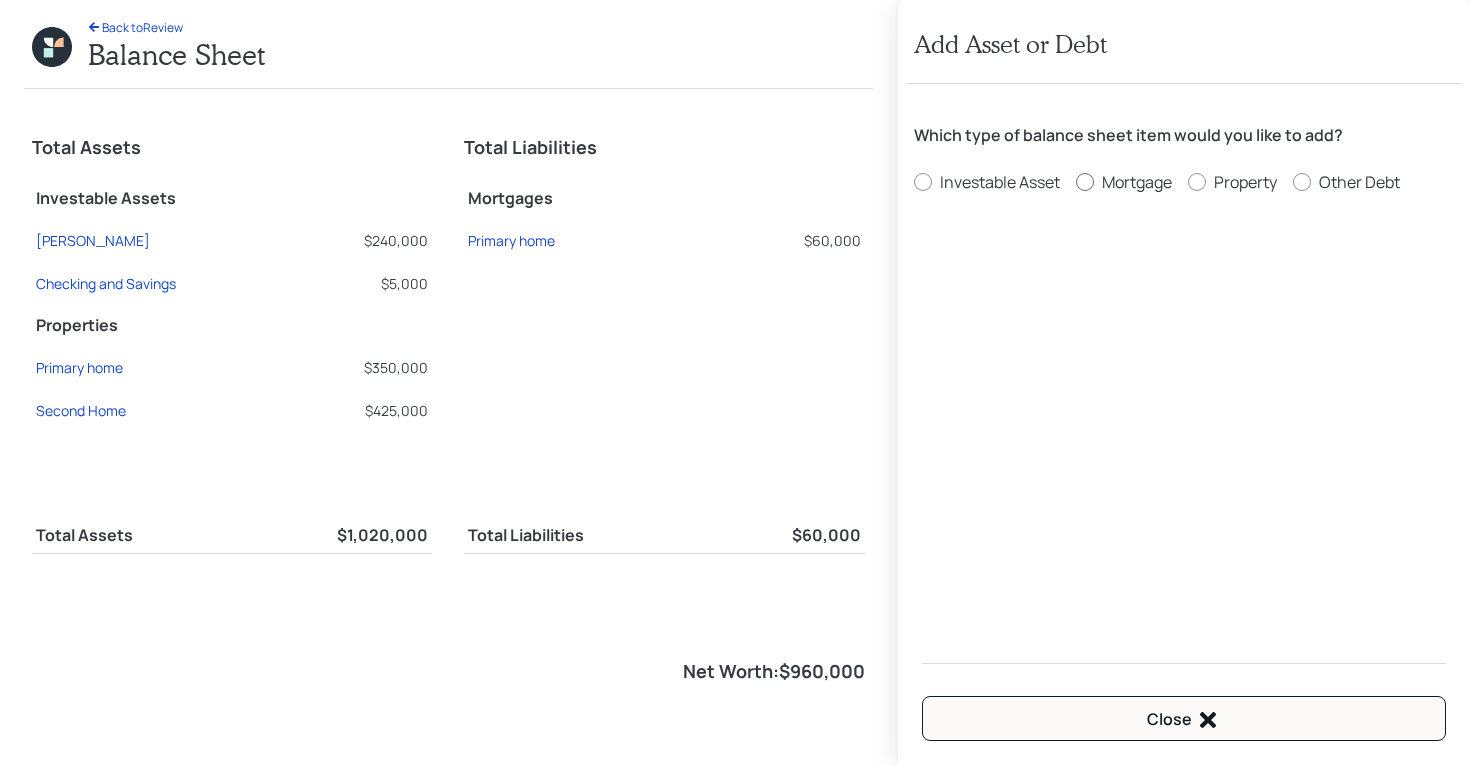 click on "Mortgage" at bounding box center [1137, 182] 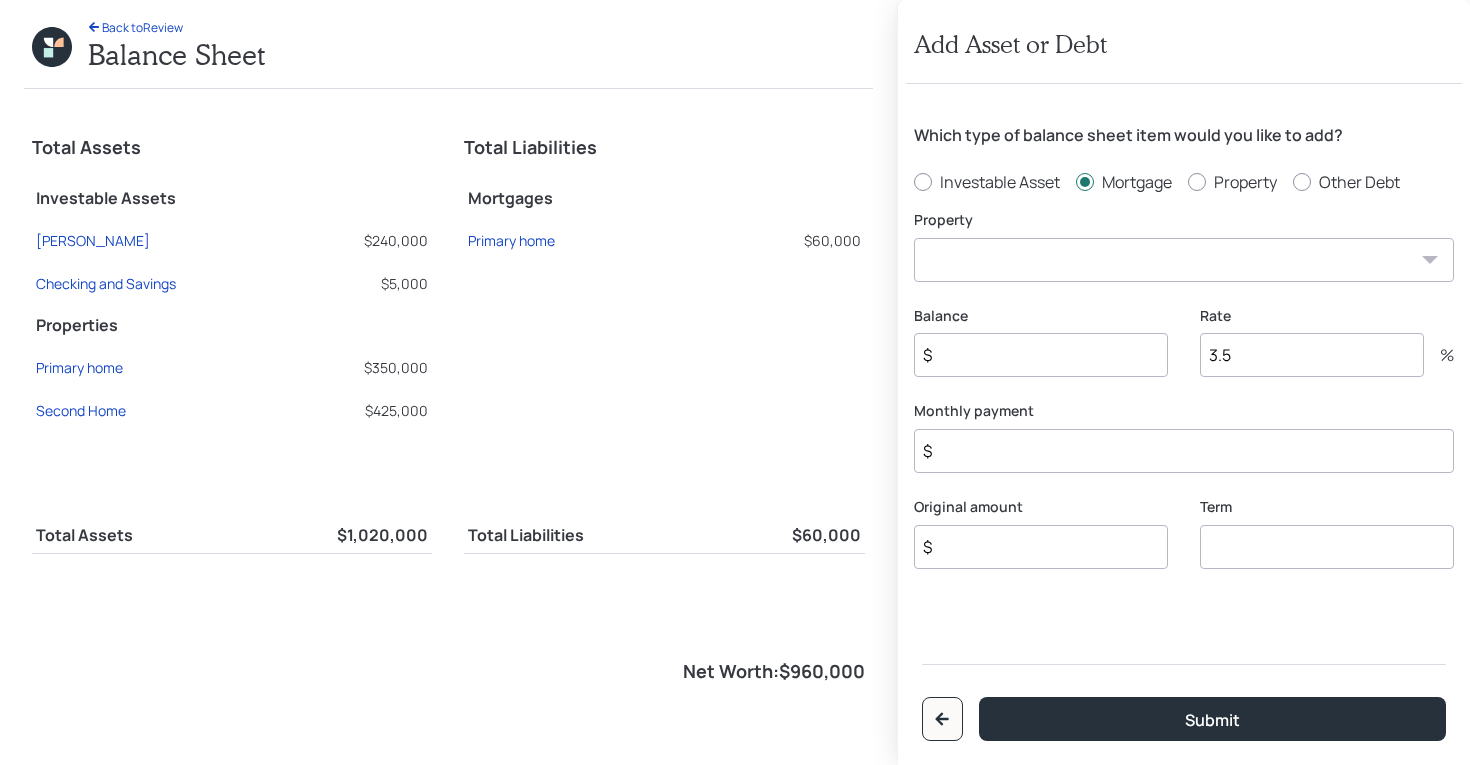 click on "Second Home" at bounding box center [1184, 260] 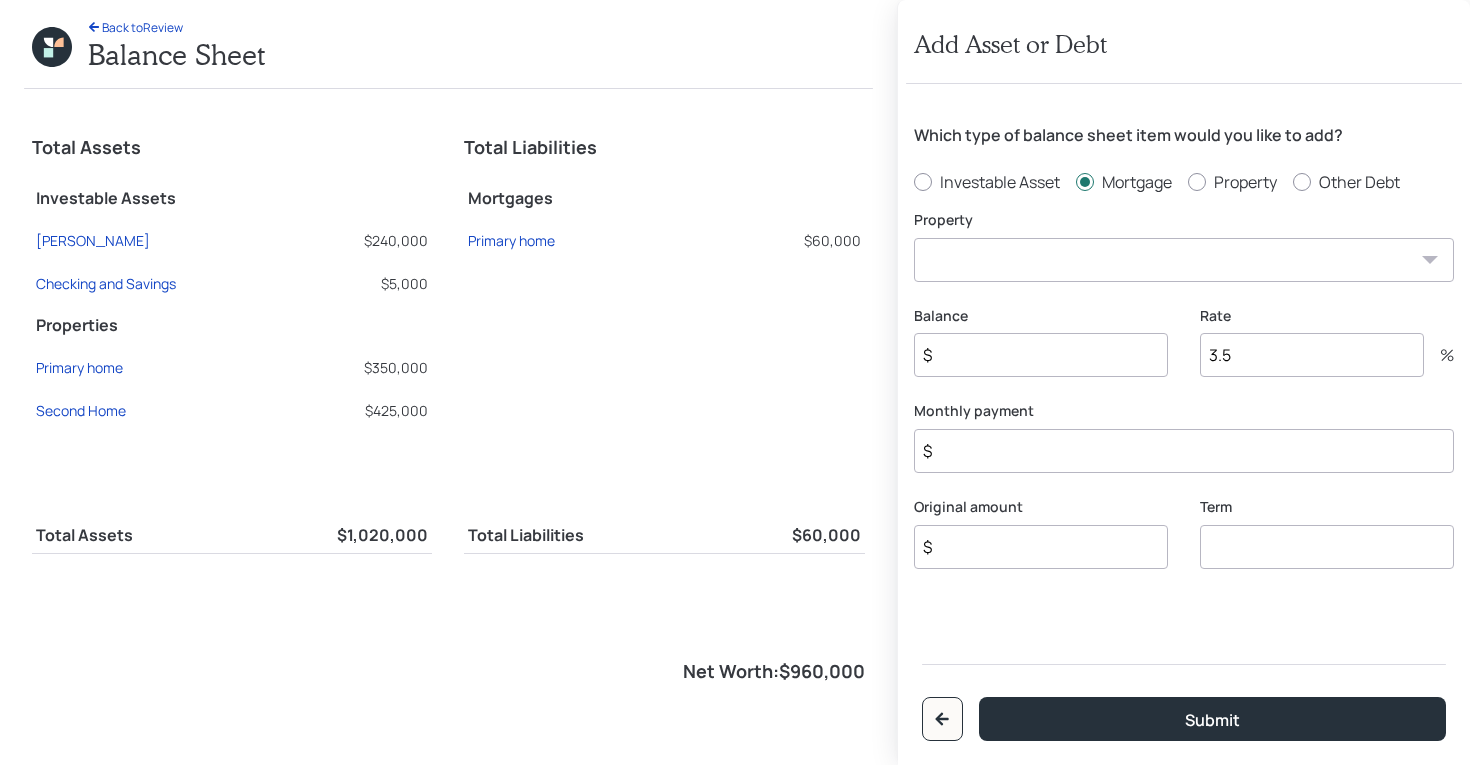 select on "1752f0eb-bf4d-4801-a8b8-9c485142e398" 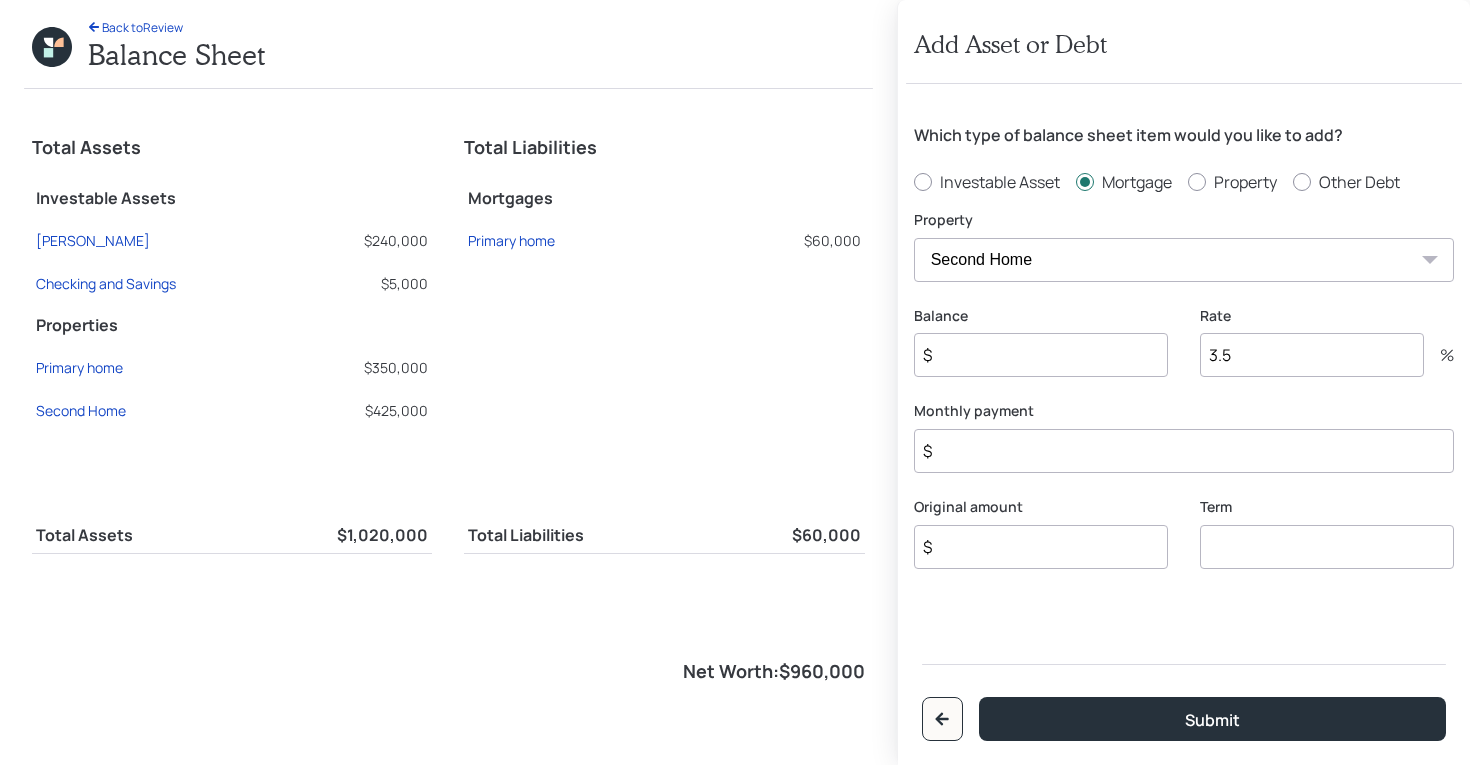 click on "$" at bounding box center (1041, 355) 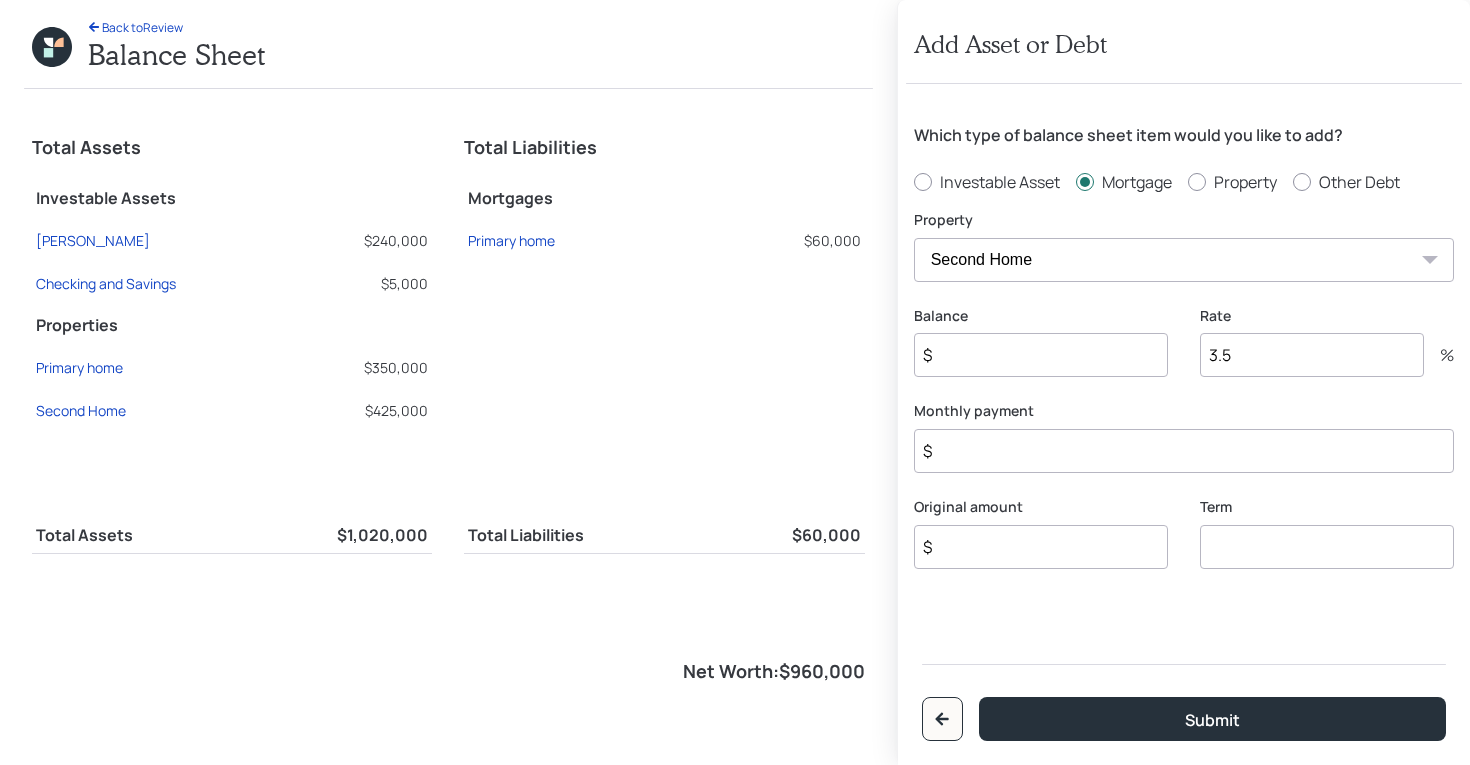 click on "$" at bounding box center (1041, 355) 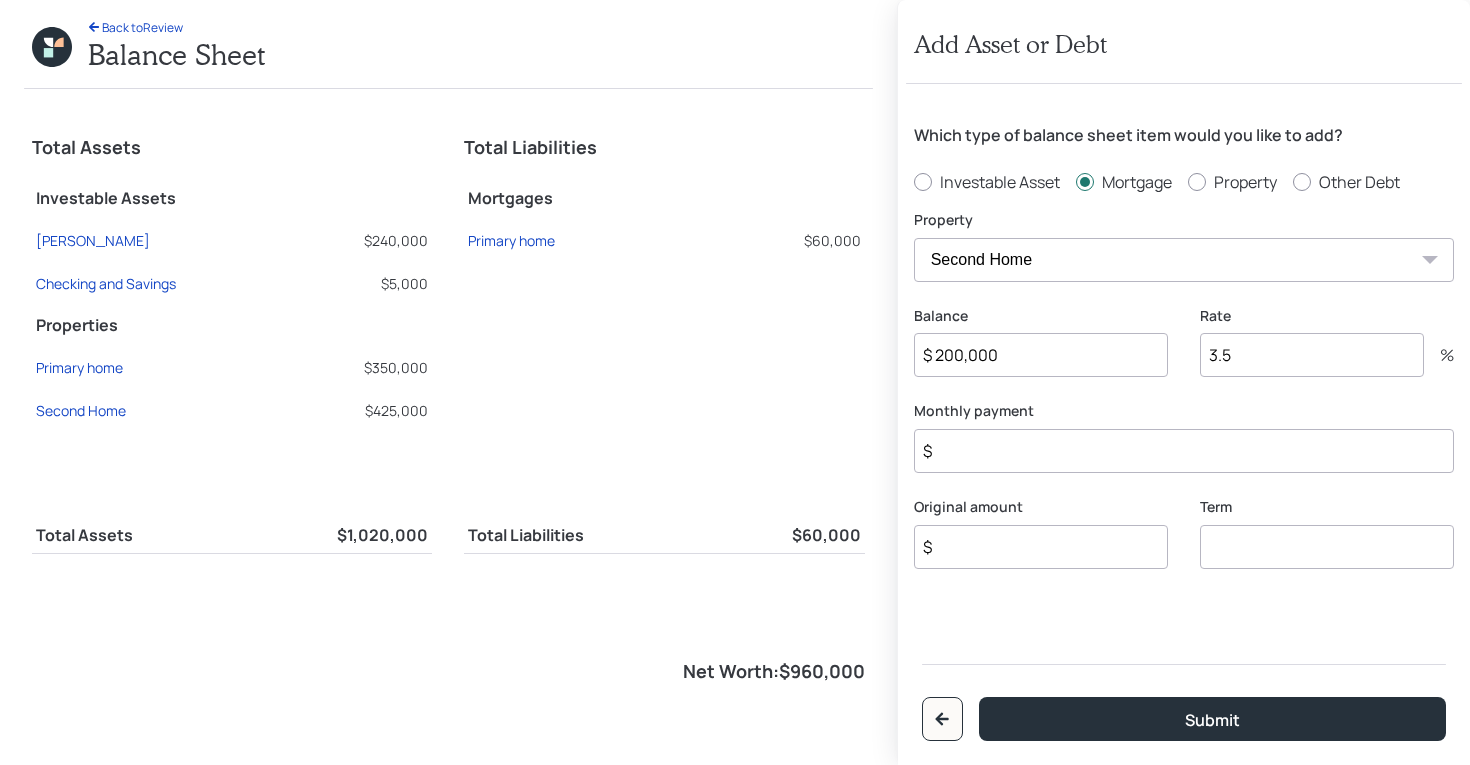 type on "$ 200,000" 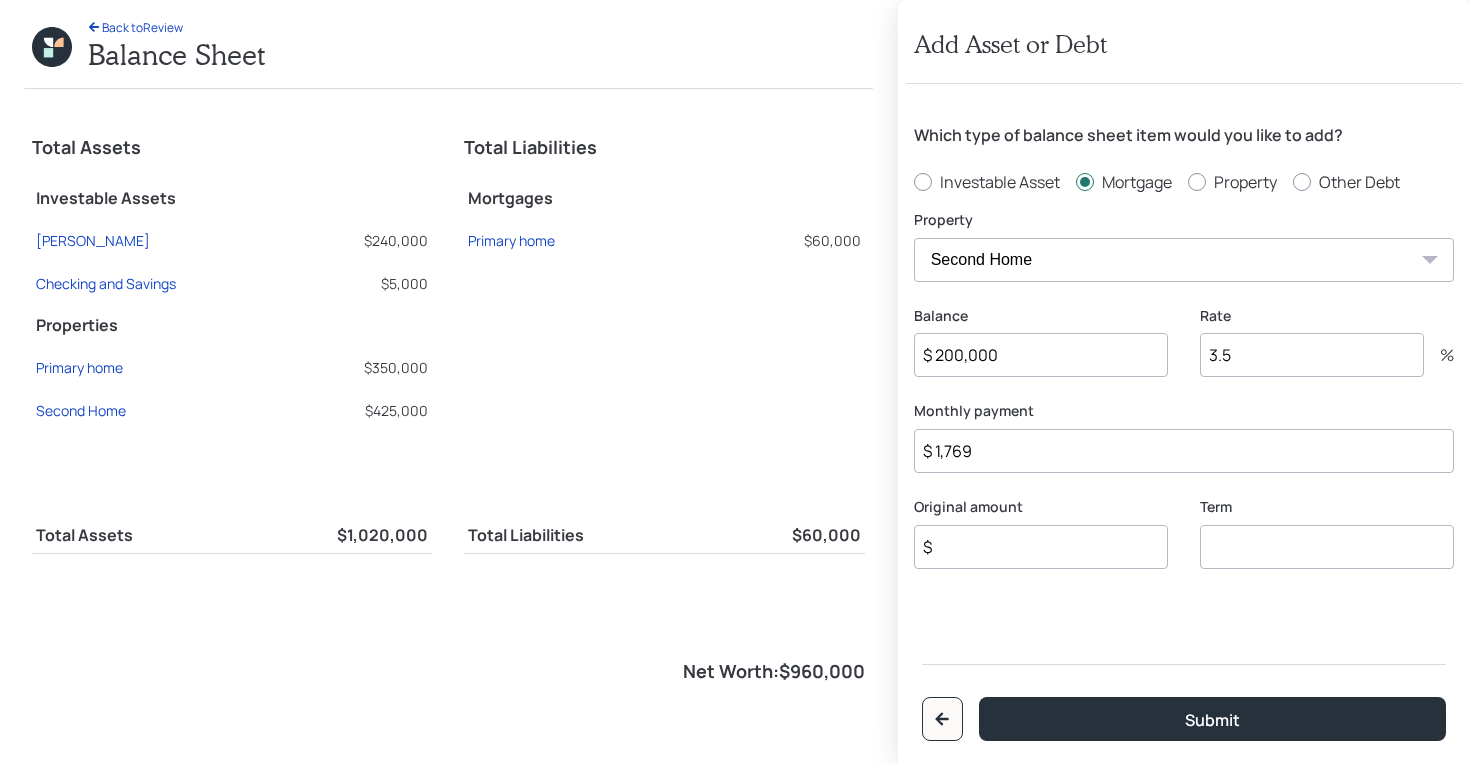 type on "$ 1,769" 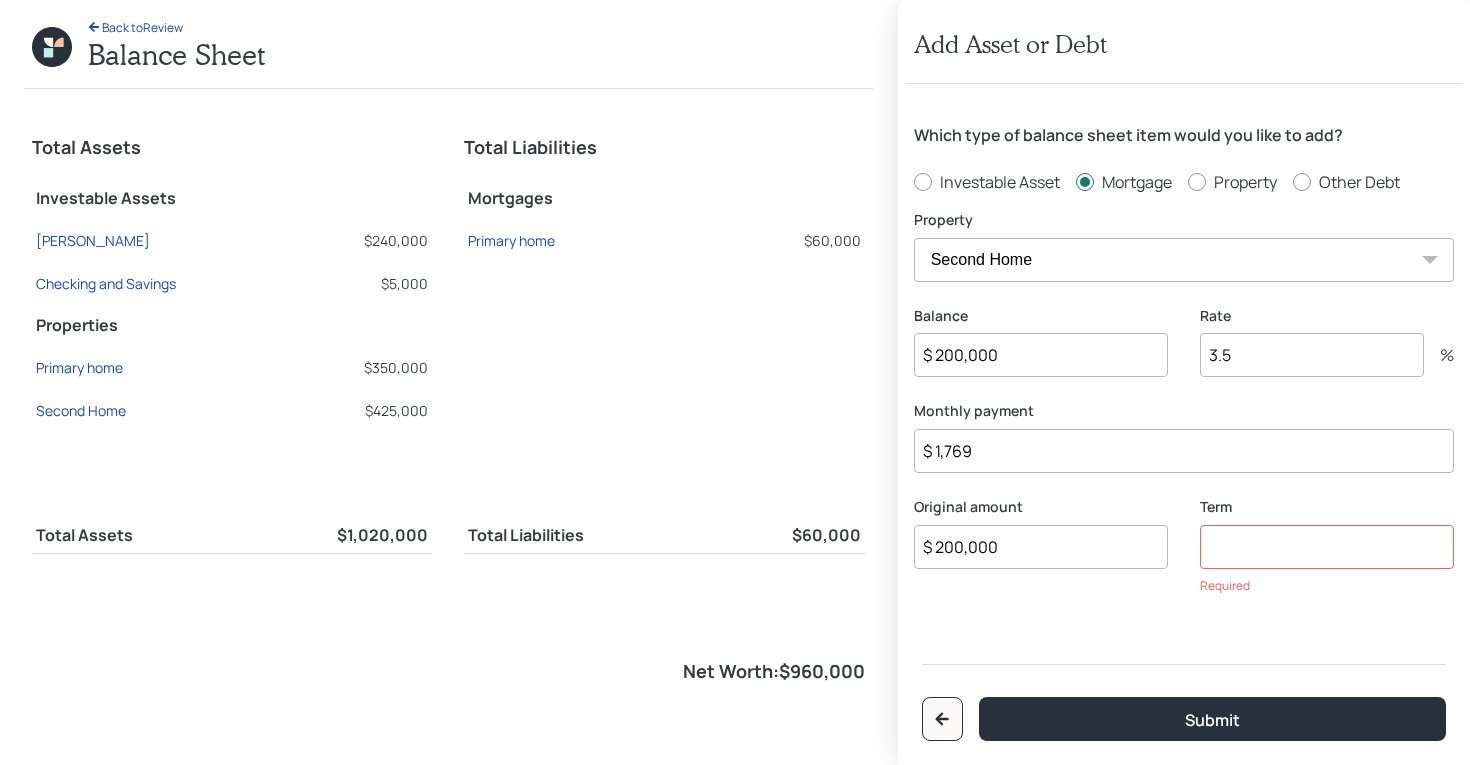type on "$ 200,000" 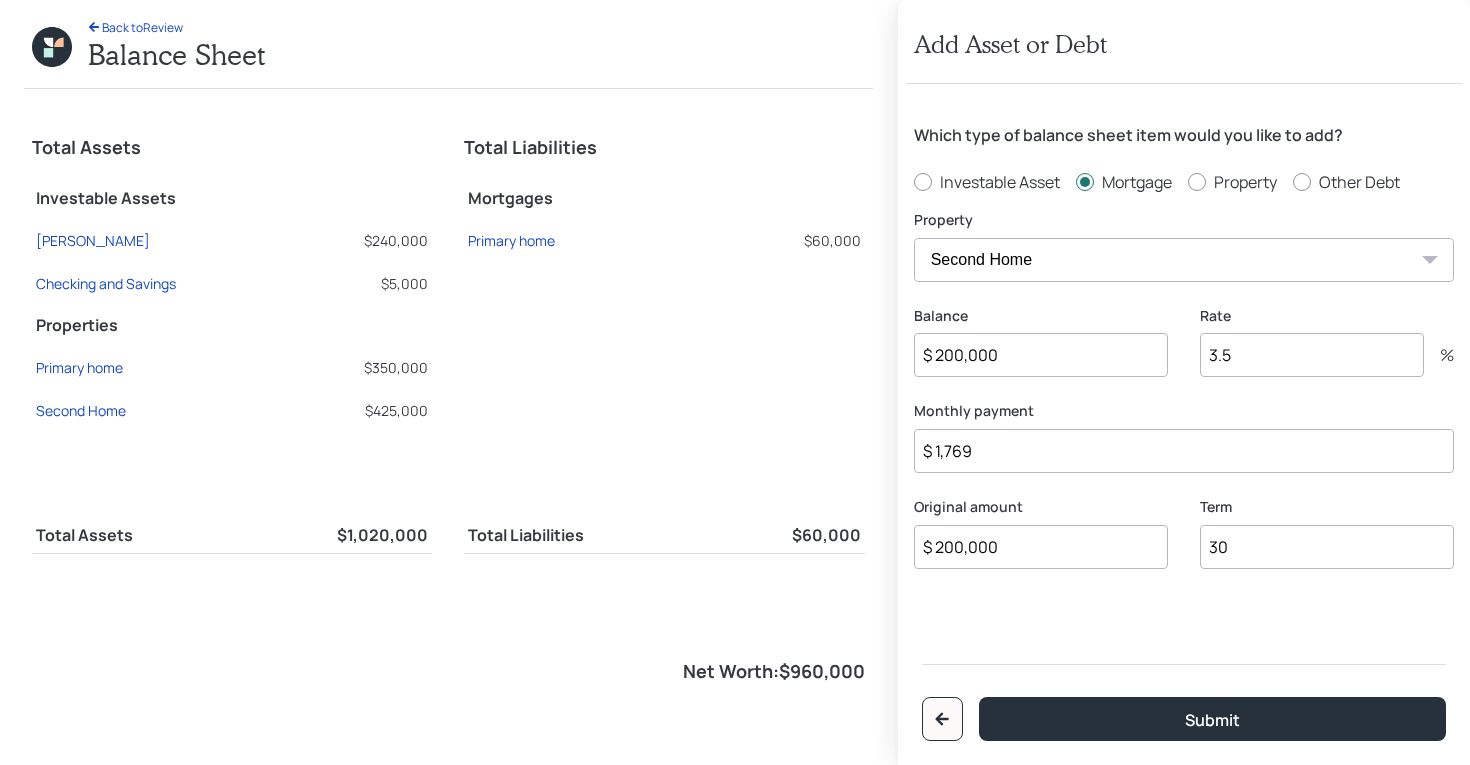 type on "30" 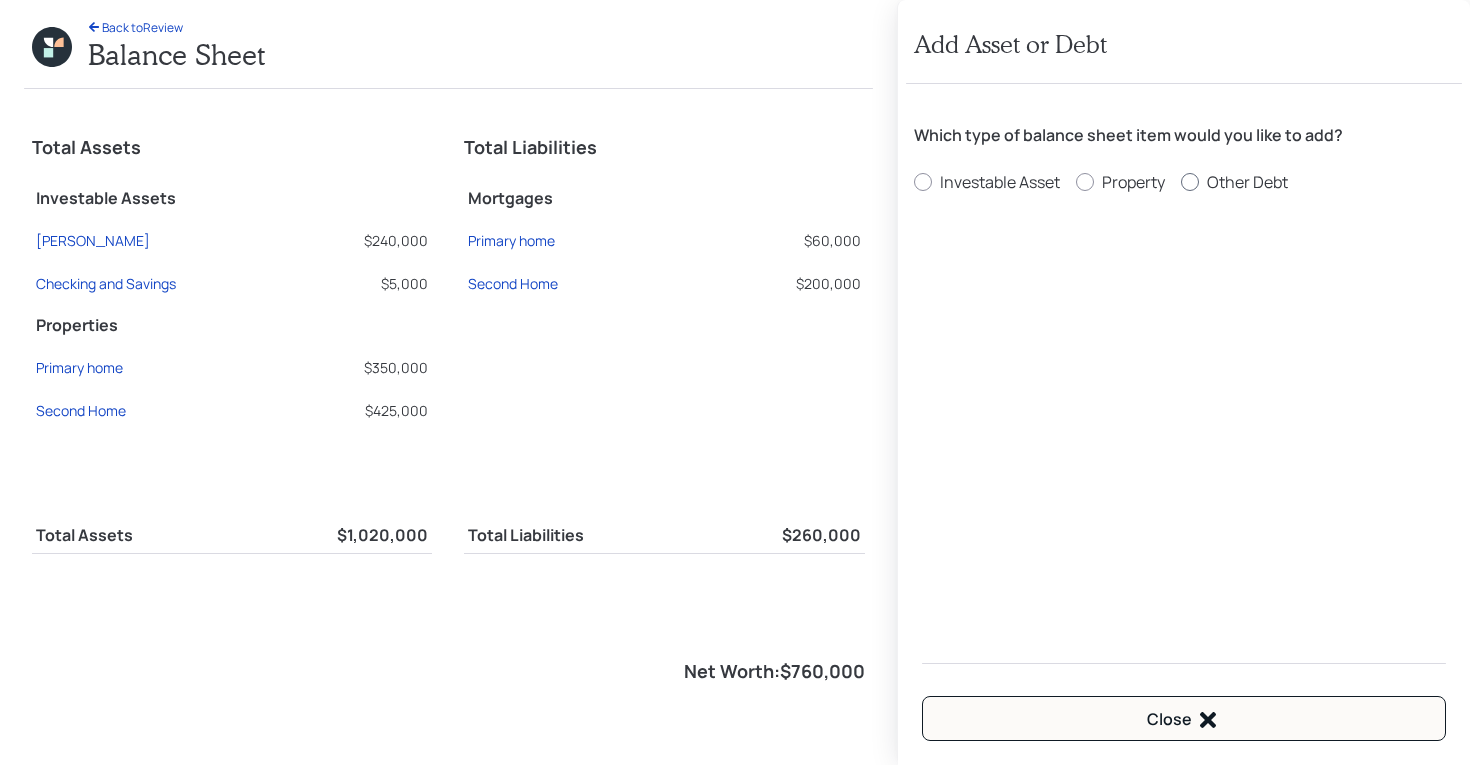click on "Other Debt" at bounding box center (1247, 182) 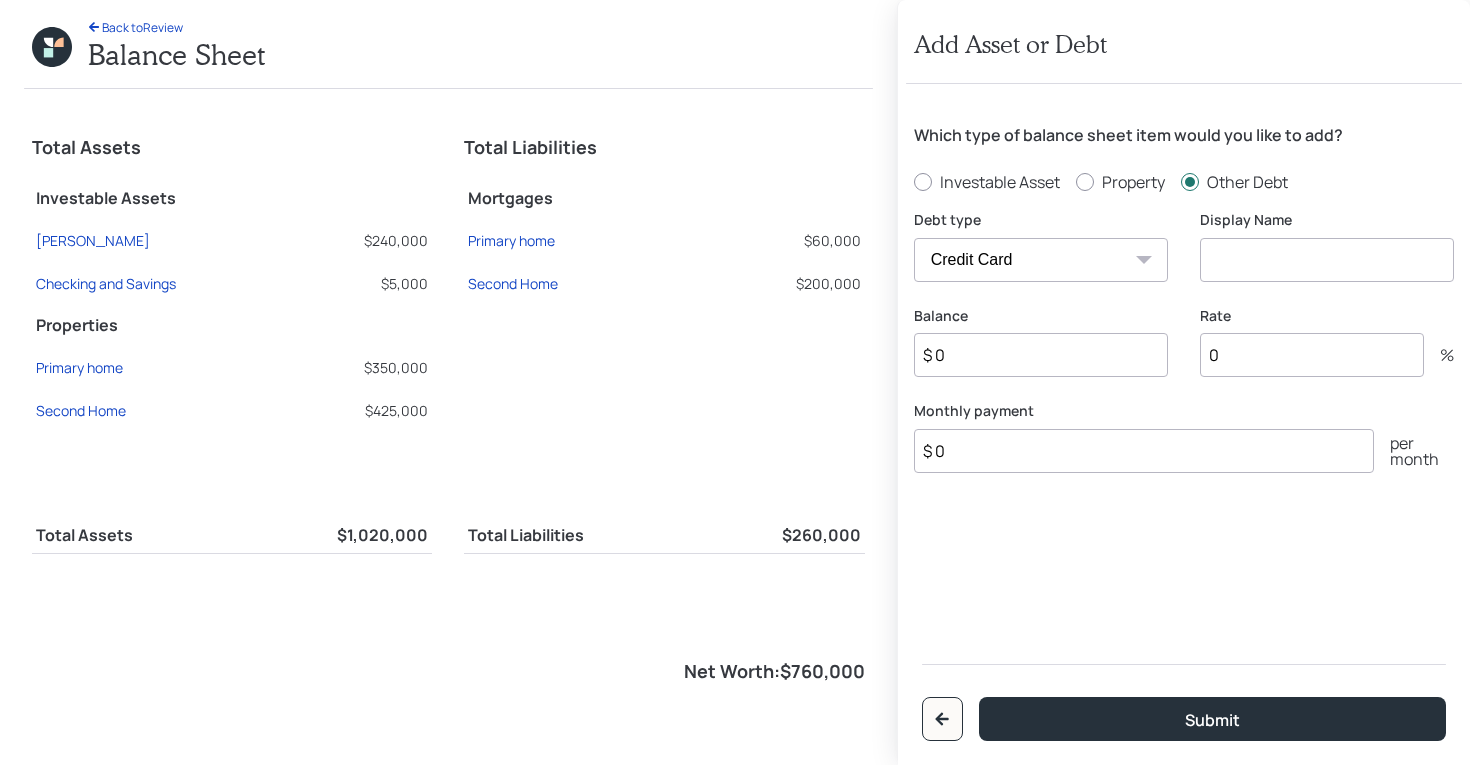 click on "Car Credit Card Medical Student Other" at bounding box center [1041, 260] 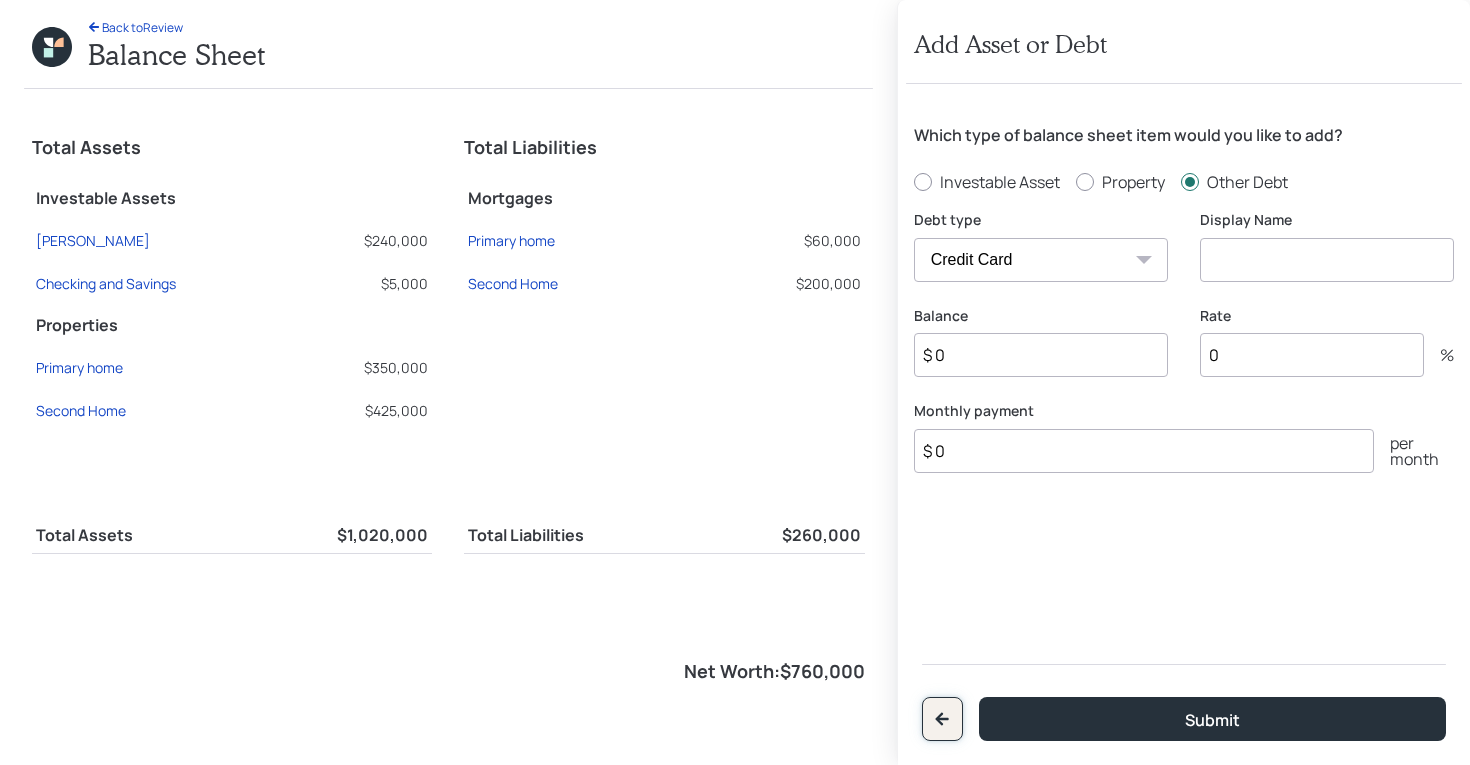 click at bounding box center (942, 719) 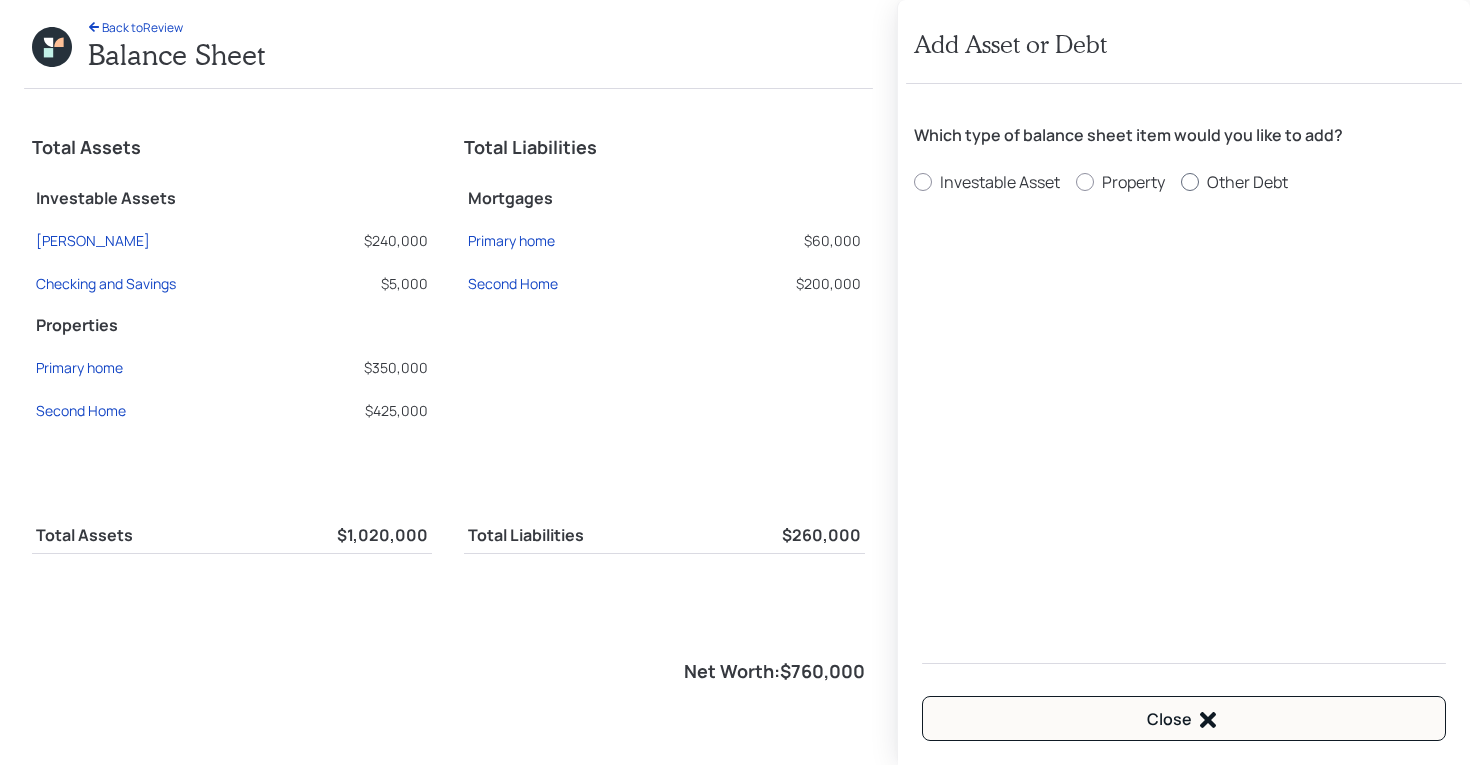 click on "Other Debt" at bounding box center [1247, 182] 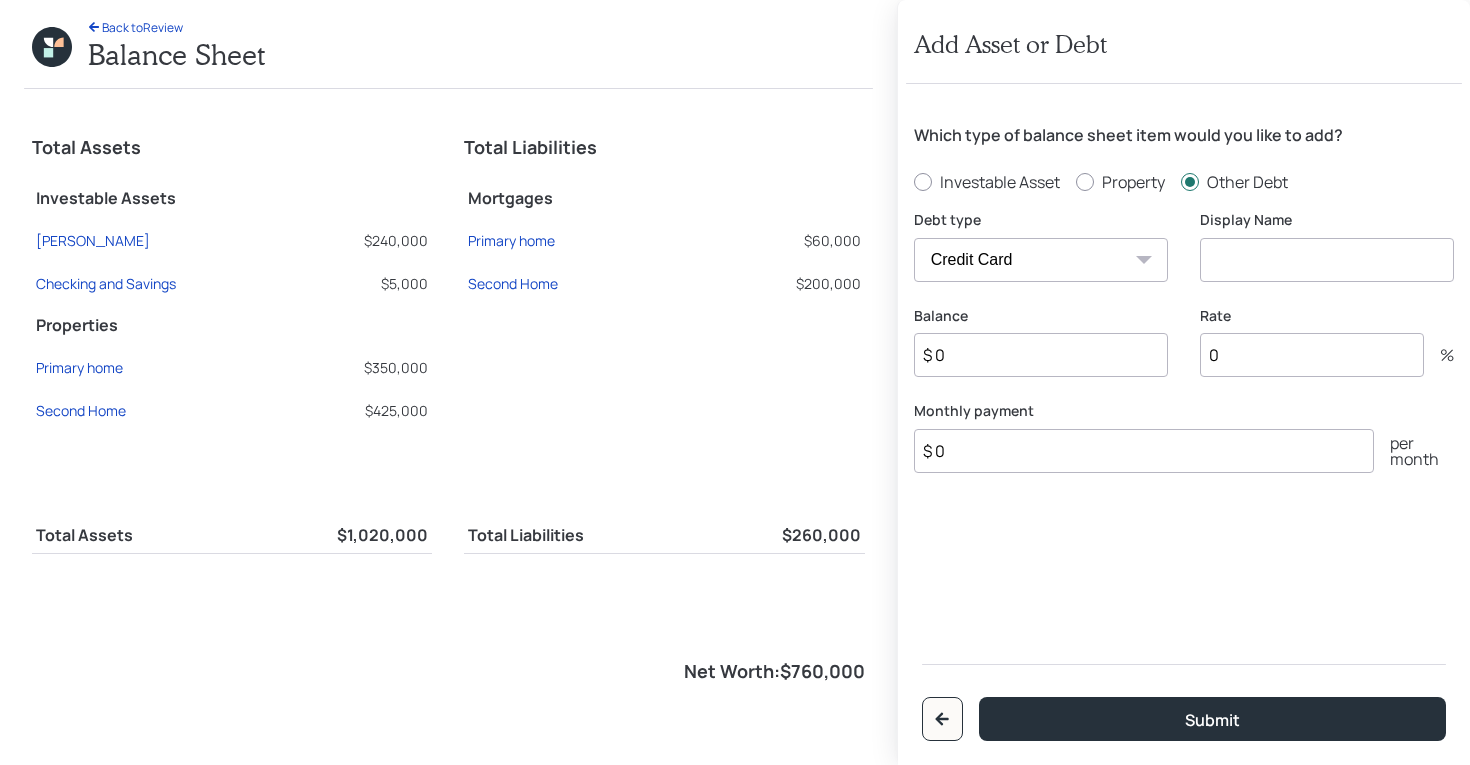 click on "Car Credit Card Medical Student Other" at bounding box center (1041, 260) 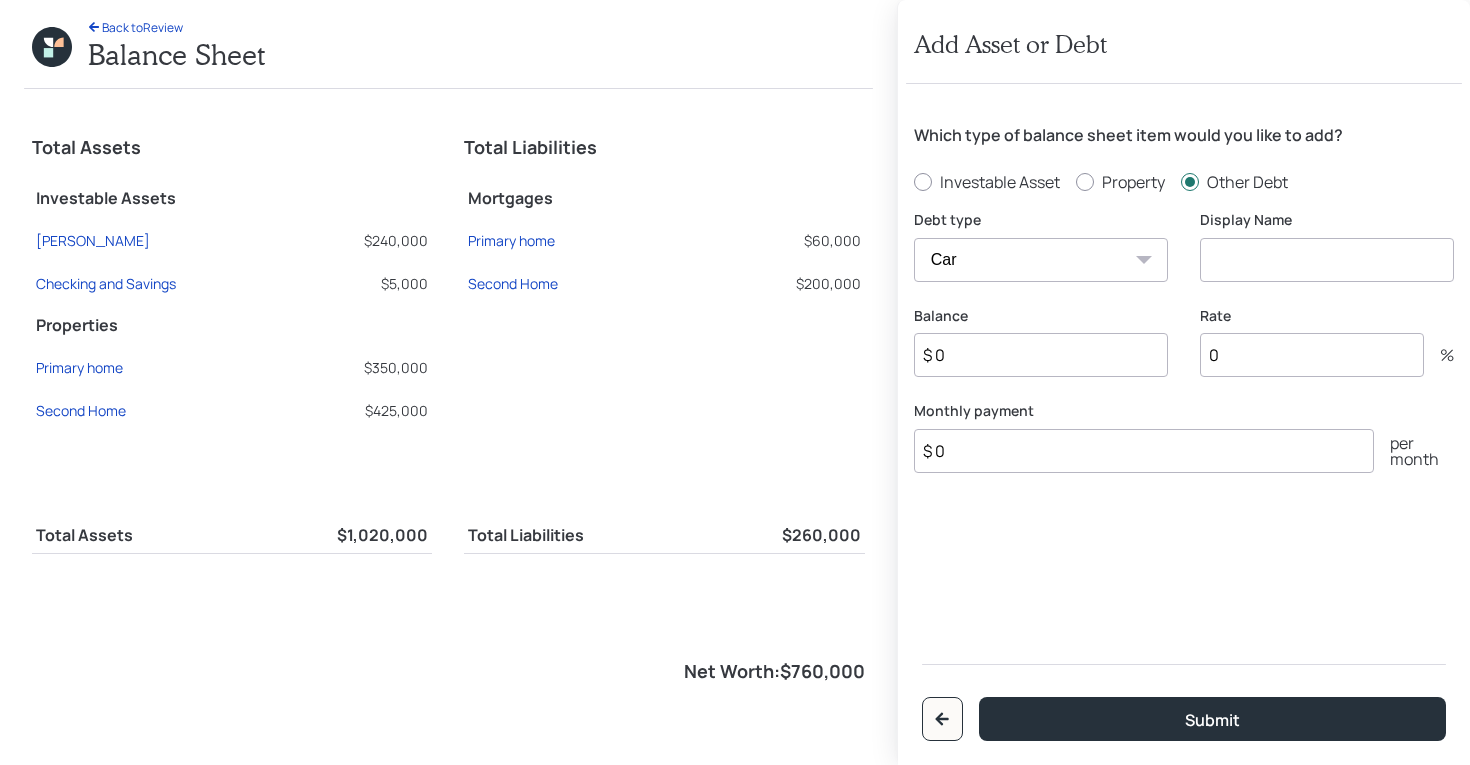 click at bounding box center (1327, 260) 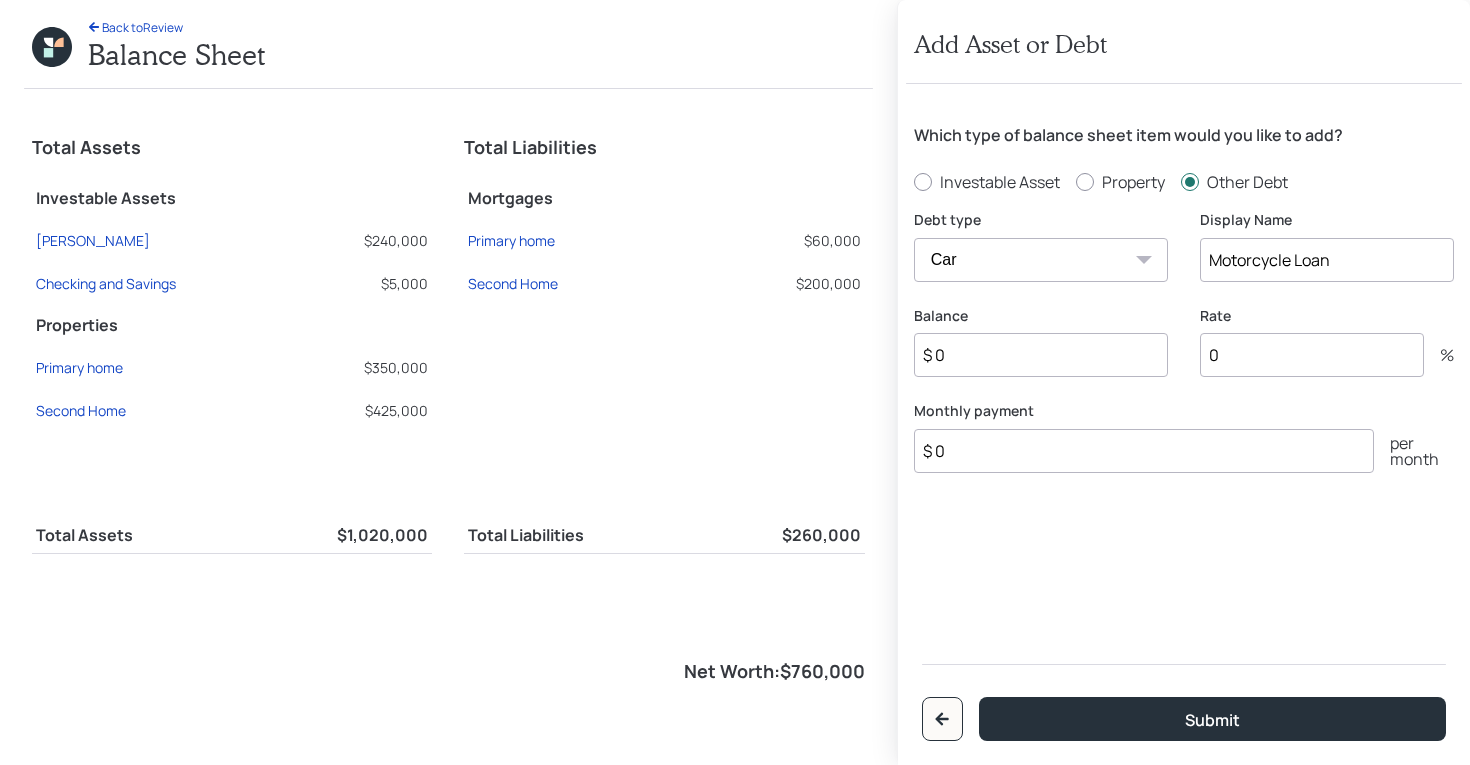 type on "Motorcycle Loan" 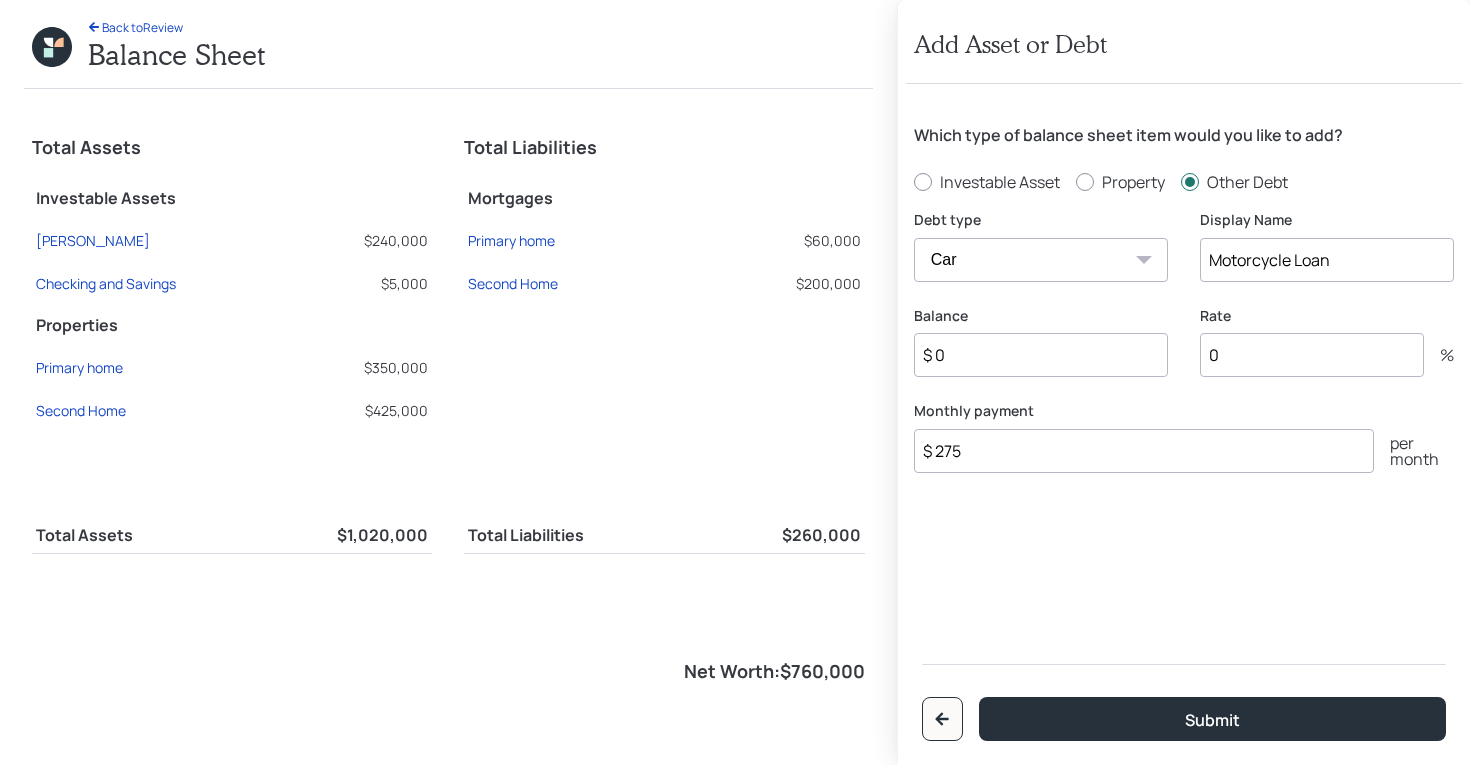 type on "$ 275" 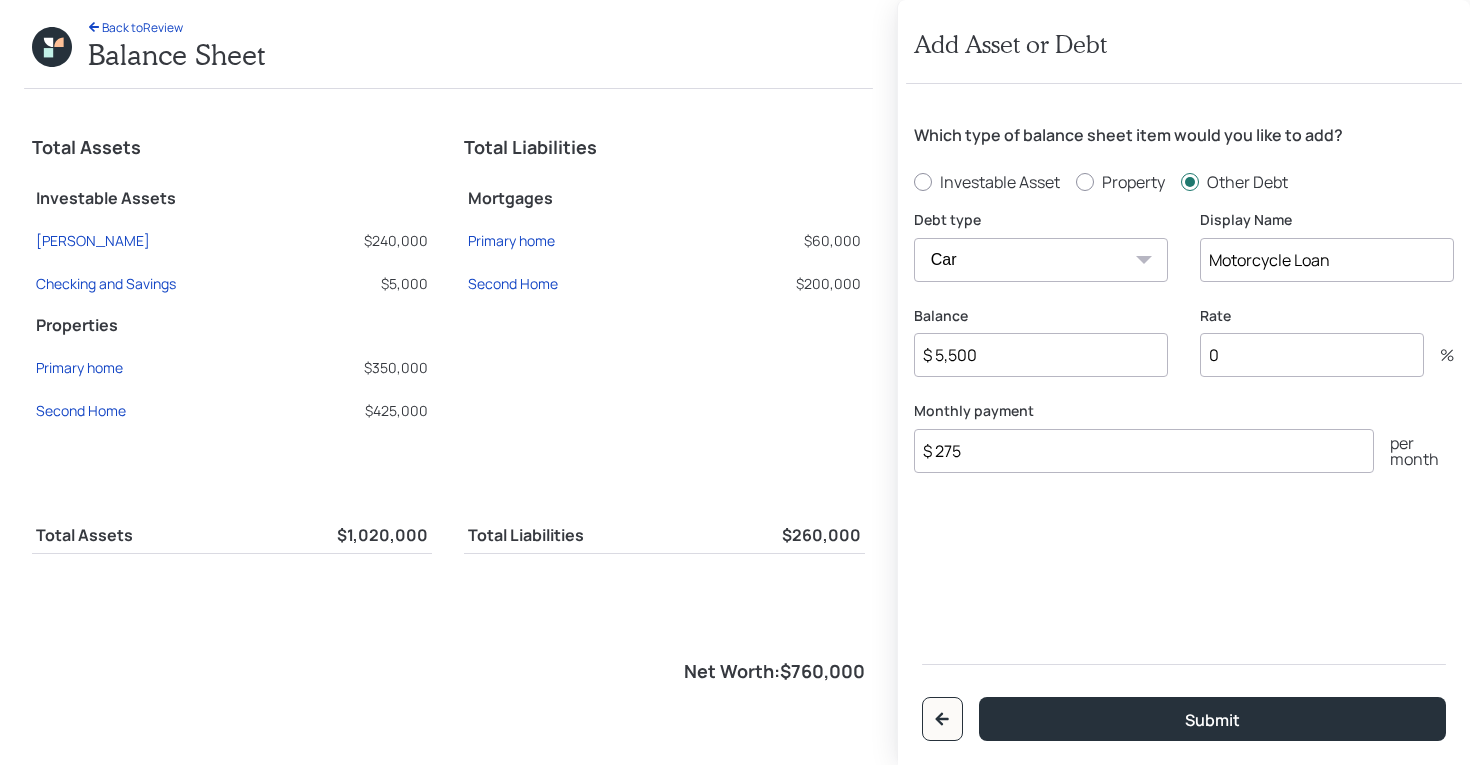 type on "$ 5,500" 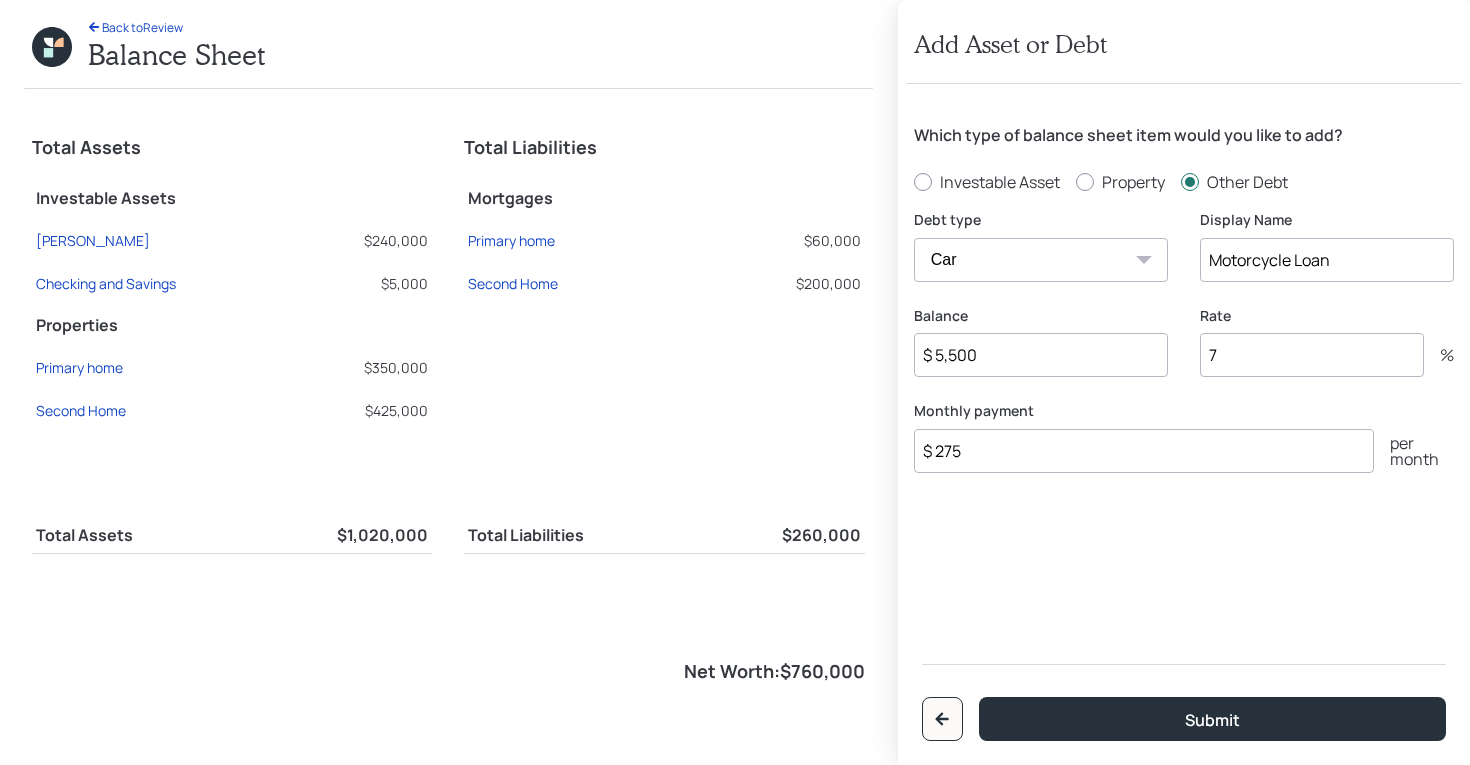 type on "7" 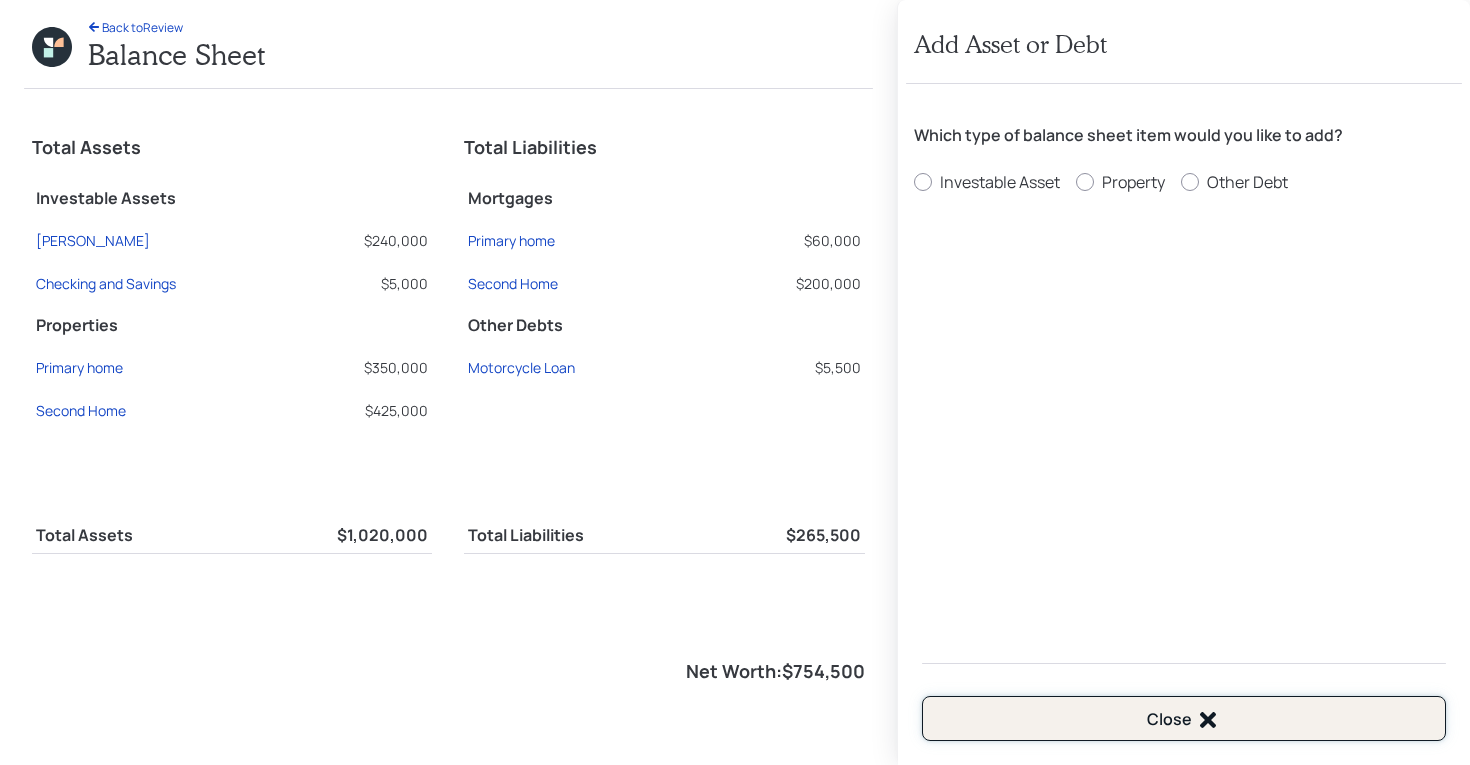 click on "Close" at bounding box center (1184, 718) 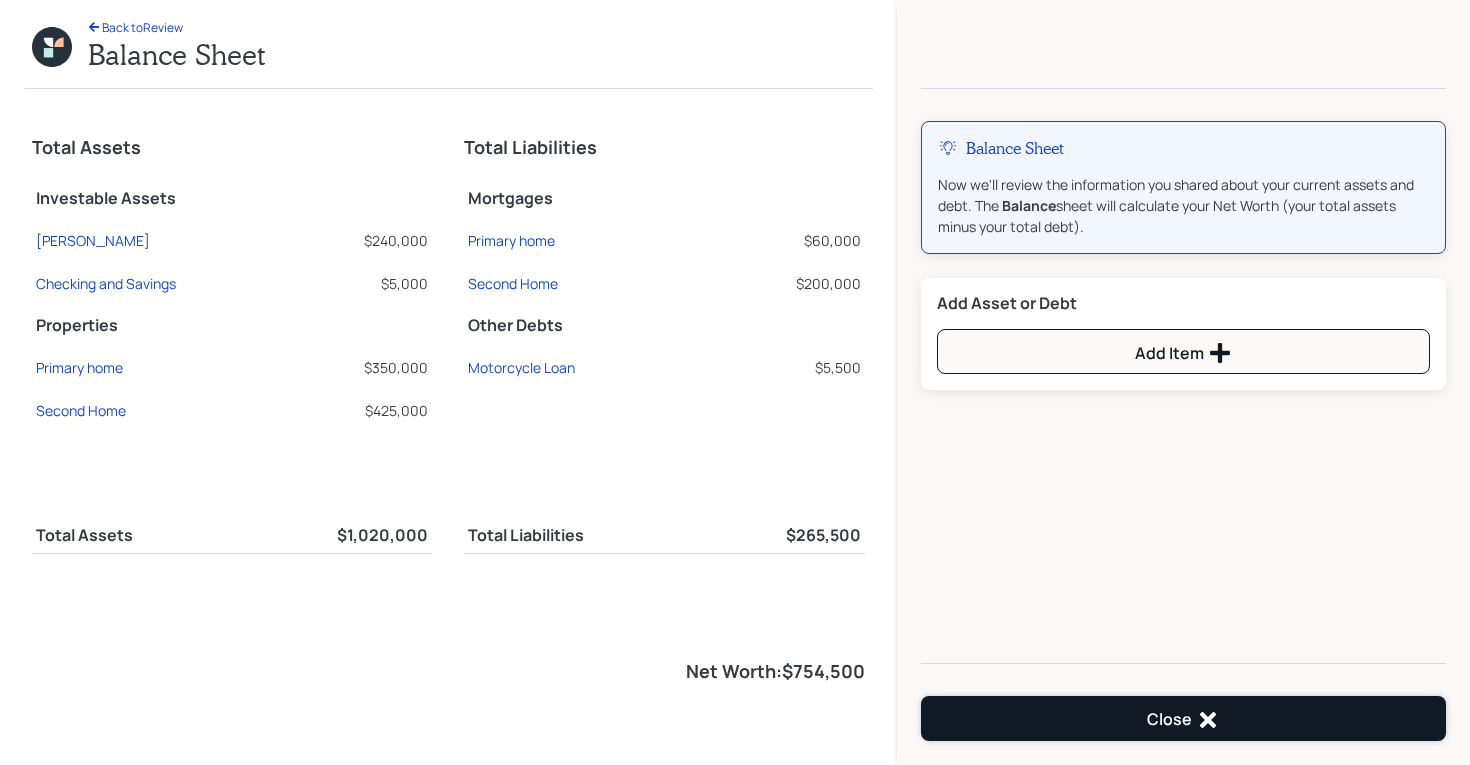 click on "Close" at bounding box center [1183, 718] 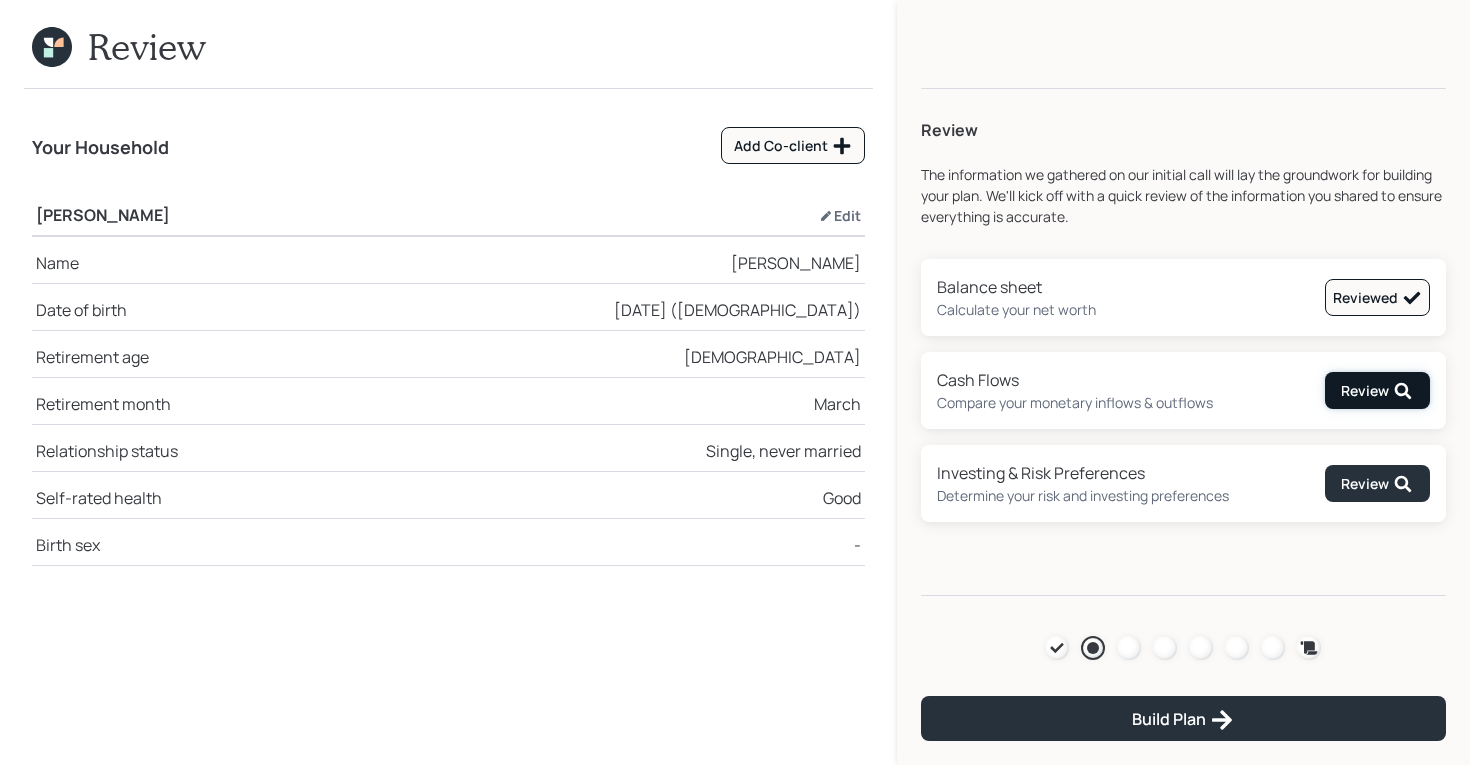 click on "Review" at bounding box center (1377, 391) 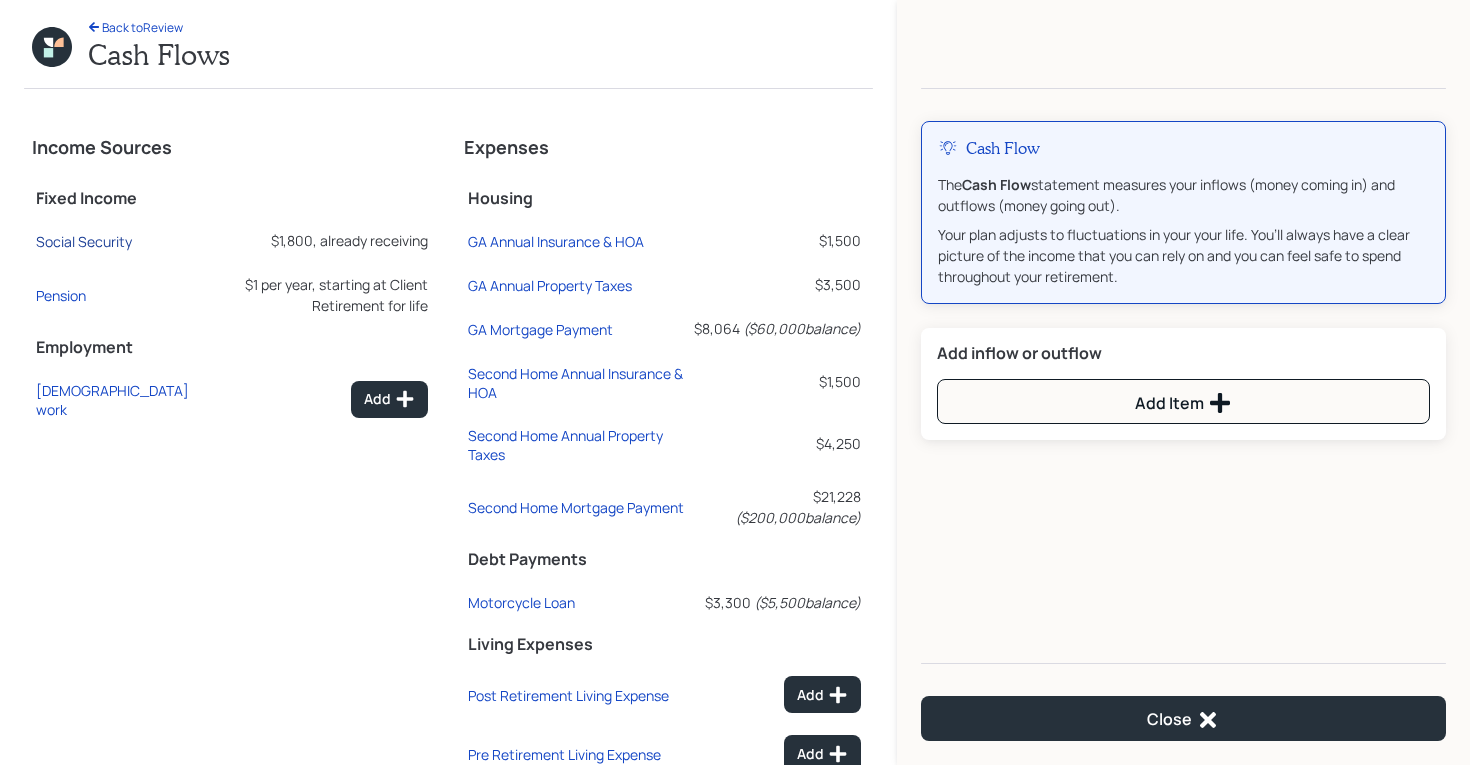 click on "Social Security" at bounding box center [84, 241] 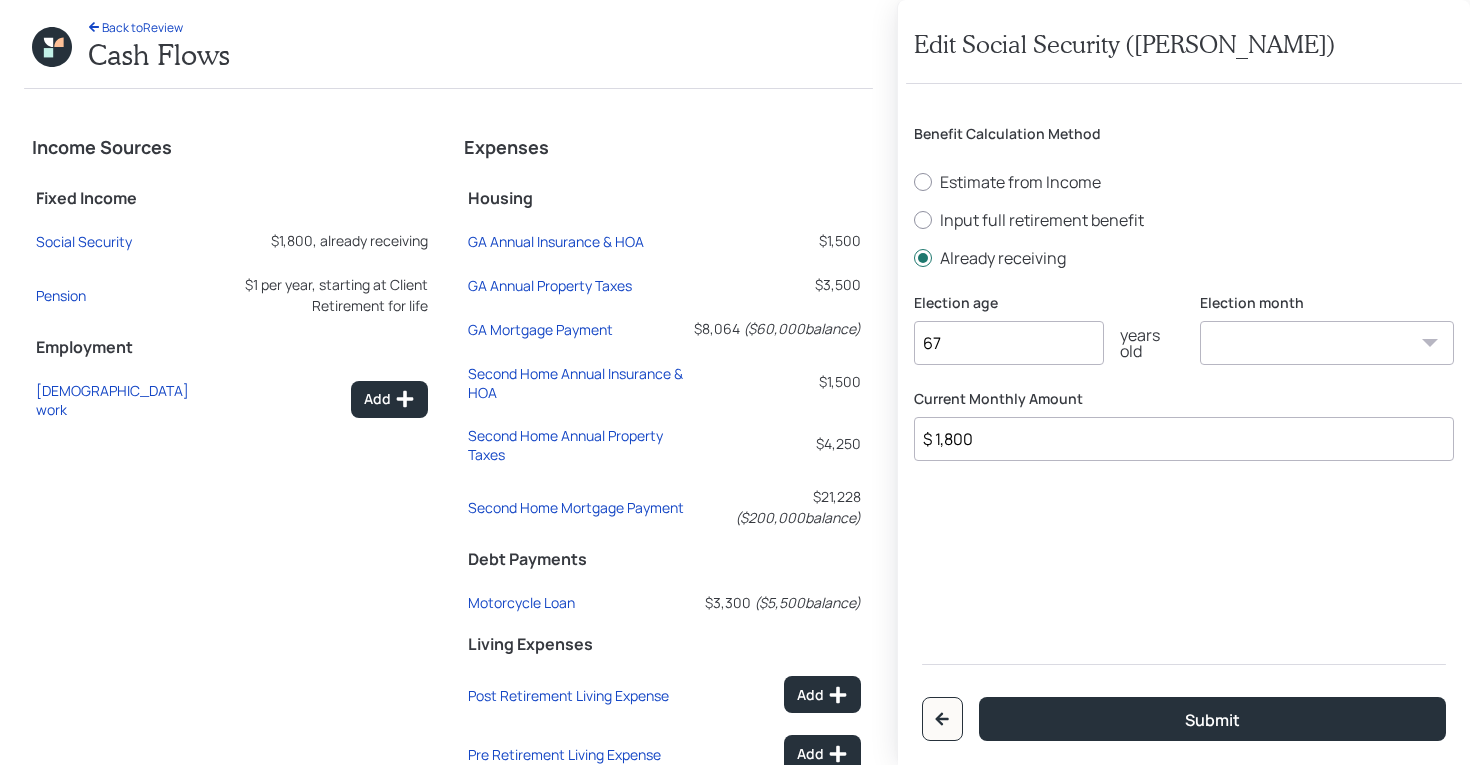 click on "$ 1,800" at bounding box center (1184, 439) 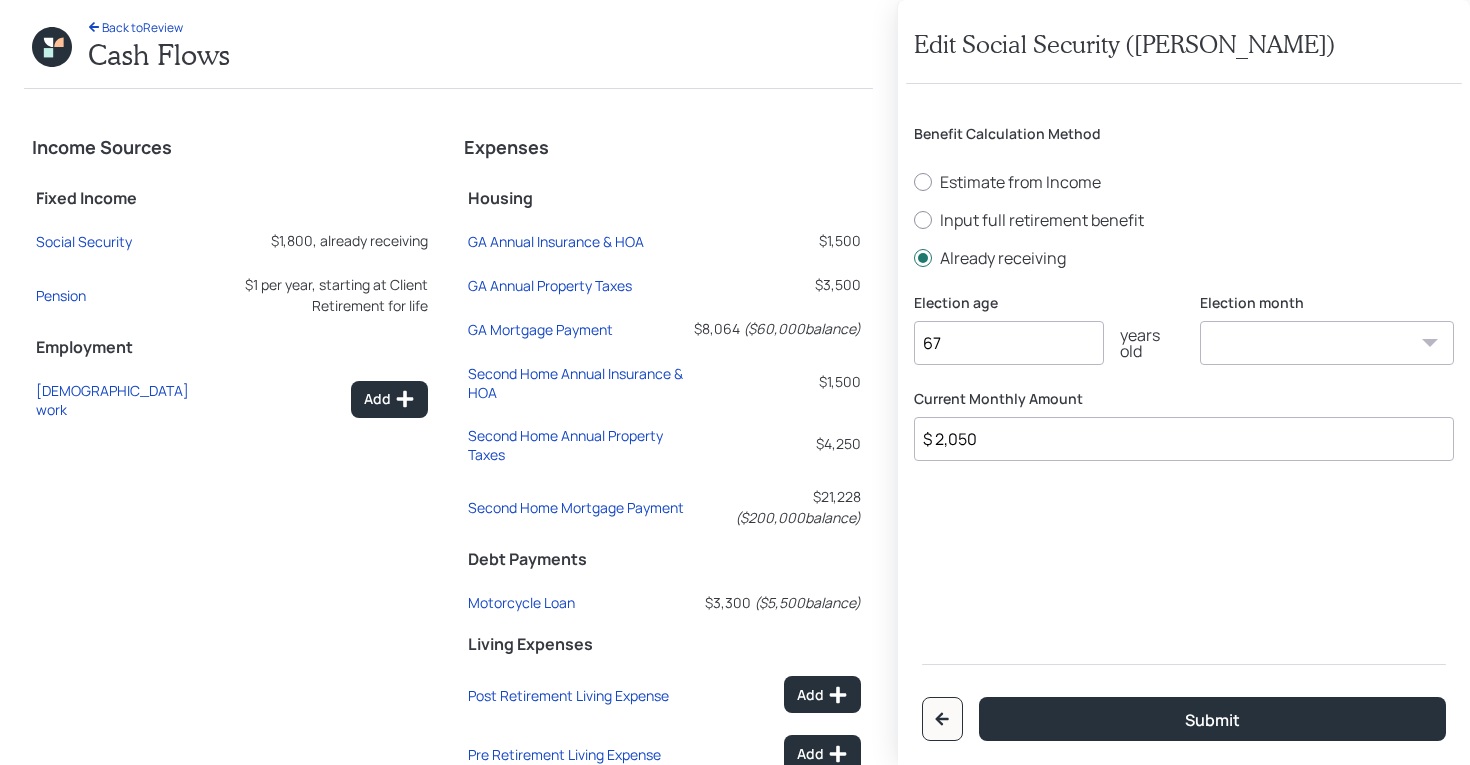 type on "$ 2,050" 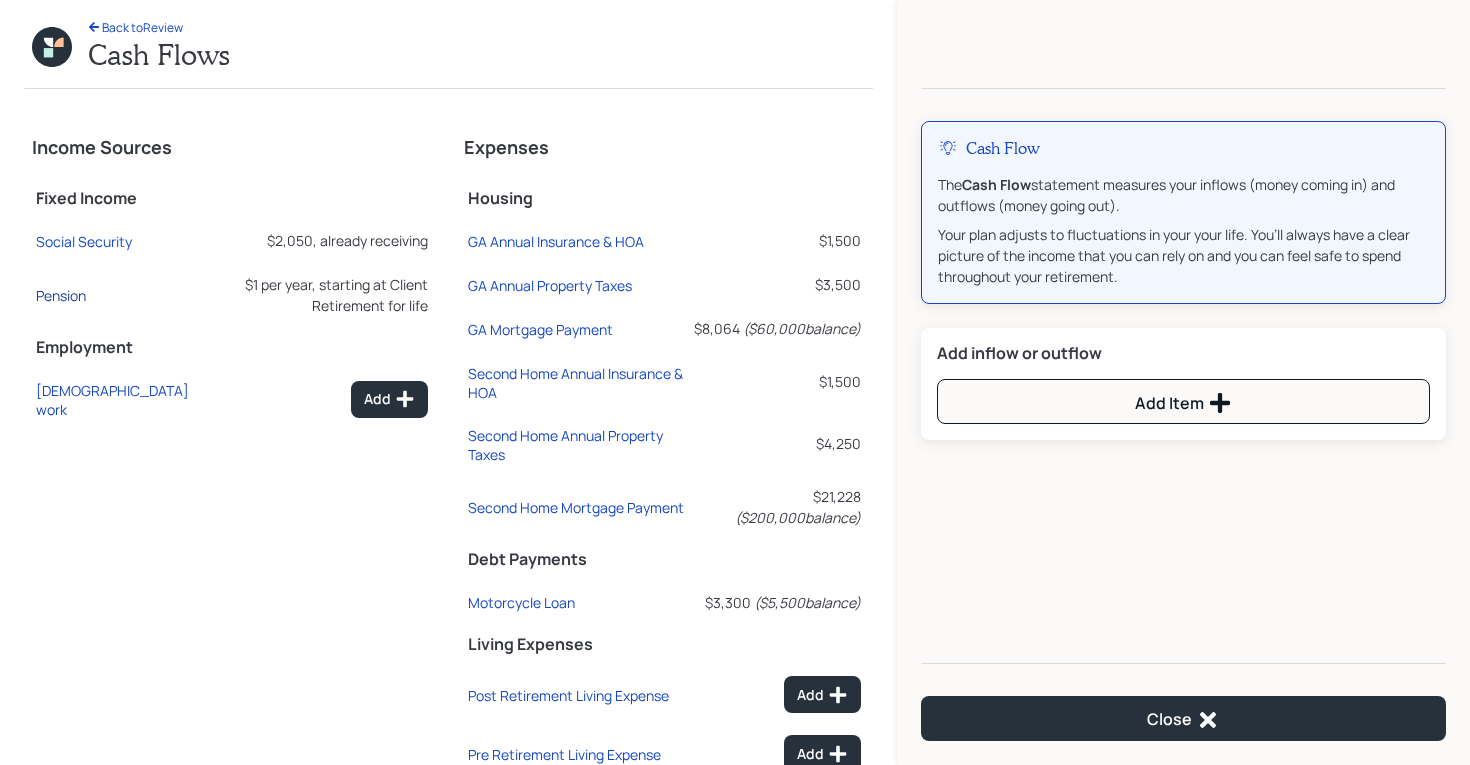 click on "Pension" at bounding box center [61, 295] 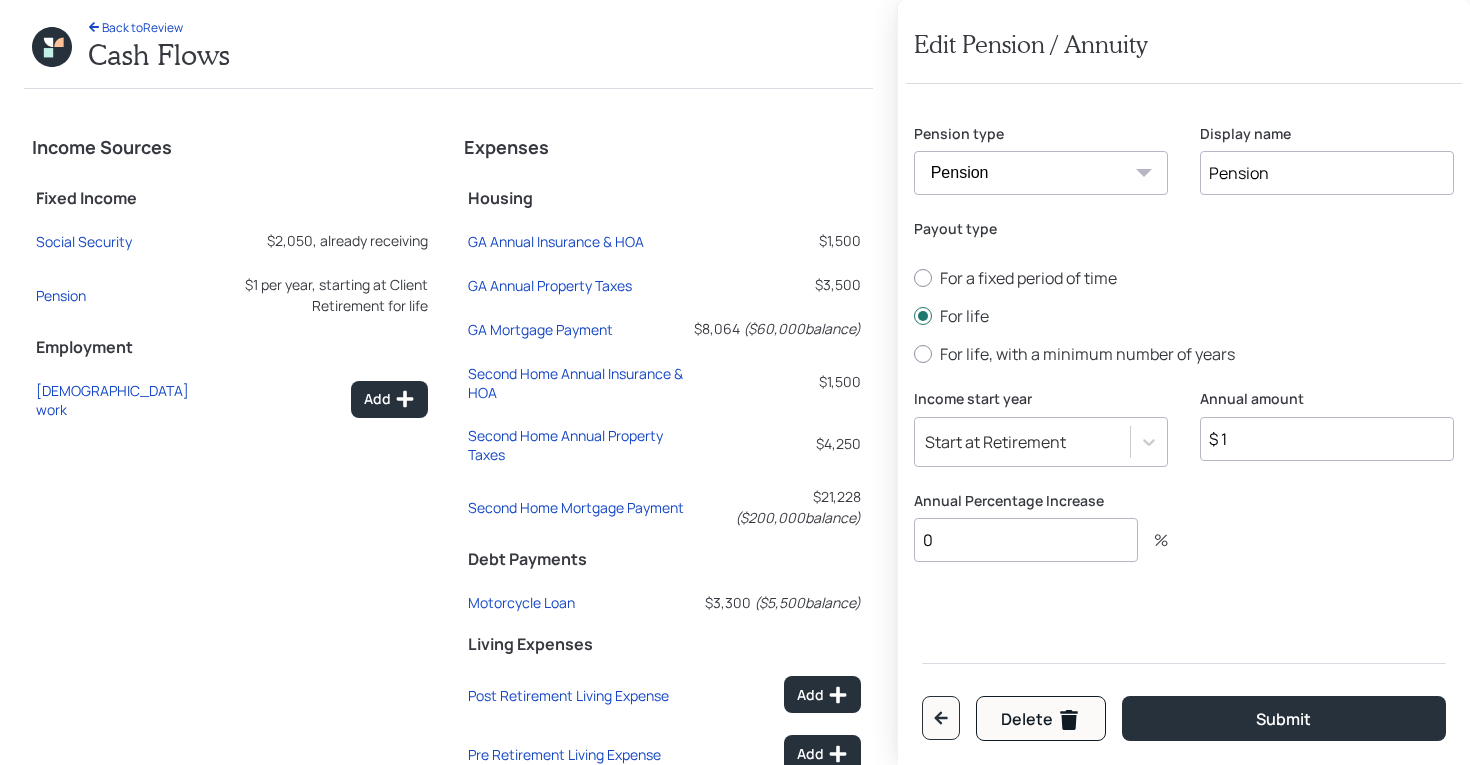 click on "$ 1" at bounding box center [1327, 439] 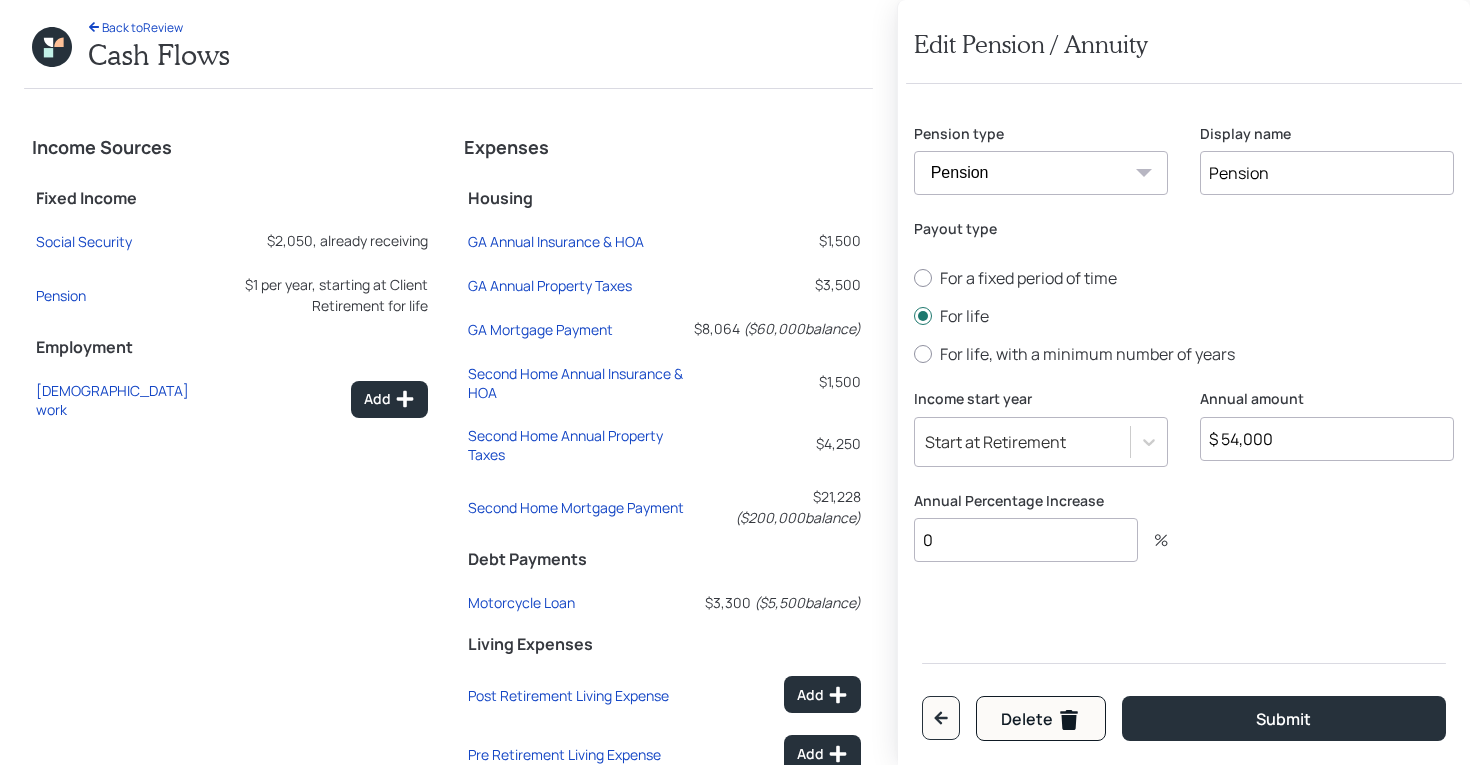 type on "$ 54,000" 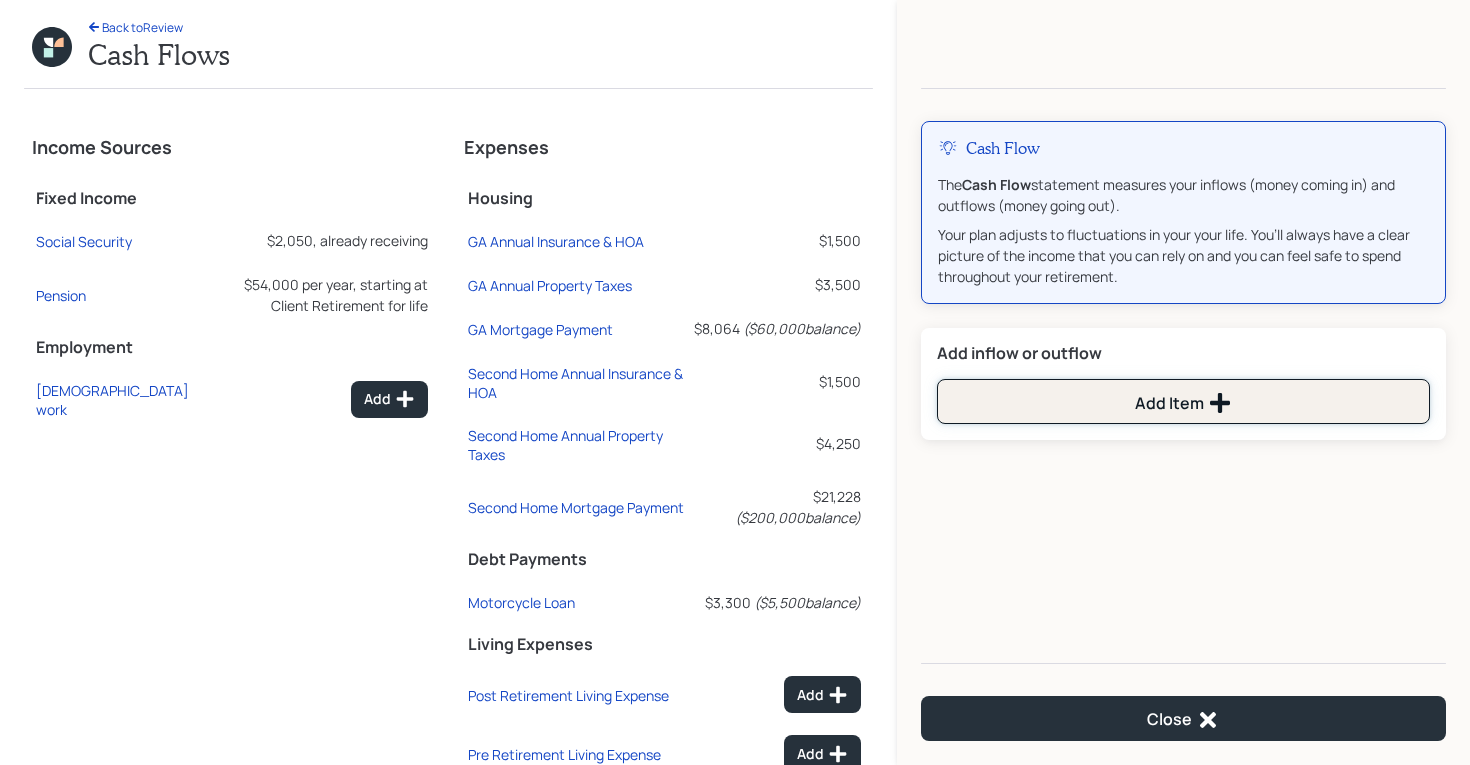 click on "Add Item" at bounding box center [1183, 403] 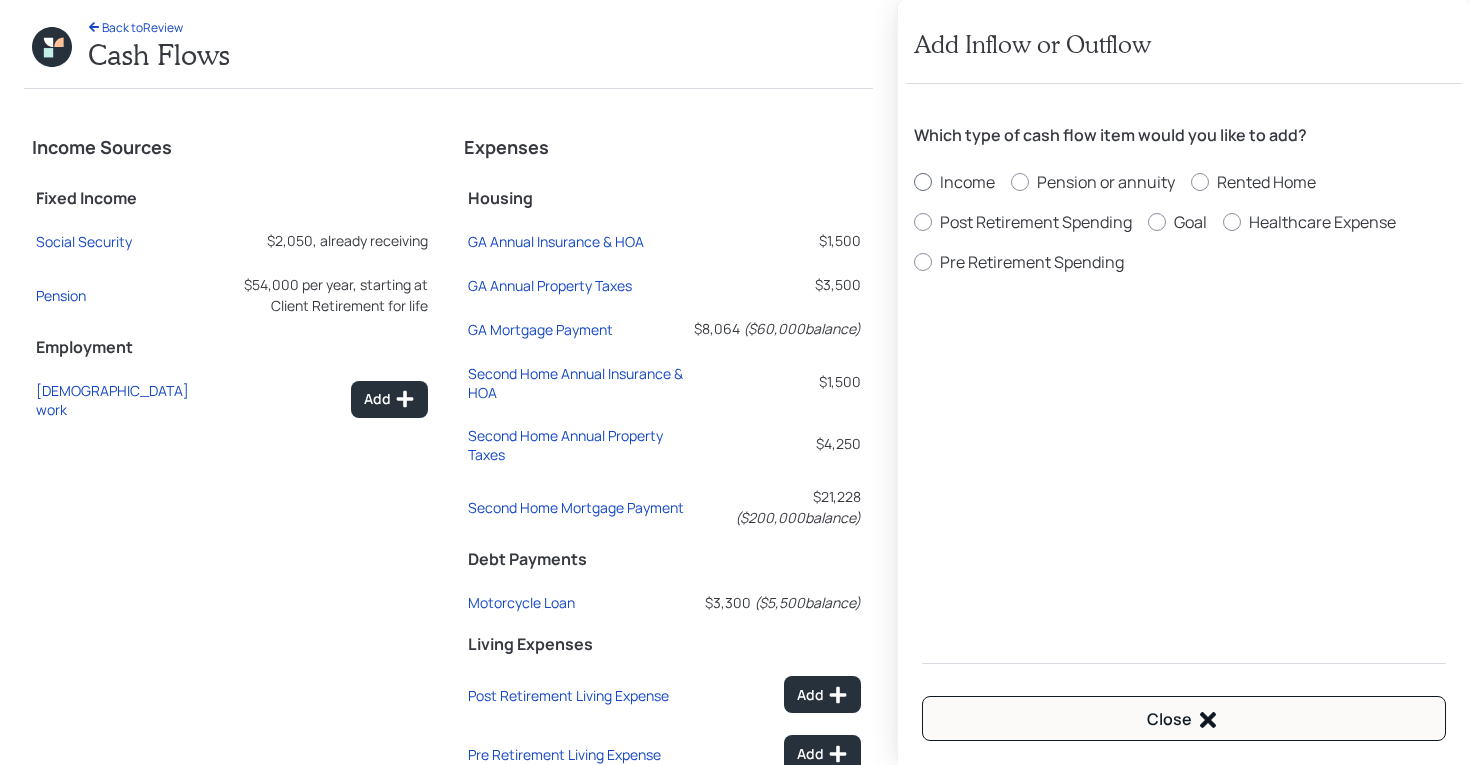 click on "Income" at bounding box center [967, 182] 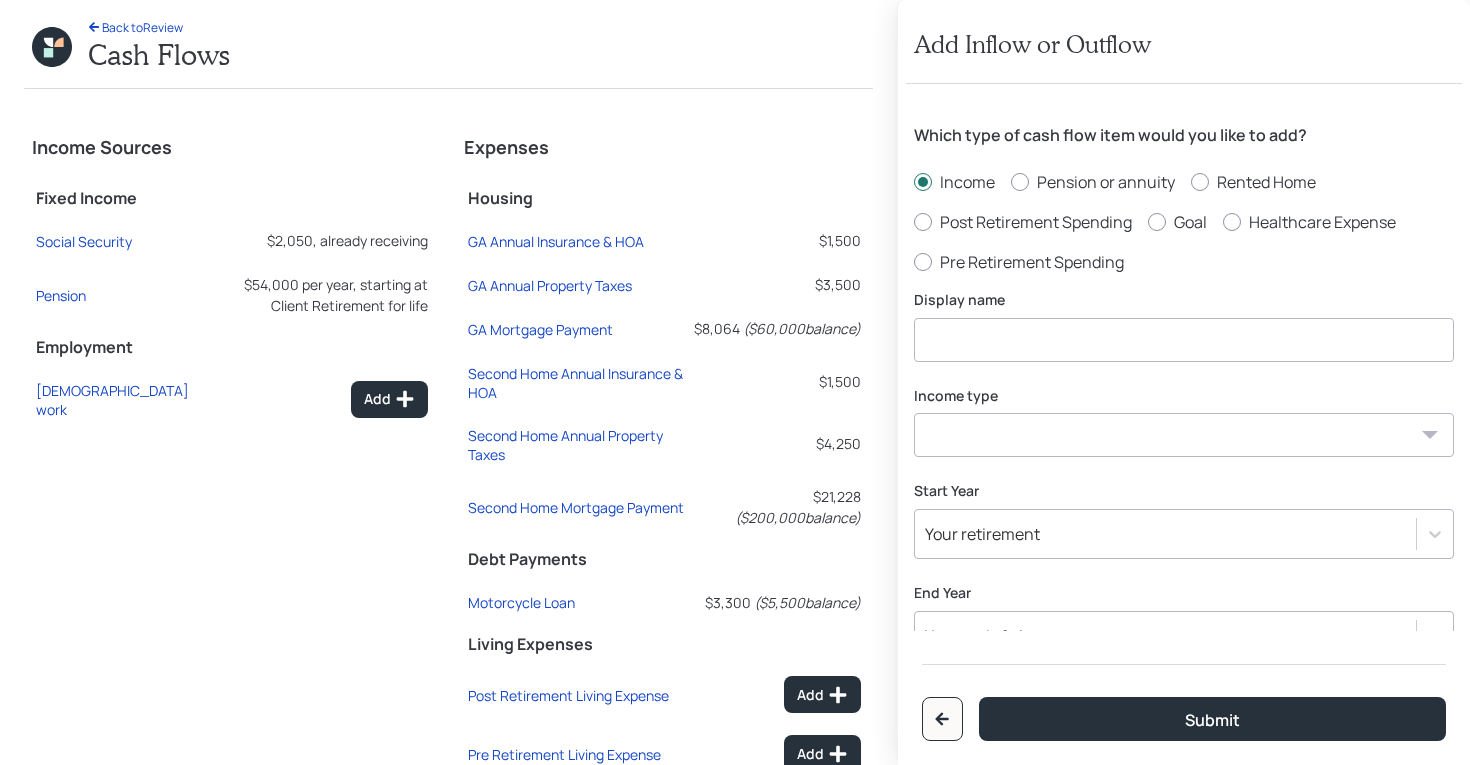 click at bounding box center [1184, 340] 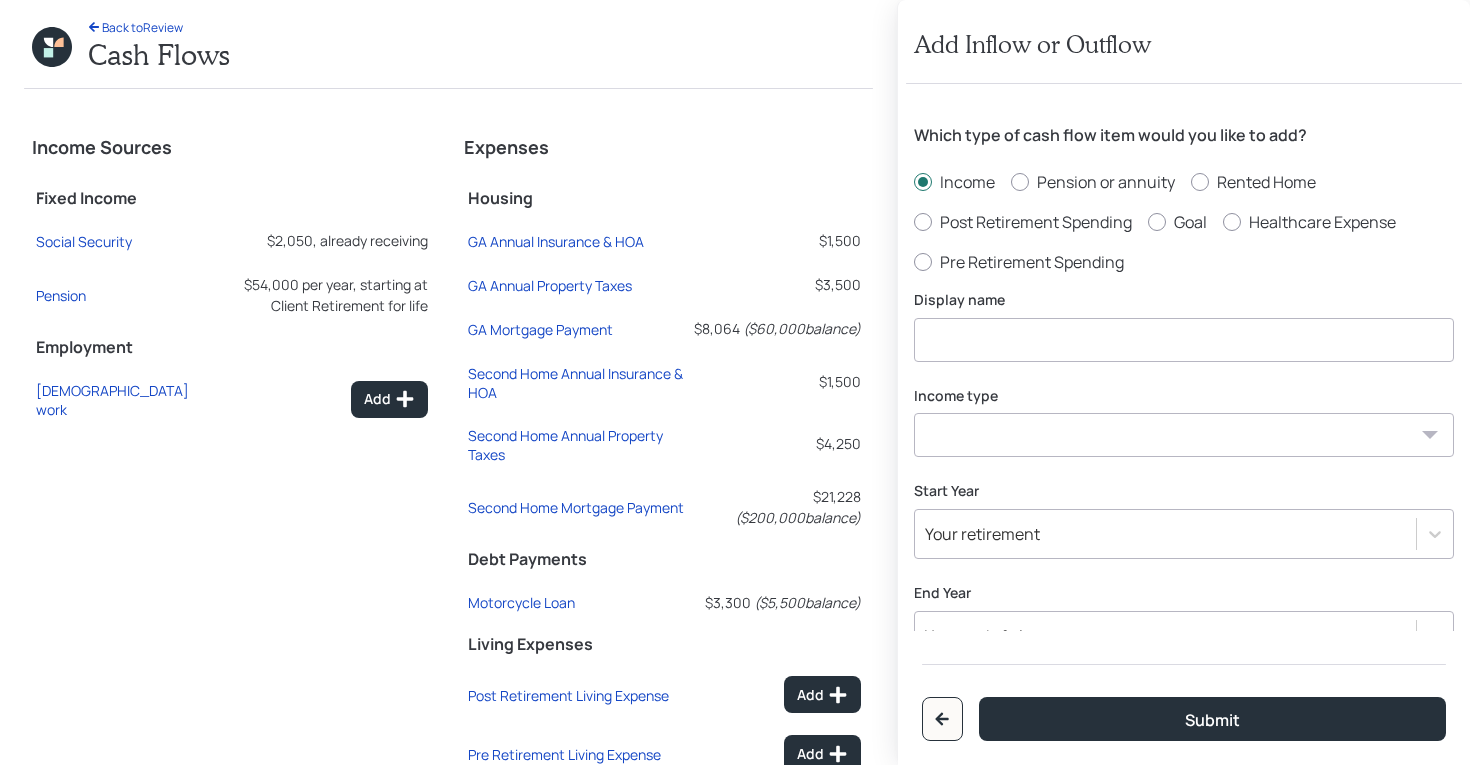 click on "[DEMOGRAPHIC_DATA] work [DEMOGRAPHIC_DATA] work Self employment Other" at bounding box center [1184, 435] 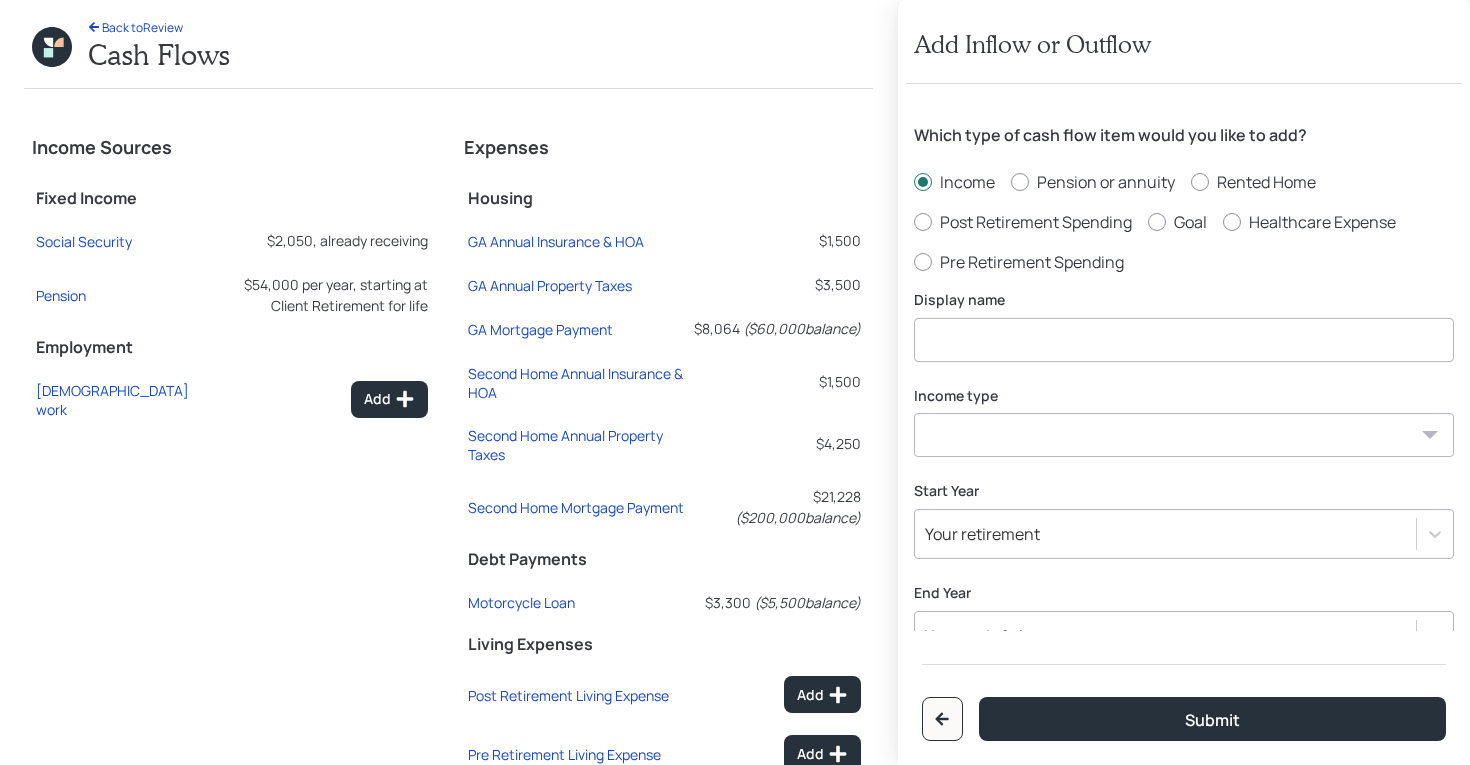 select on "other" 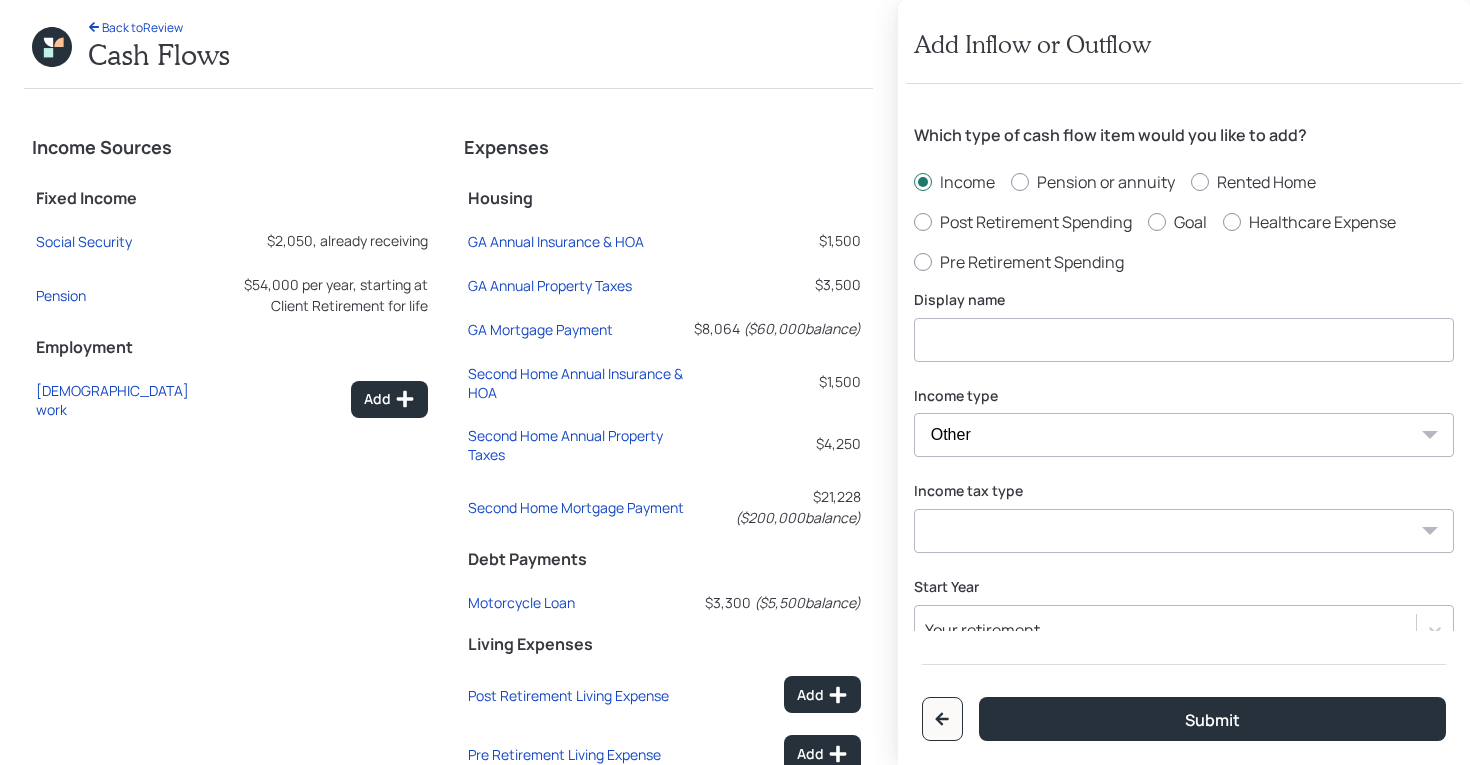 click on "Tax-free Earned Self Employment Alimony Royalties Pension / Annuity Interest Dividend Short-Term Gain Long-Term Gain Social Security" at bounding box center [1184, 531] 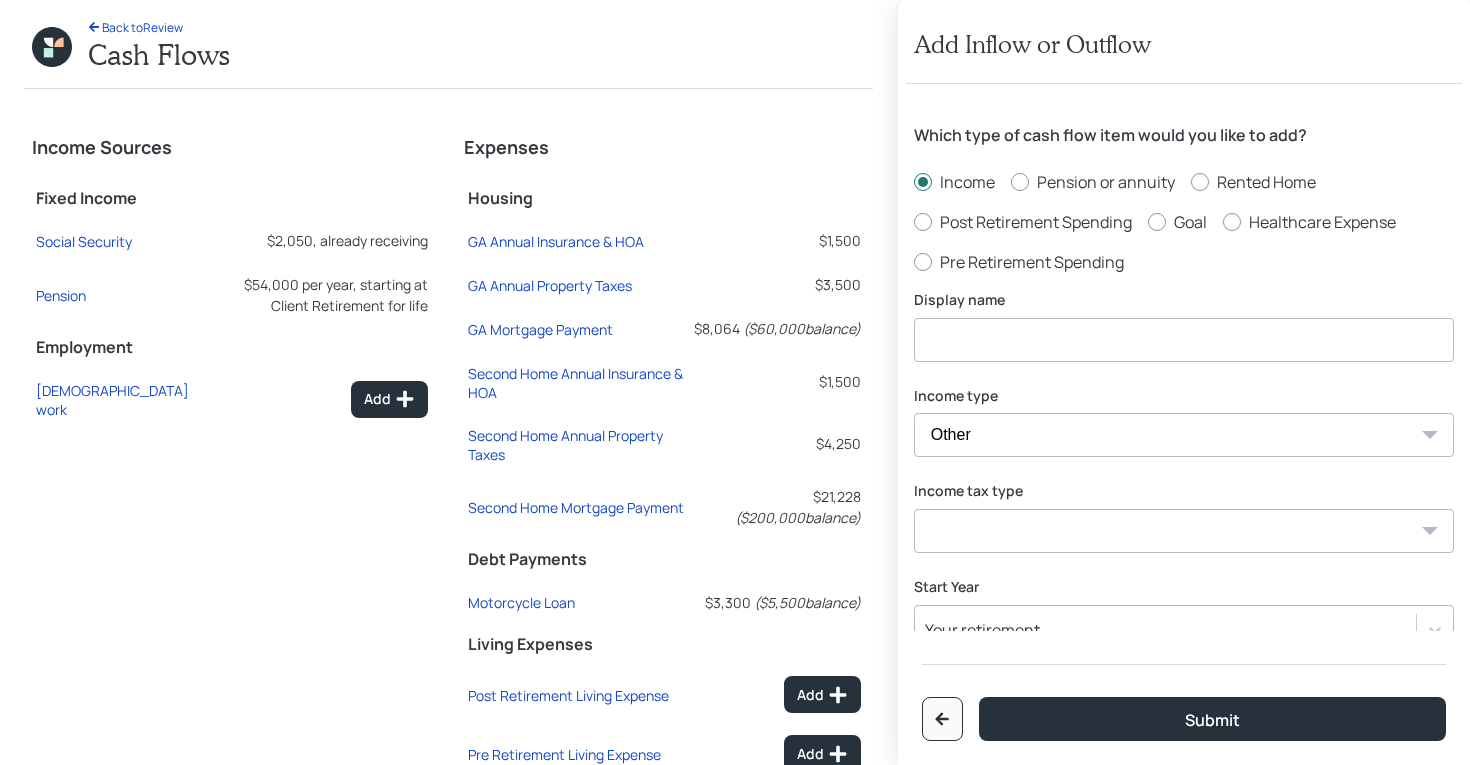 select on "earned" 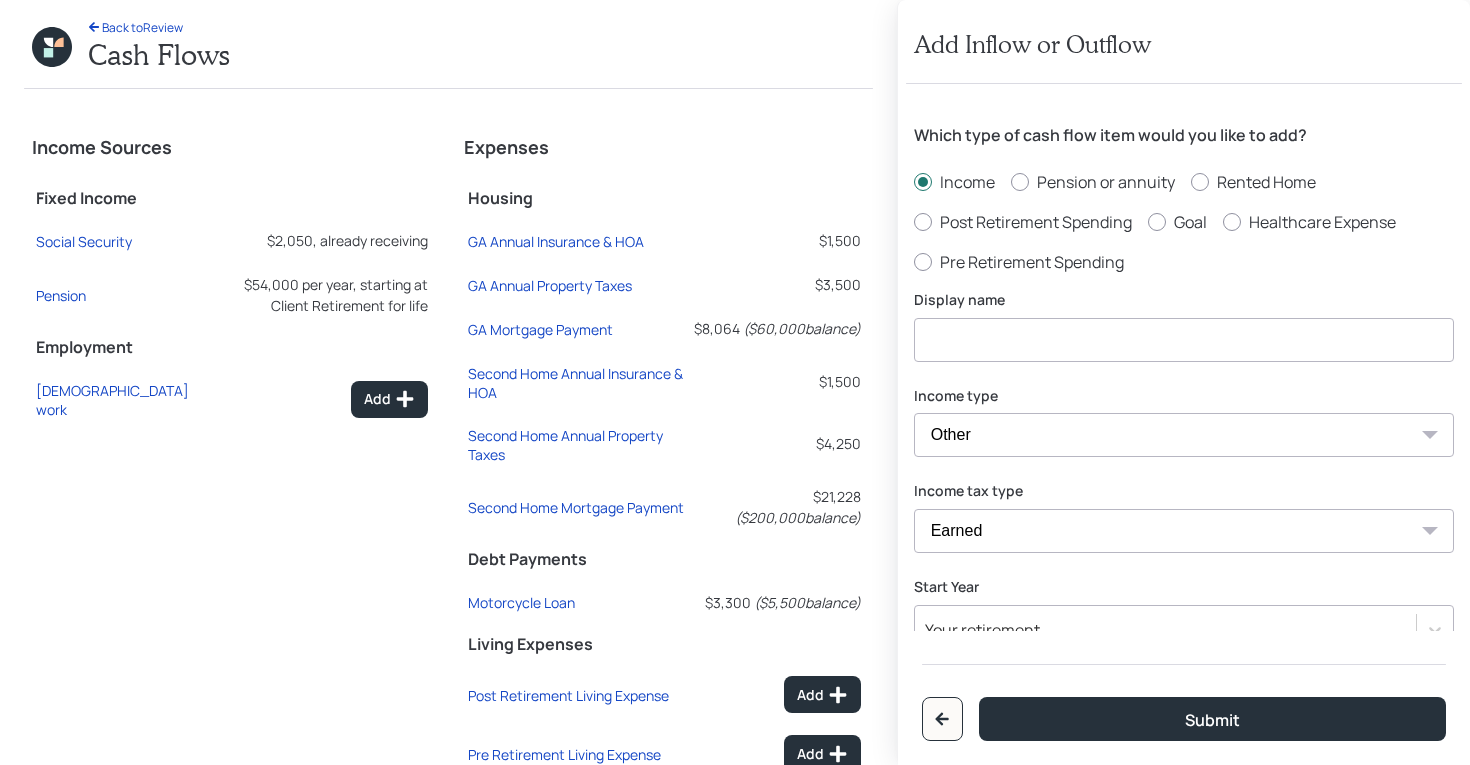click at bounding box center (1184, 340) 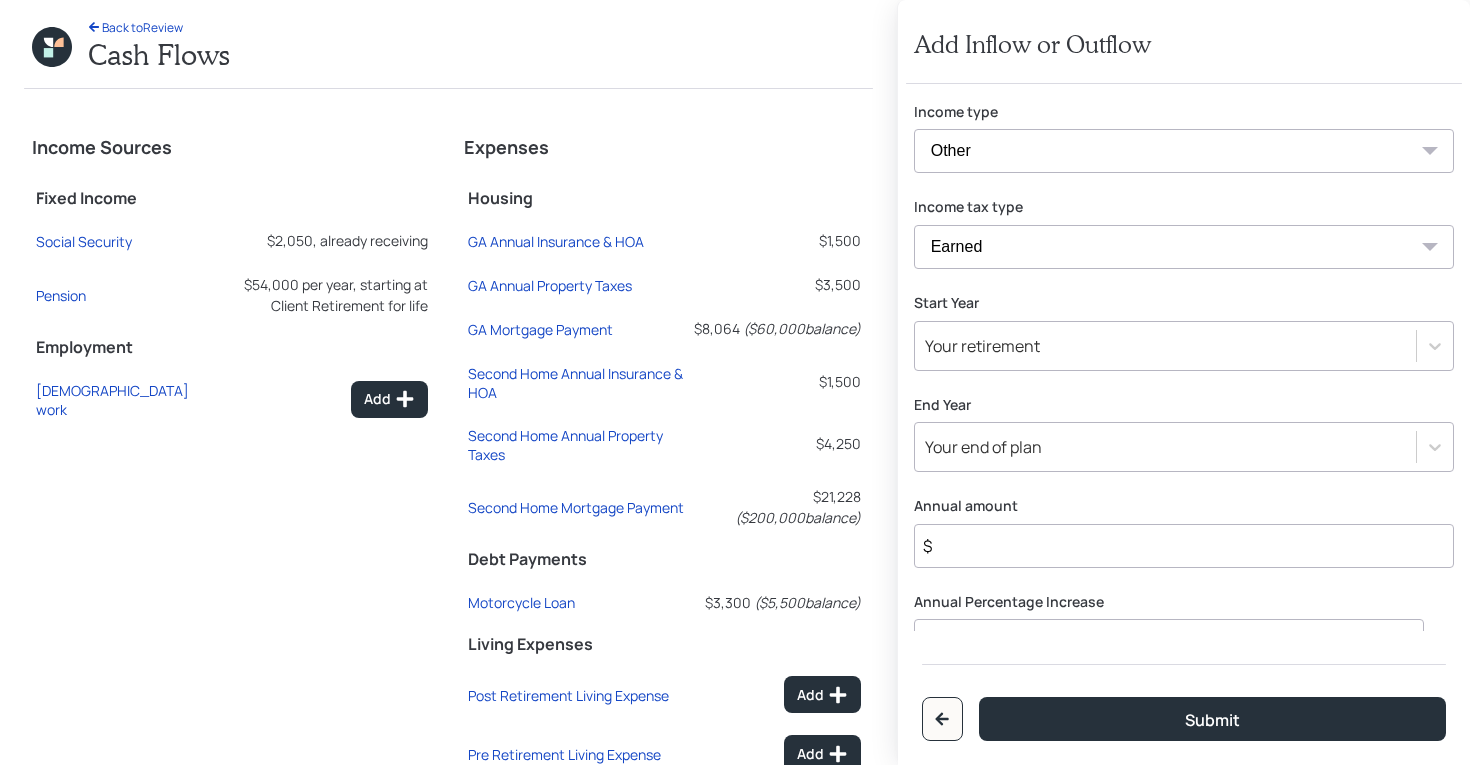 scroll, scrollTop: 340, scrollLeft: 0, axis: vertical 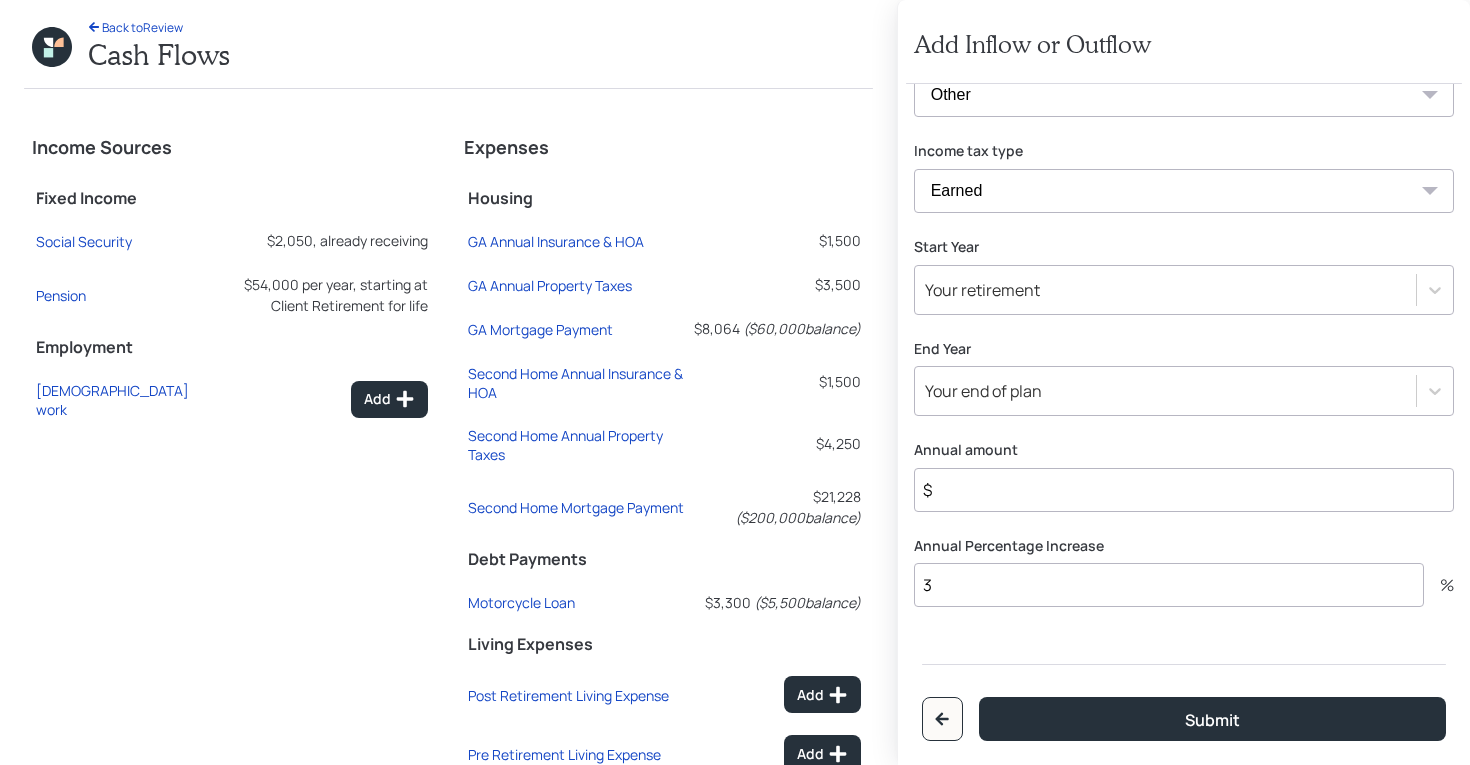 click on "$" at bounding box center [1184, 490] 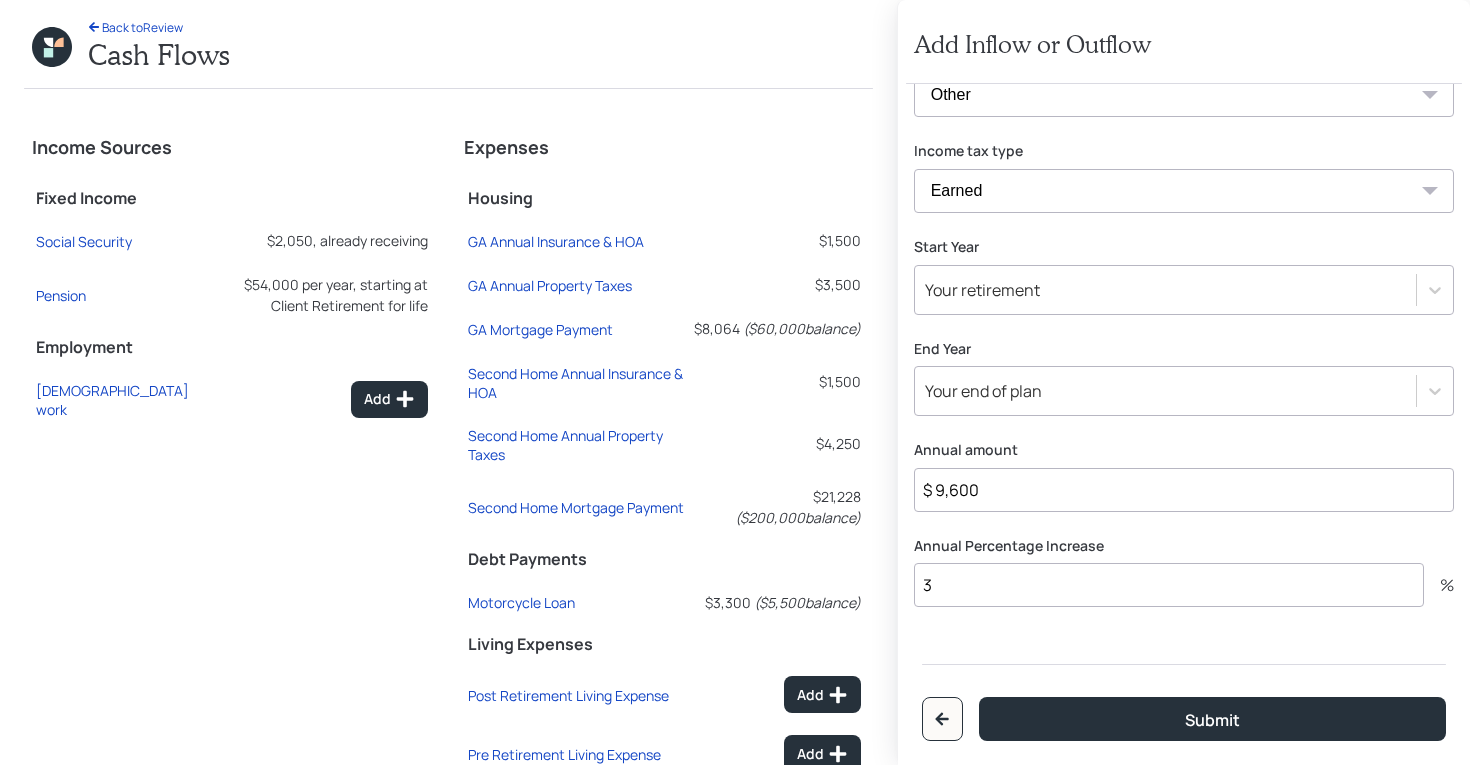 type on "$ 9,600" 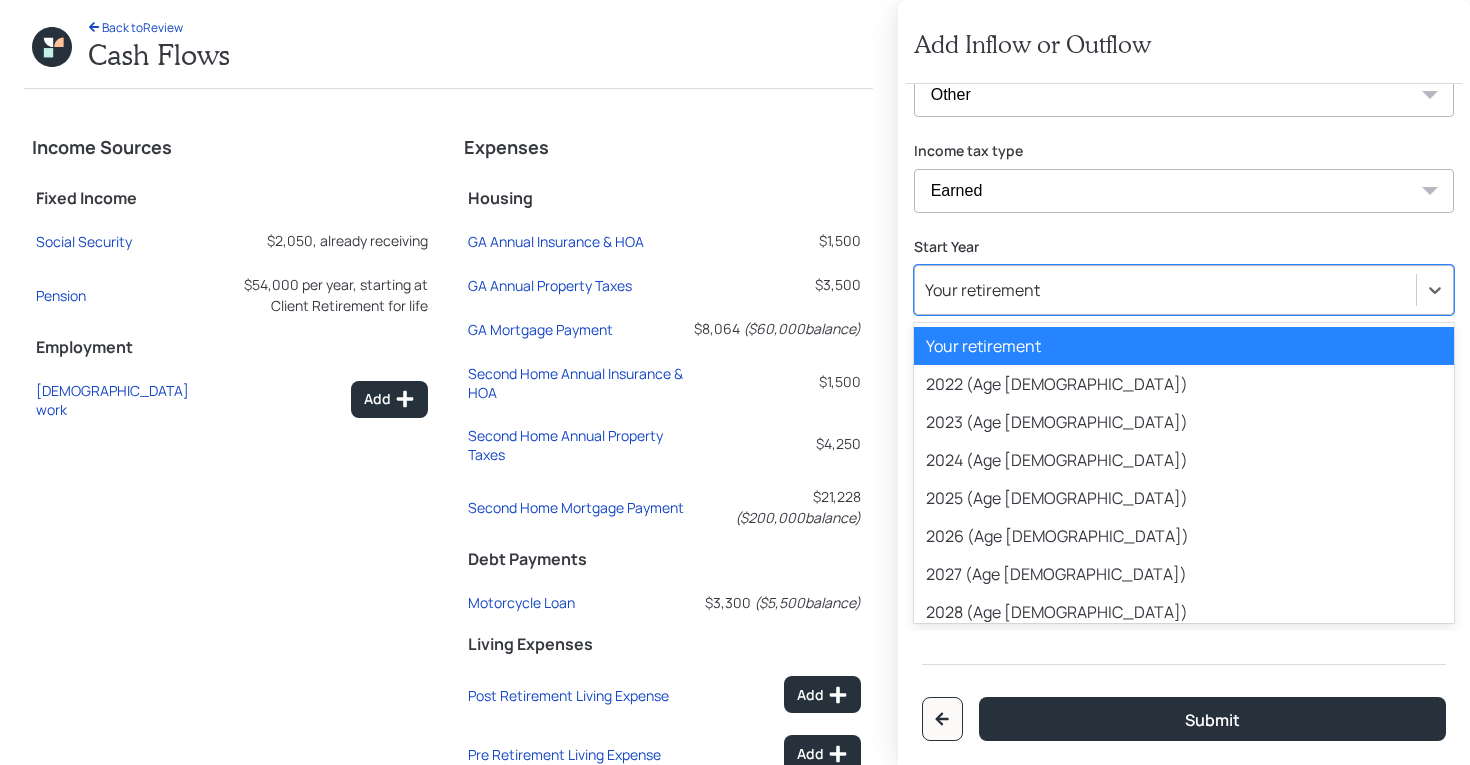 click on "Your retirement" at bounding box center [1184, 290] 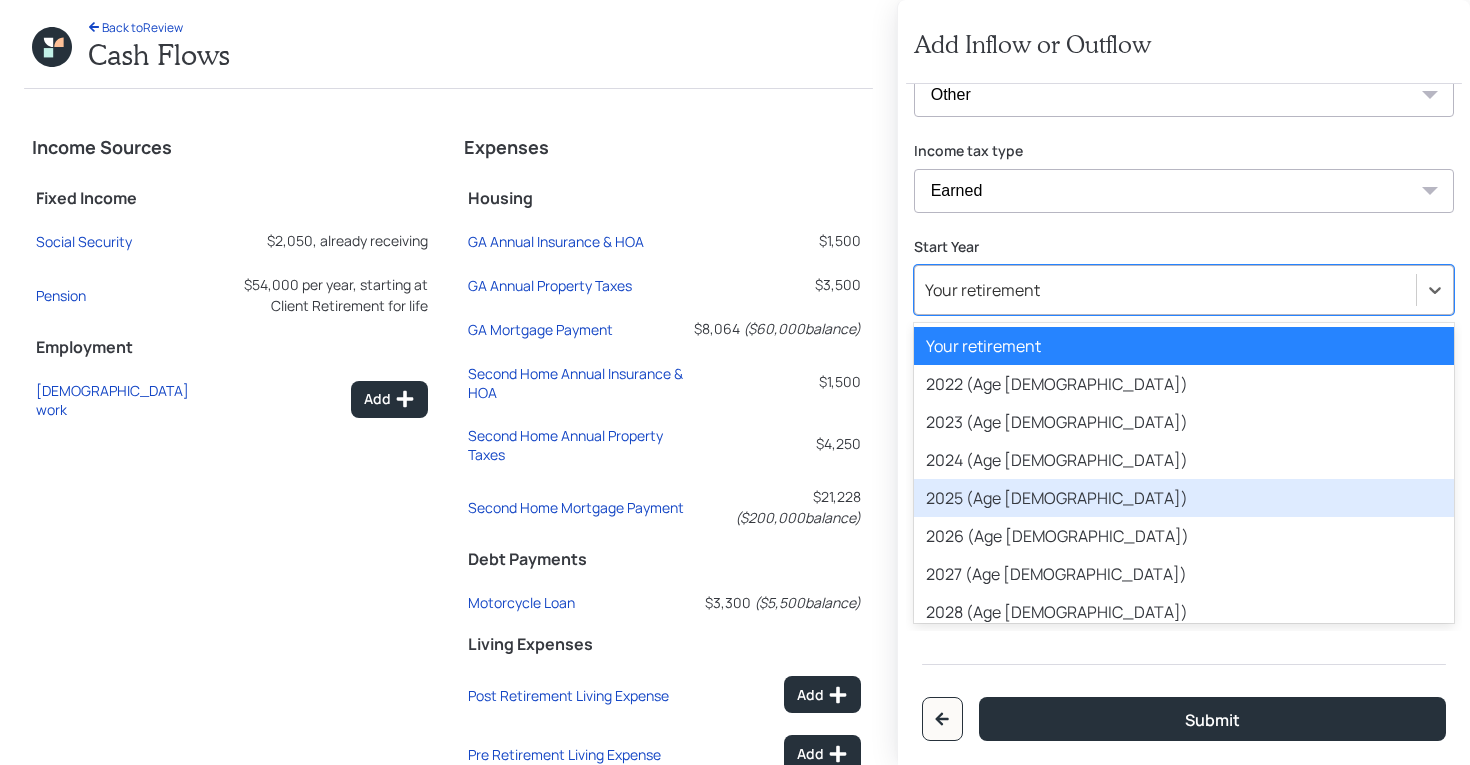 click on "2025 (Age [DEMOGRAPHIC_DATA])" at bounding box center (1184, 498) 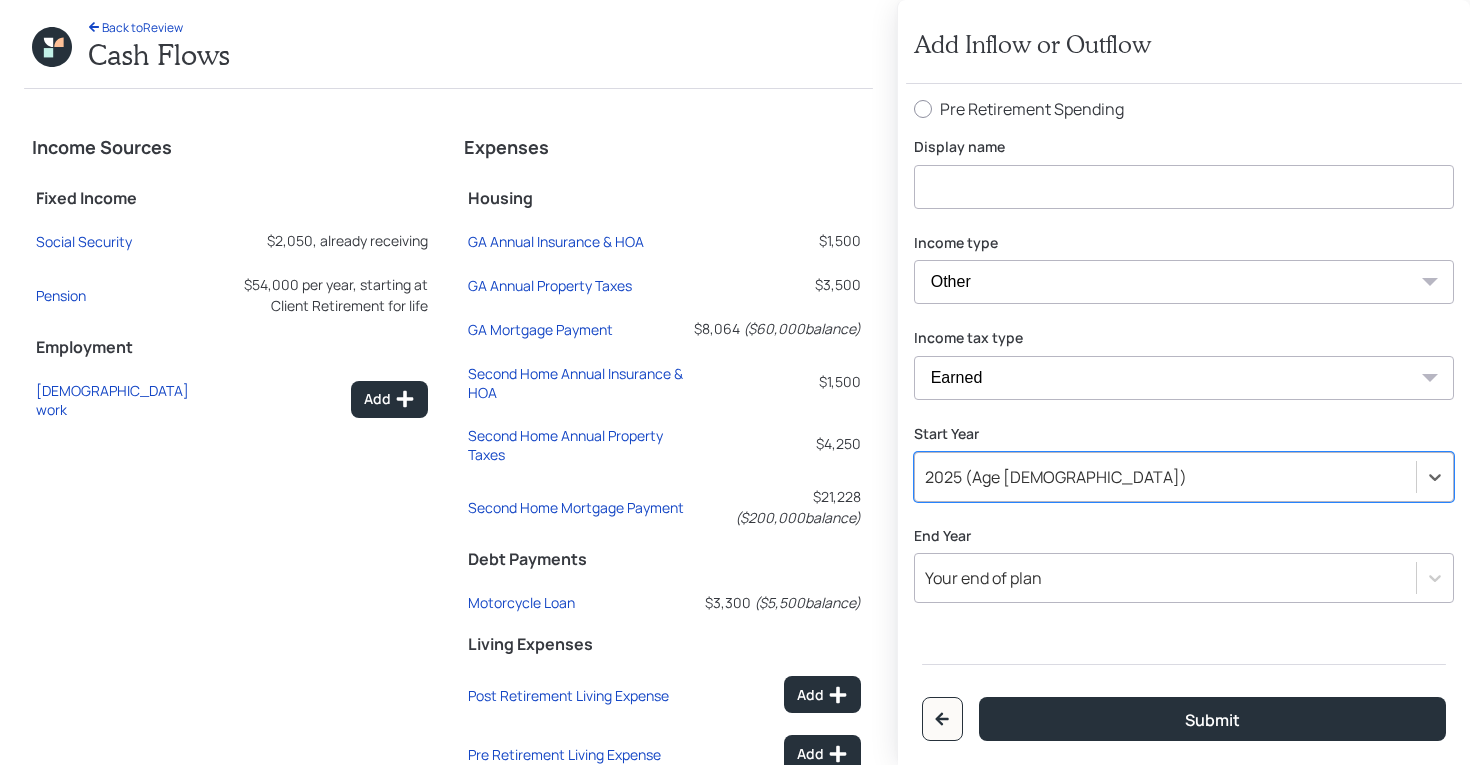 scroll, scrollTop: 150, scrollLeft: 0, axis: vertical 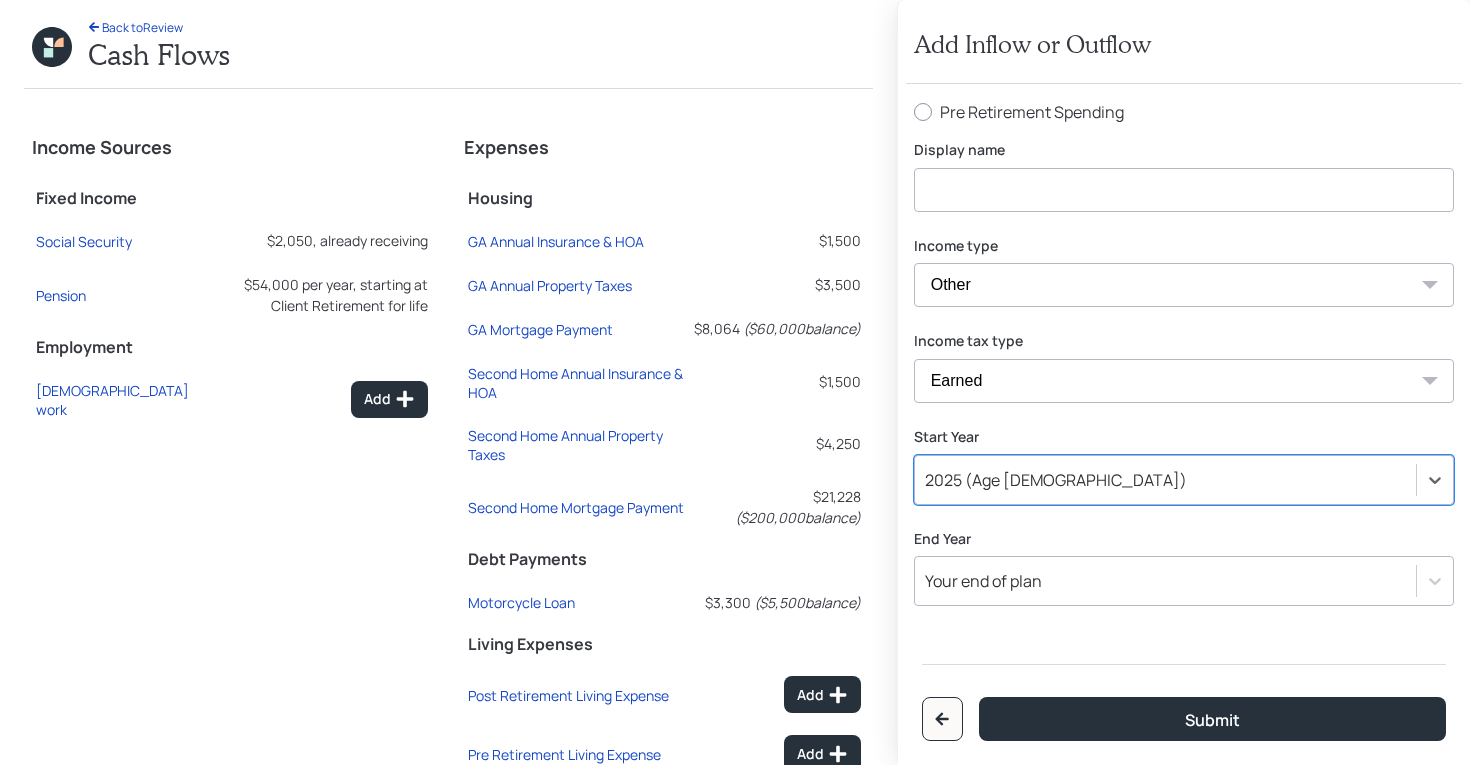 click at bounding box center [1184, 190] 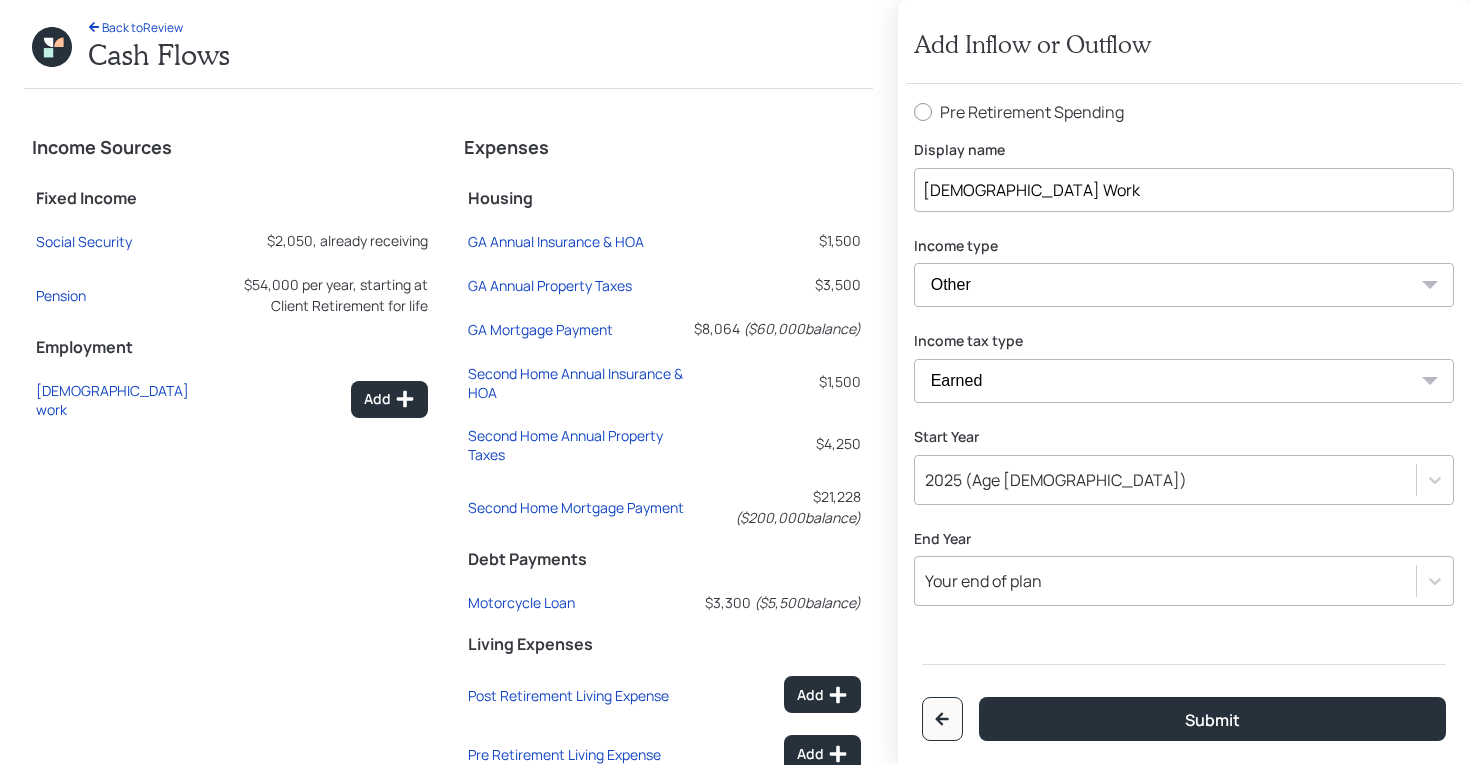 scroll, scrollTop: 340, scrollLeft: 0, axis: vertical 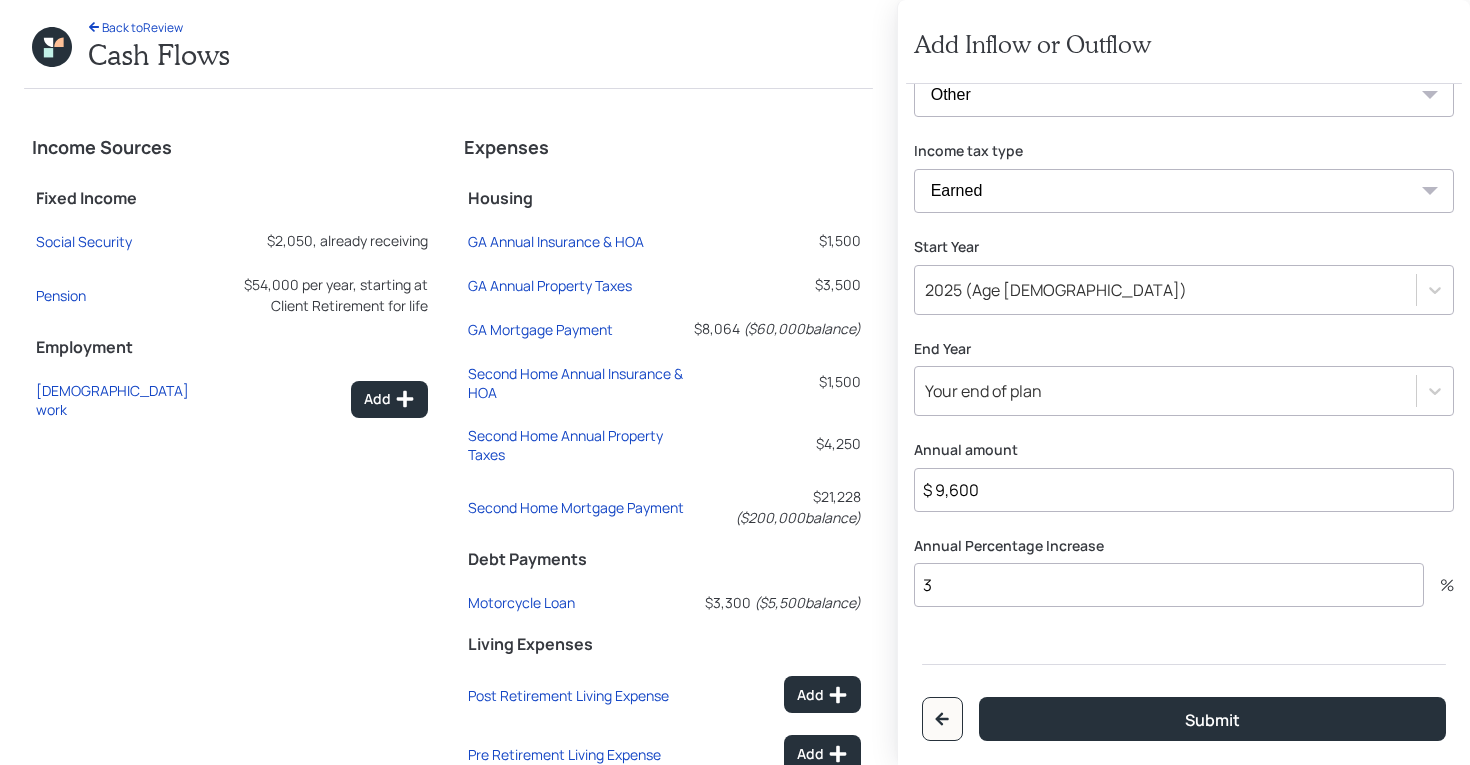 type on "[DEMOGRAPHIC_DATA] Work" 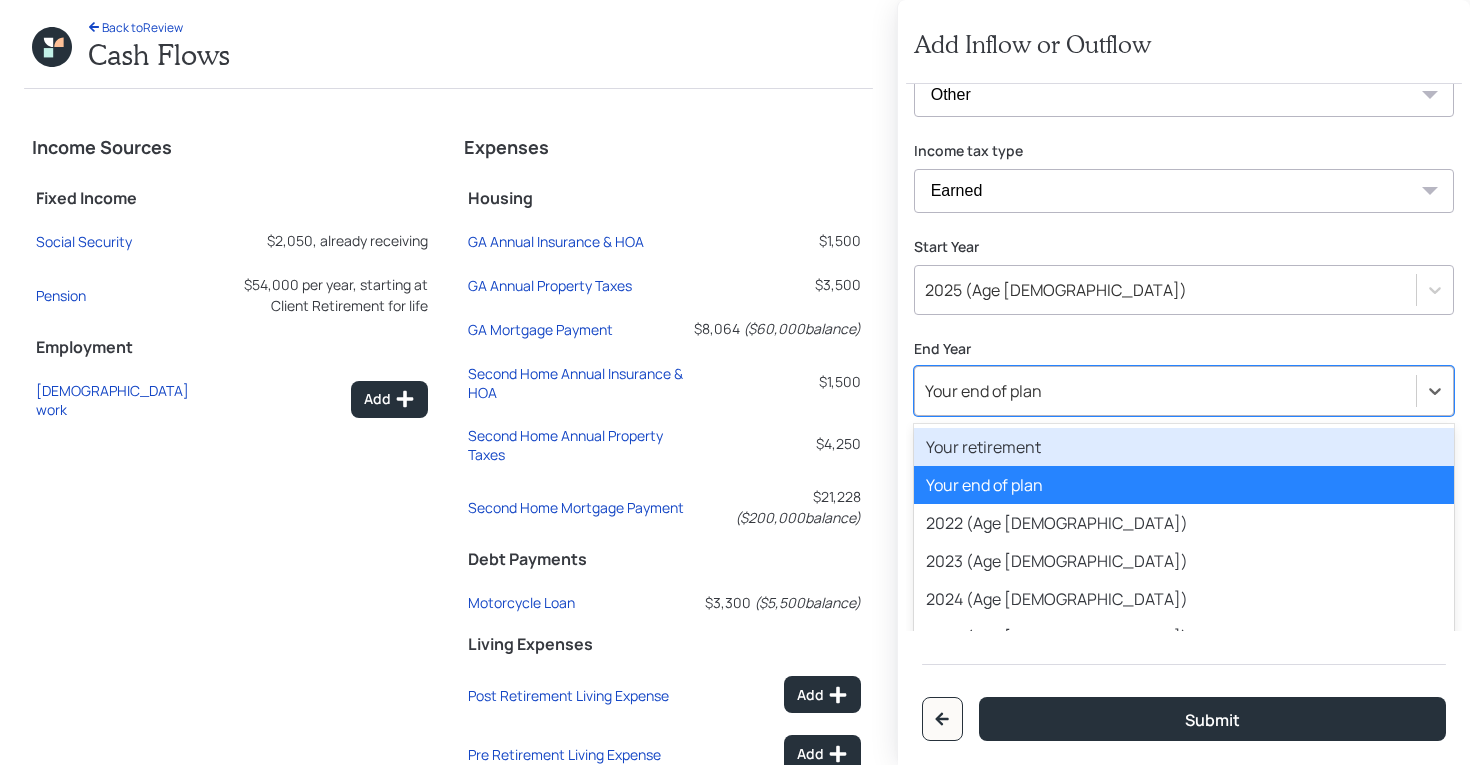 click on "Your end of plan" at bounding box center (1165, 391) 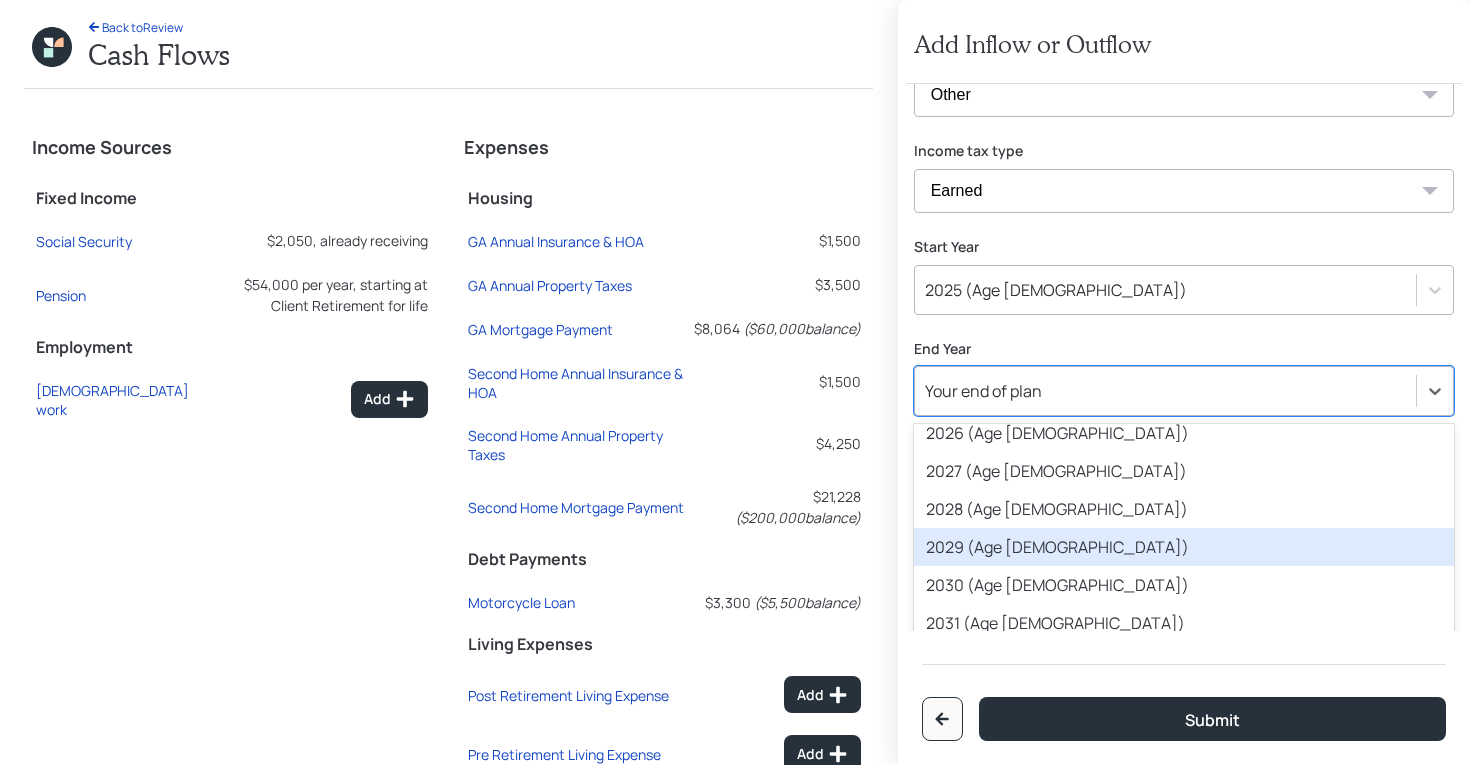 scroll, scrollTop: 293, scrollLeft: 0, axis: vertical 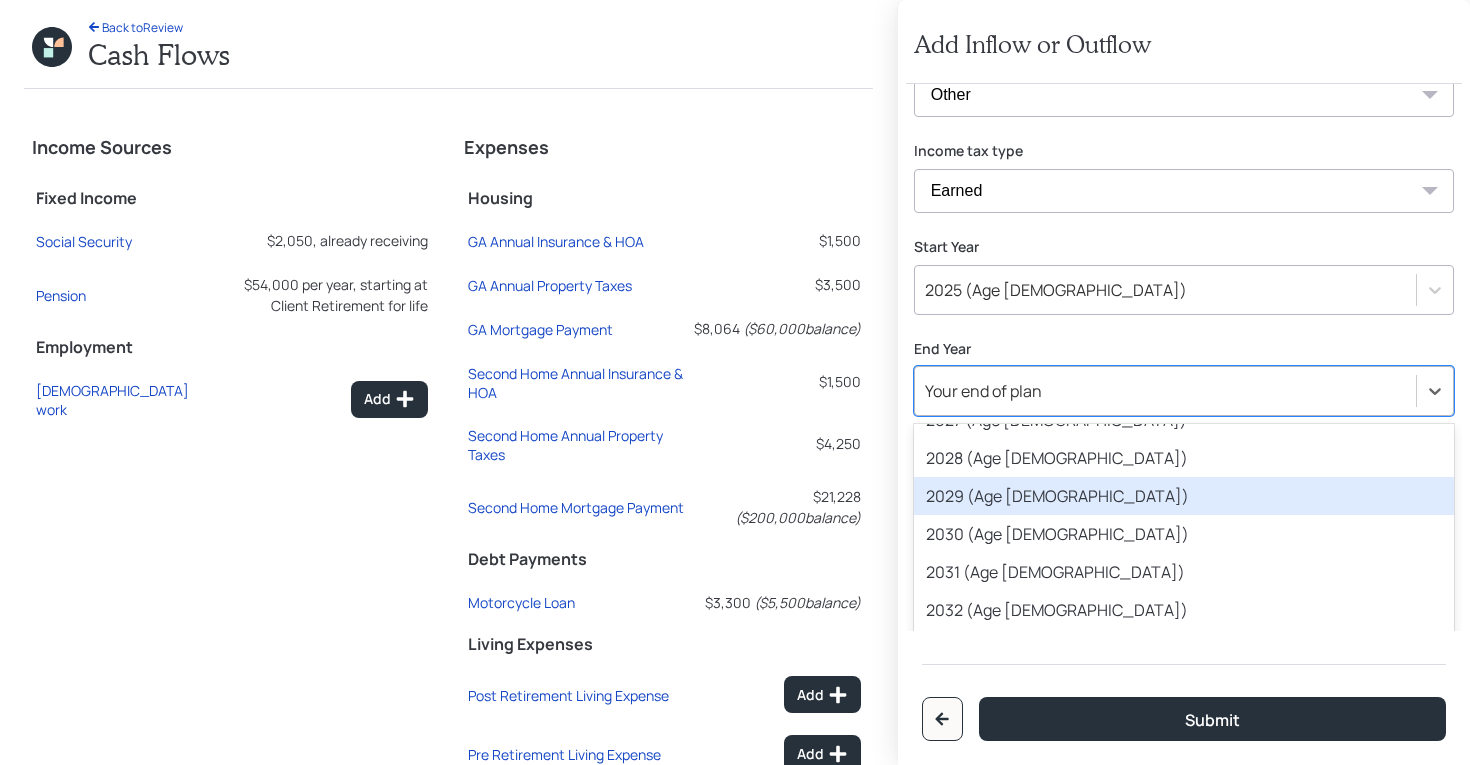 click on "2029 (Age [DEMOGRAPHIC_DATA])" at bounding box center (1184, 496) 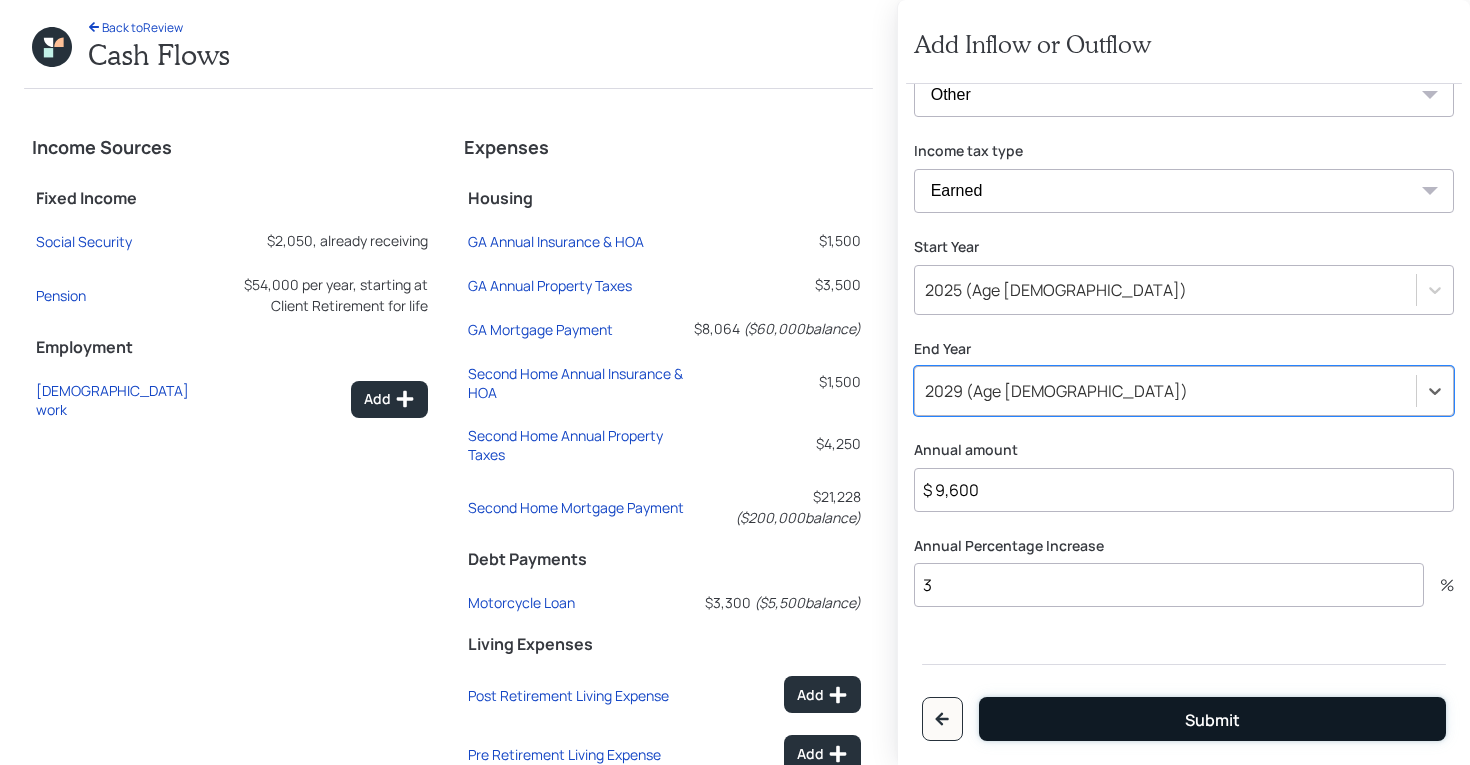 click on "Submit" at bounding box center (1212, 719) 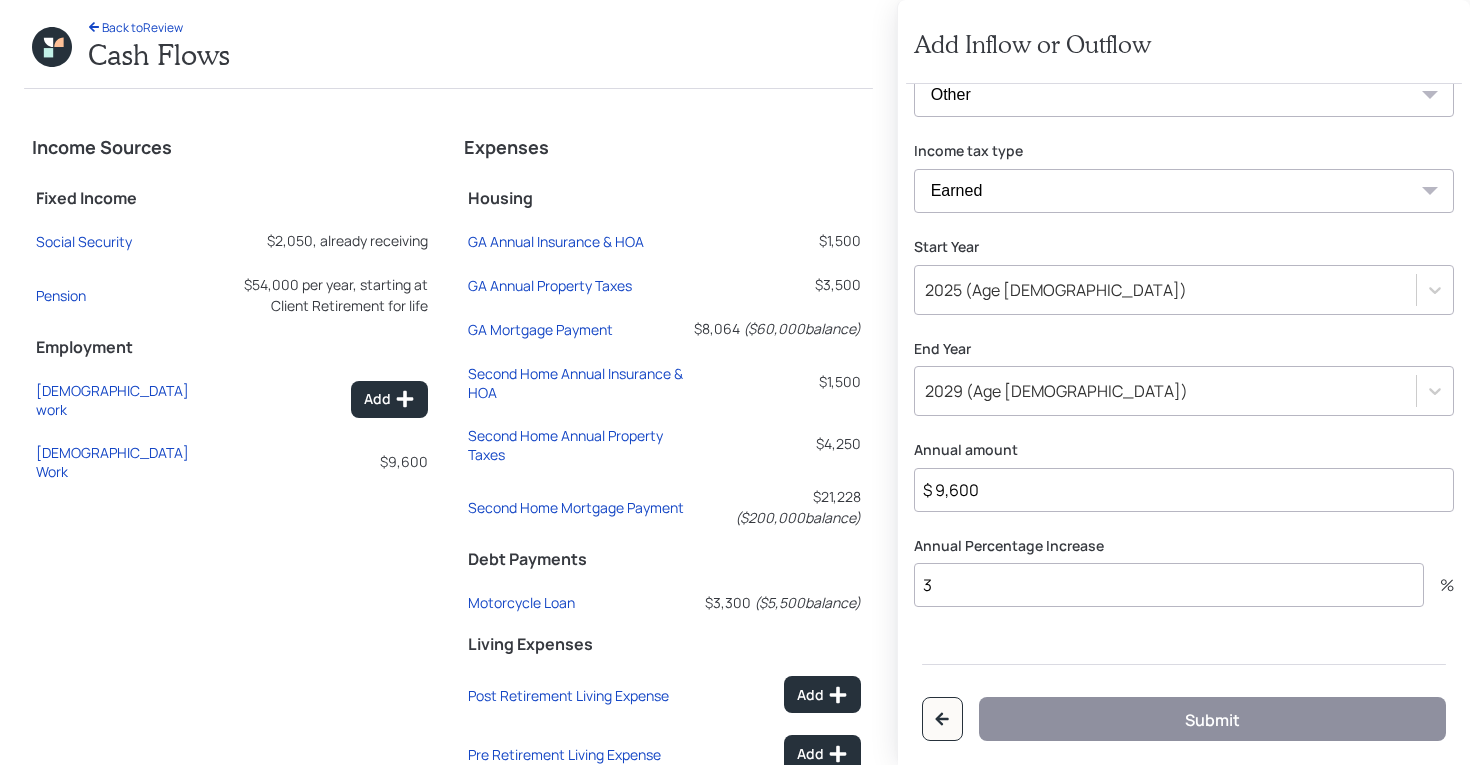 radio on "false" 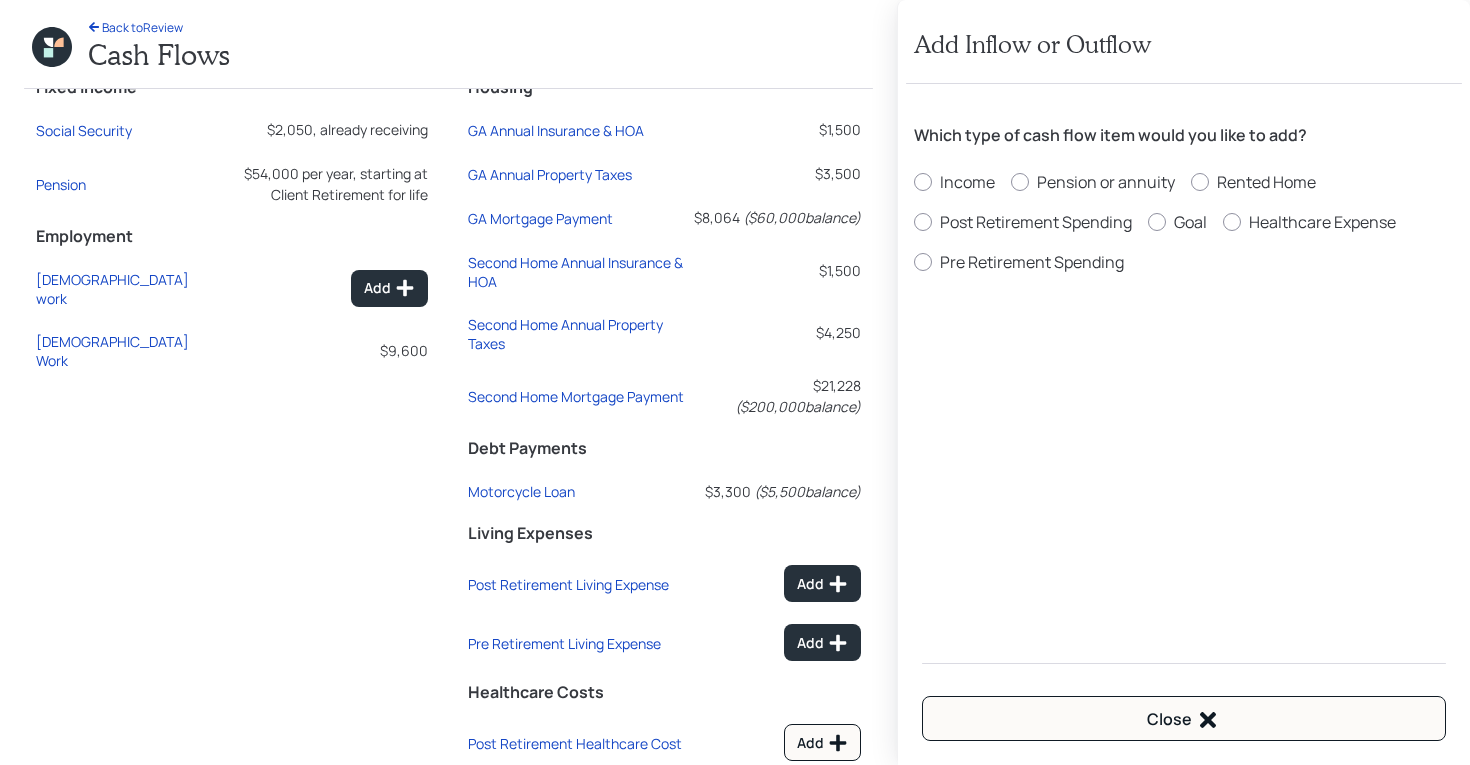 scroll, scrollTop: 167, scrollLeft: 0, axis: vertical 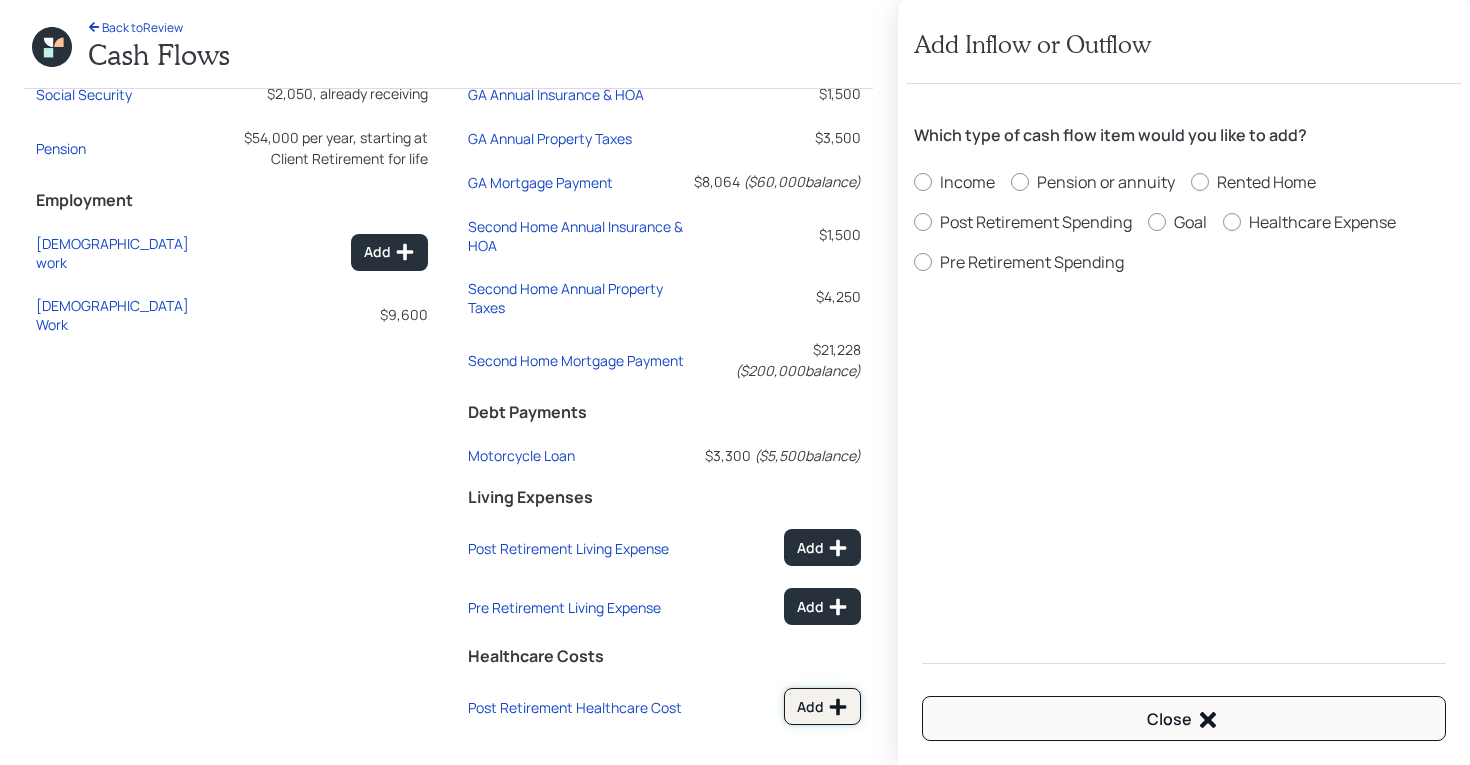 click on "Add" at bounding box center [822, 707] 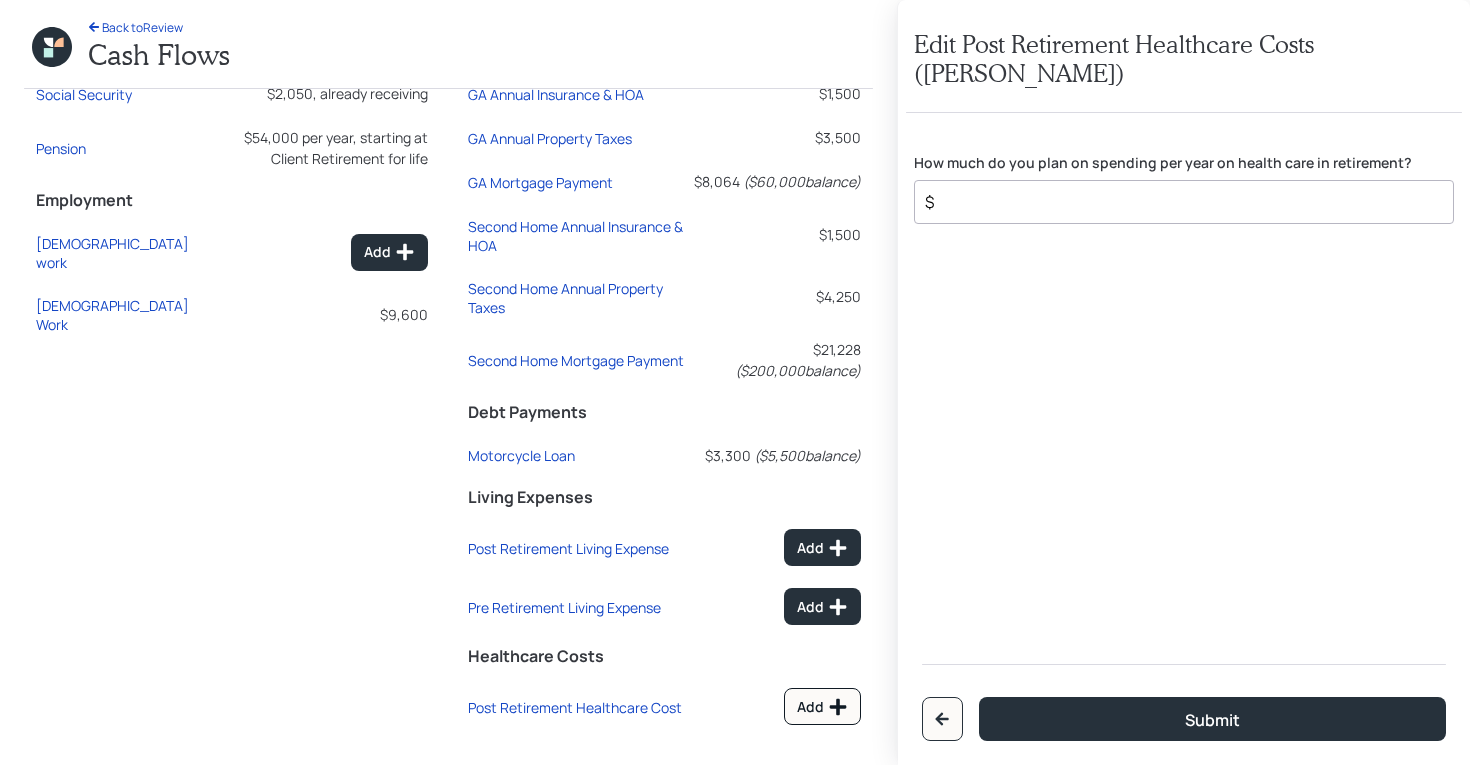 click on "$" at bounding box center (1176, 202) 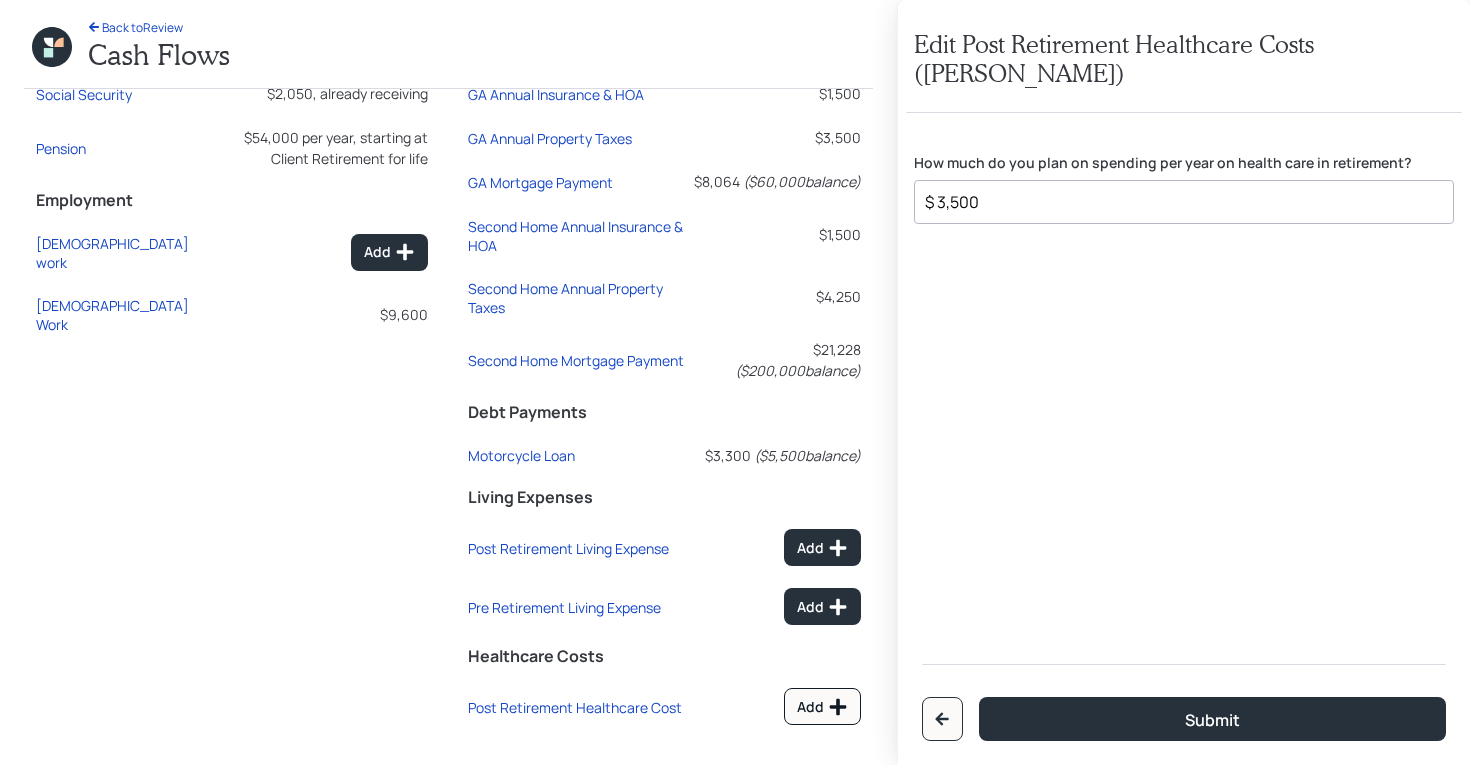 type on "$ 3,500" 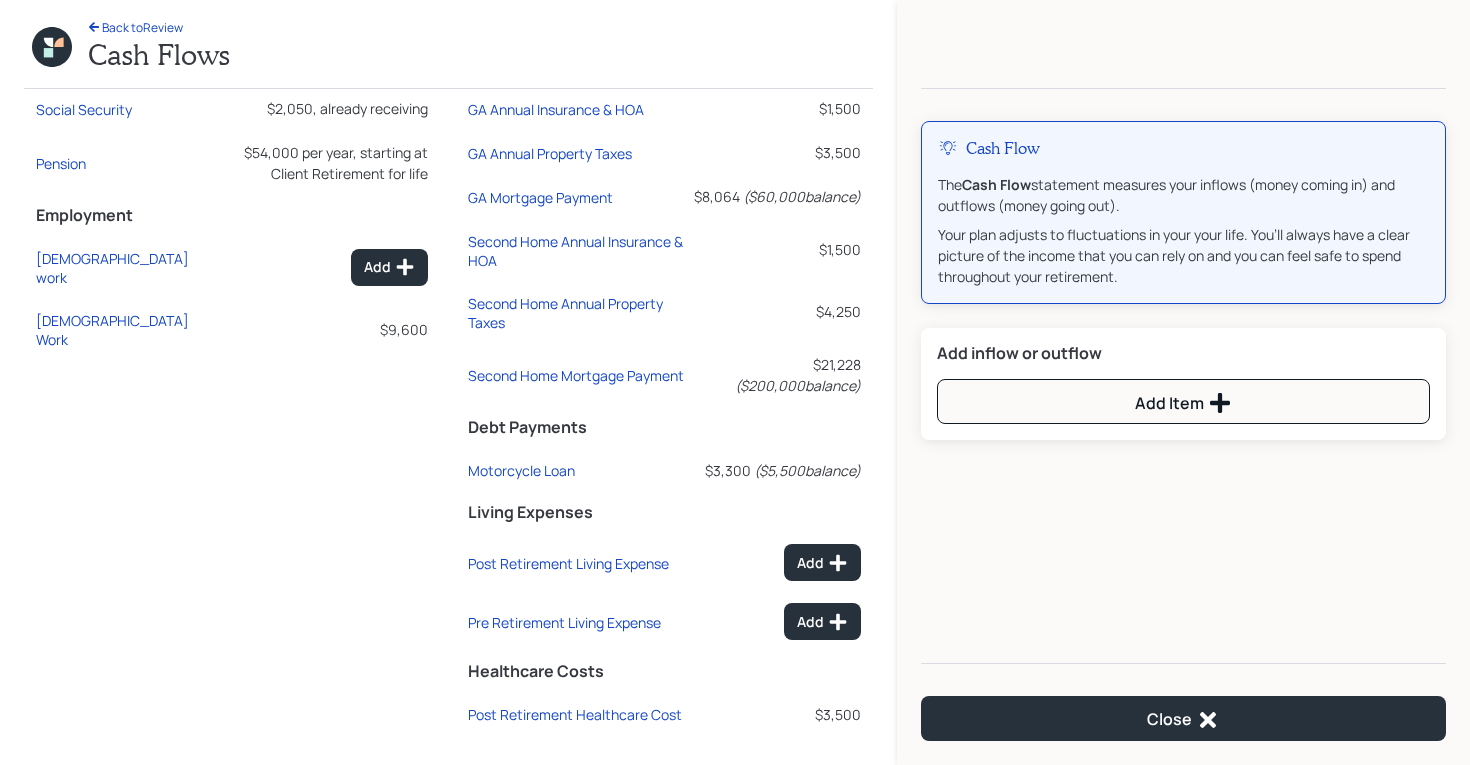 scroll, scrollTop: 152, scrollLeft: 0, axis: vertical 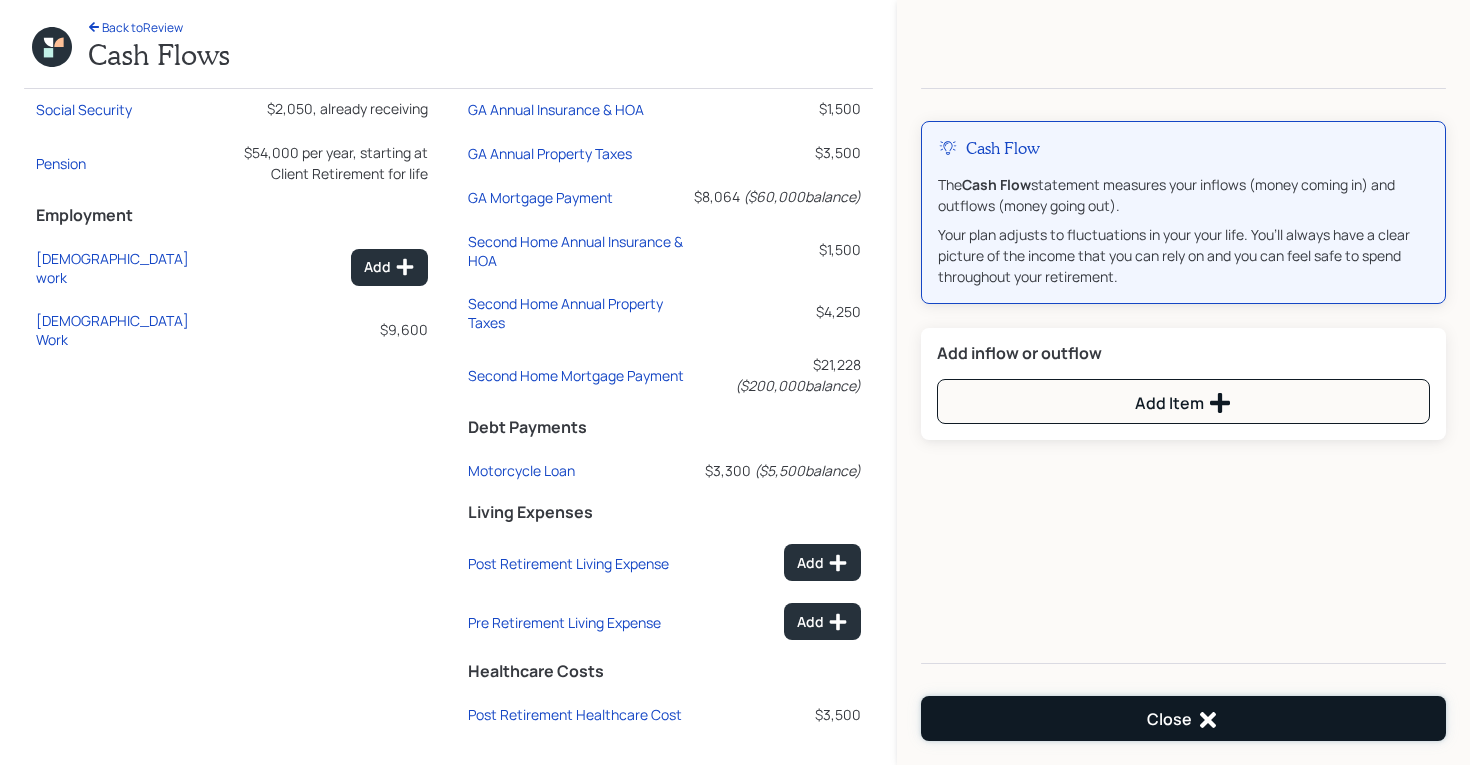 click on "Close" at bounding box center [1183, 718] 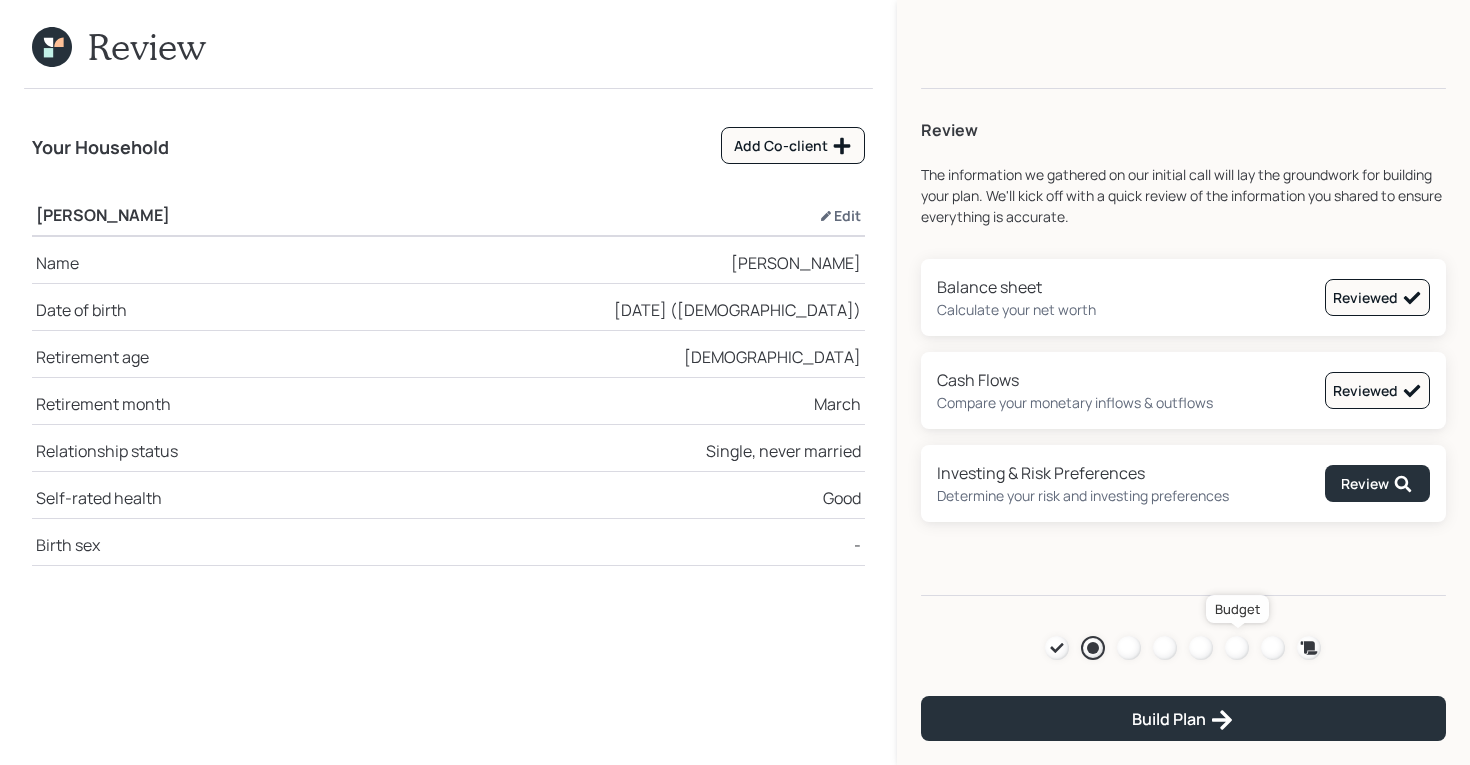 click at bounding box center (1237, 648) 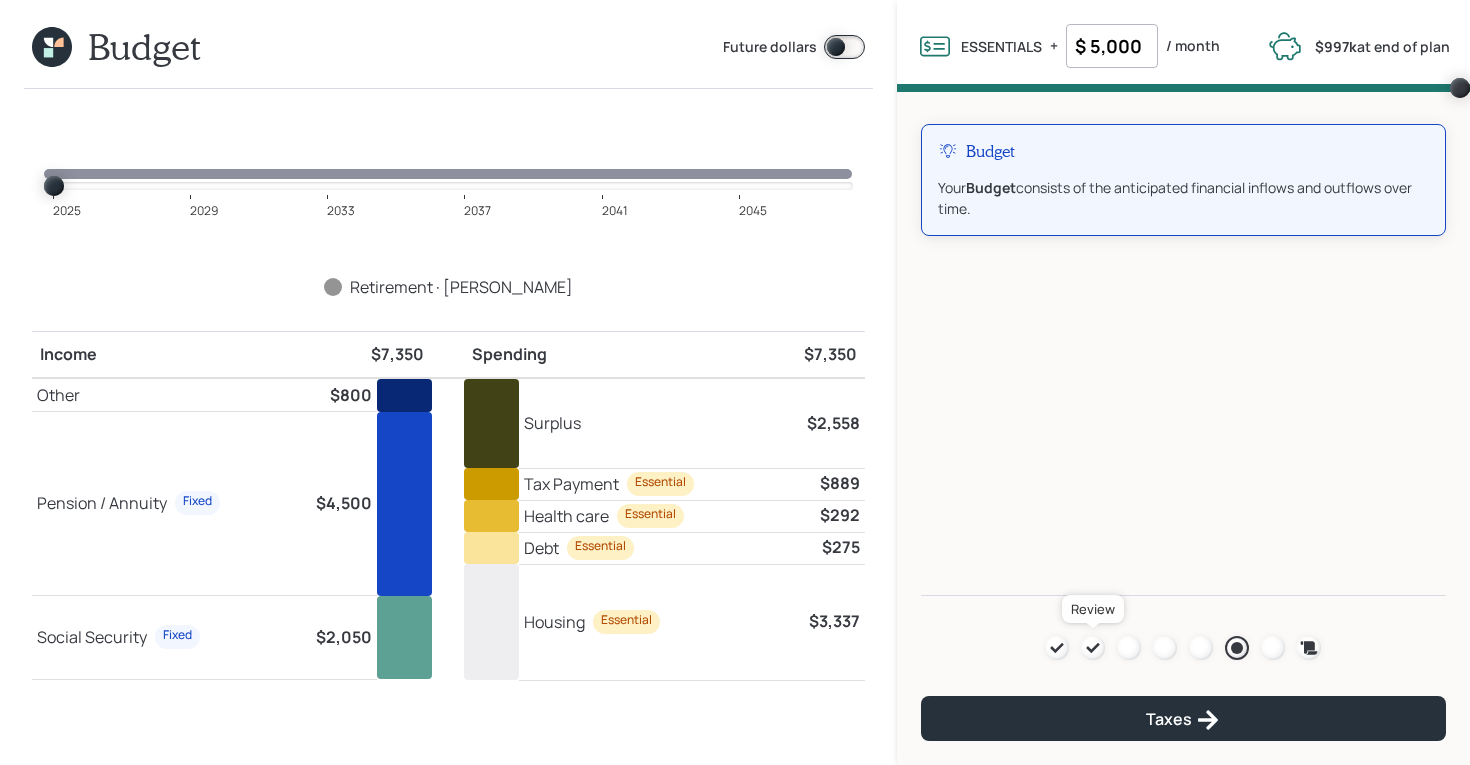 click 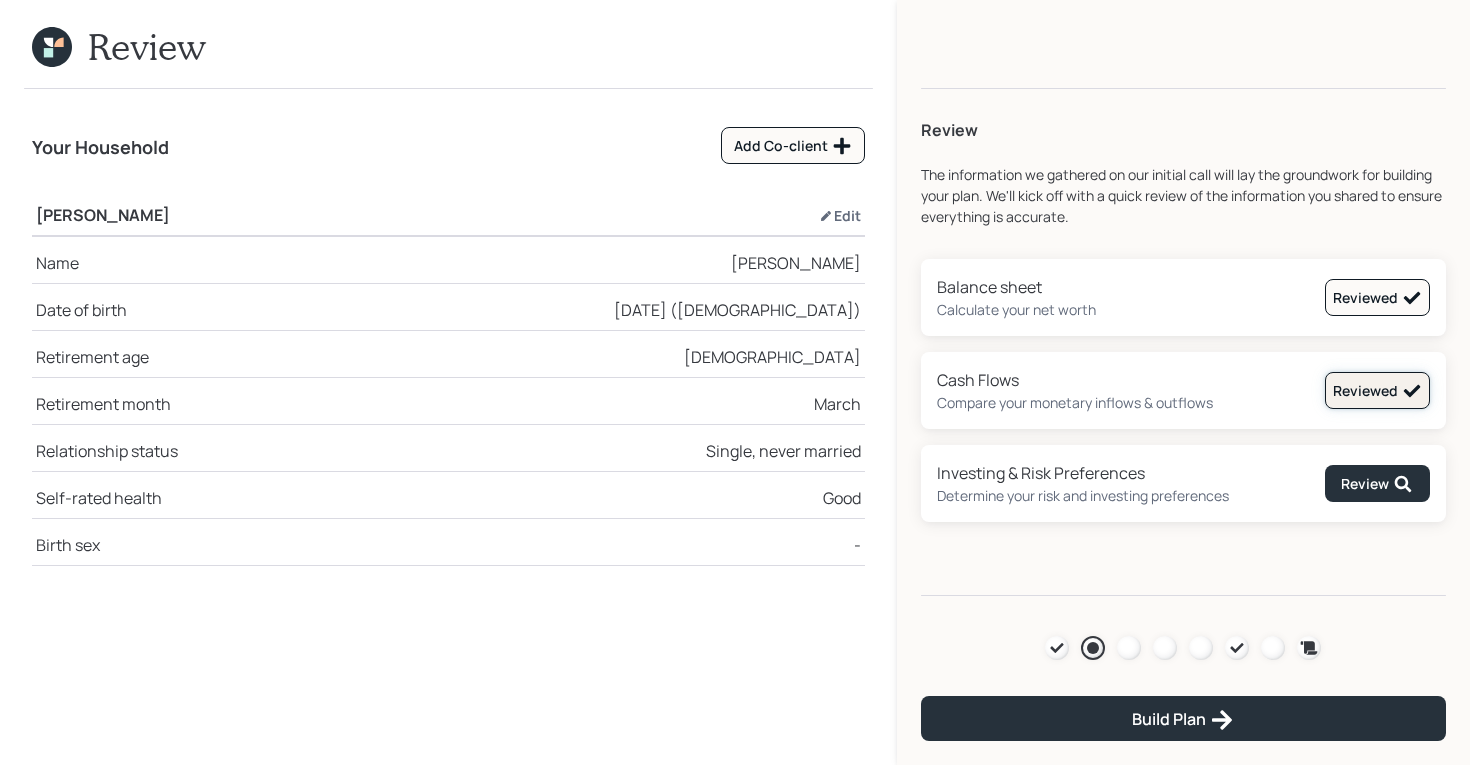 click on "Reviewed" at bounding box center [1377, 390] 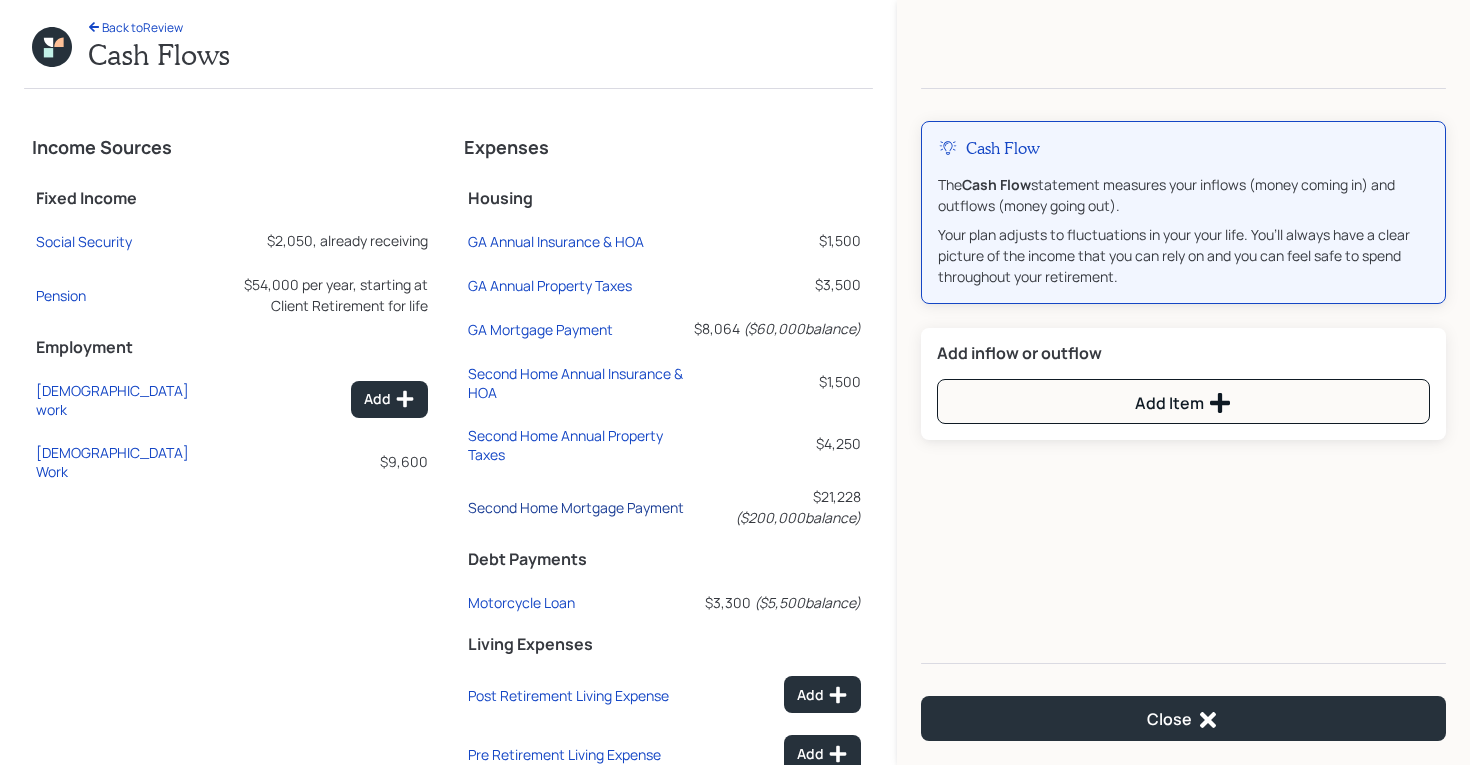 scroll, scrollTop: 152, scrollLeft: 0, axis: vertical 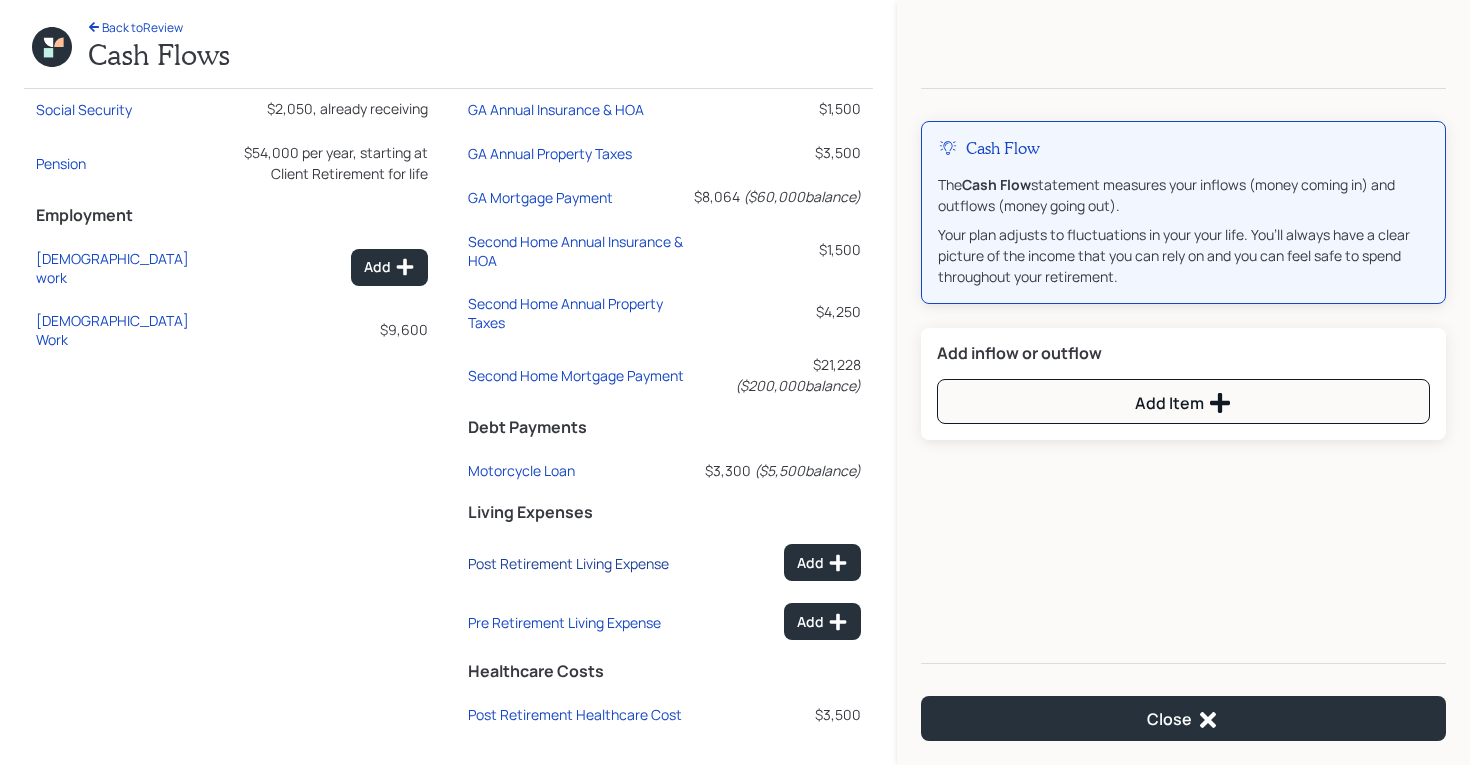 click on "Post Retirement Living Expense" at bounding box center (568, 563) 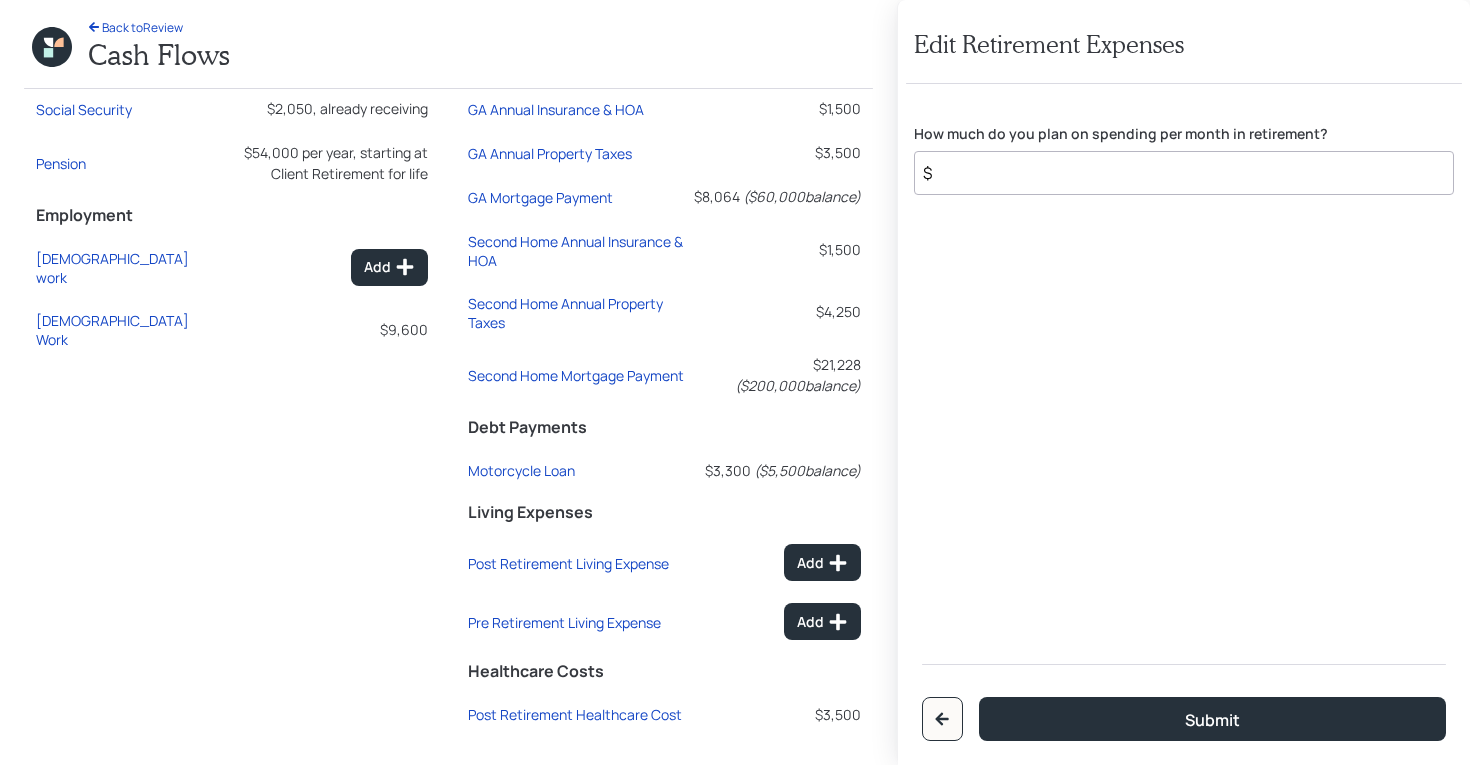click on "$" at bounding box center [1184, 173] 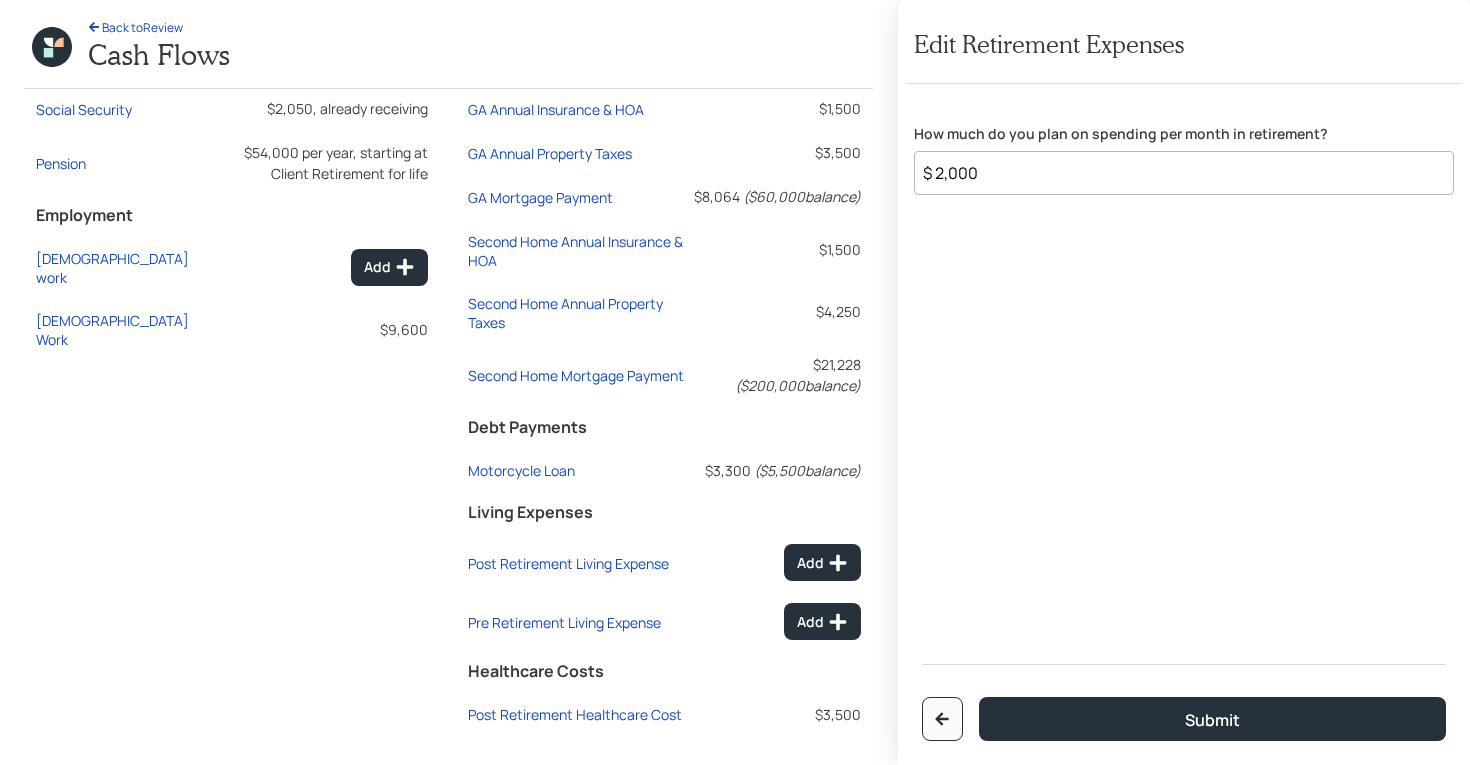 type on "$ 2,000" 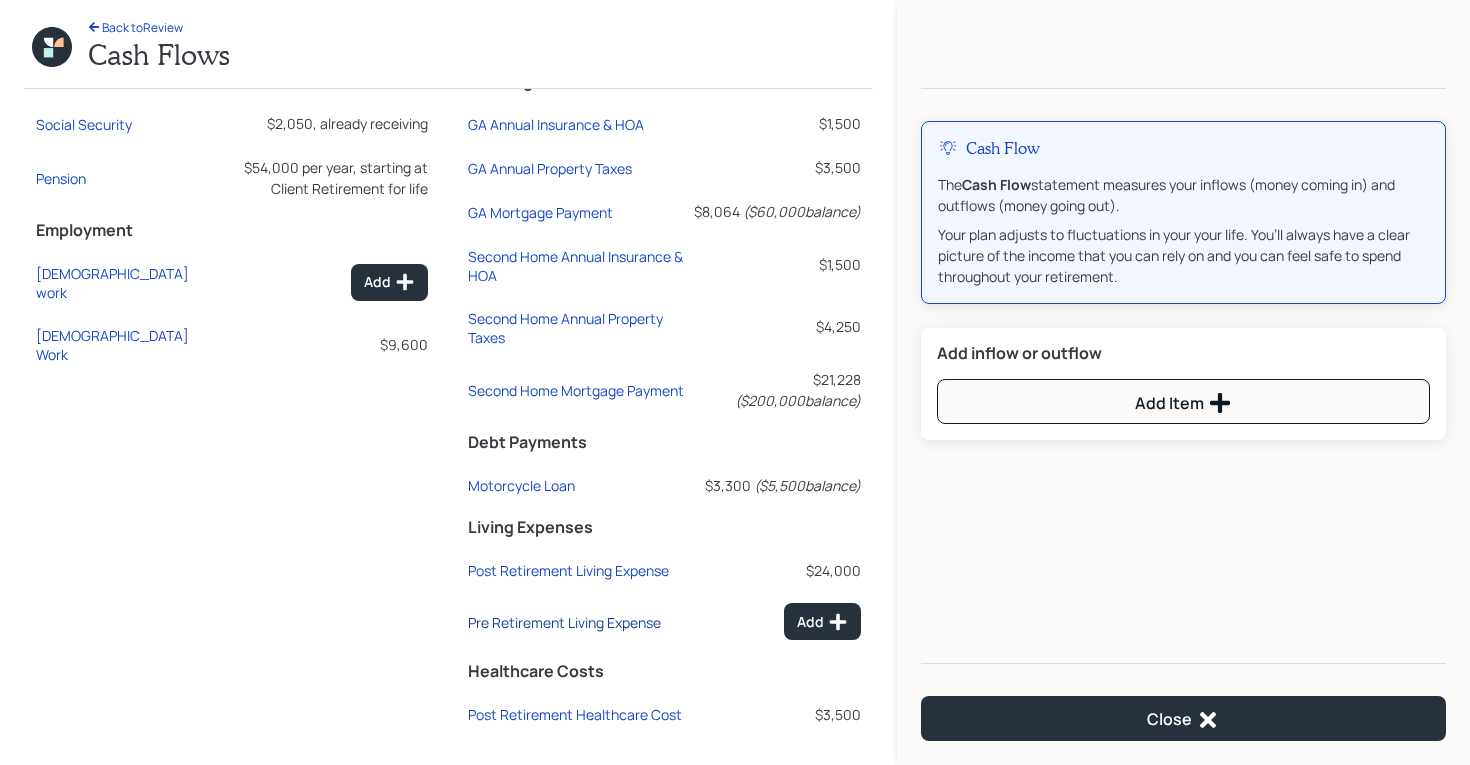 scroll, scrollTop: 137, scrollLeft: 0, axis: vertical 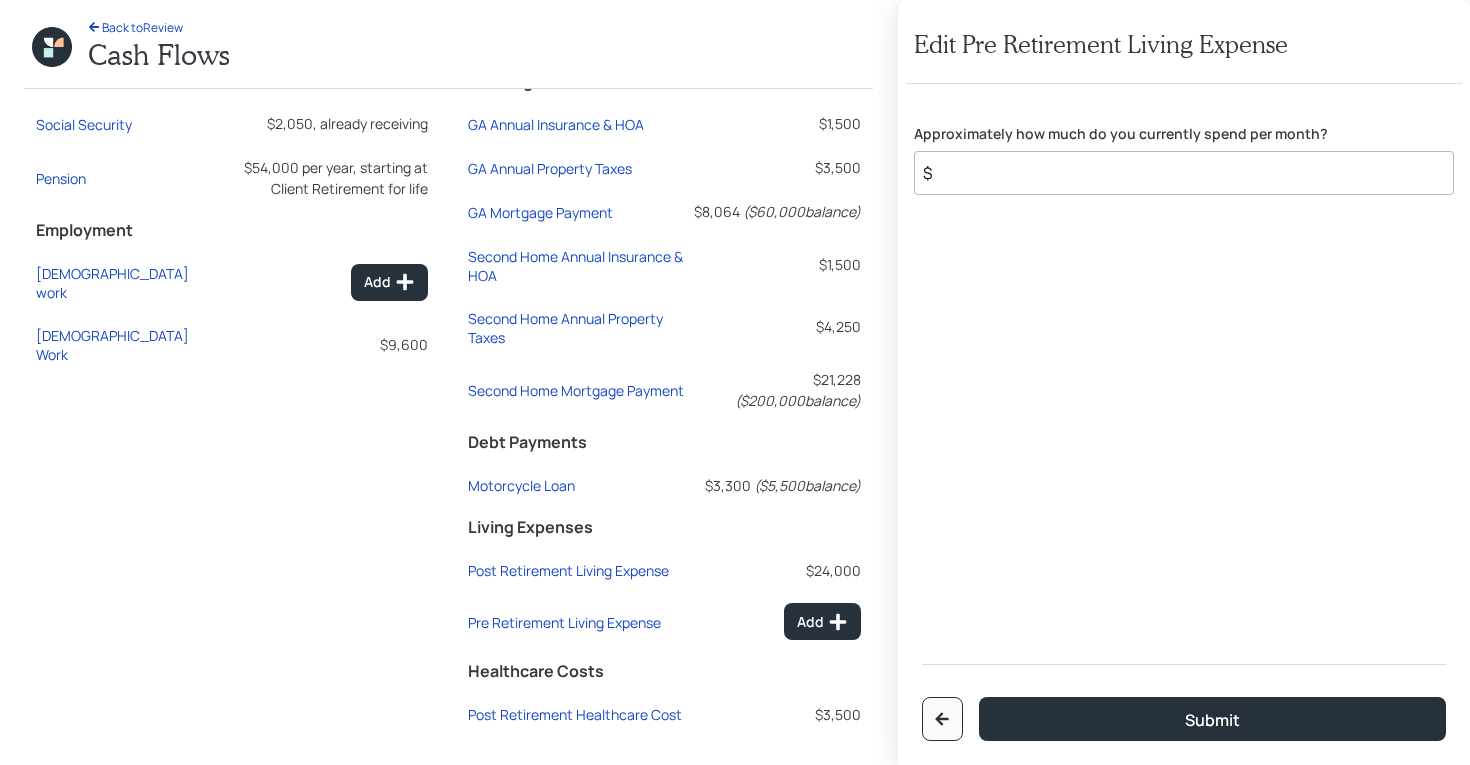 click on "$" at bounding box center (1184, 173) 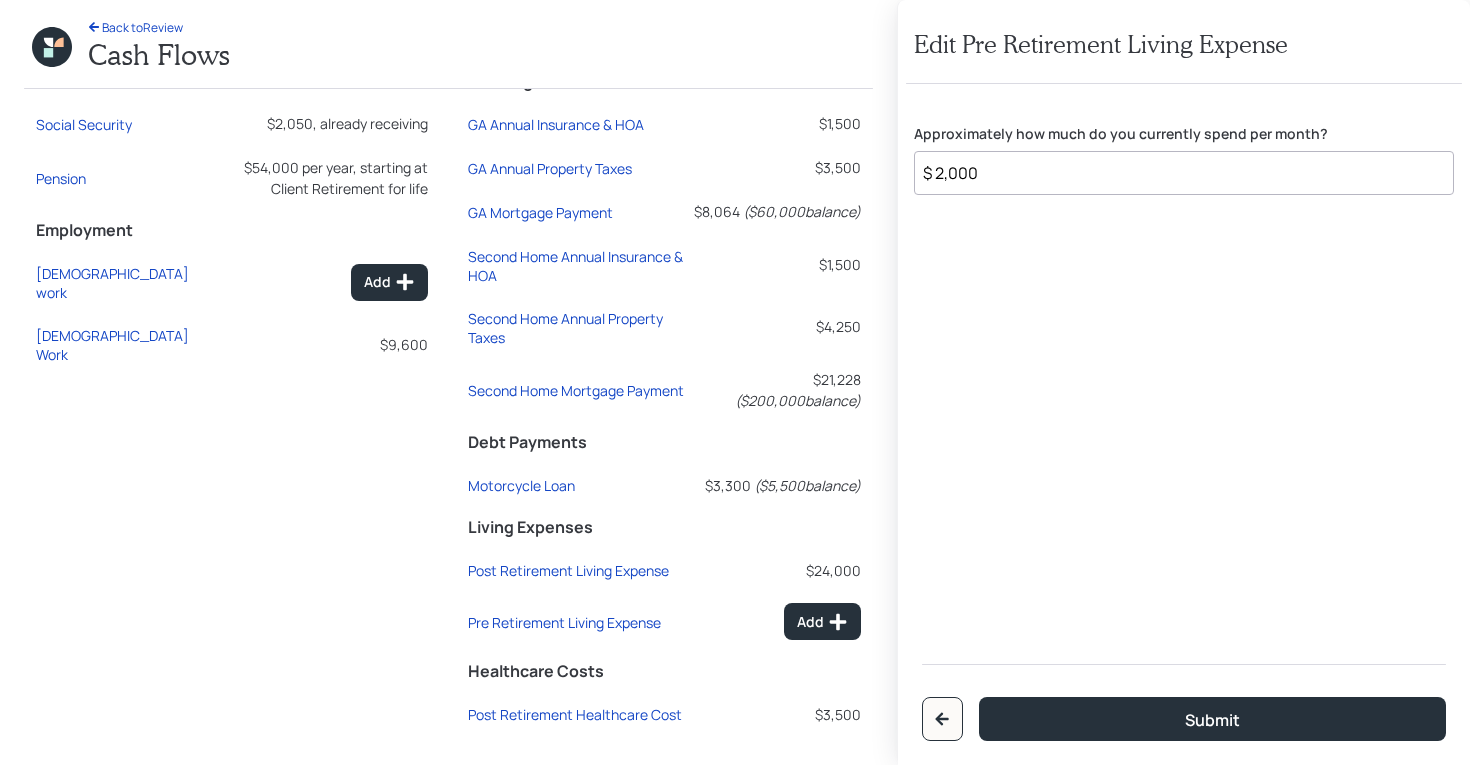 type on "$ 2,000" 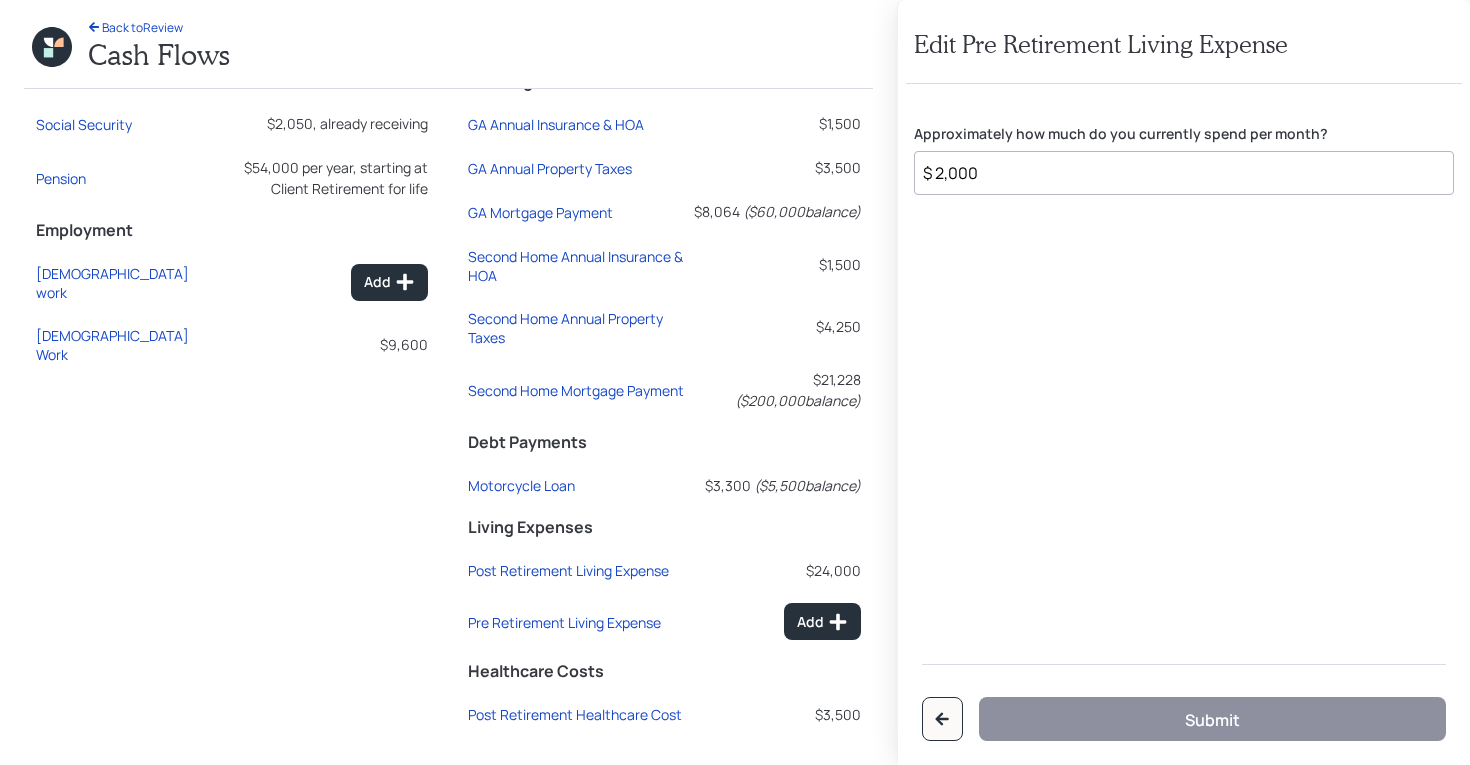 scroll, scrollTop: 122, scrollLeft: 0, axis: vertical 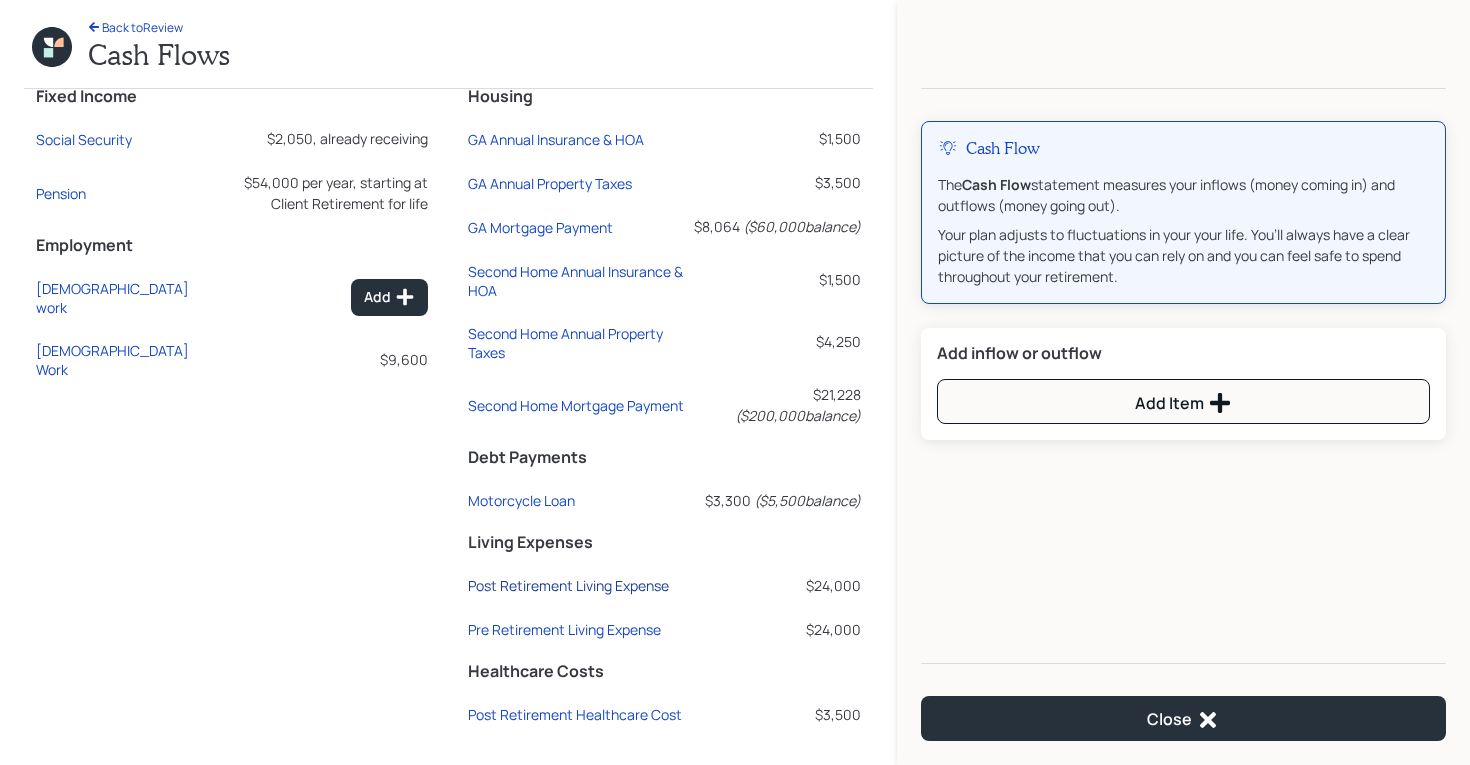 click on "Post Retirement Living Expense" at bounding box center [568, 585] 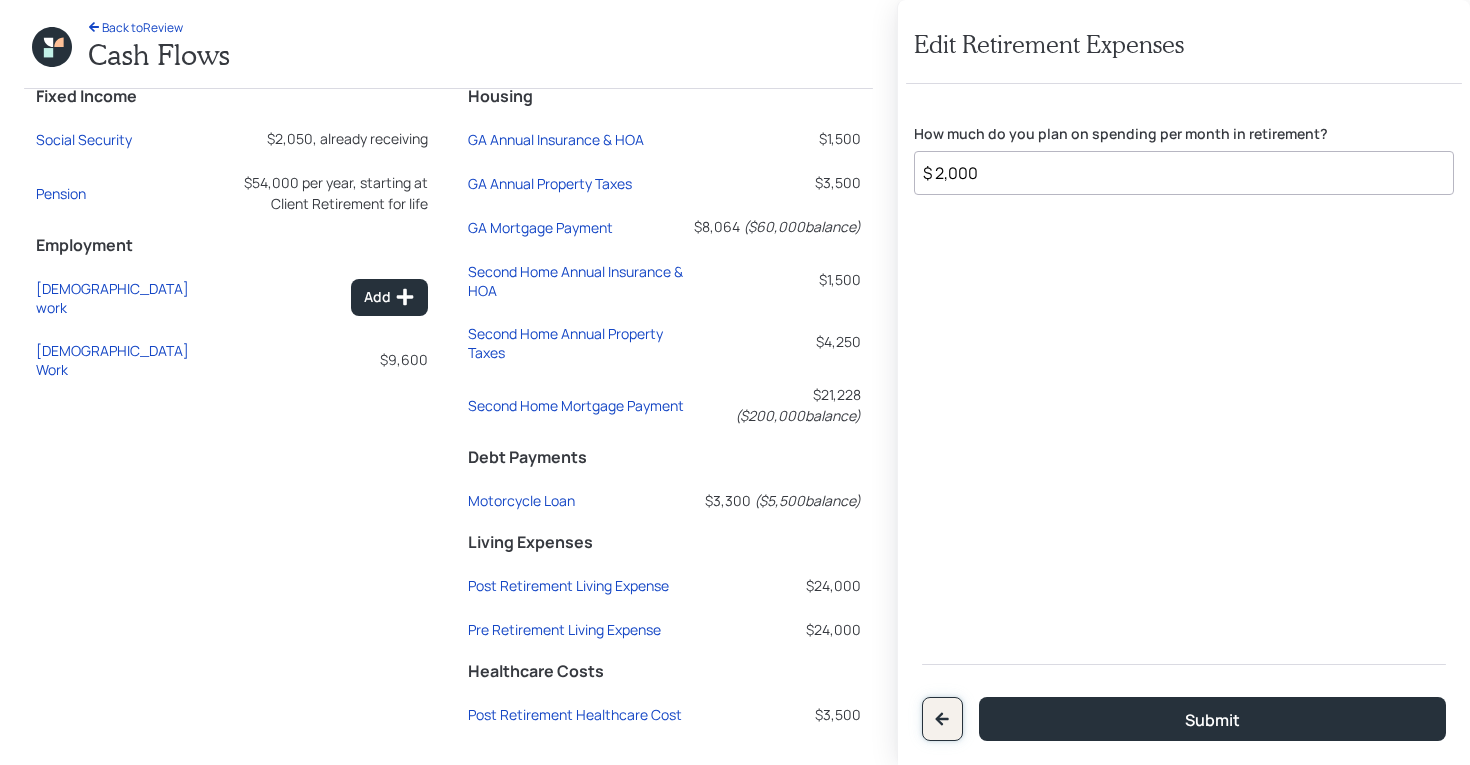 click at bounding box center (942, 719) 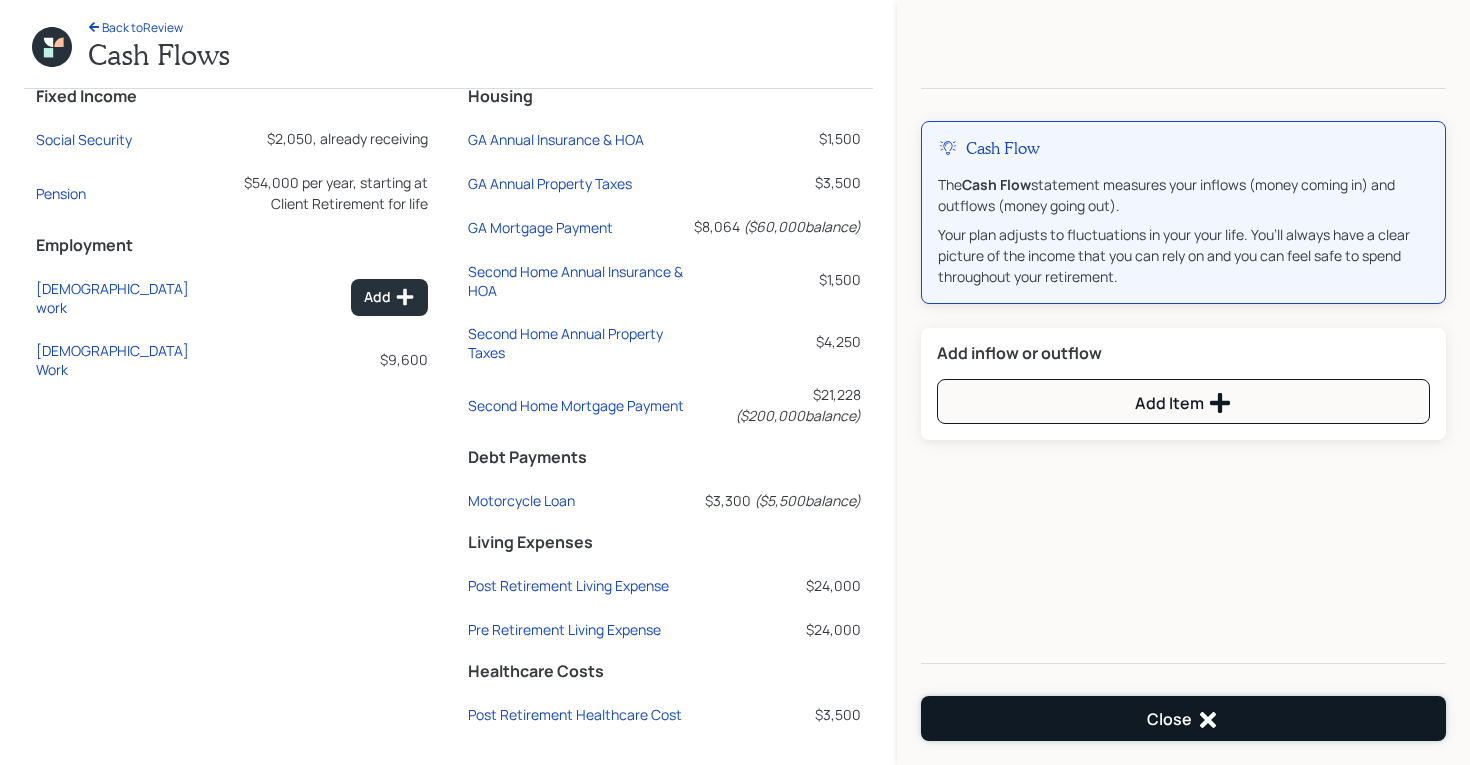 click on "Close" at bounding box center [1183, 718] 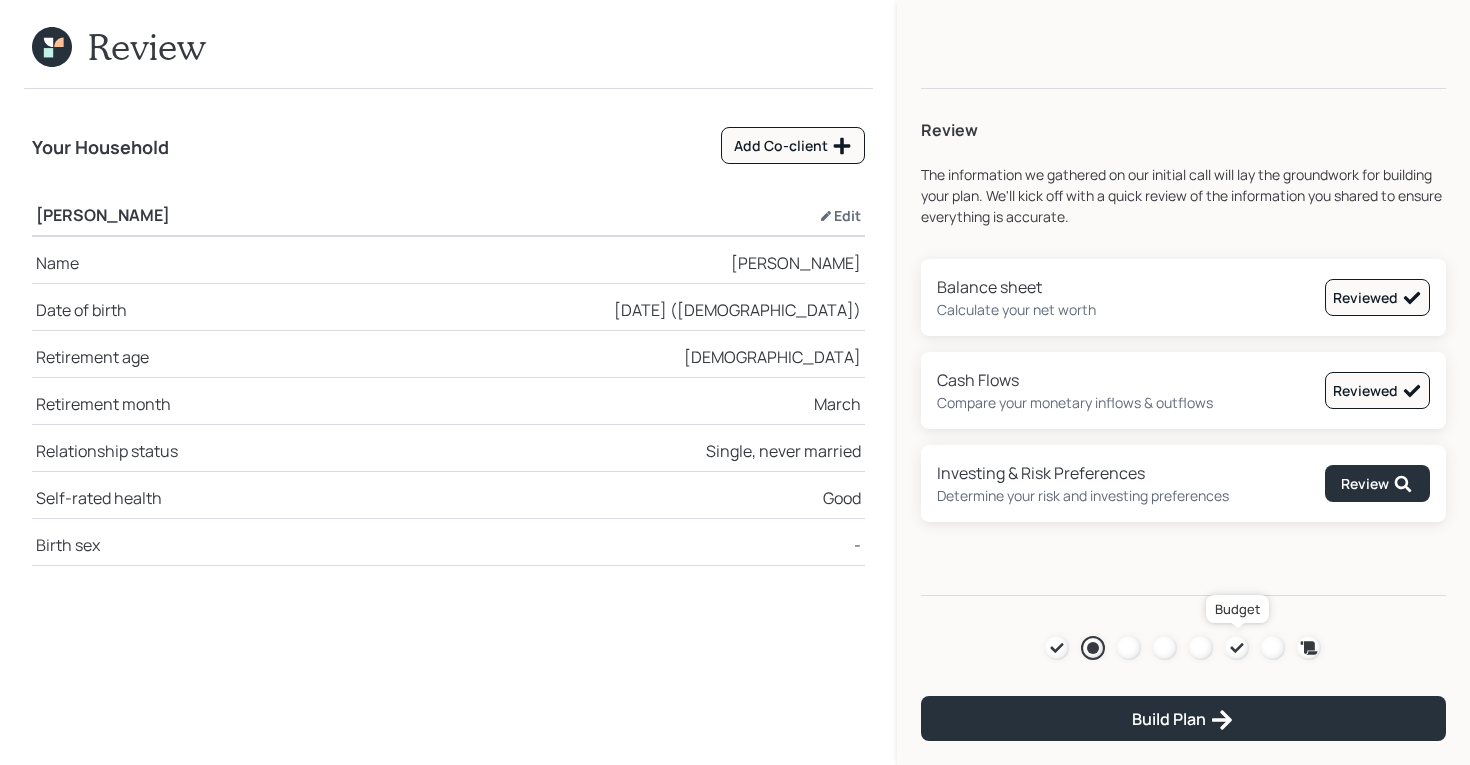 click 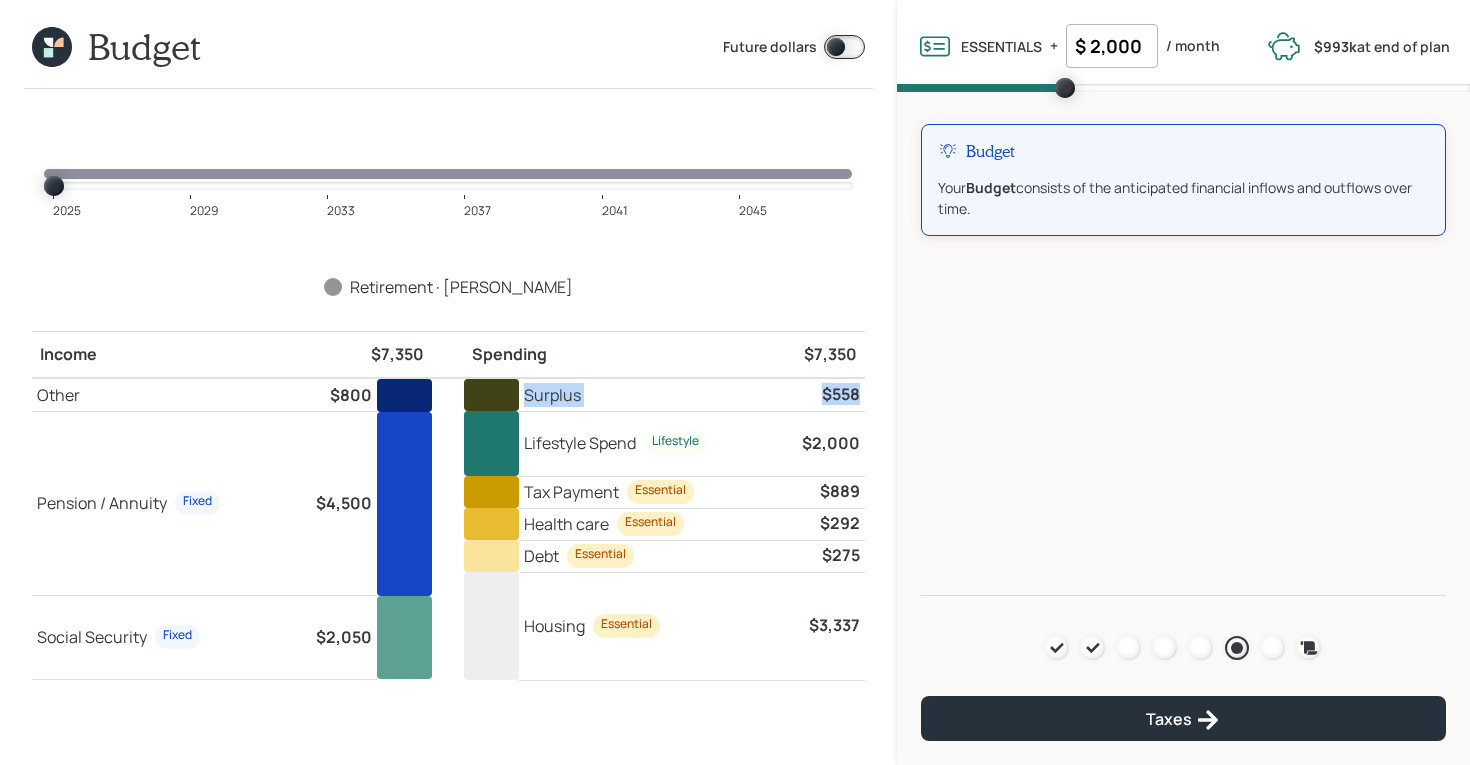 drag, startPoint x: 522, startPoint y: 397, endPoint x: 867, endPoint y: 396, distance: 345.00143 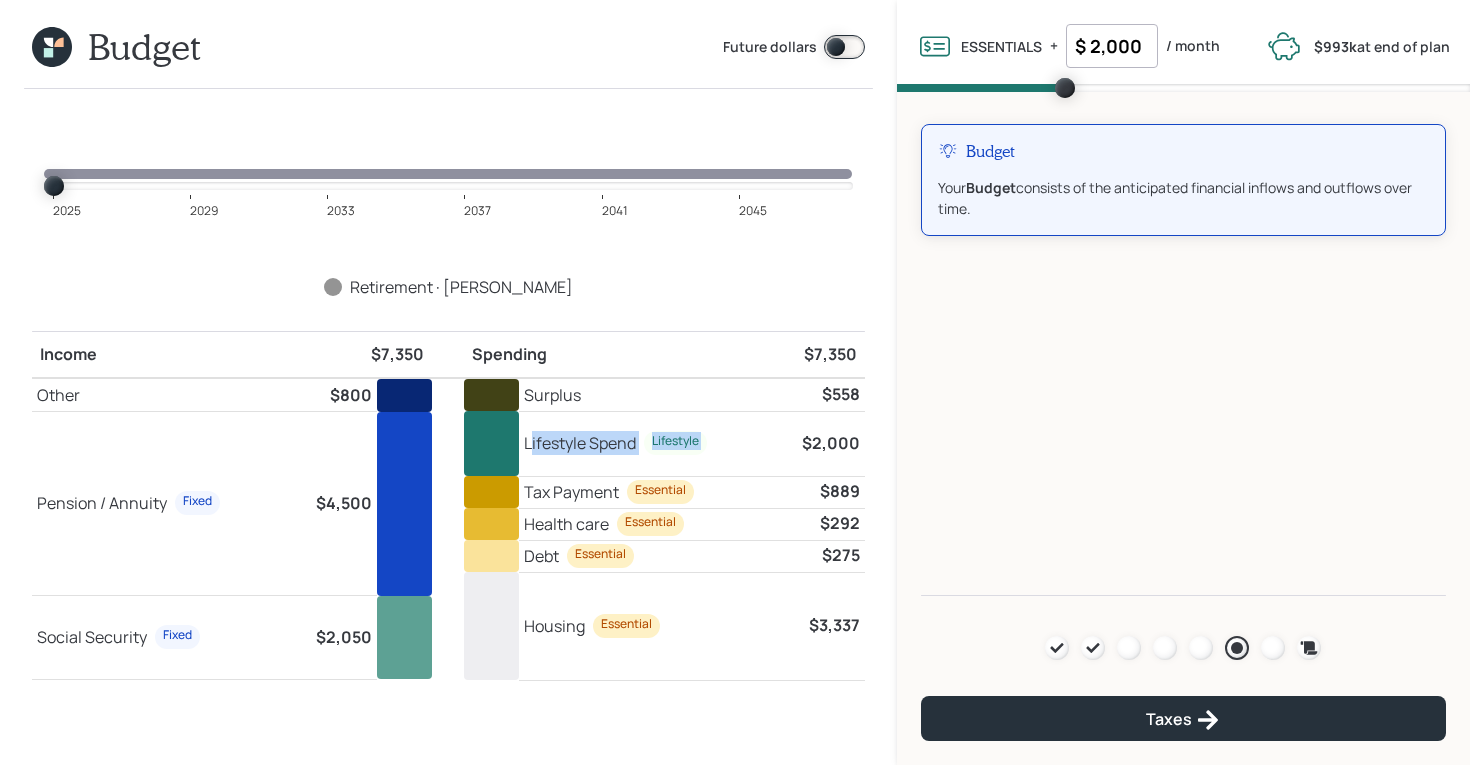 drag, startPoint x: 528, startPoint y: 447, endPoint x: 763, endPoint y: 436, distance: 235.25731 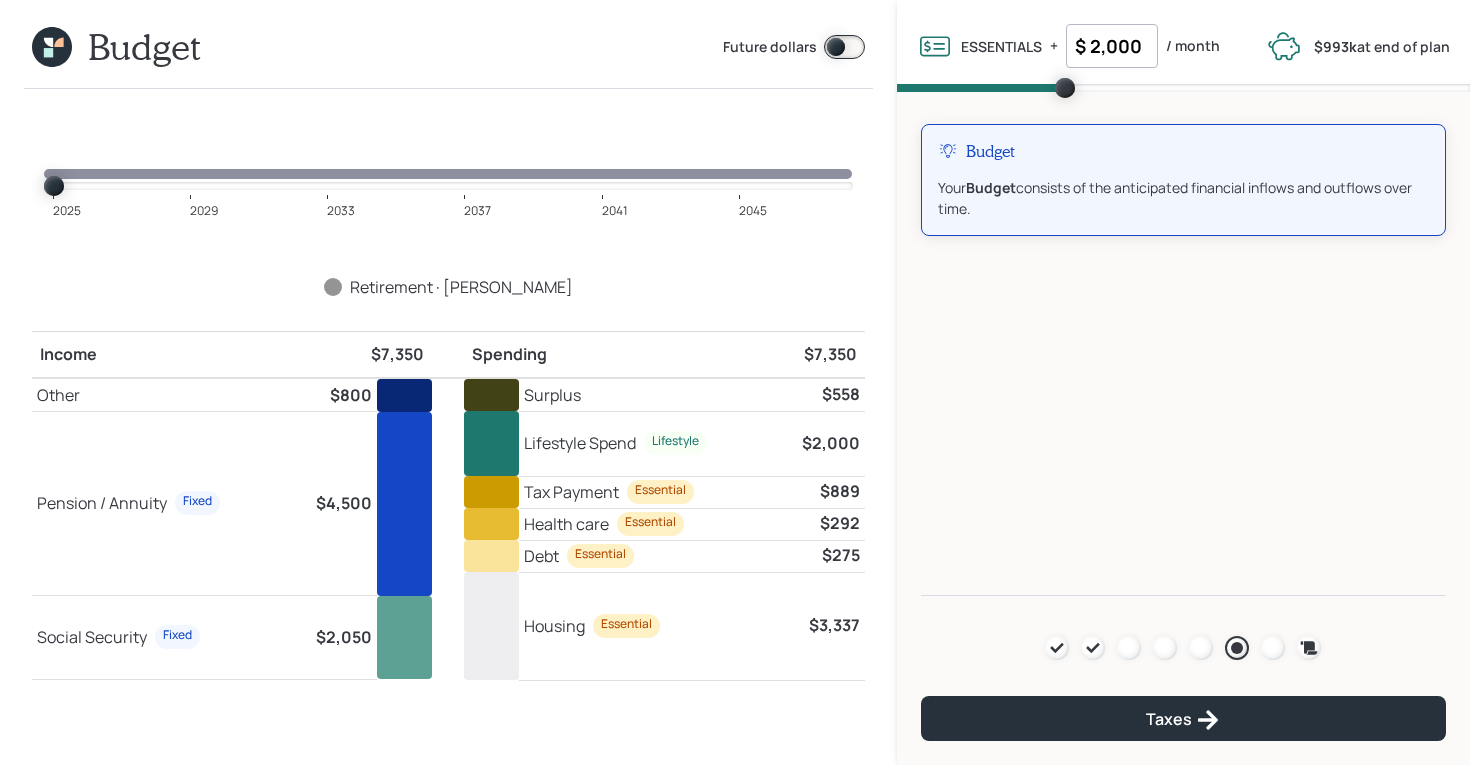click on "Budget Your  Budget  consists of the anticipated financial inflows and outflows over time.   Agenda Review Income Spend Net-worth Budget Taxes Invest   Taxes" at bounding box center [1183, 344] 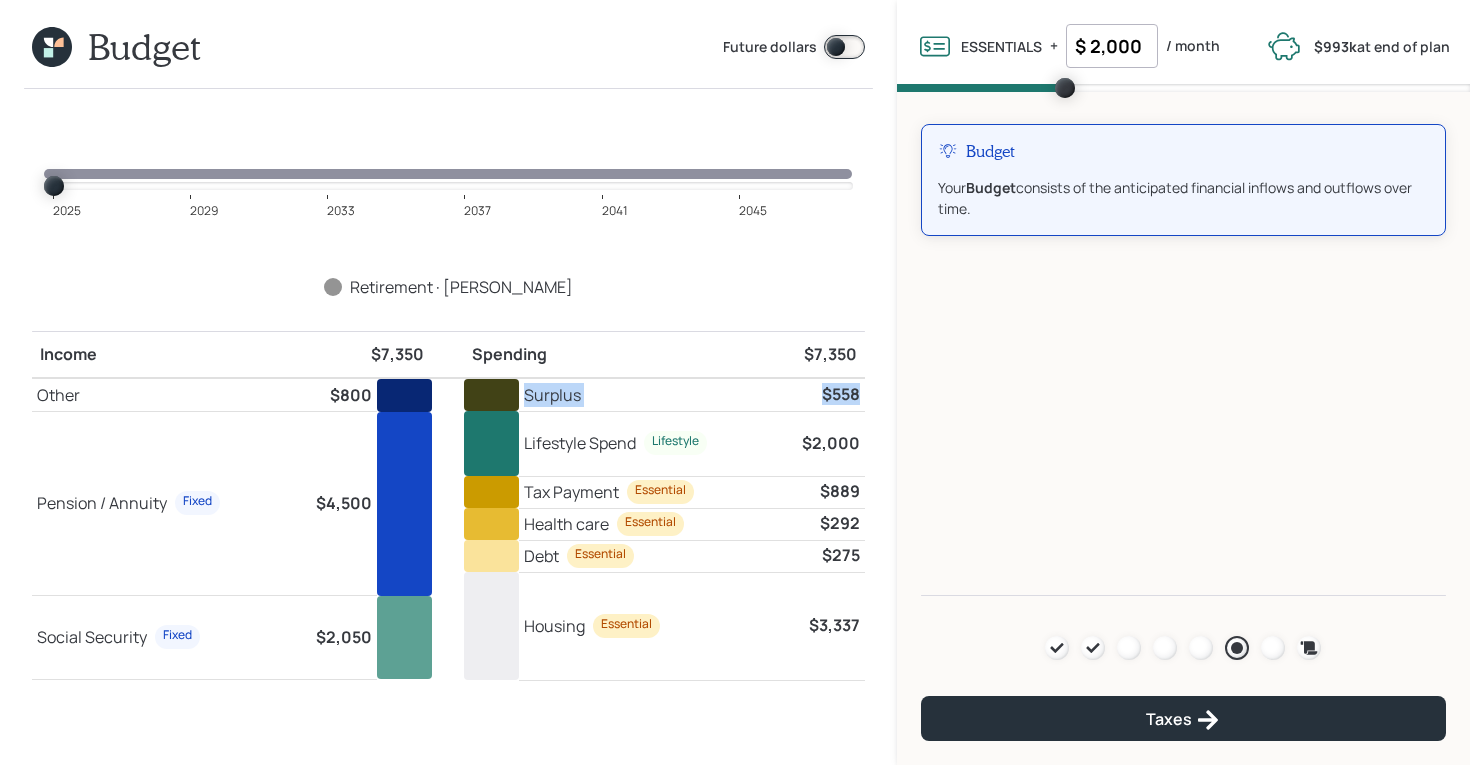 drag, startPoint x: 527, startPoint y: 396, endPoint x: 862, endPoint y: 387, distance: 335.12088 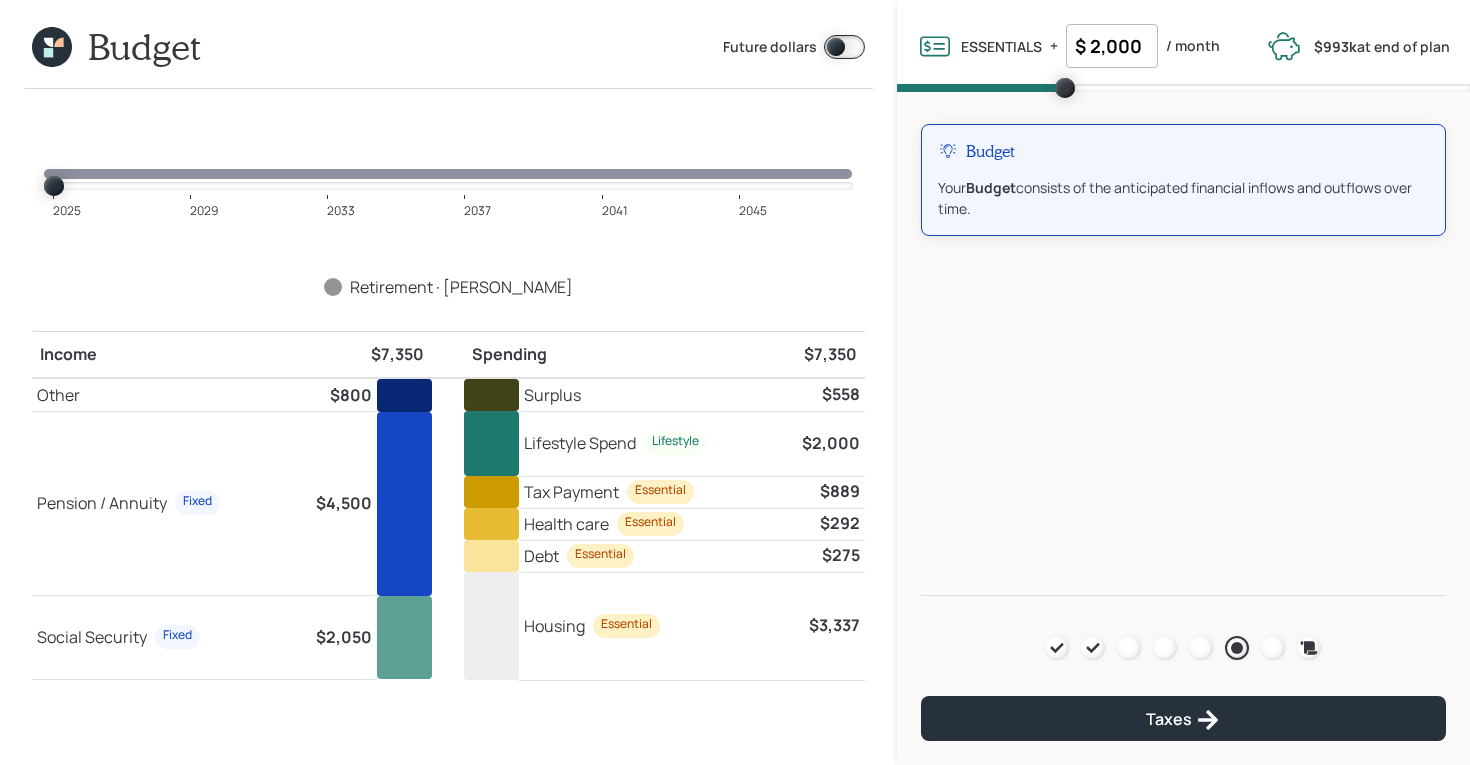 click on "Budget Your  Budget  consists of the anticipated financial inflows and outflows over time.   Agenda Review Income Spend Net-worth Budget Taxes Invest   Taxes" at bounding box center [1183, 344] 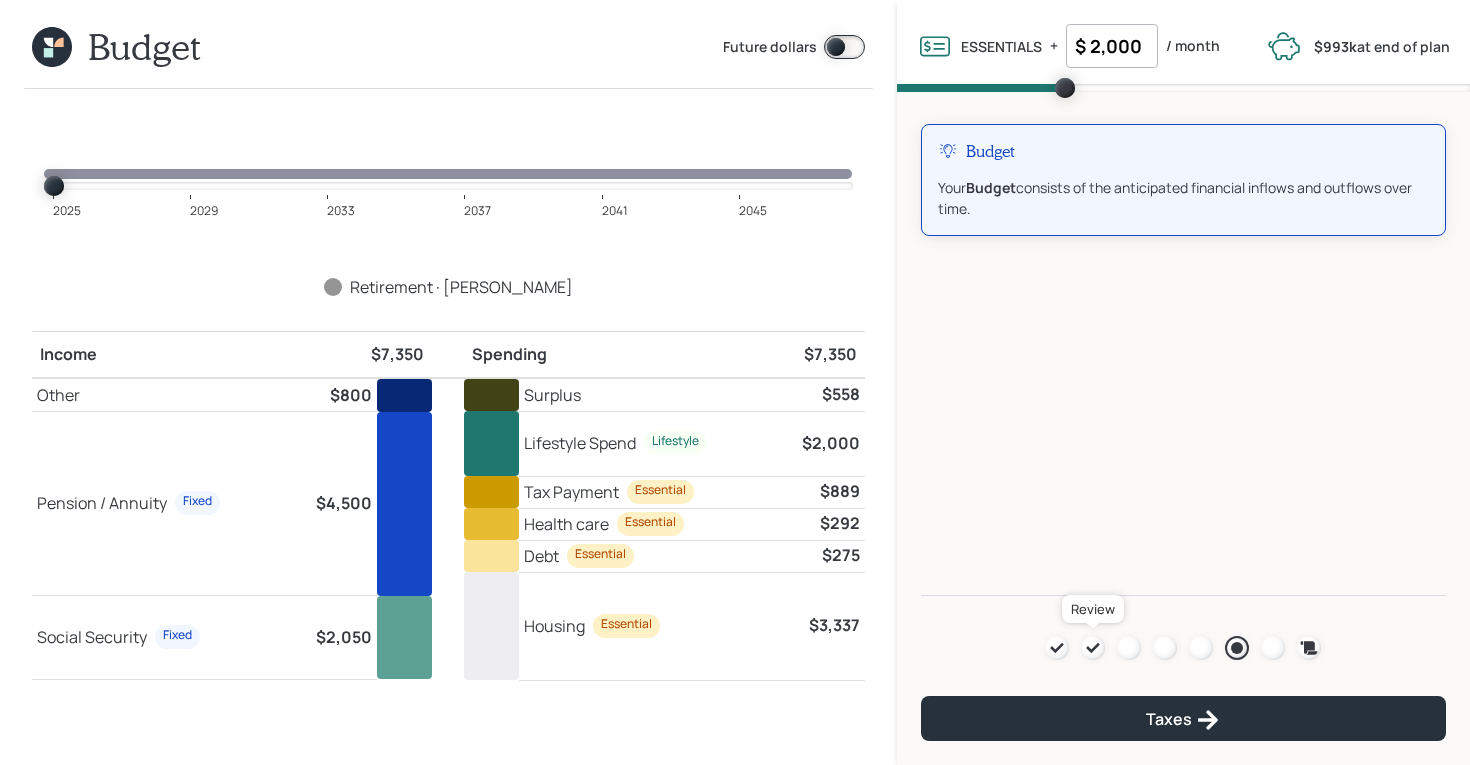 click 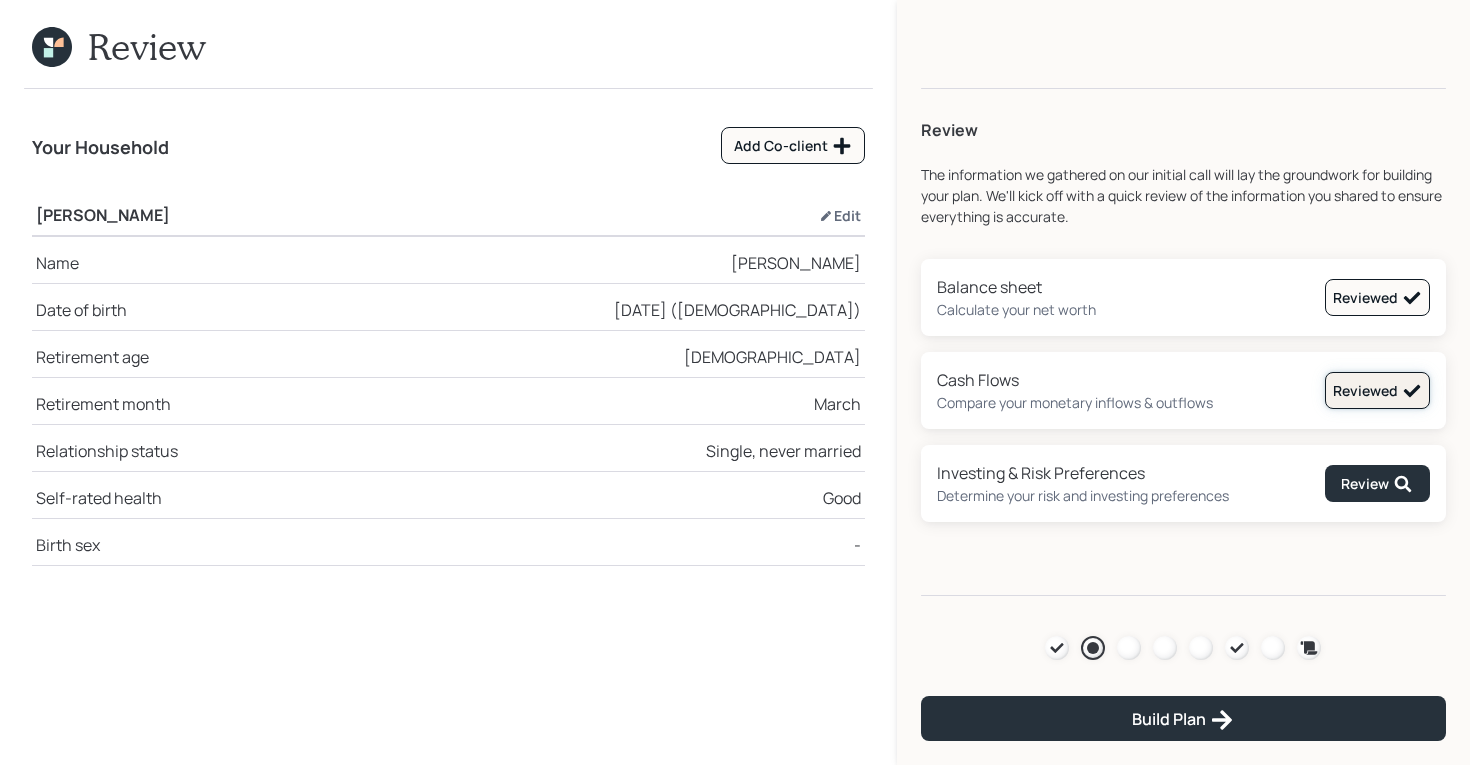 click on "Reviewed" at bounding box center [1377, 391] 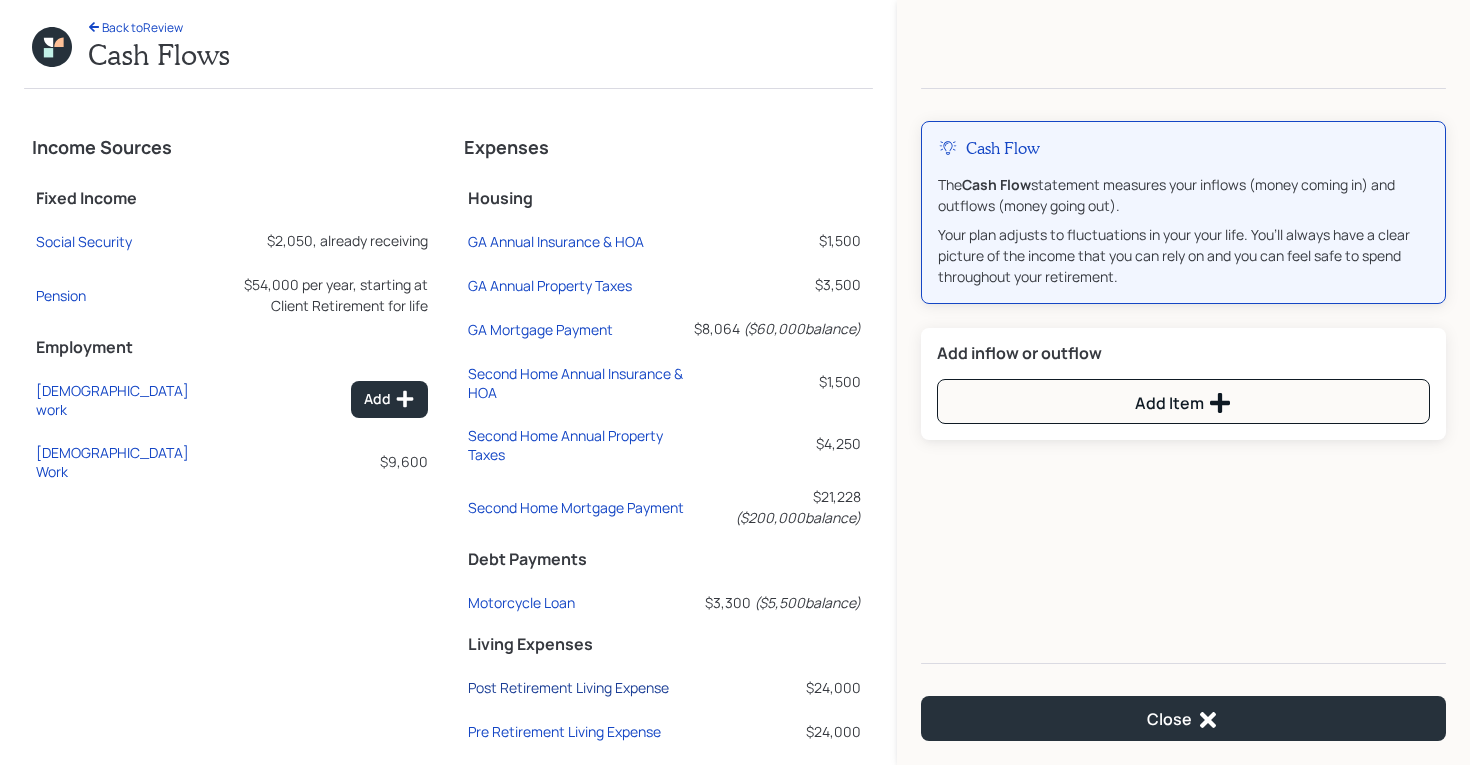 click on "Post Retirement Living Expense" at bounding box center [568, 687] 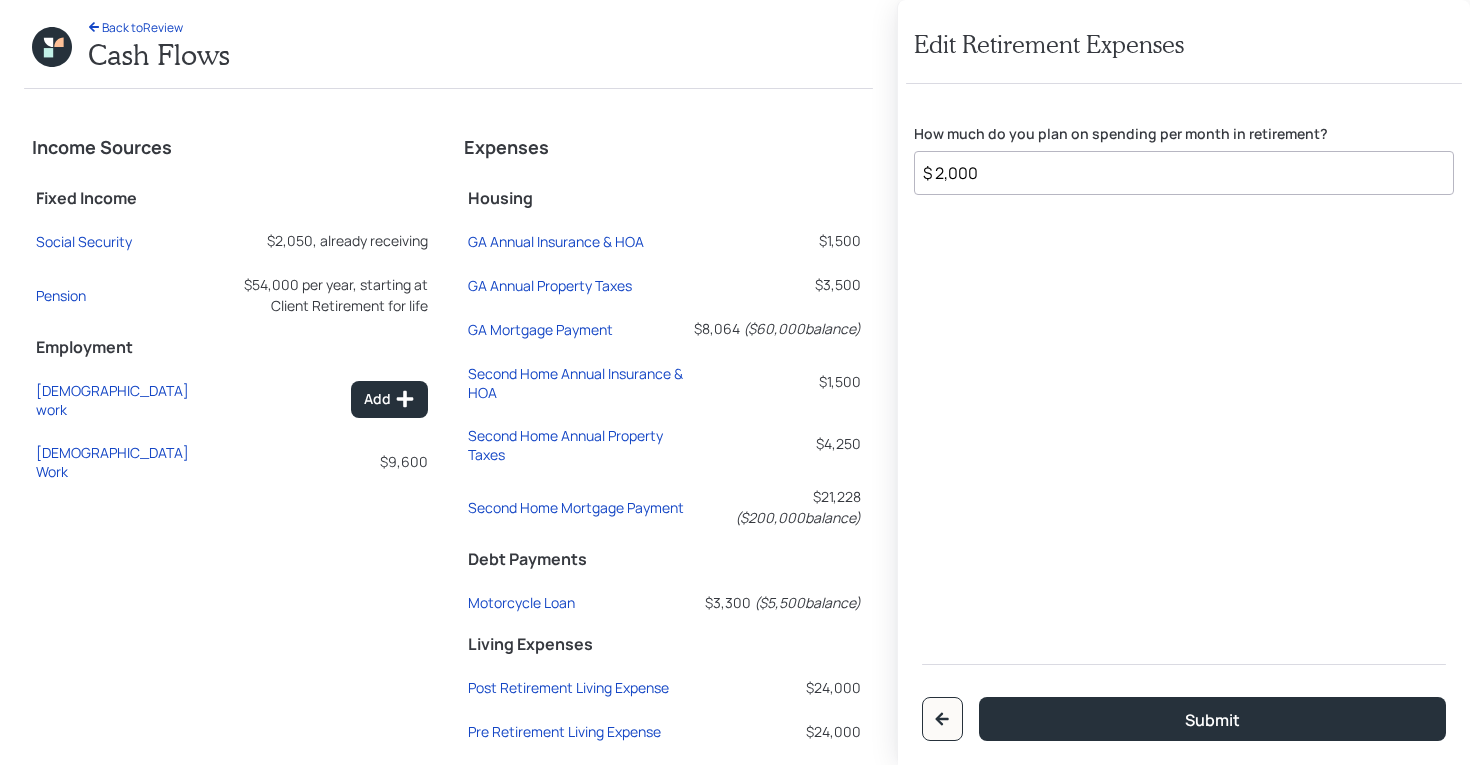 click on "$ 2,000" at bounding box center (1184, 173) 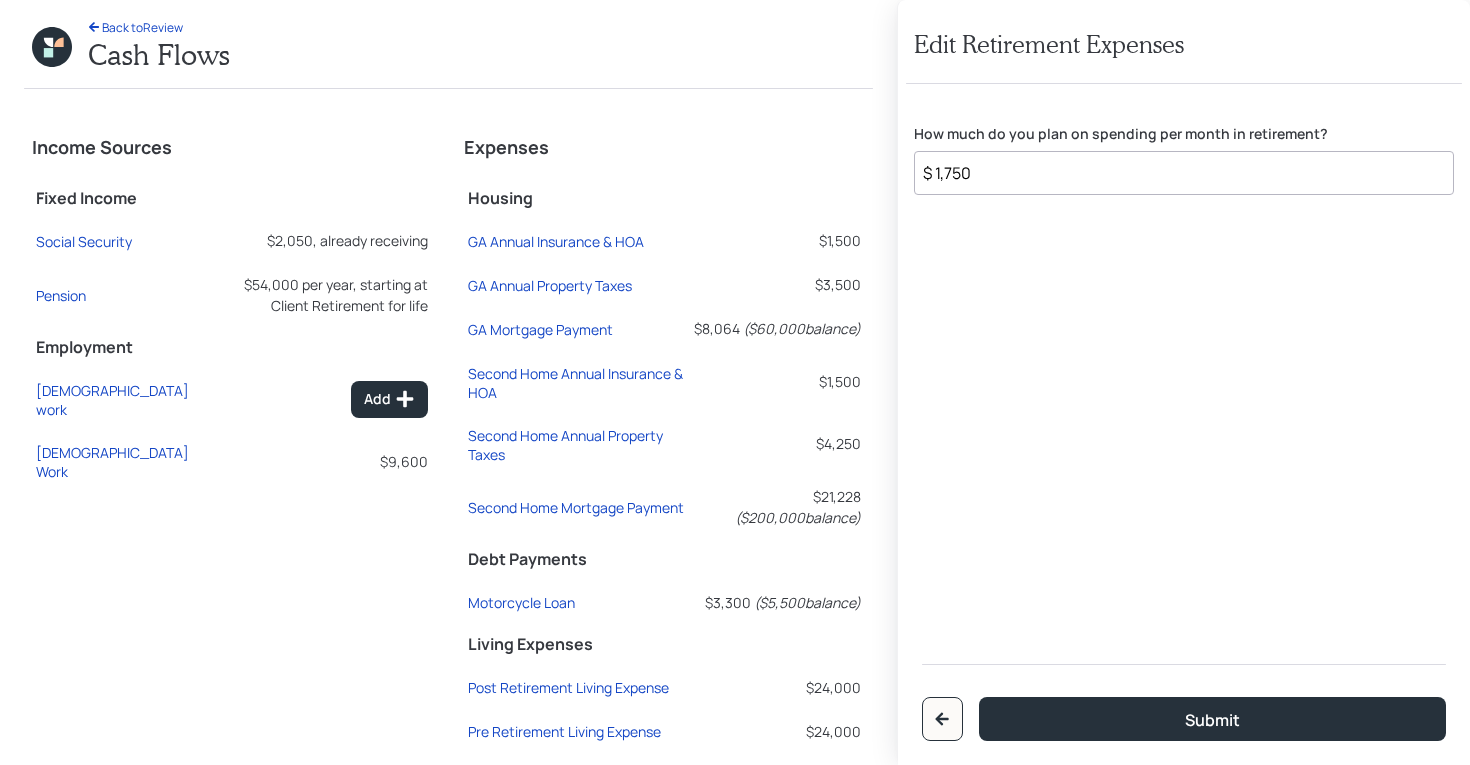 type on "$ 1,750" 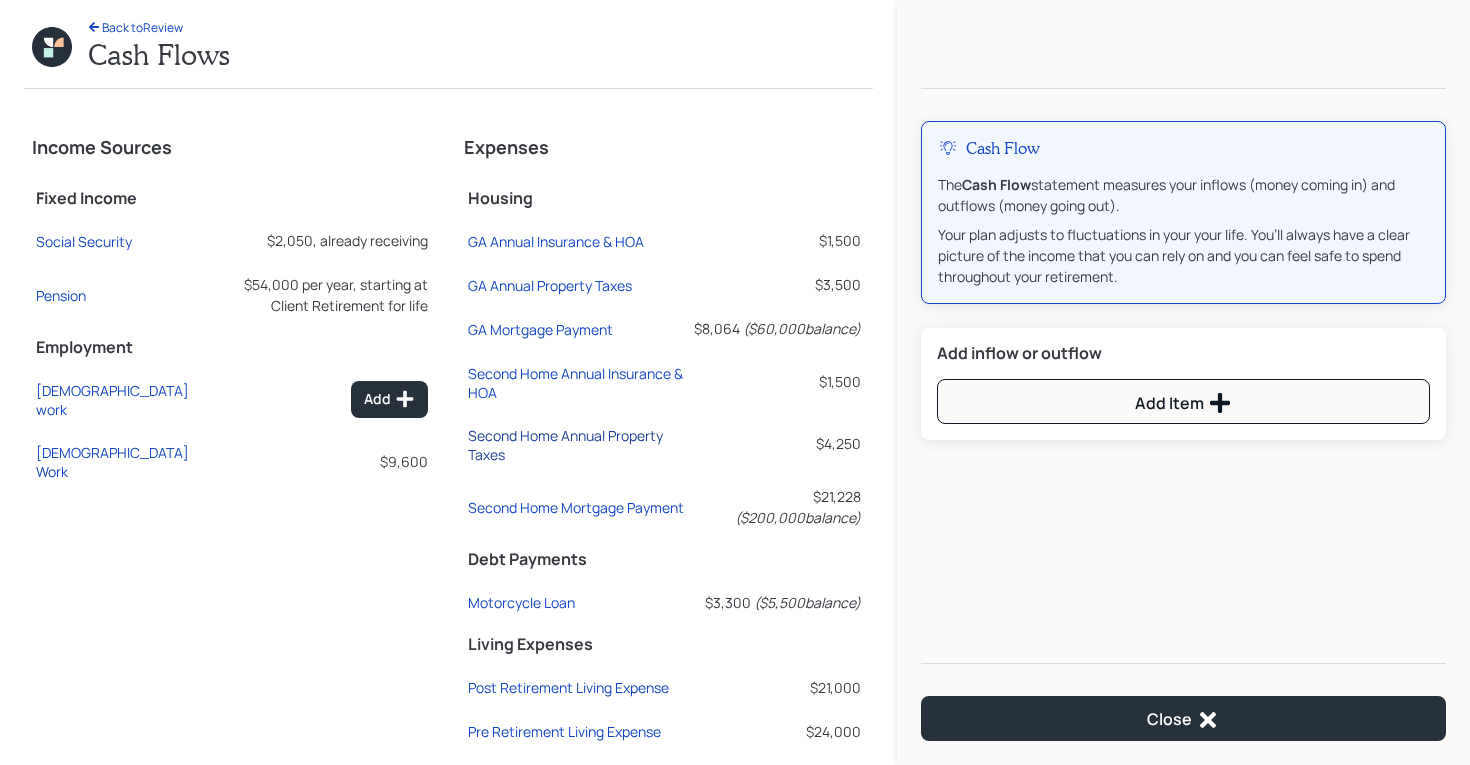 scroll, scrollTop: 96, scrollLeft: 0, axis: vertical 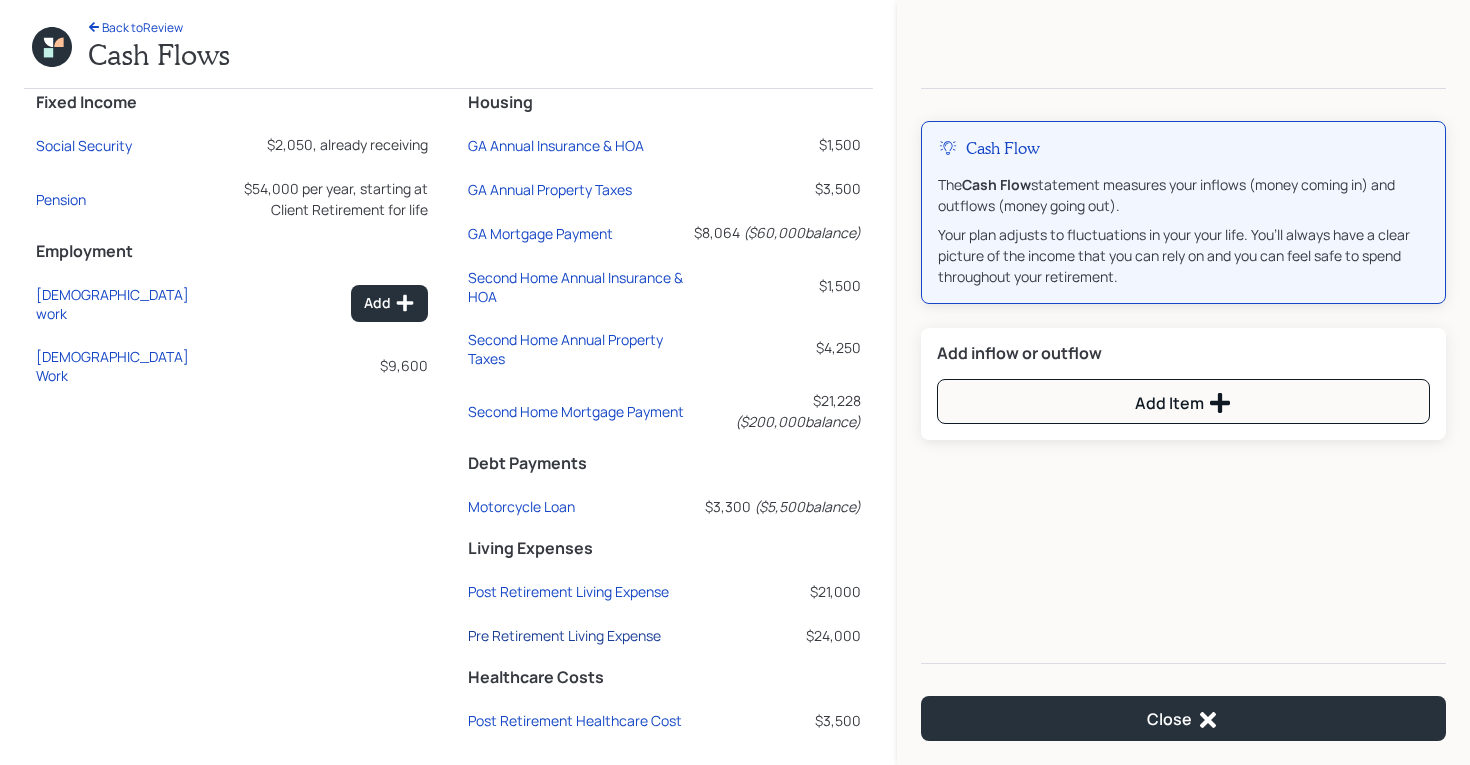 click on "Pre Retirement Living Expense" at bounding box center [564, 635] 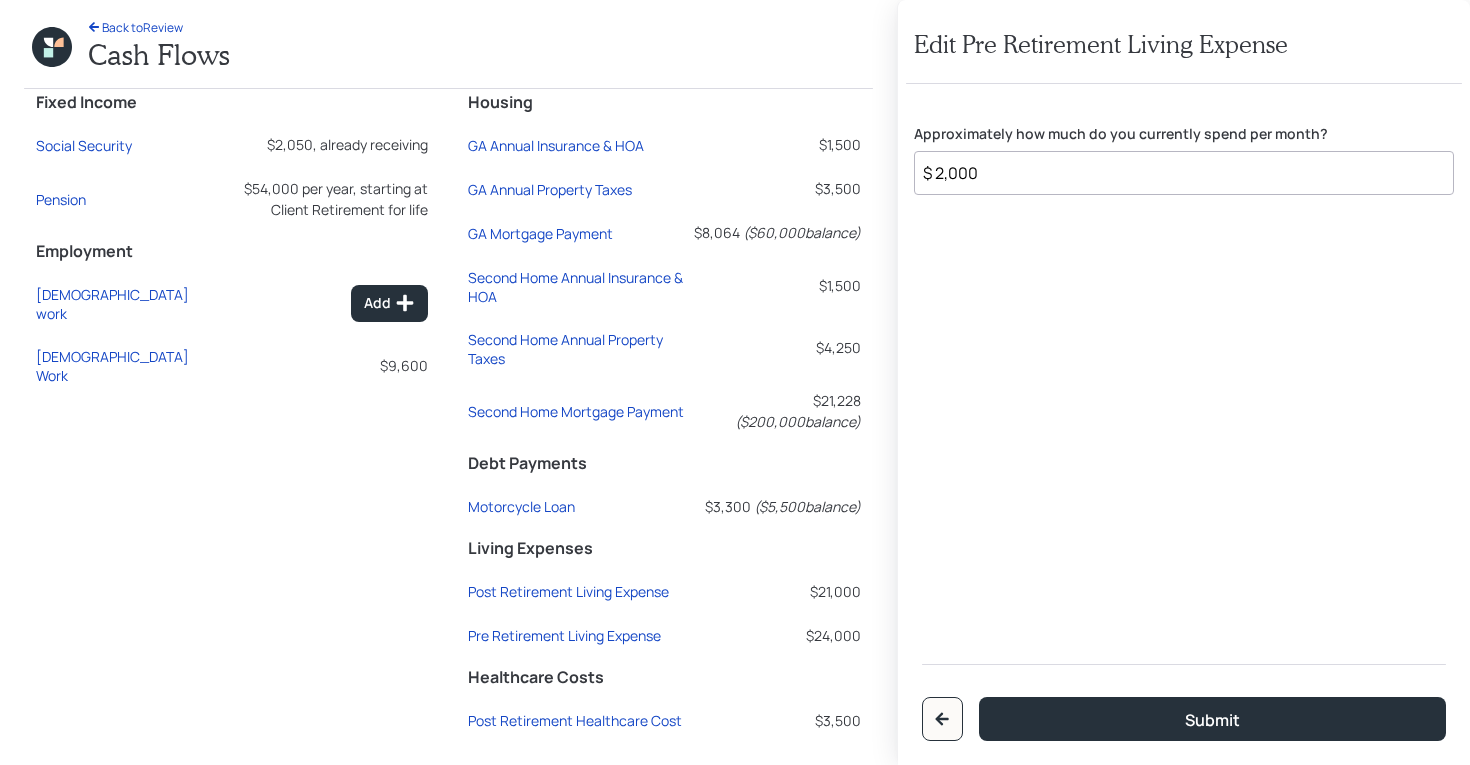 click on "$ 2,000" at bounding box center (1184, 173) 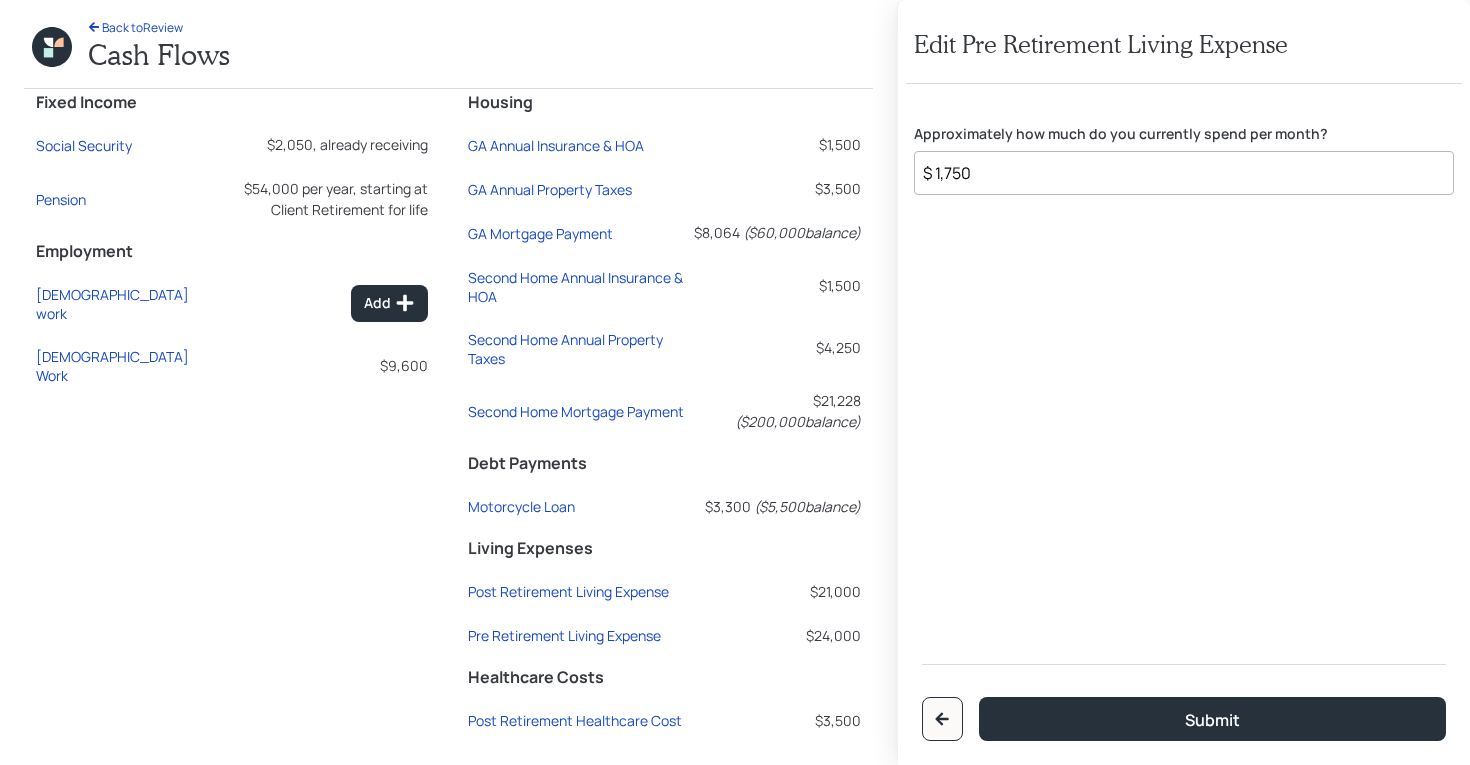 type on "$ 1,750" 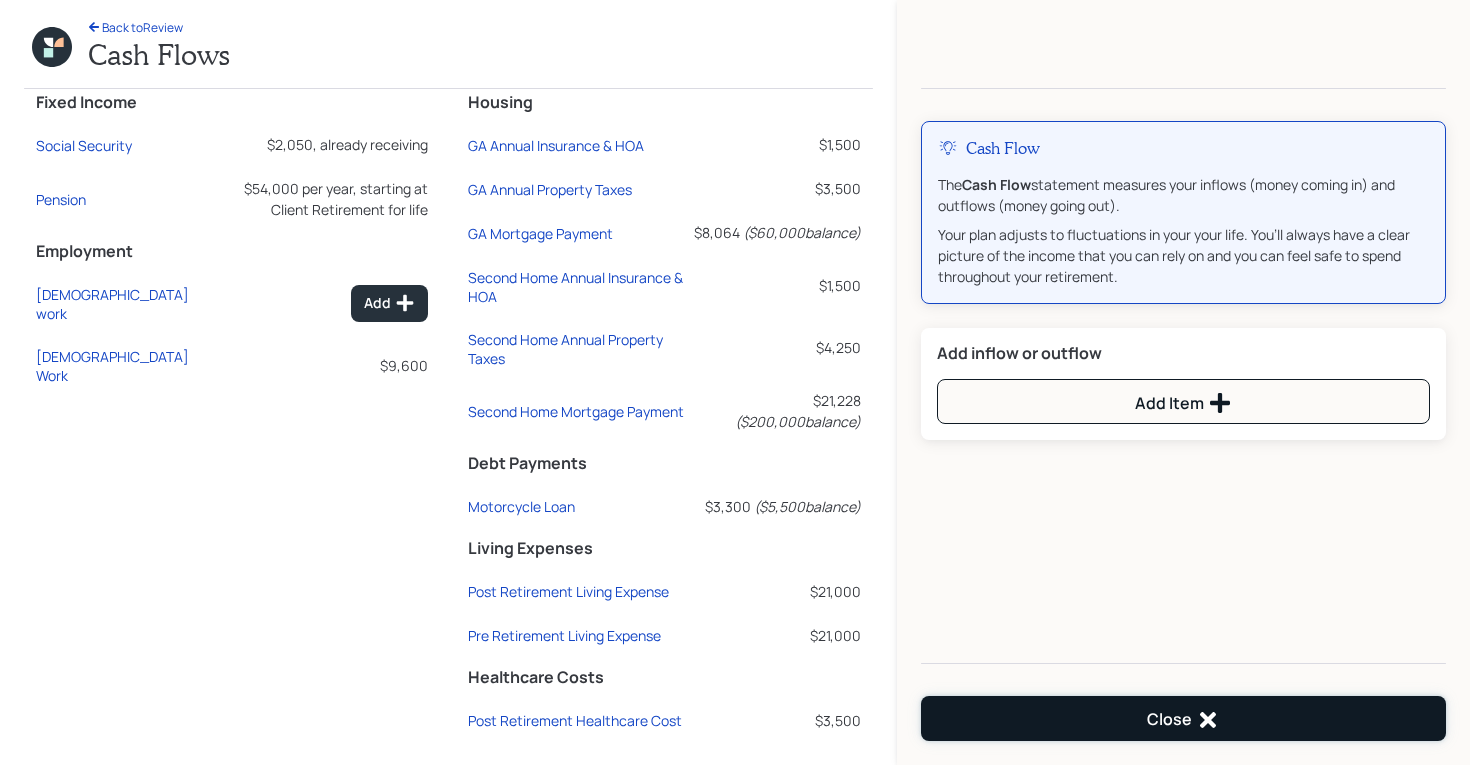 click on "Close" at bounding box center (1183, 718) 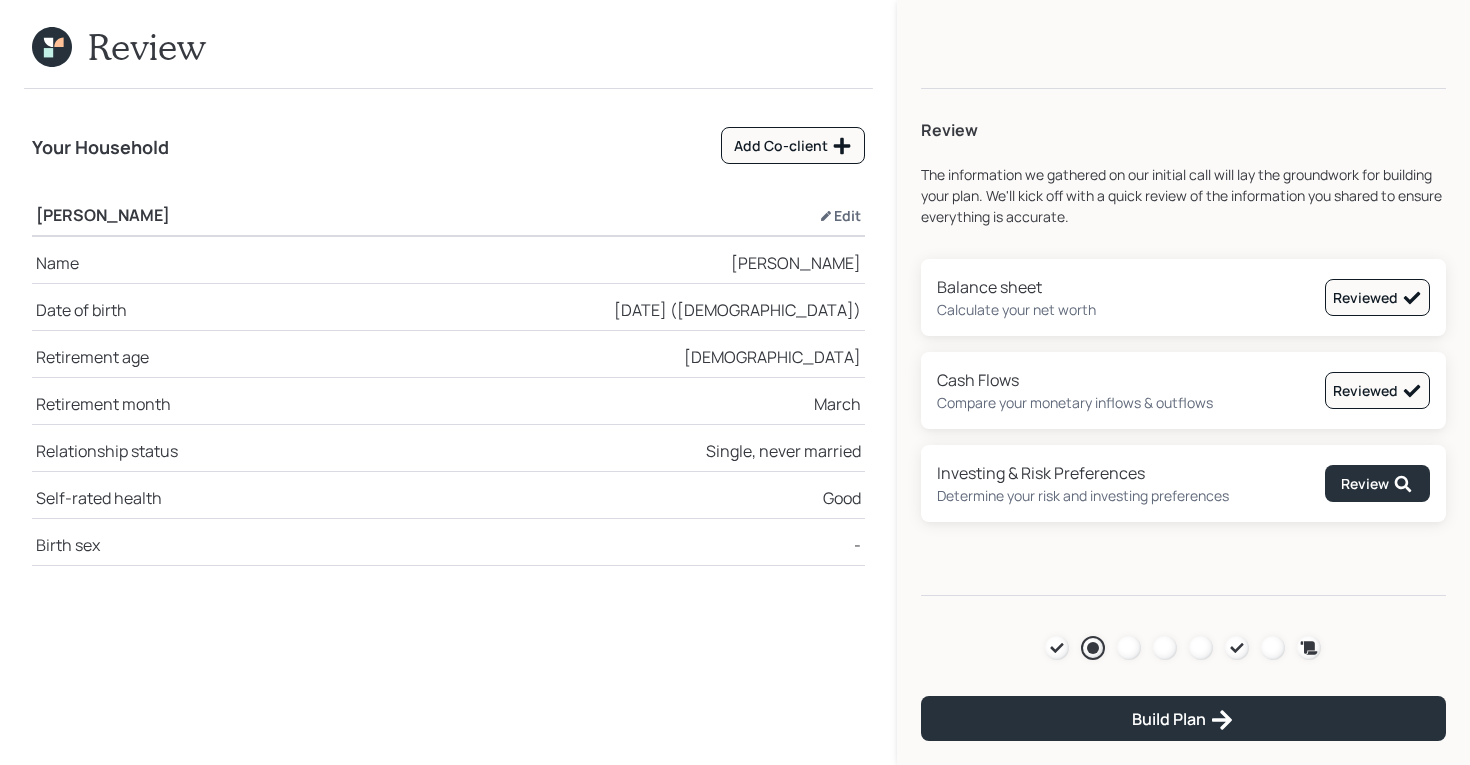 click on "Review The information we gathered on our initial call will lay the groundwork for building your plan. We'll kick off with a quick review of the information you shared to ensure everything is accurate. Balance sheet Calculate your net worth Reviewed Cash Flows Compare your monetary inflows & outflows Reviewed Investing & Risk Preferences Determine your risk and investing preferences Review   Agenda Review Income Spend Net-worth Budget Taxes Invest   Build Plan" at bounding box center [1183, 321] 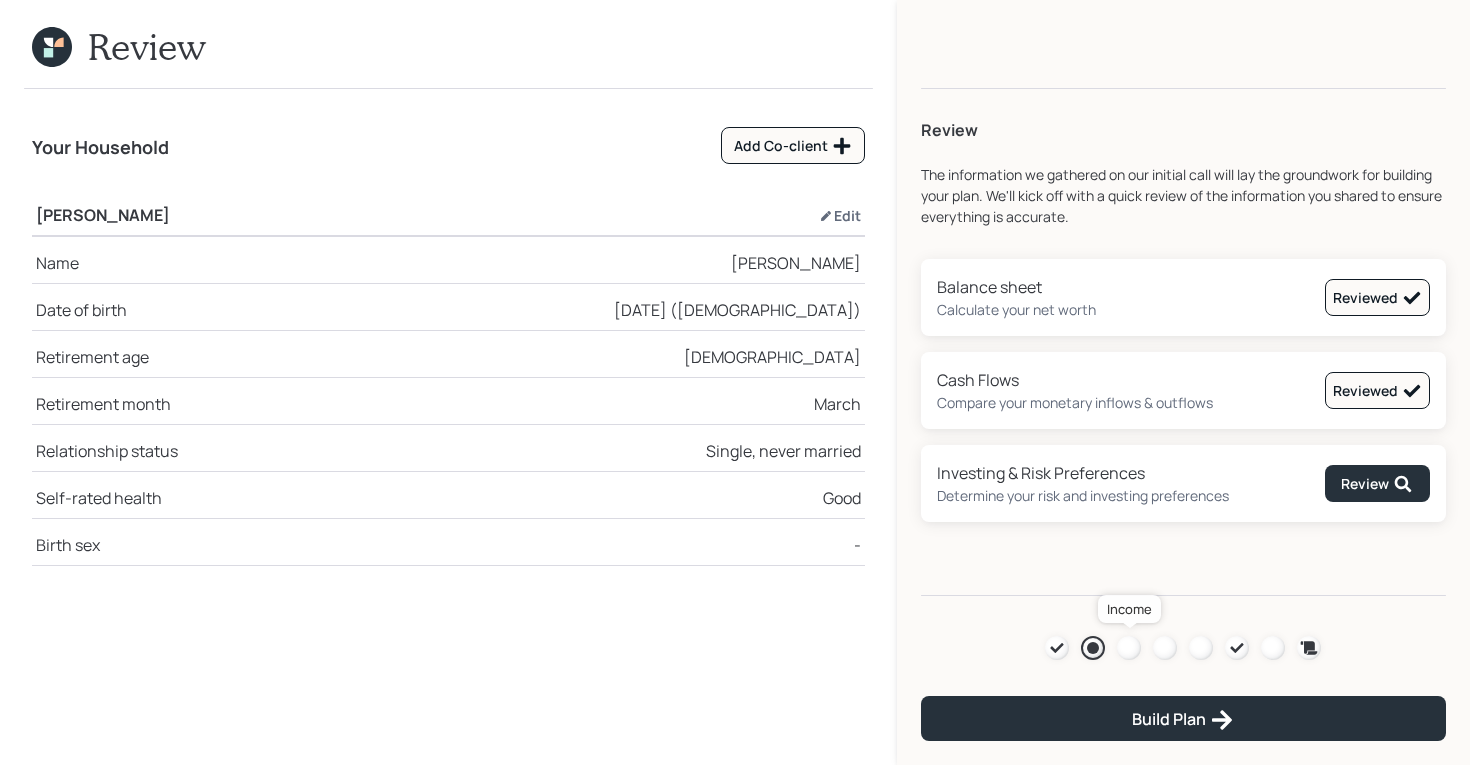 click at bounding box center (1129, 648) 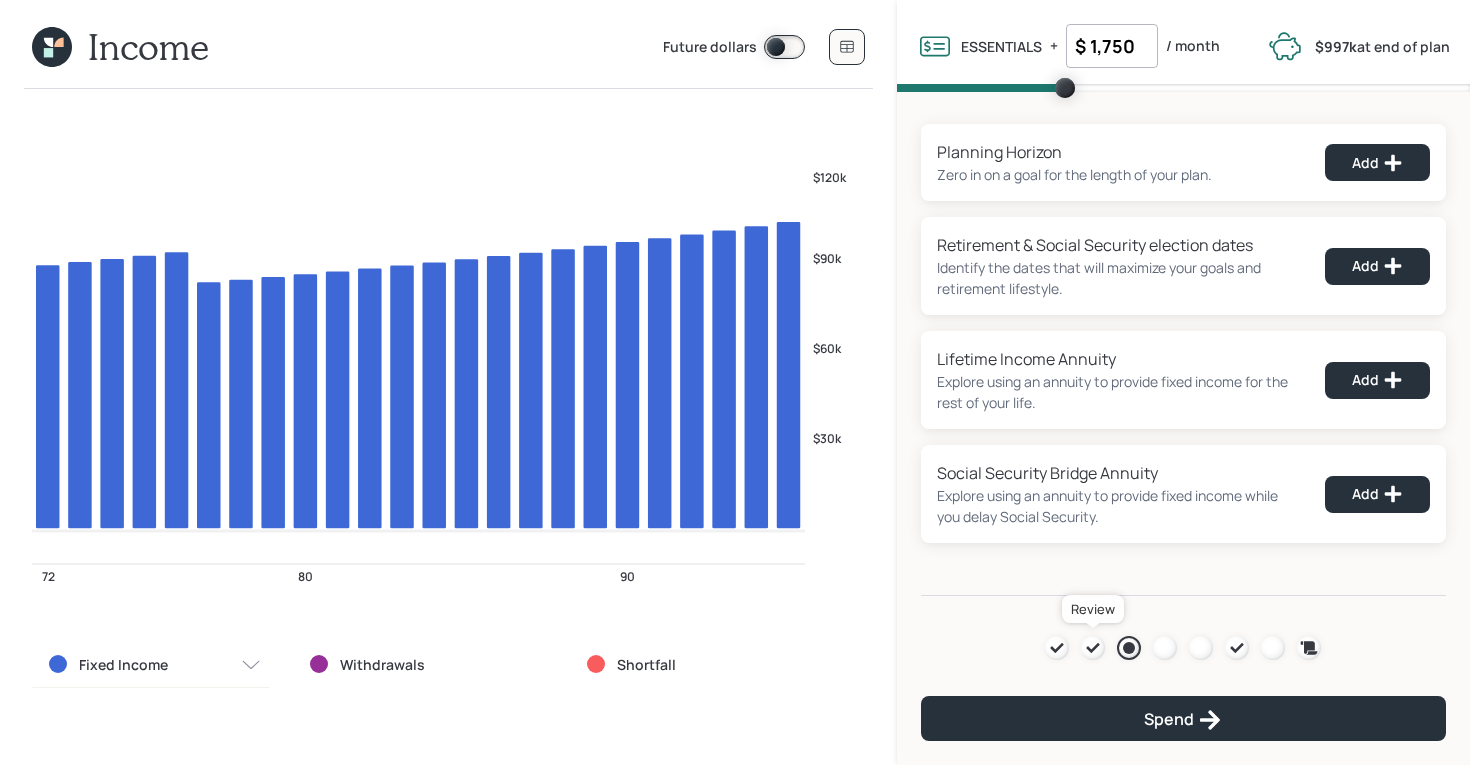 click 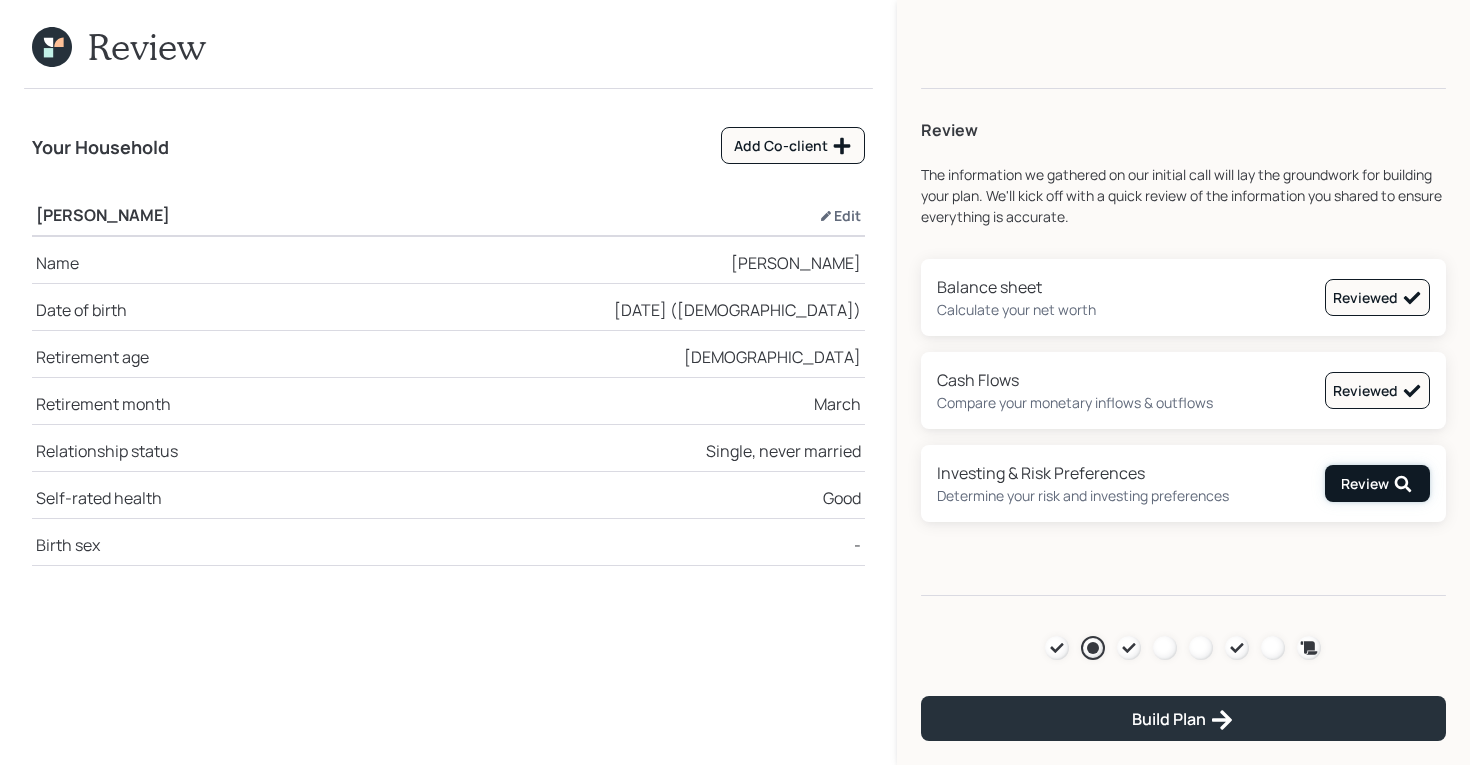 click on "Review" at bounding box center [1377, 484] 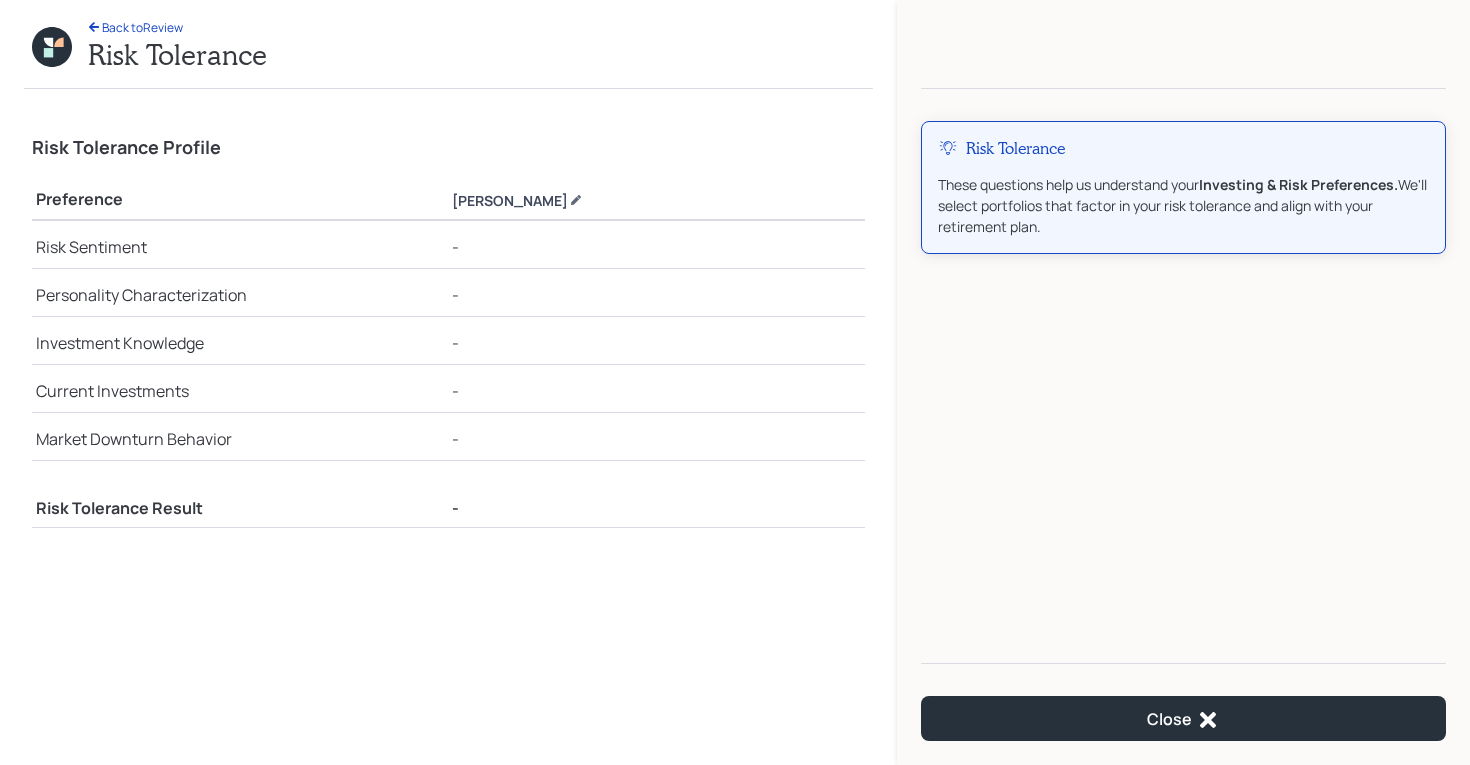 click on "[PERSON_NAME]" at bounding box center (517, 200) 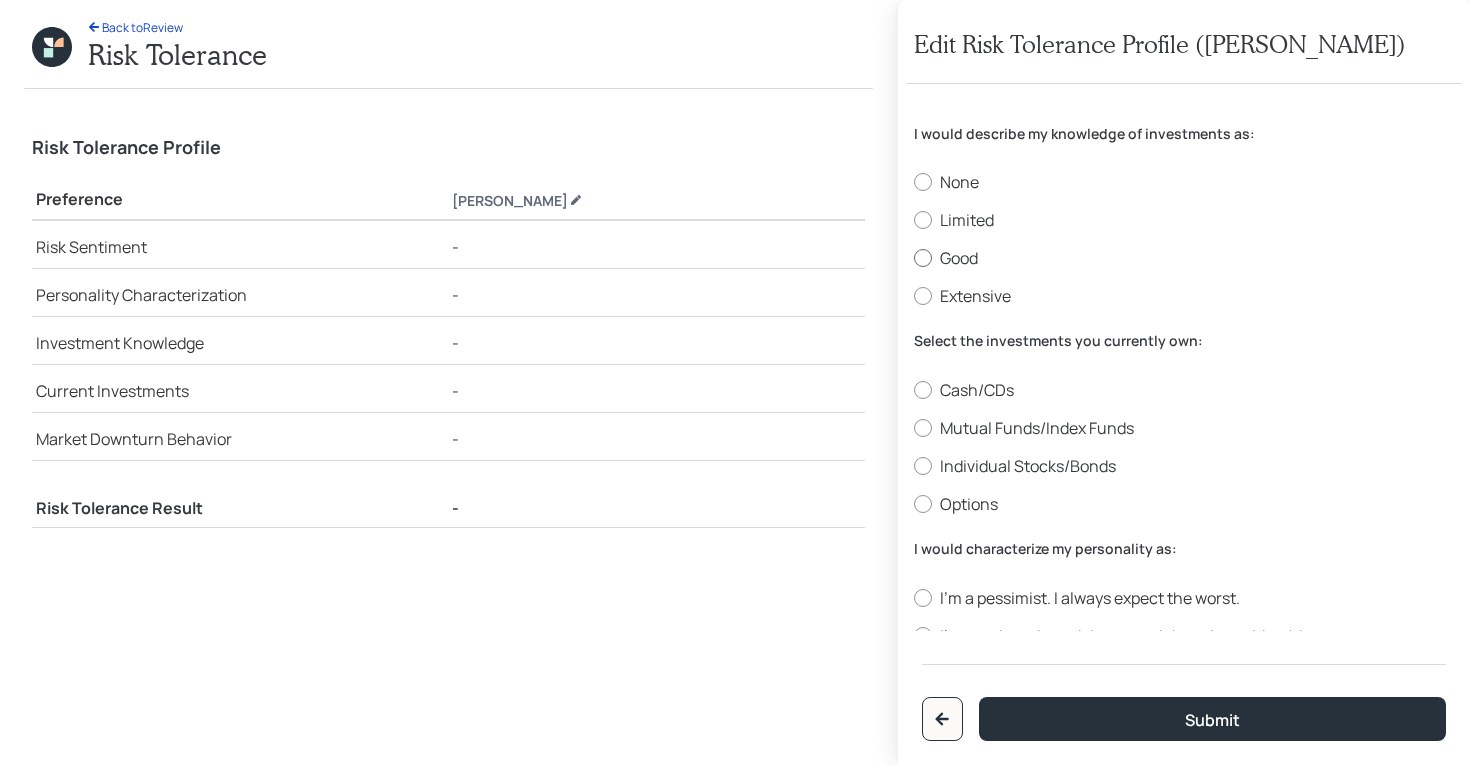 click on "Good" at bounding box center (1184, 258) 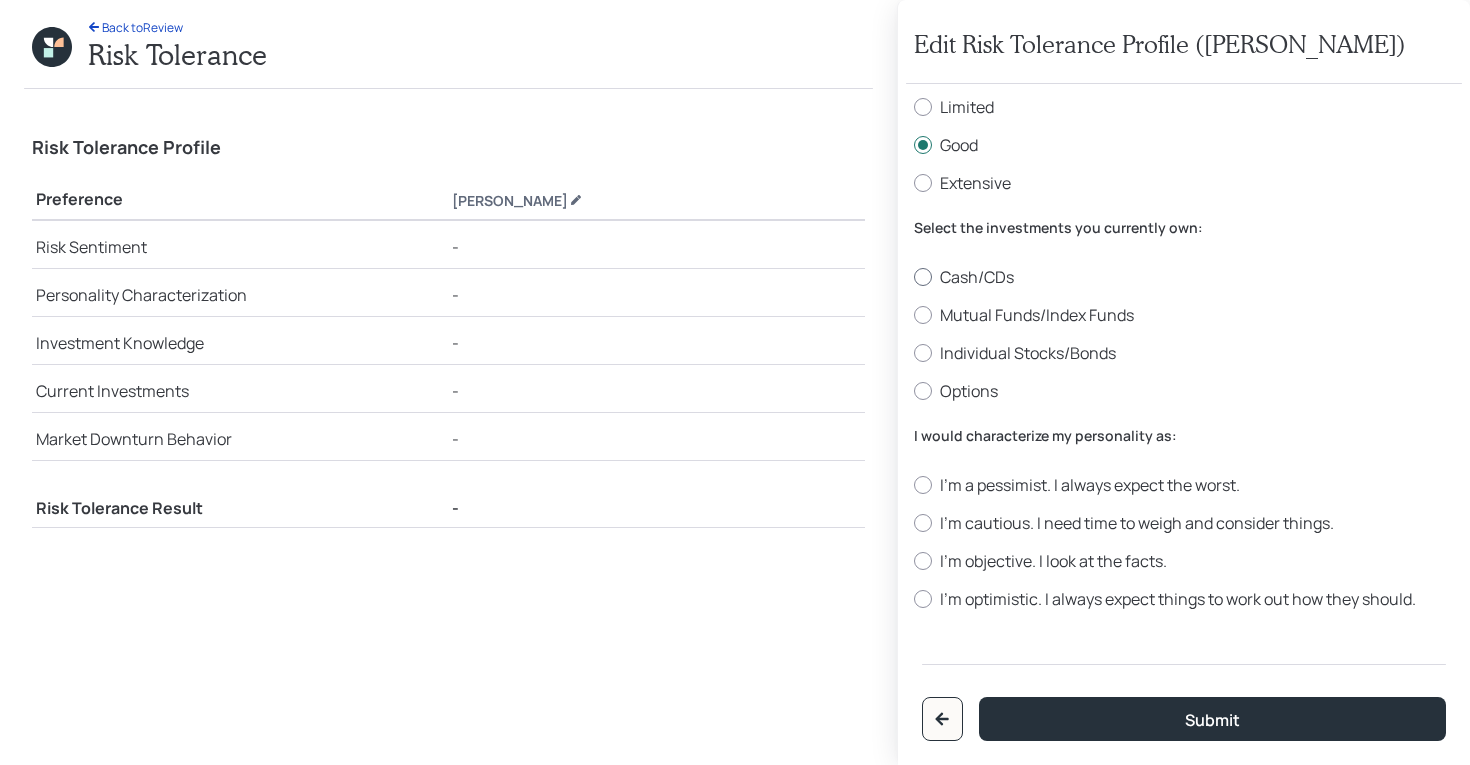 scroll, scrollTop: 114, scrollLeft: 0, axis: vertical 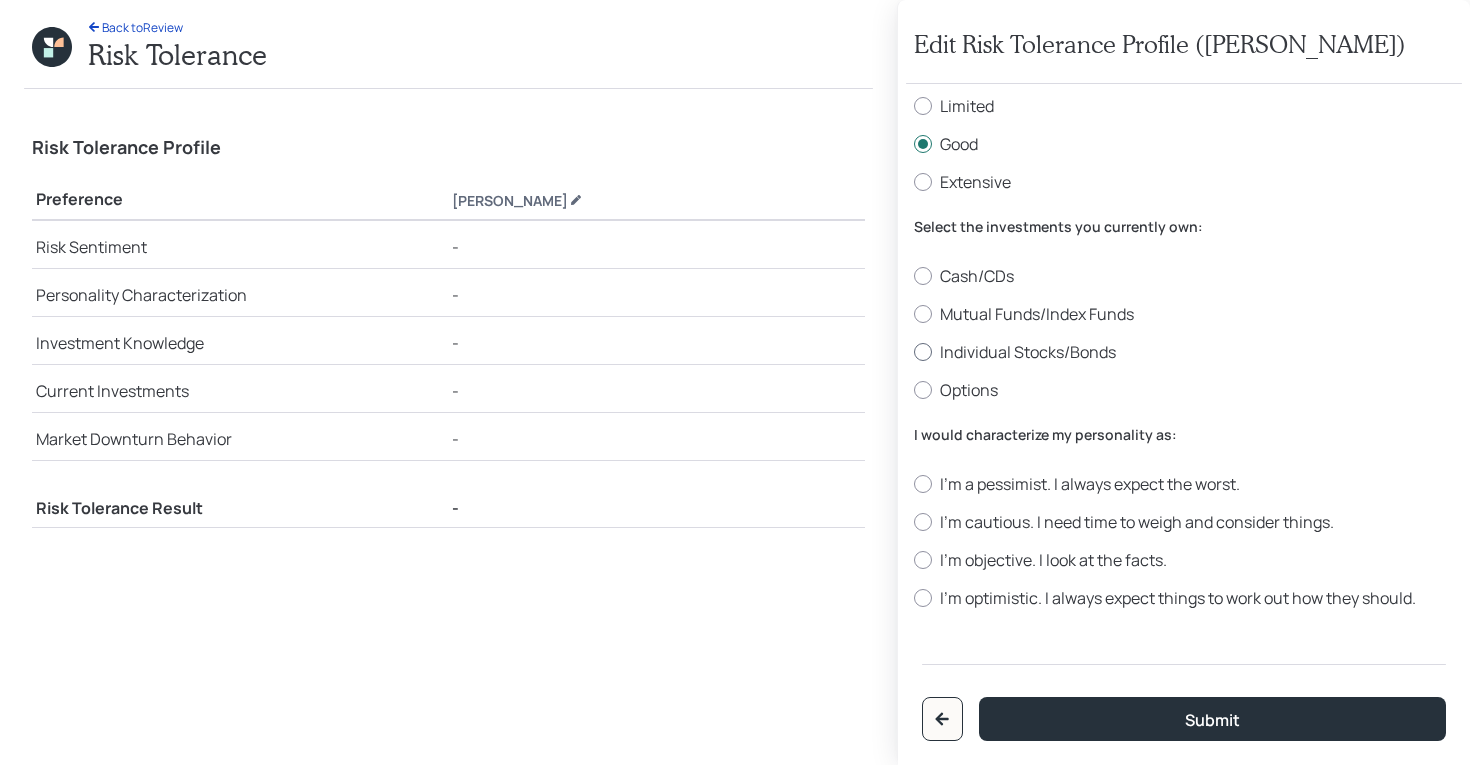 click on "Individual Stocks/Bonds" at bounding box center (1184, 352) 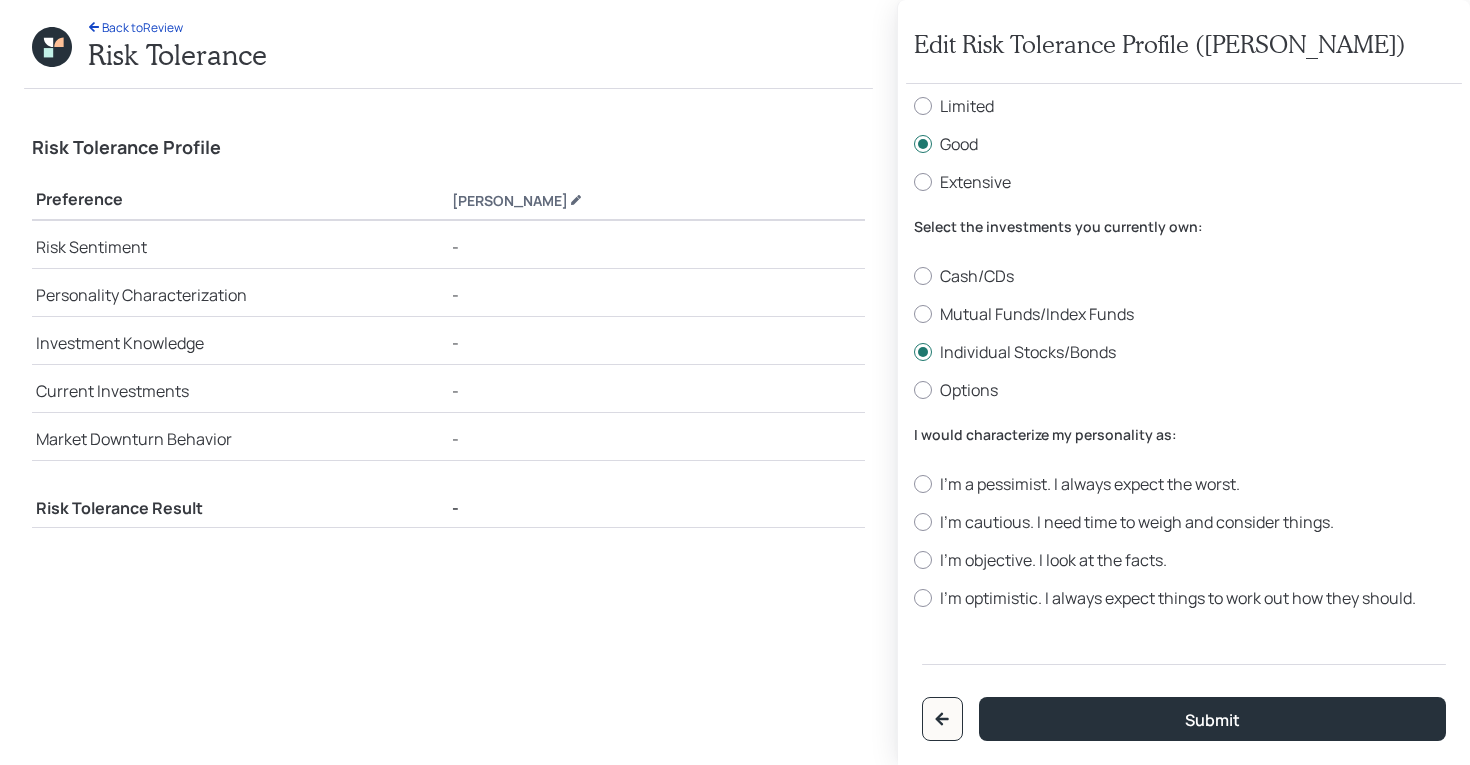 scroll, scrollTop: 284, scrollLeft: 0, axis: vertical 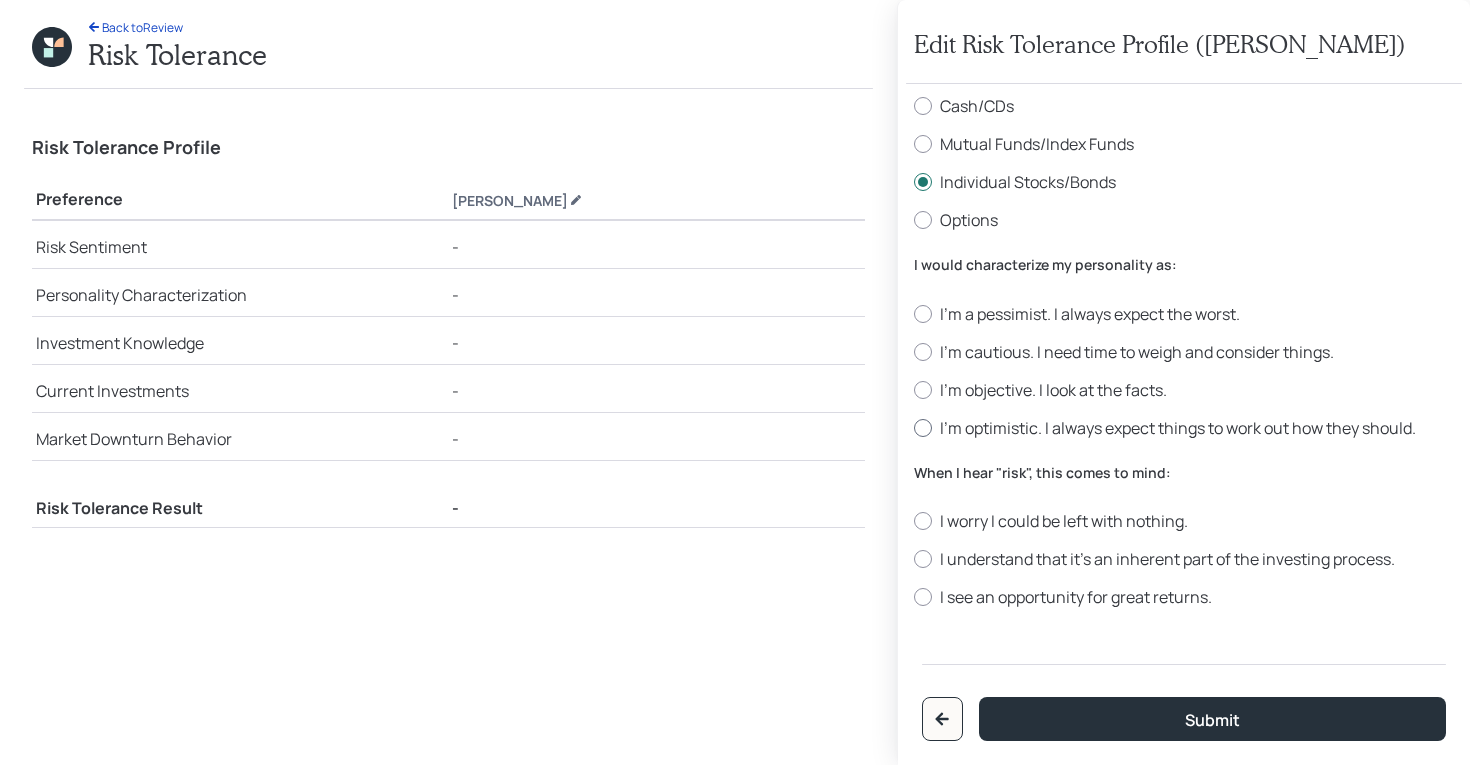 click on "I'm optimistic. I always expect things to work out how they should." at bounding box center (1184, 428) 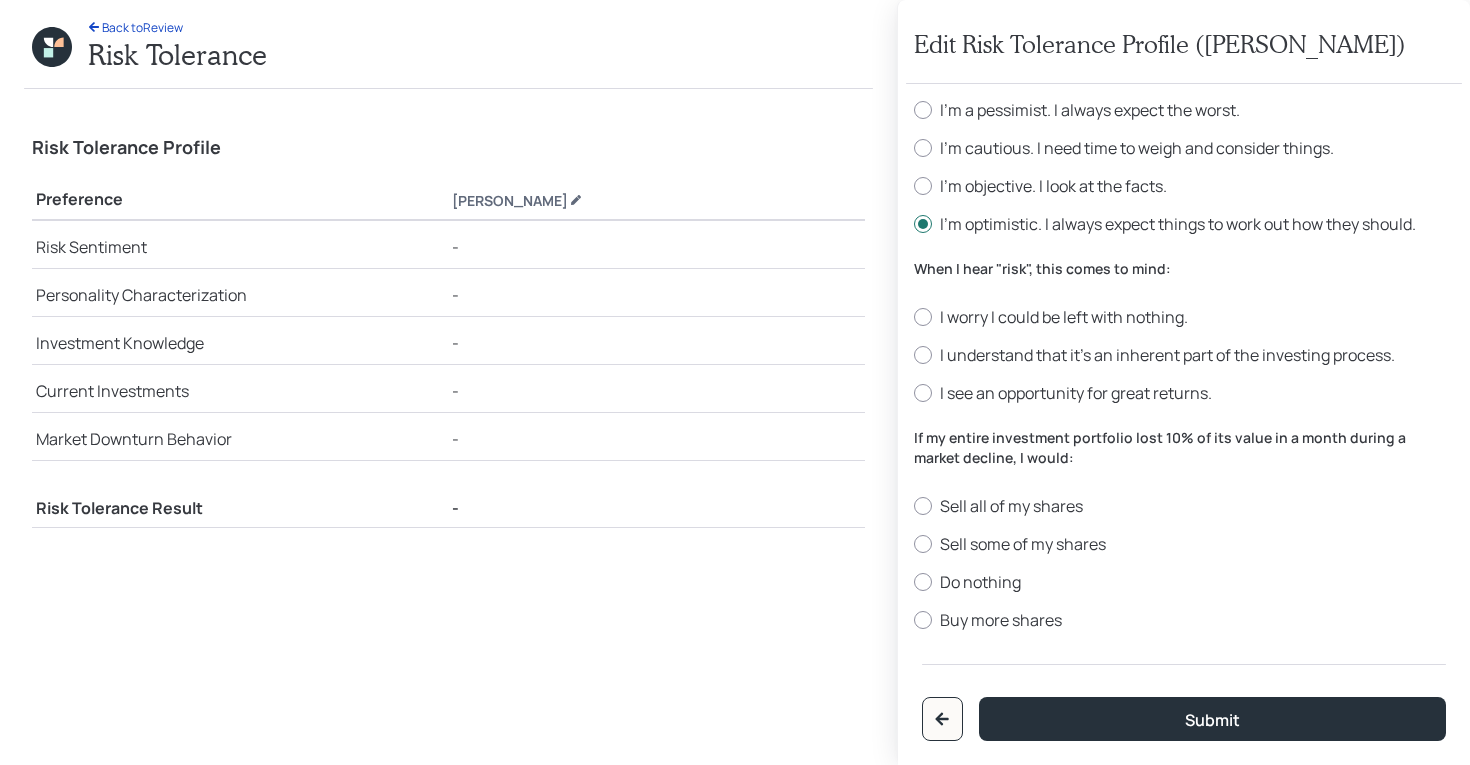 scroll, scrollTop: 535, scrollLeft: 0, axis: vertical 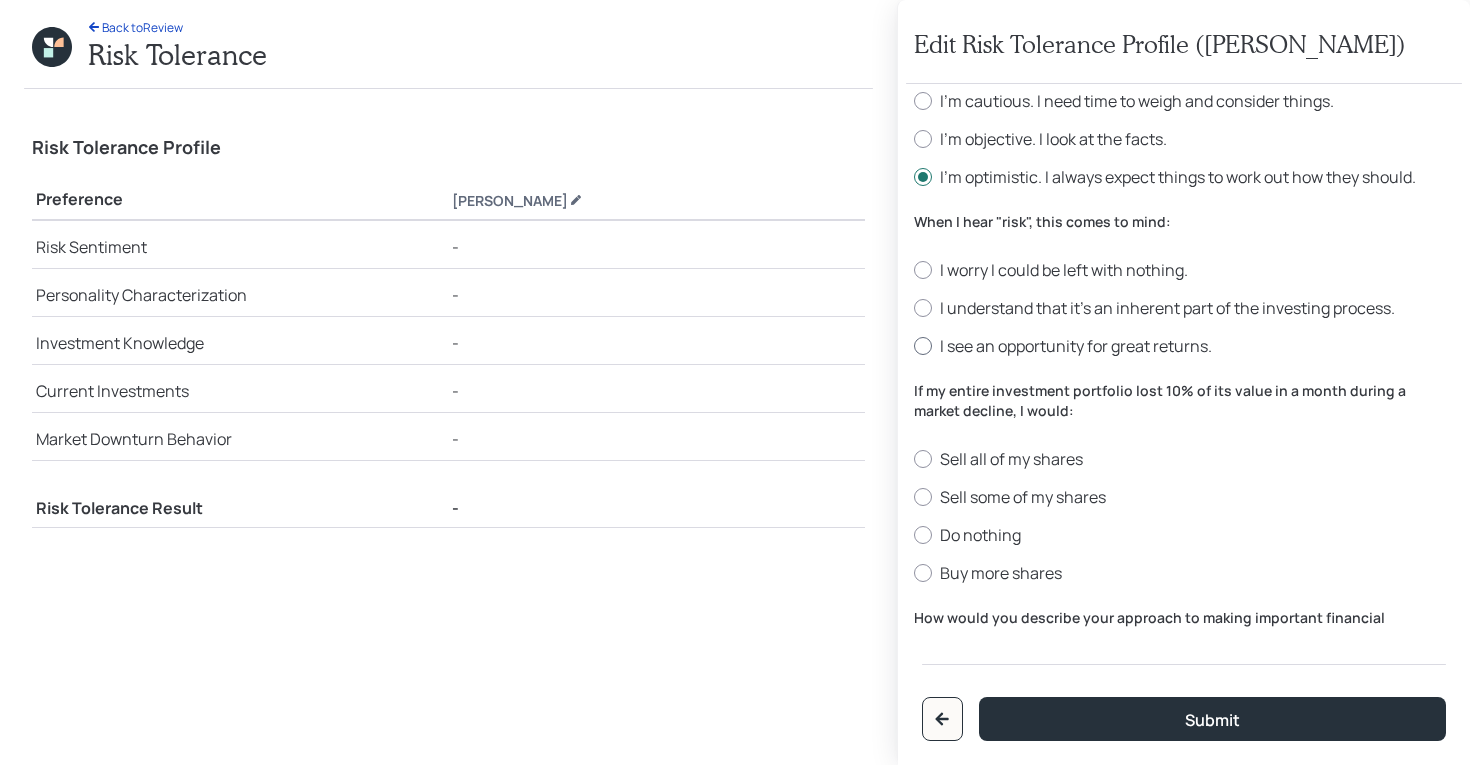 click on "I see an opportunity for great returns." at bounding box center [1184, 346] 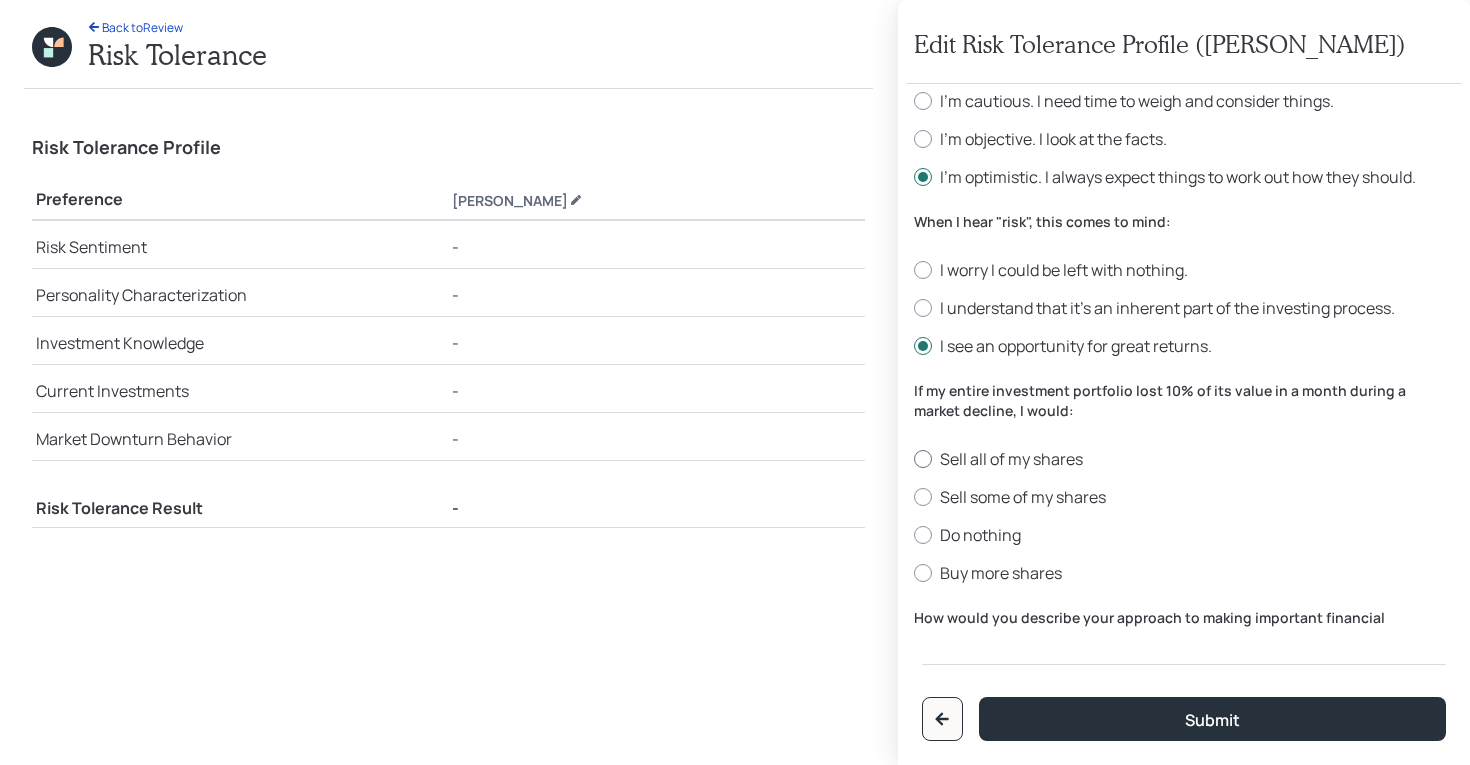 scroll, scrollTop: 682, scrollLeft: 0, axis: vertical 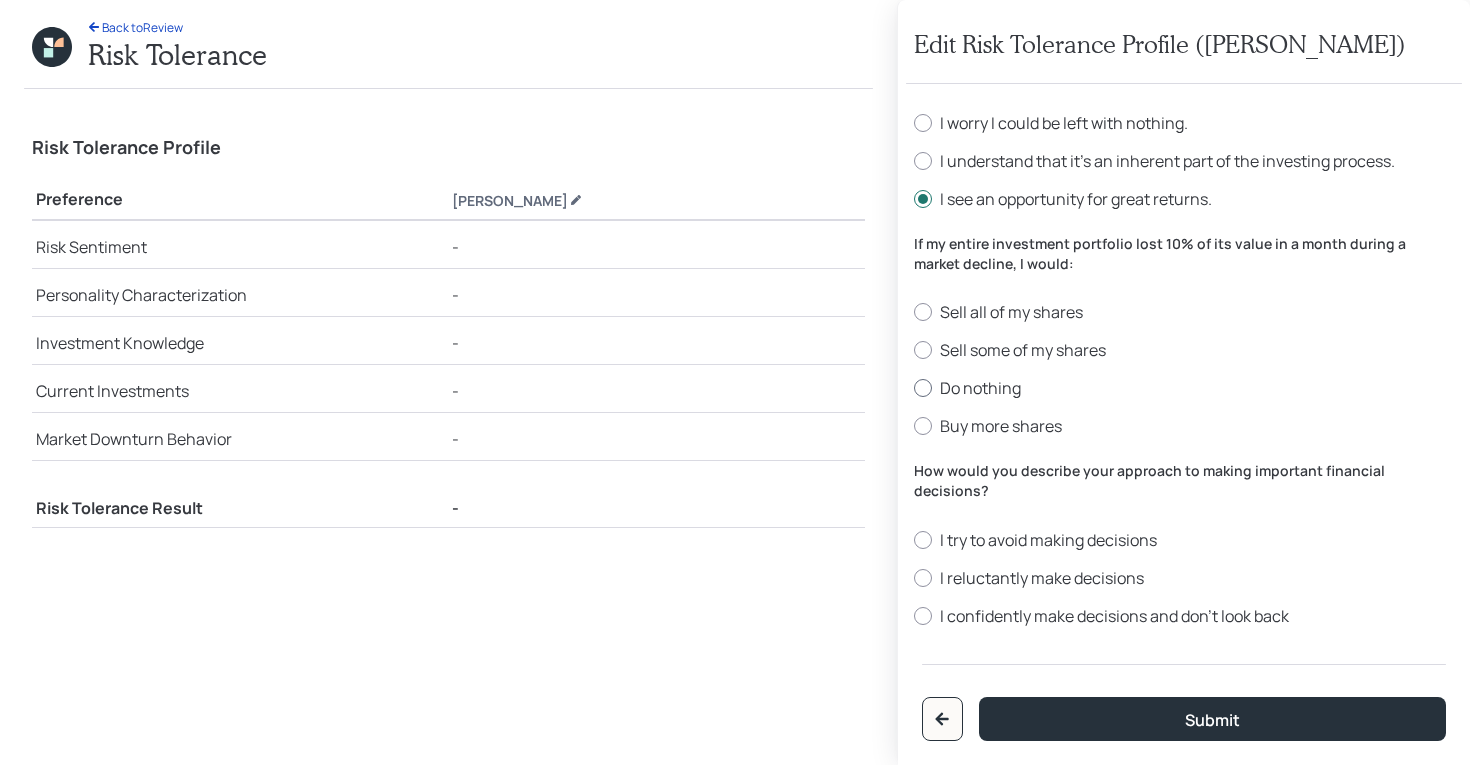 click on "Do nothing" at bounding box center [1184, 388] 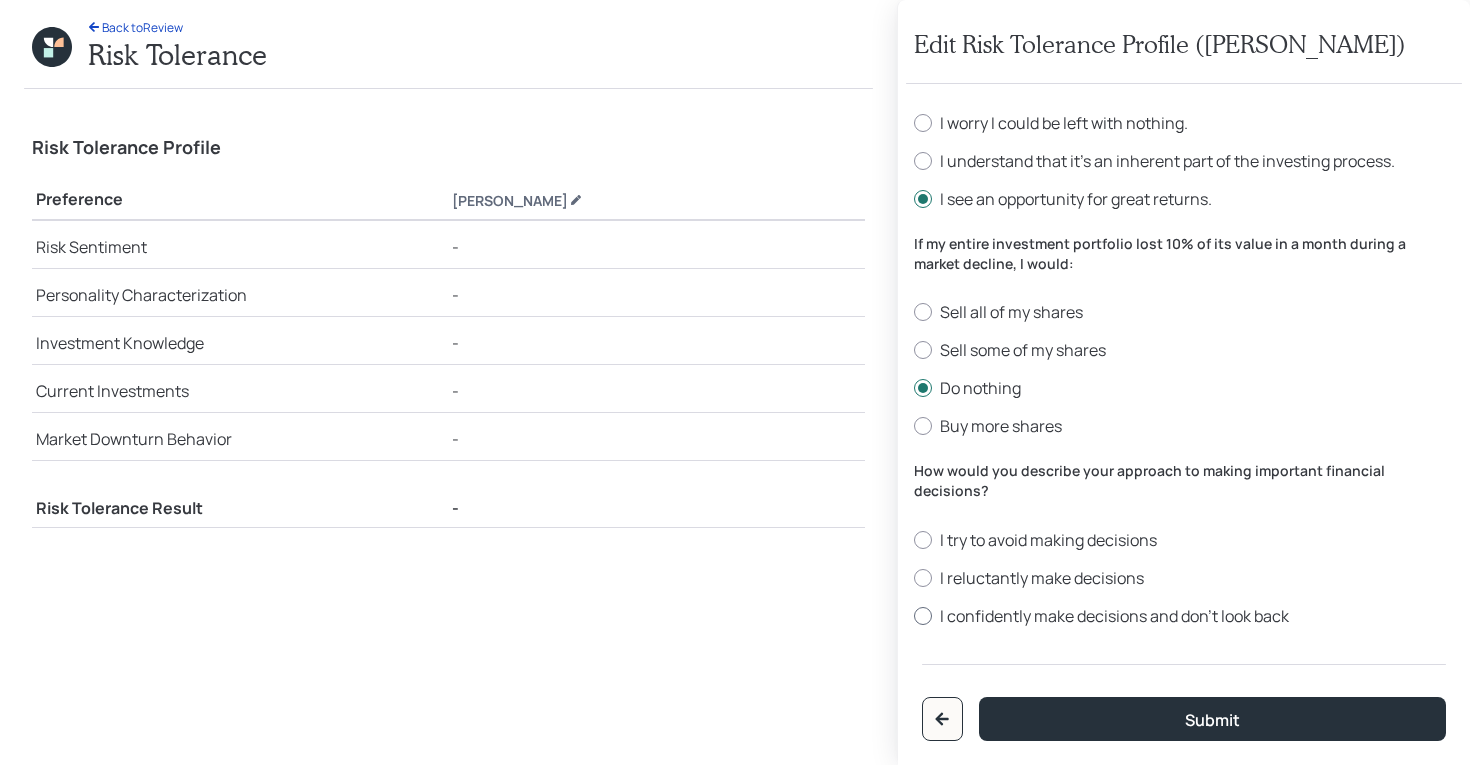 click on "I confidently make decisions and don’t look back" at bounding box center (1184, 616) 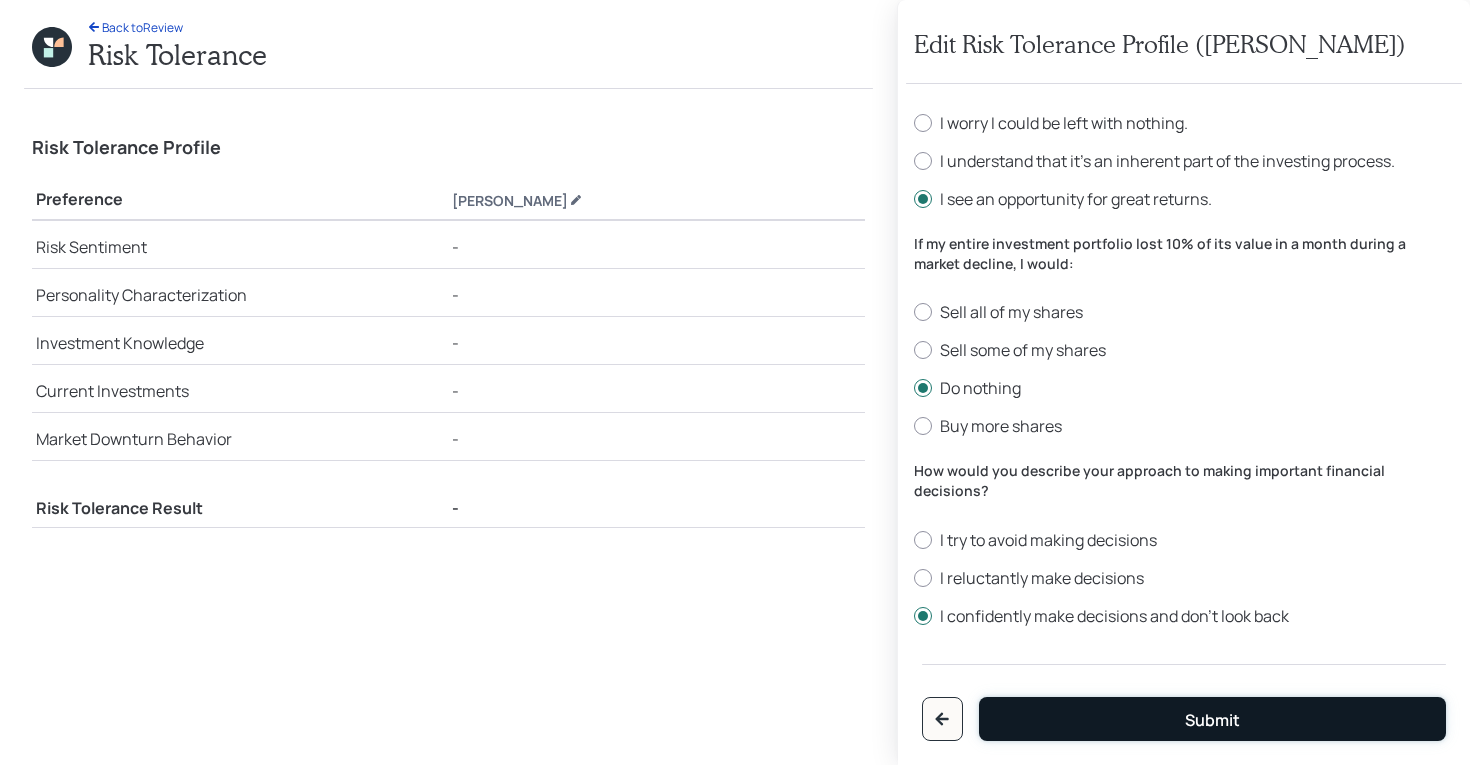 click on "Submit" at bounding box center [1212, 719] 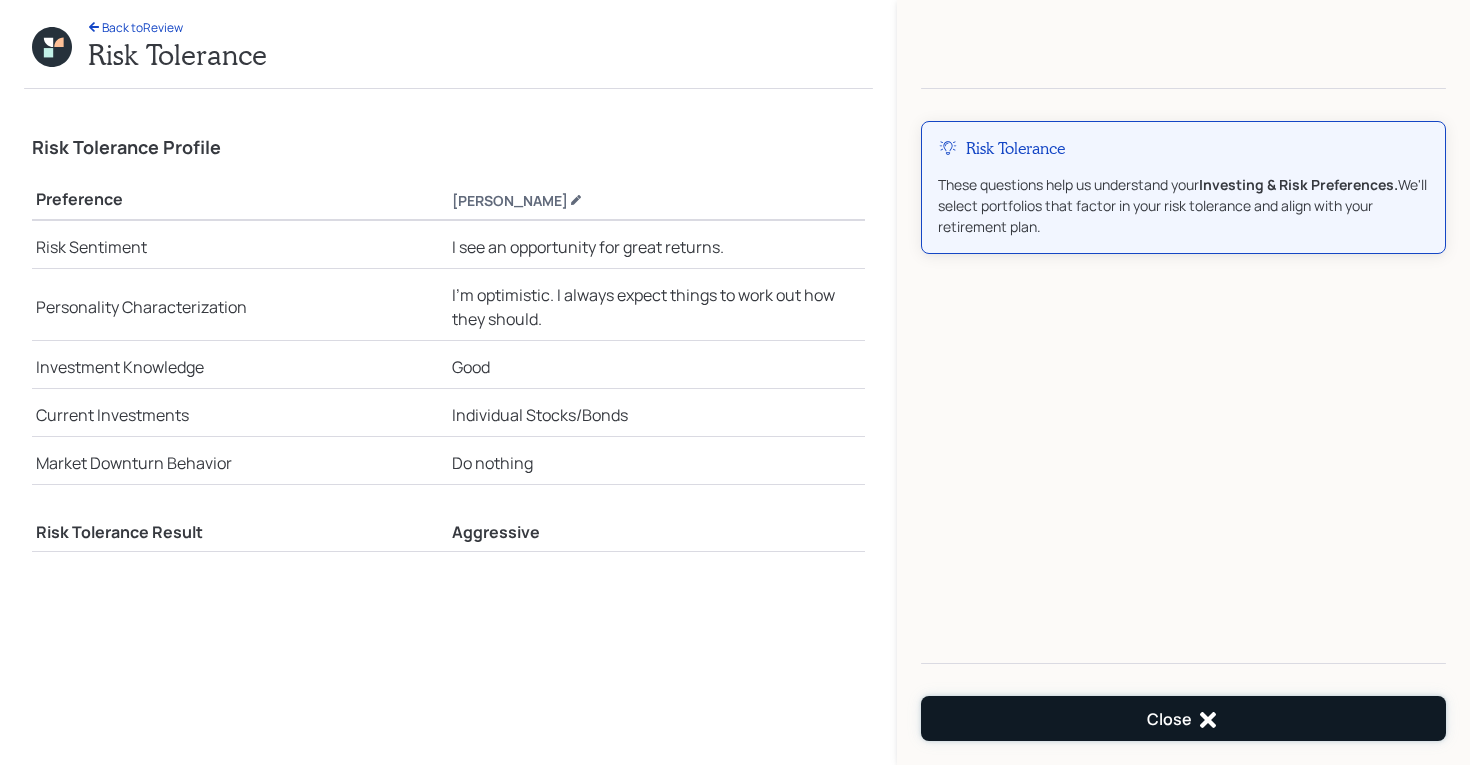 click on "Close" at bounding box center [1183, 718] 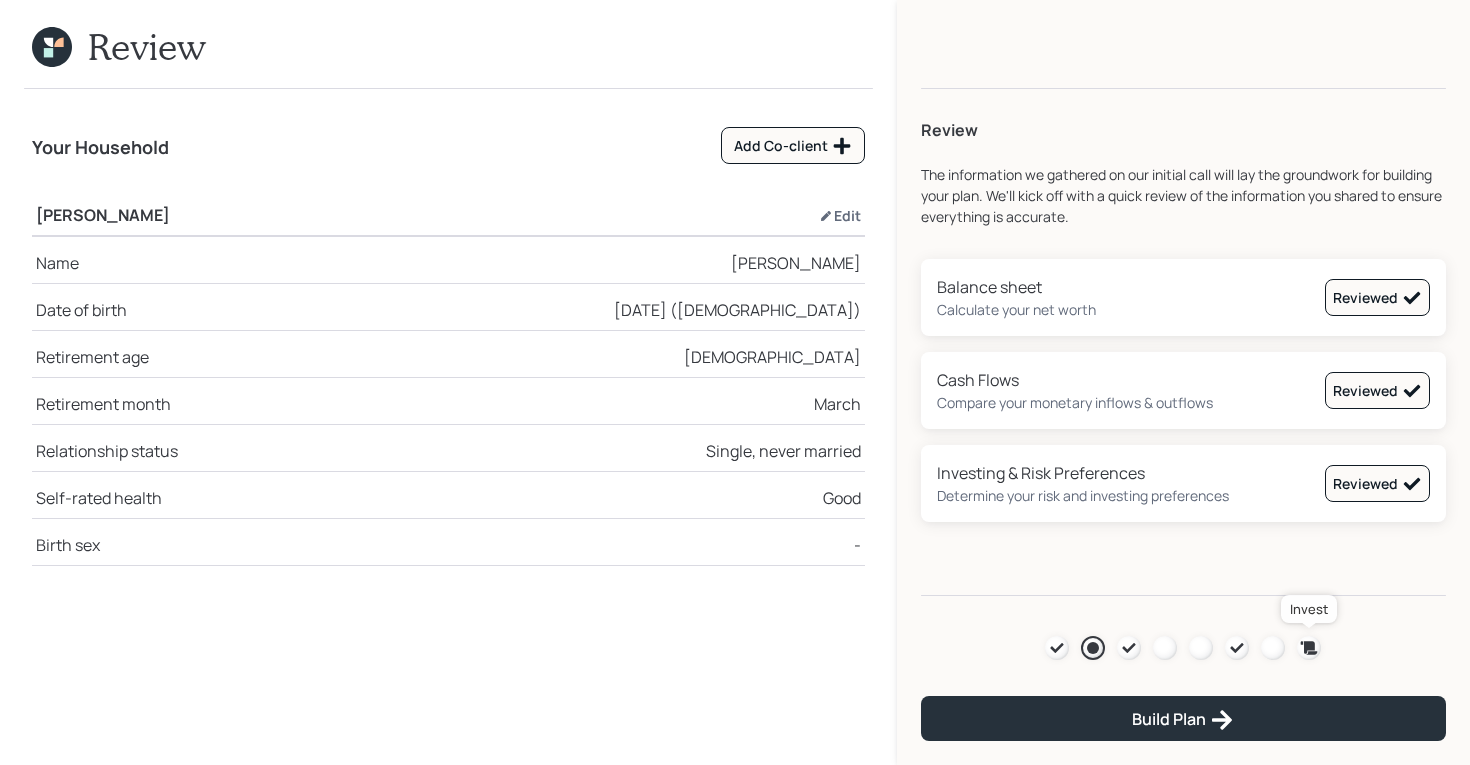 click 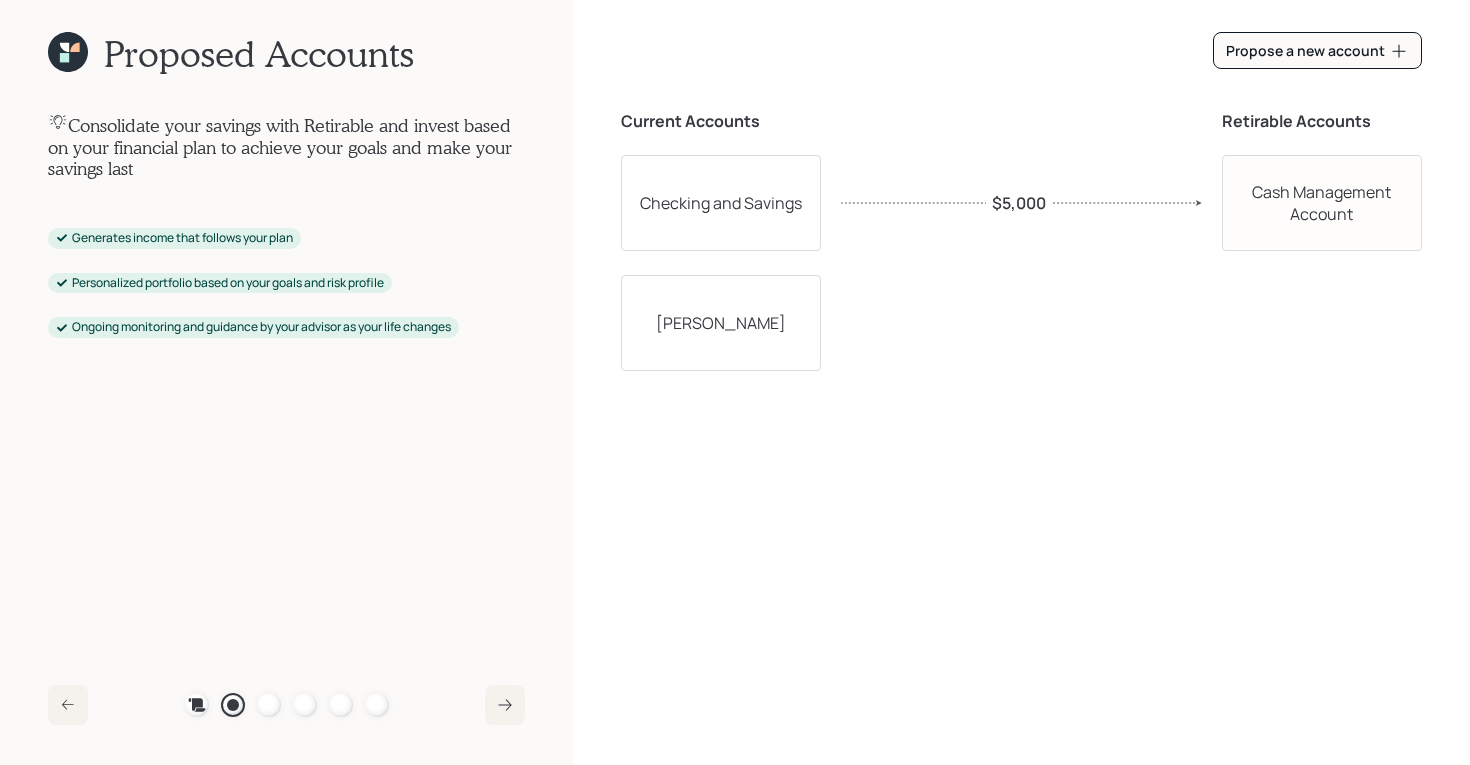 click on "Propose a new account Current Accounts Checking and Savings [PERSON_NAME] Retirable Accounts Cash Management Account $5,000" at bounding box center [1021, 382] 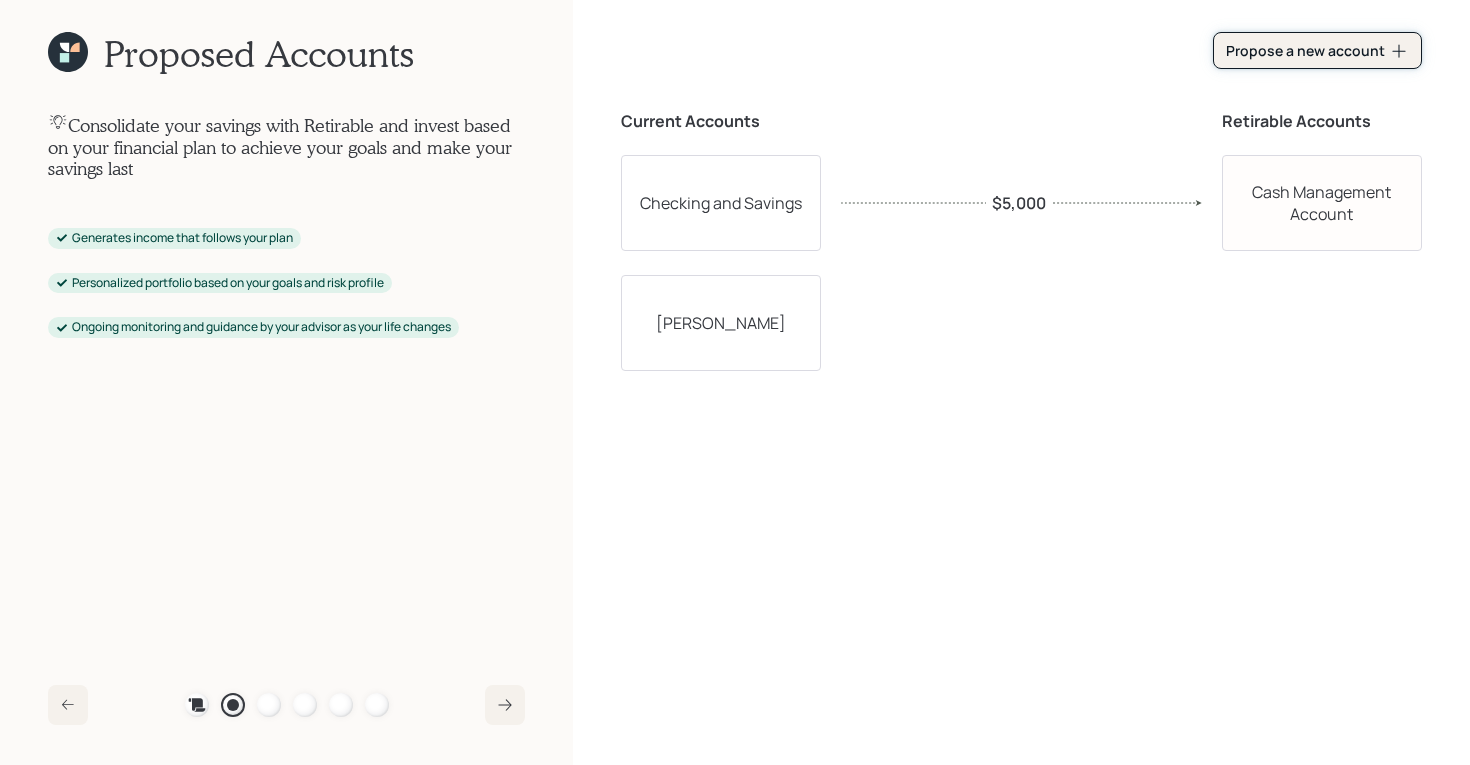 click on "Propose a new account" at bounding box center [1317, 51] 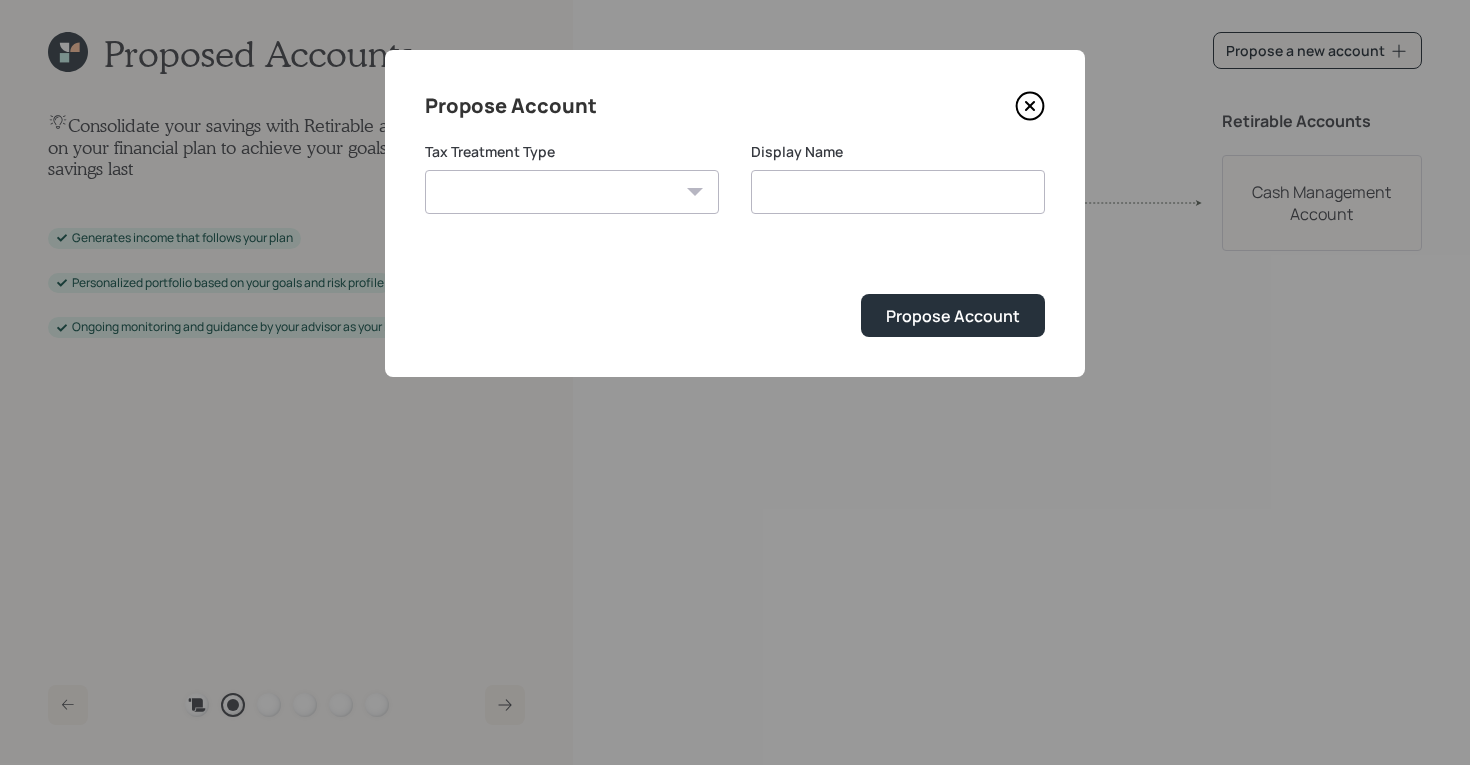 click on "[PERSON_NAME] Taxable Traditional" at bounding box center [572, 192] 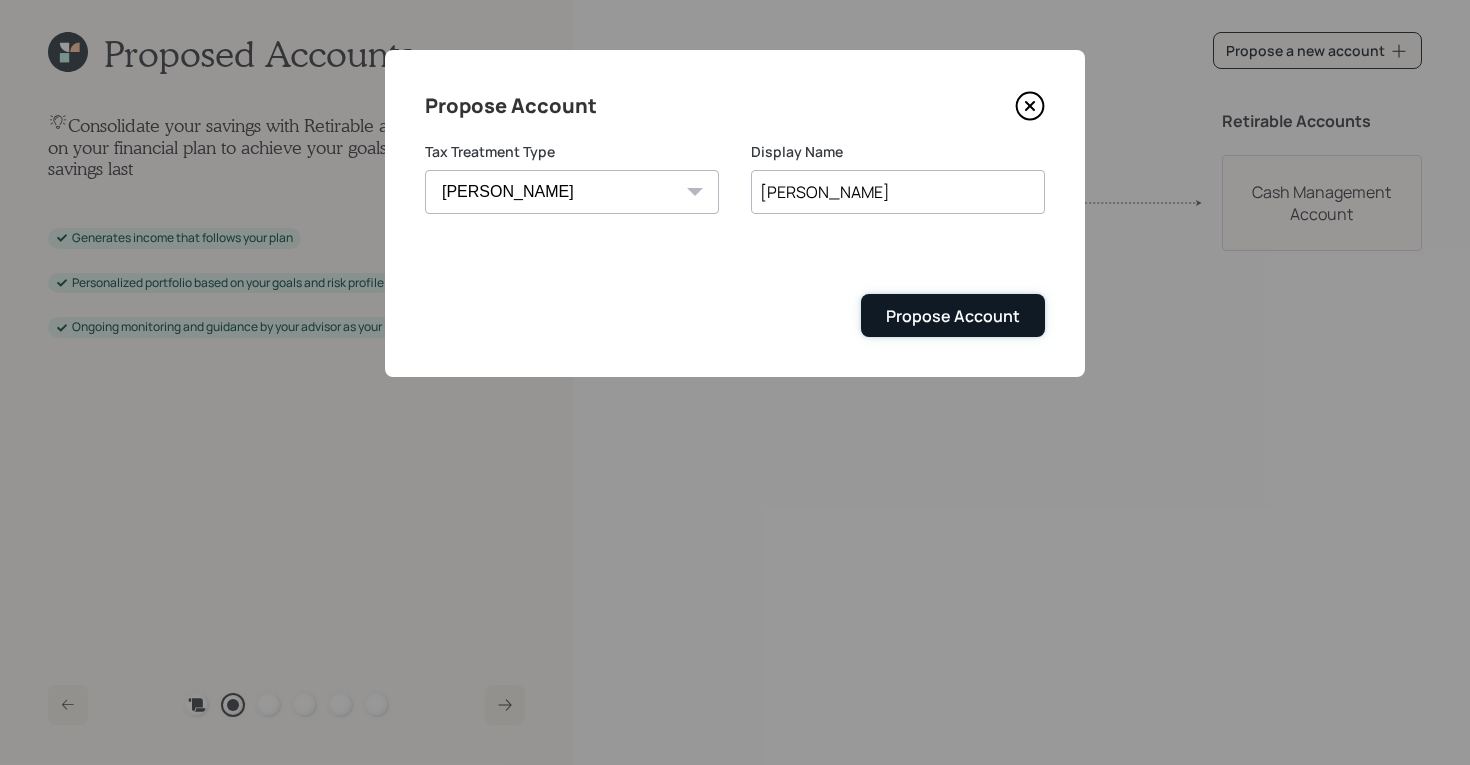 click on "Propose Account" at bounding box center [953, 316] 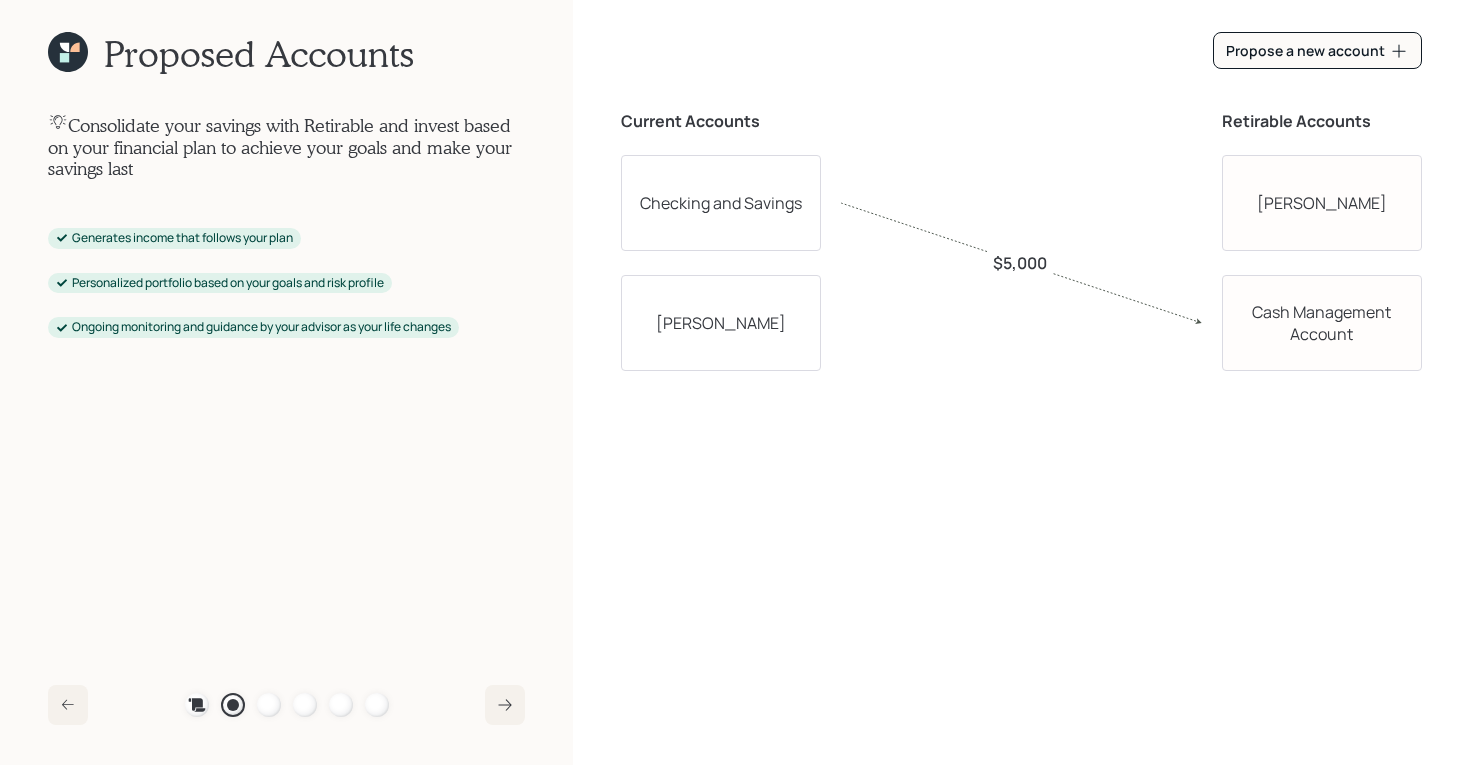 click on "[PERSON_NAME]" at bounding box center (721, 323) 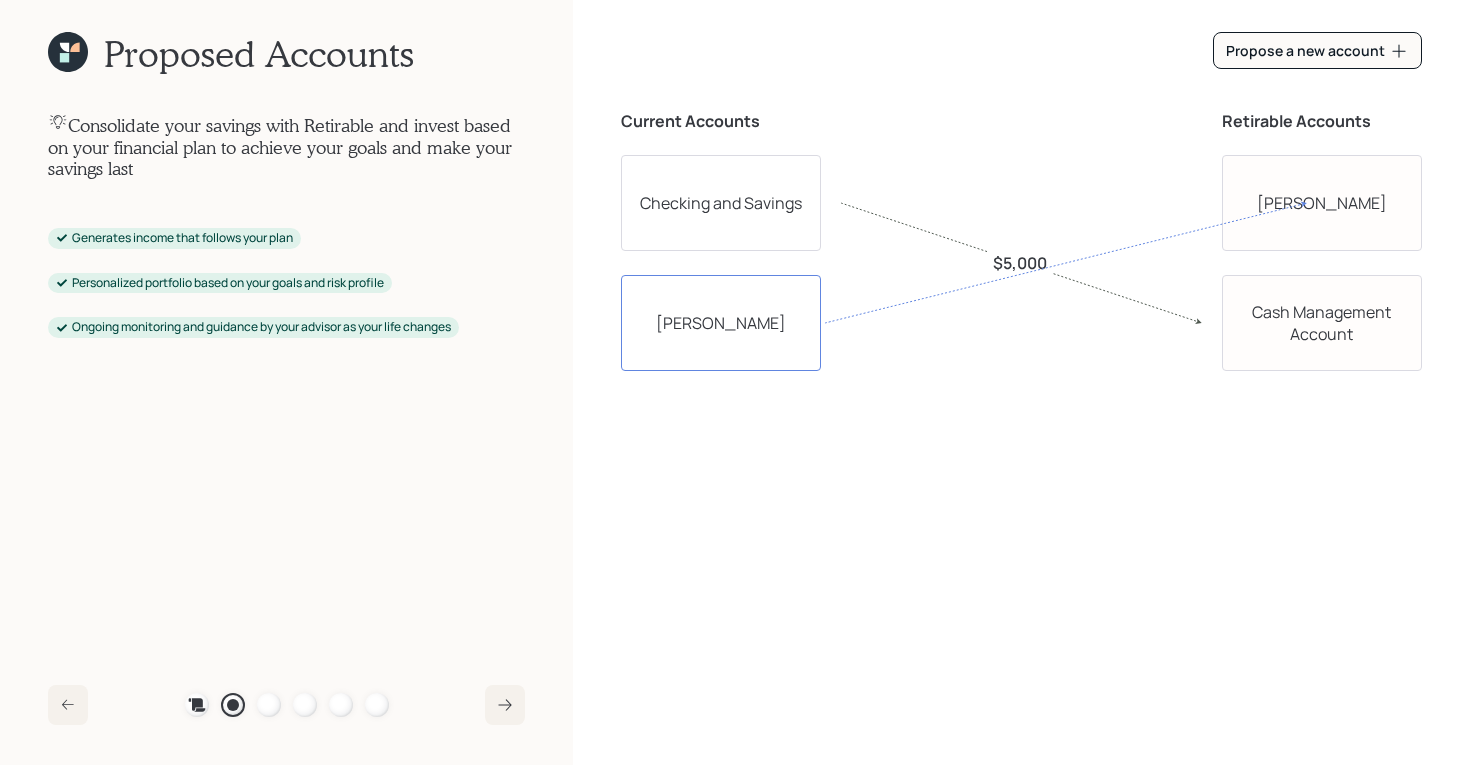click on "[PERSON_NAME]" at bounding box center (1322, 203) 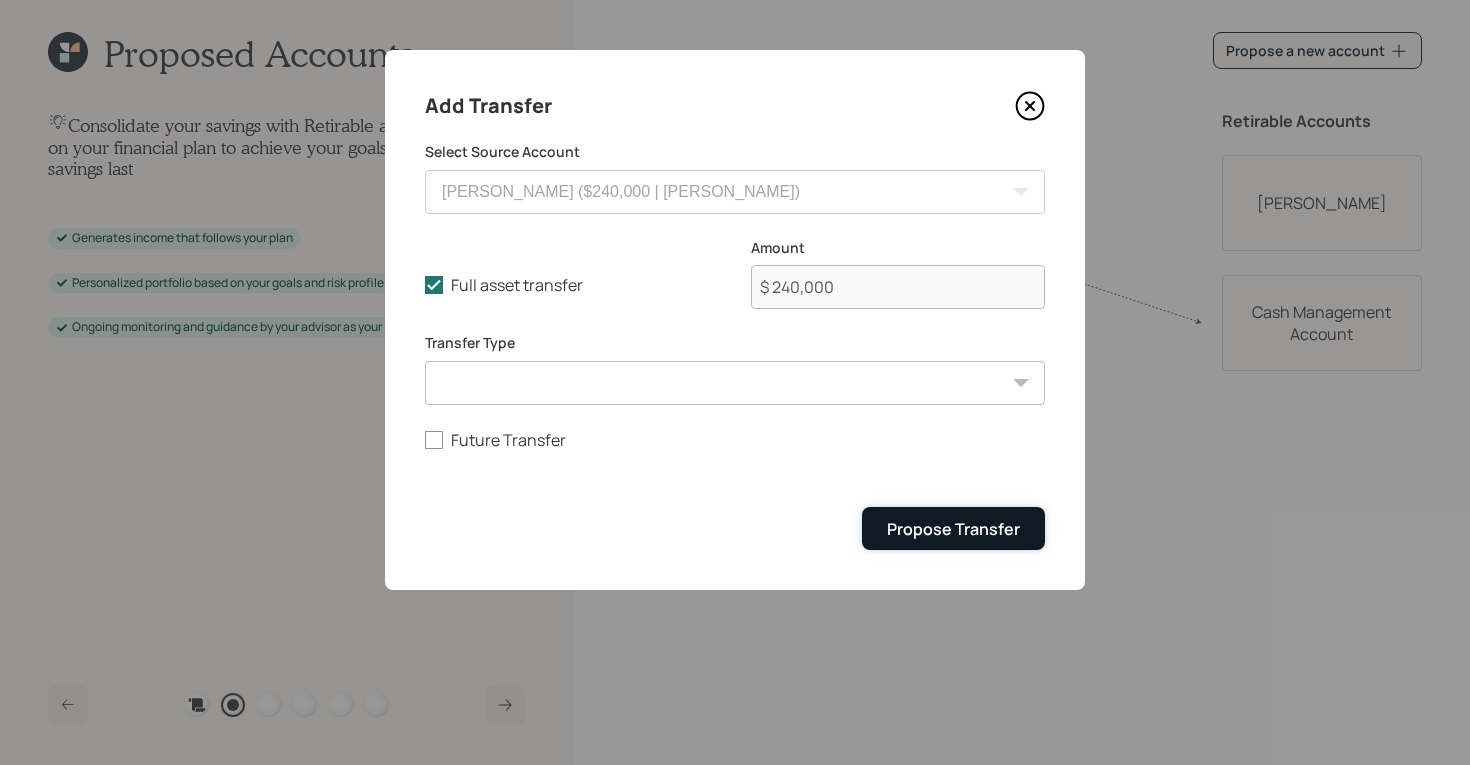 click on "Propose Transfer" at bounding box center [953, 528] 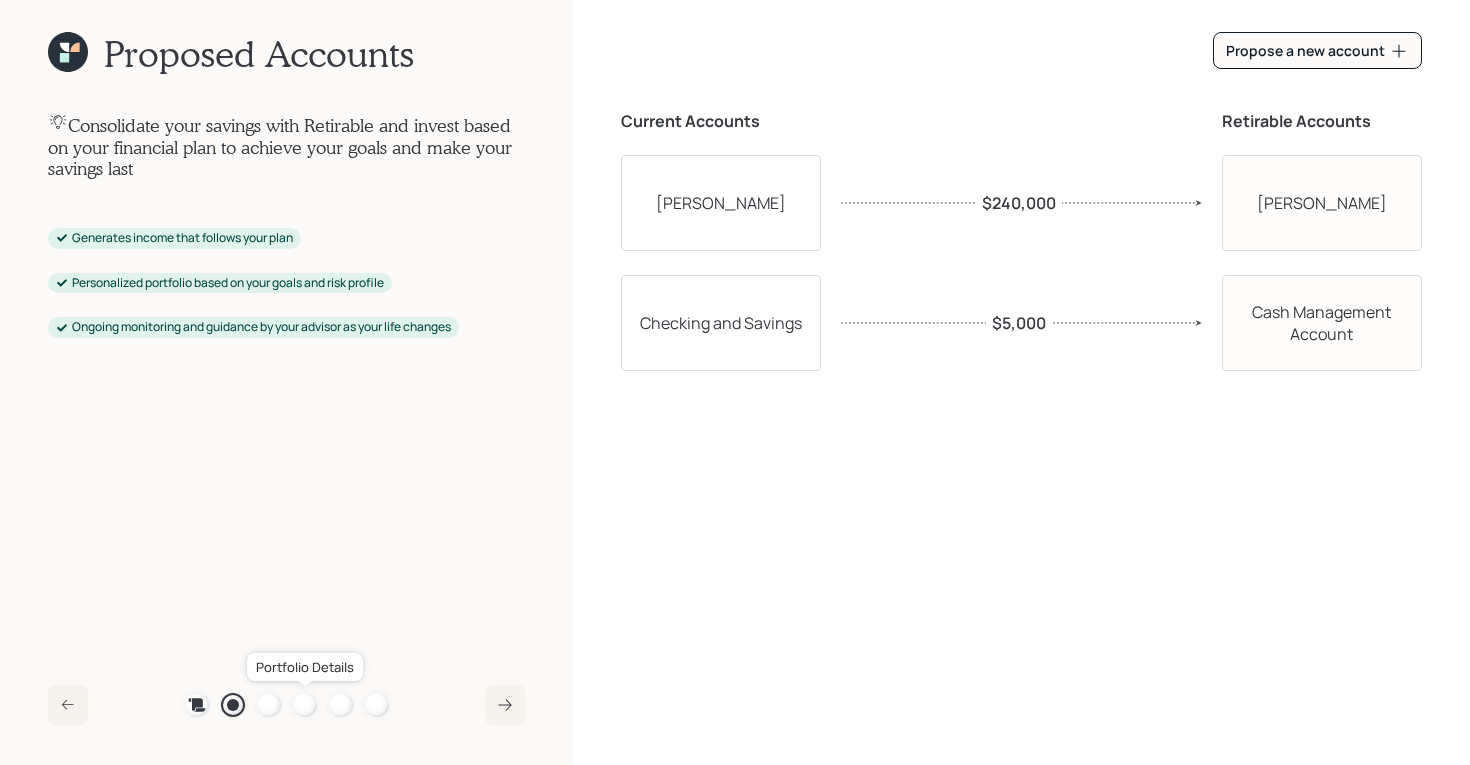 click at bounding box center [305, 705] 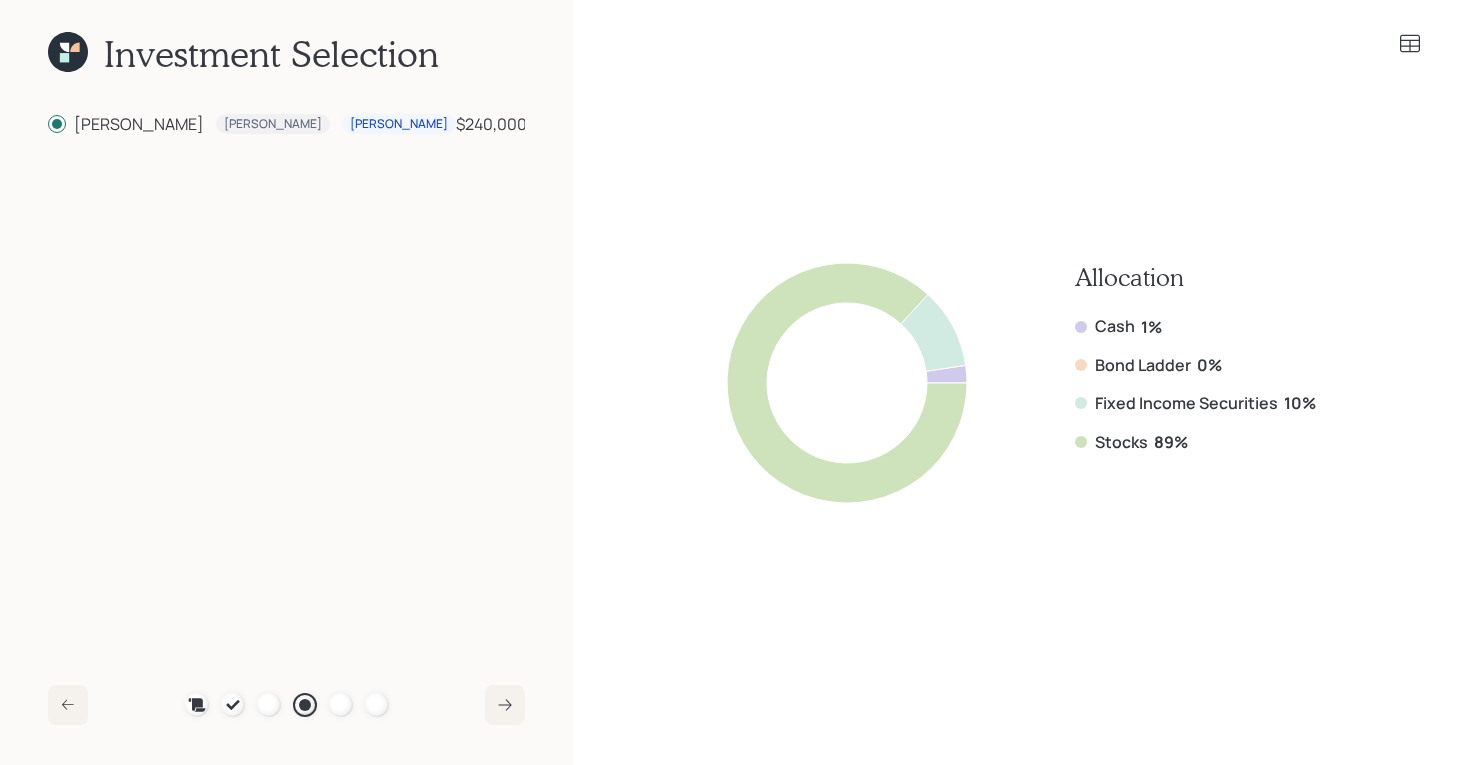 click 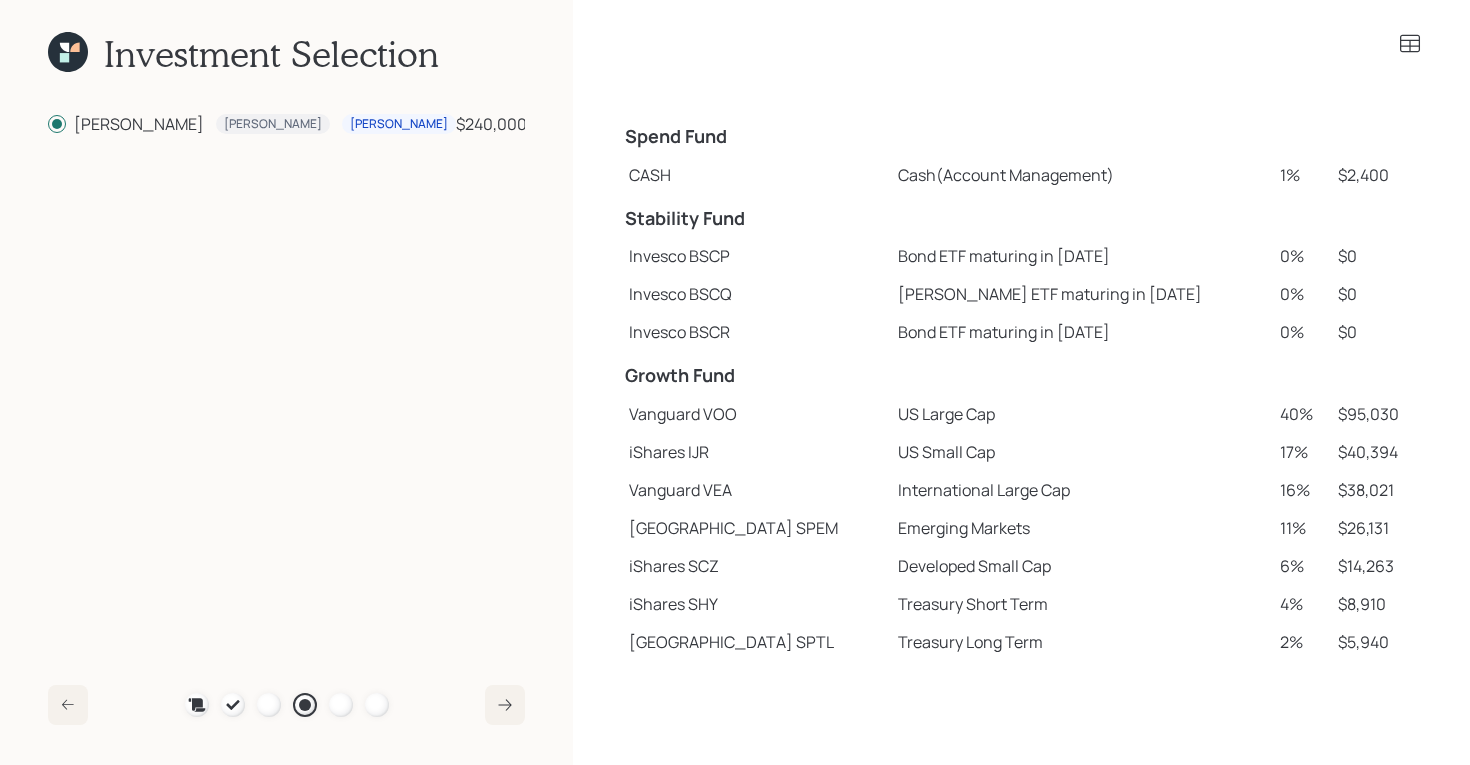 scroll, scrollTop: 122, scrollLeft: 0, axis: vertical 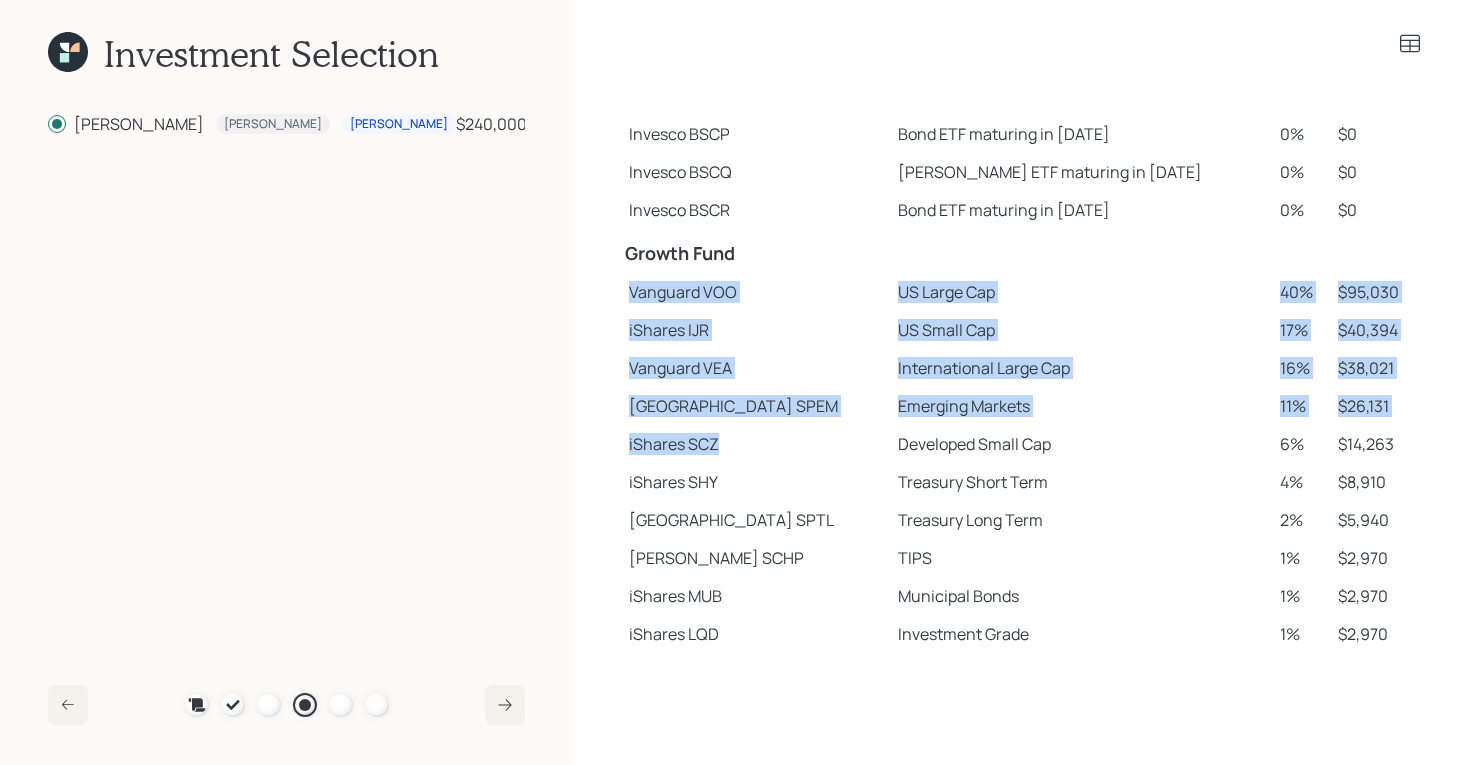 drag, startPoint x: 837, startPoint y: 457, endPoint x: 1350, endPoint y: 261, distance: 549.16754 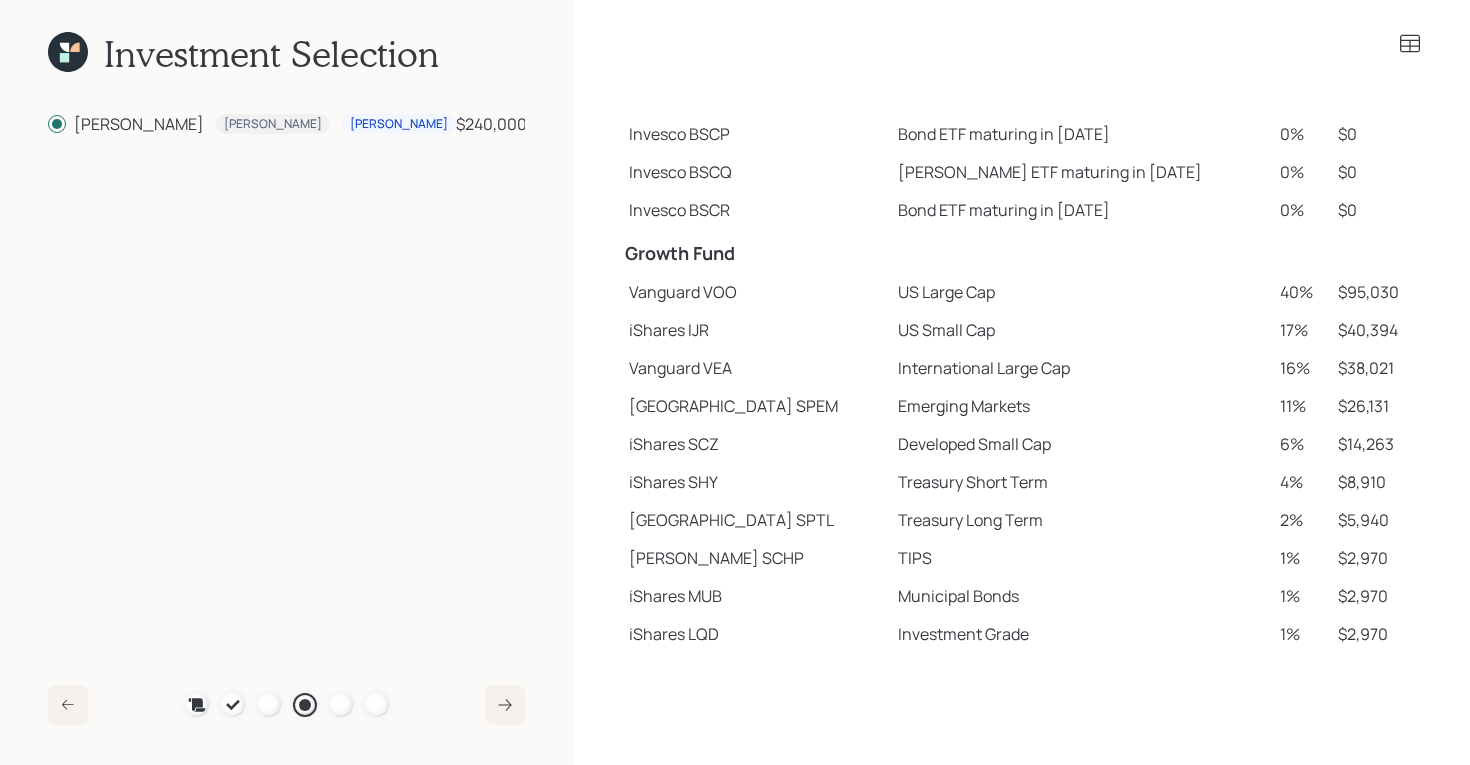 click at bounding box center (1081, 251) 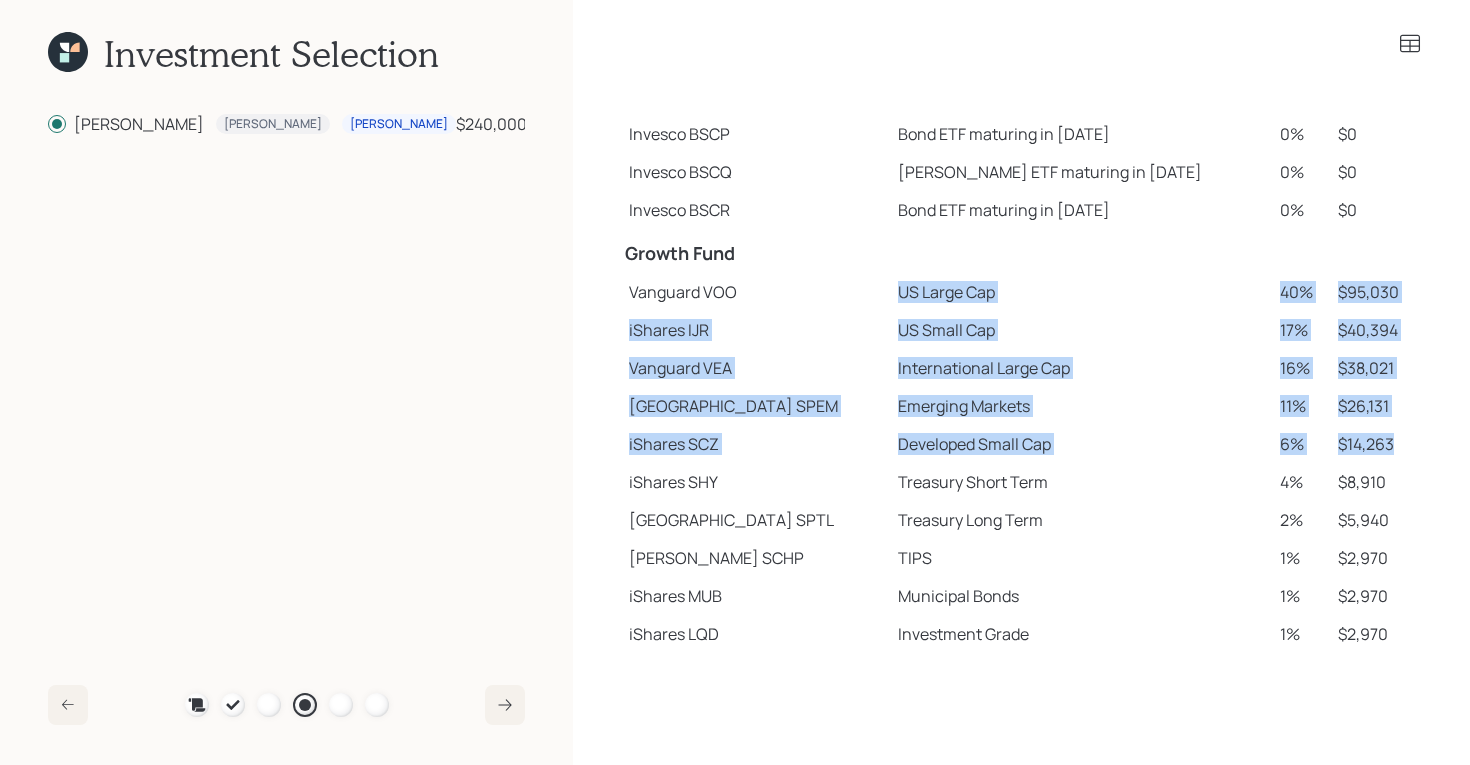 drag, startPoint x: 842, startPoint y: 286, endPoint x: 1406, endPoint y: 454, distance: 588.48956 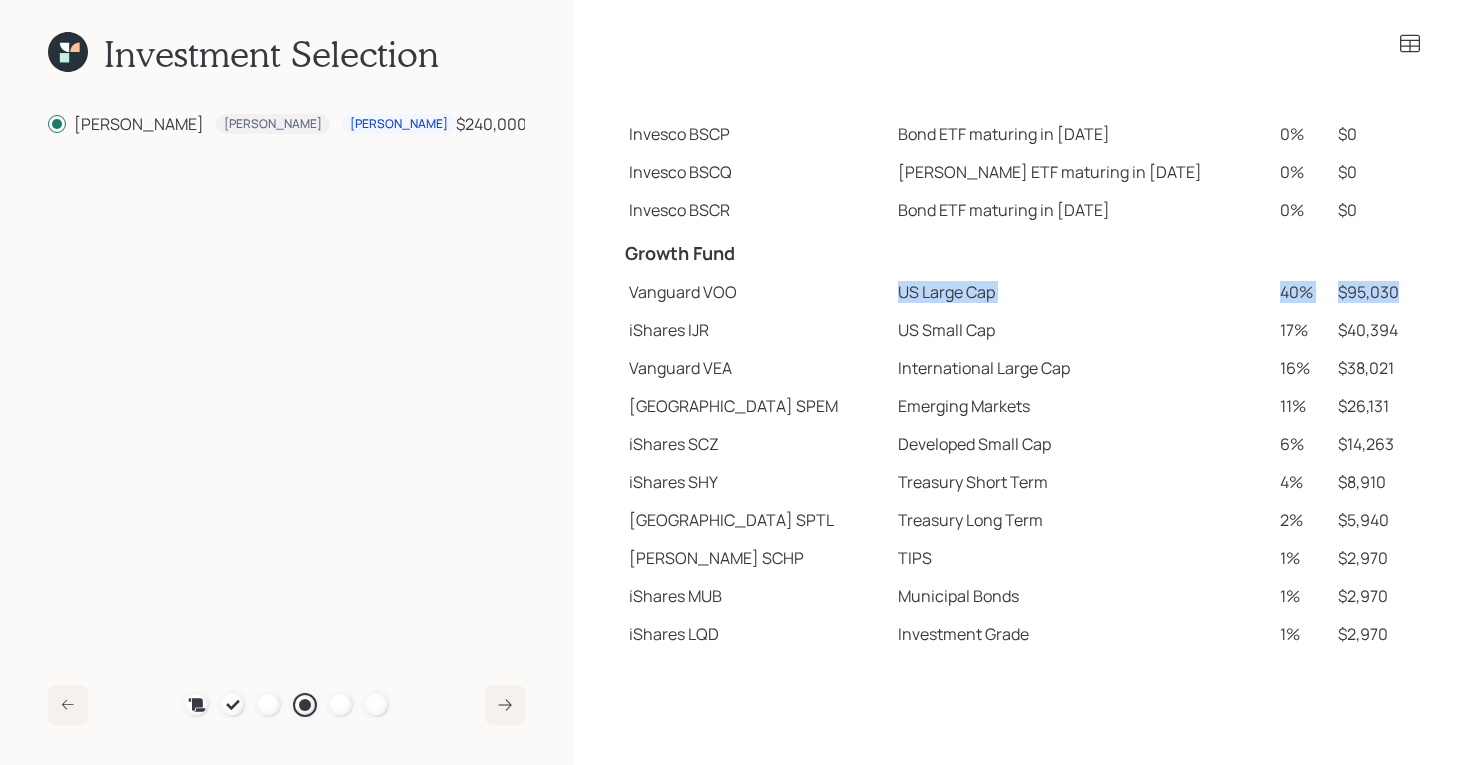 drag, startPoint x: 853, startPoint y: 289, endPoint x: 1370, endPoint y: 295, distance: 517.0348 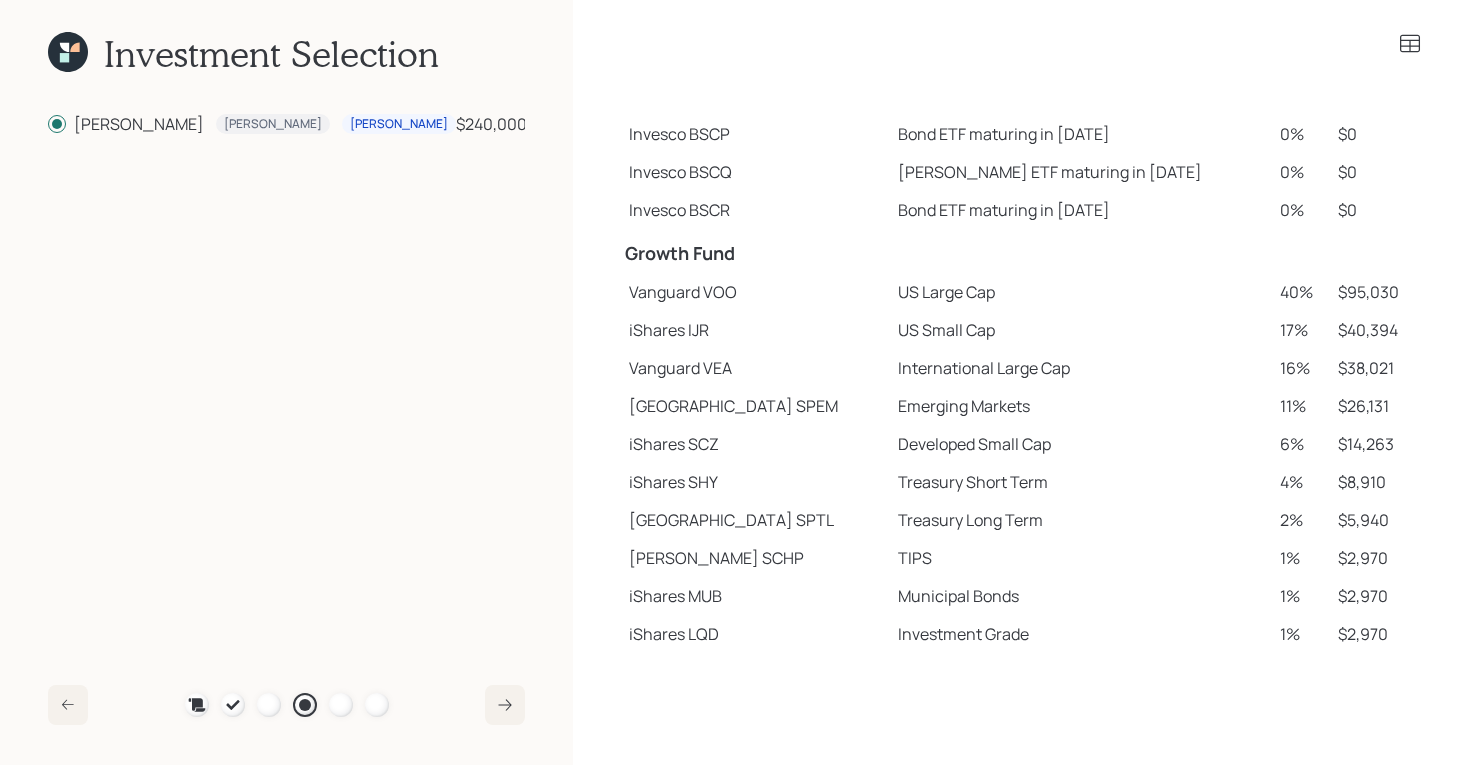 click on "US Small Cap" at bounding box center [1081, 330] 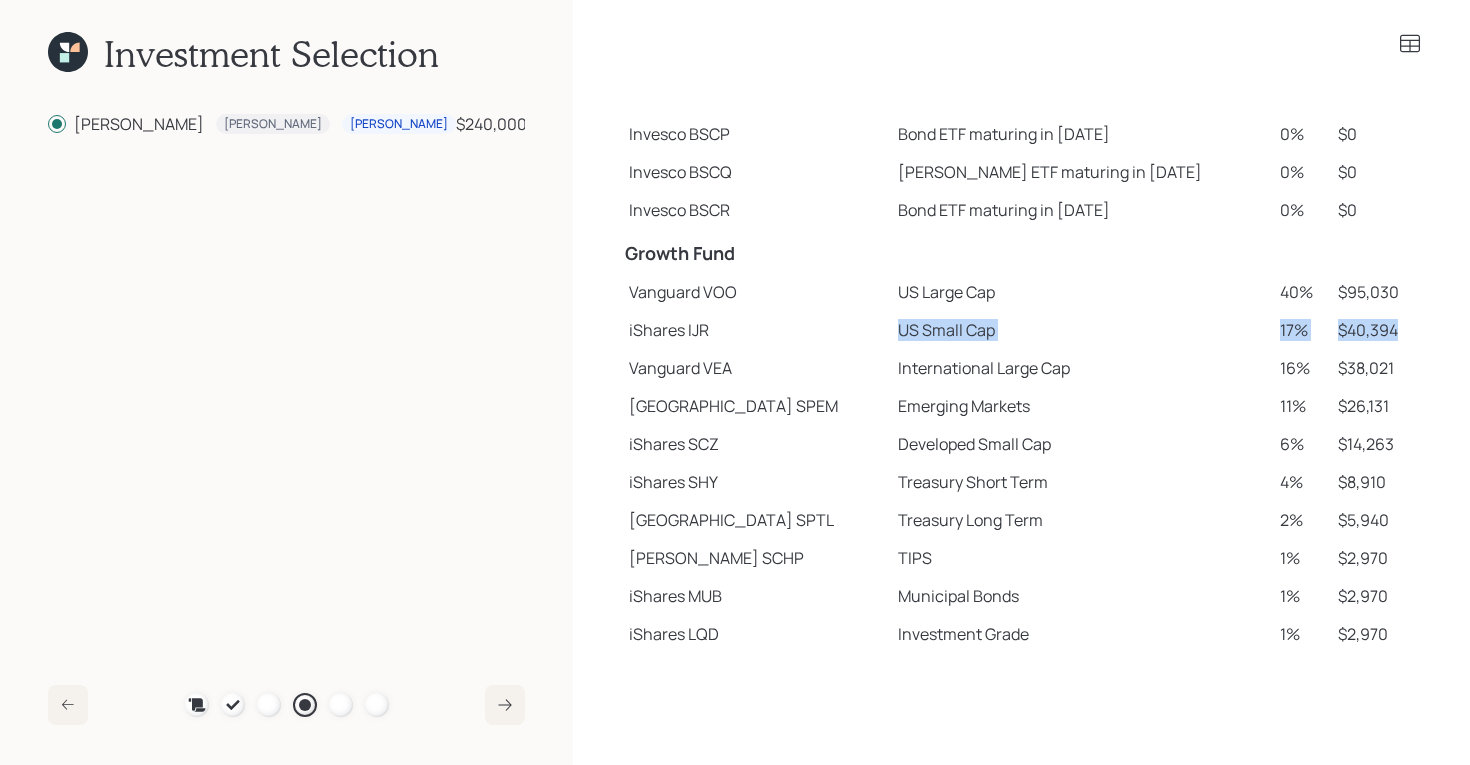 drag, startPoint x: 856, startPoint y: 333, endPoint x: 1409, endPoint y: 340, distance: 553.0443 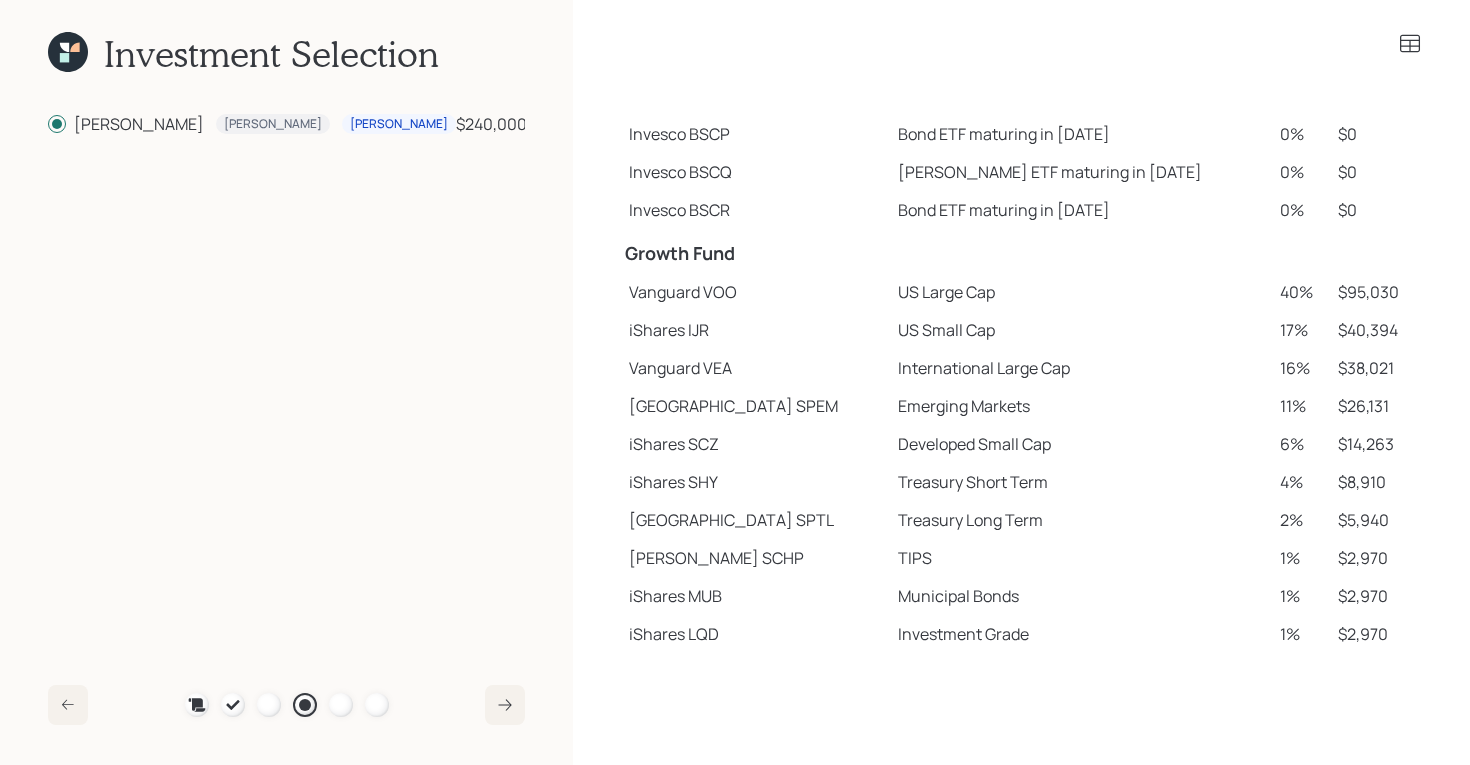 click on "Developed Small Cap" at bounding box center [1081, 444] 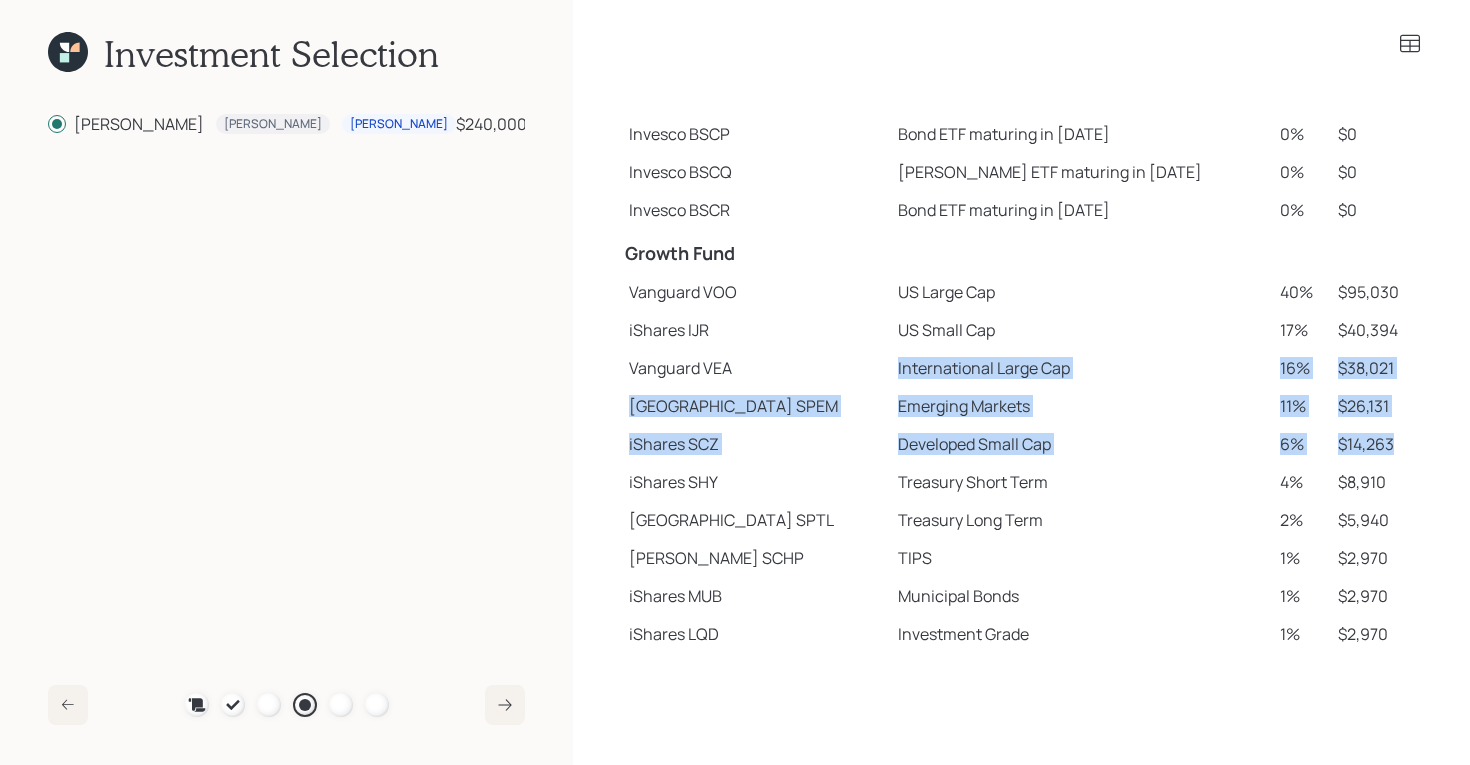 drag, startPoint x: 839, startPoint y: 370, endPoint x: 1389, endPoint y: 444, distance: 554.9559 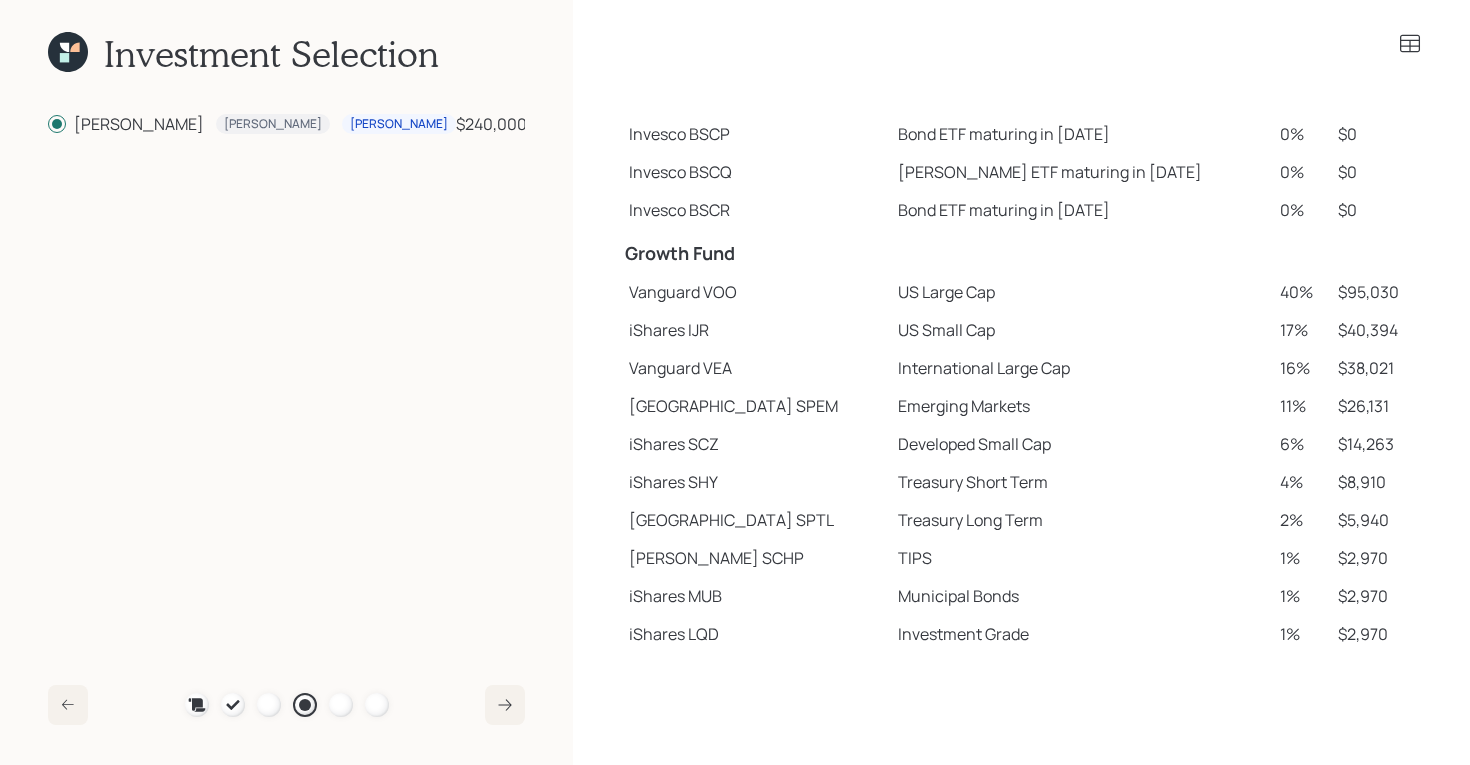 click on "Developed Small Cap" at bounding box center [1081, 444] 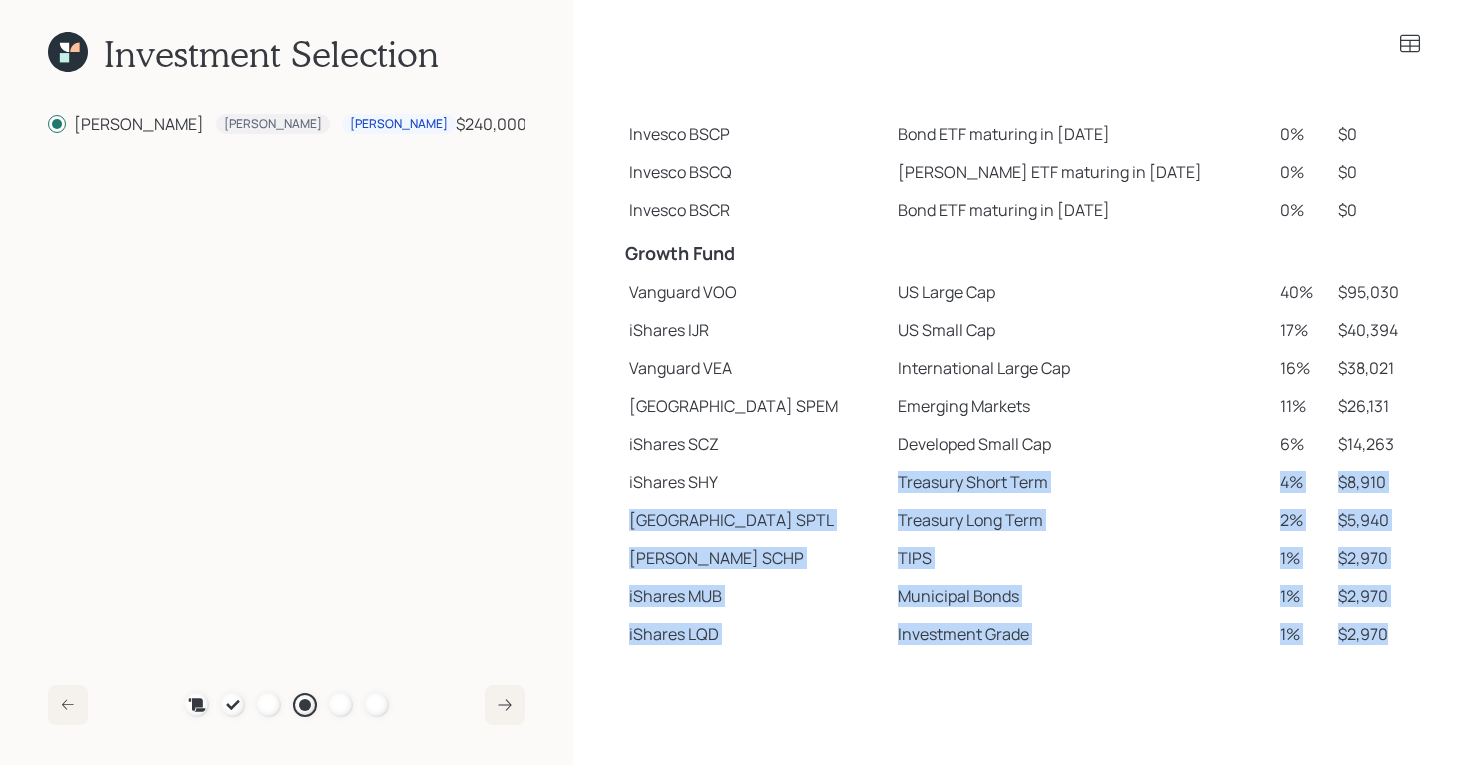 drag, startPoint x: 864, startPoint y: 473, endPoint x: 1469, endPoint y: 686, distance: 641.4 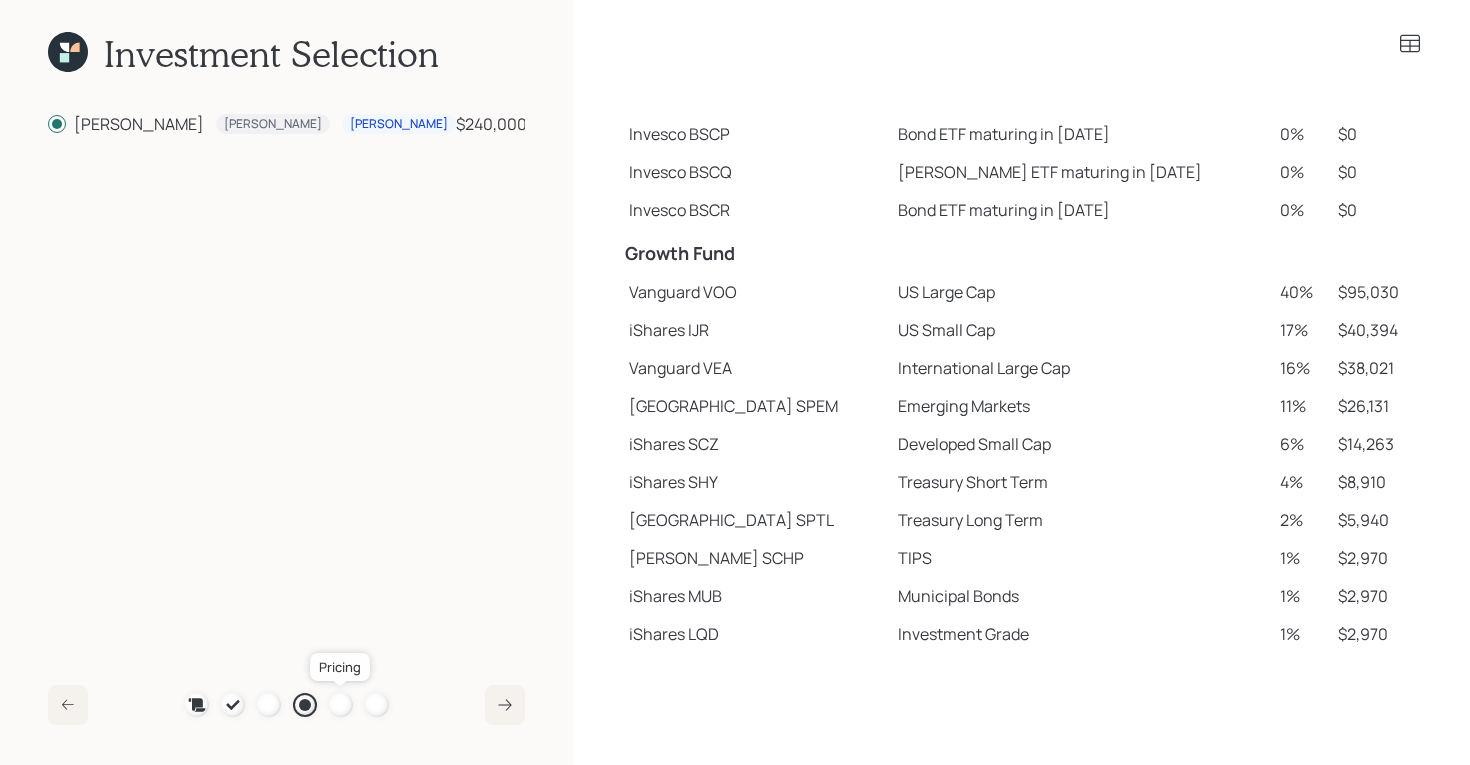 click at bounding box center (341, 705) 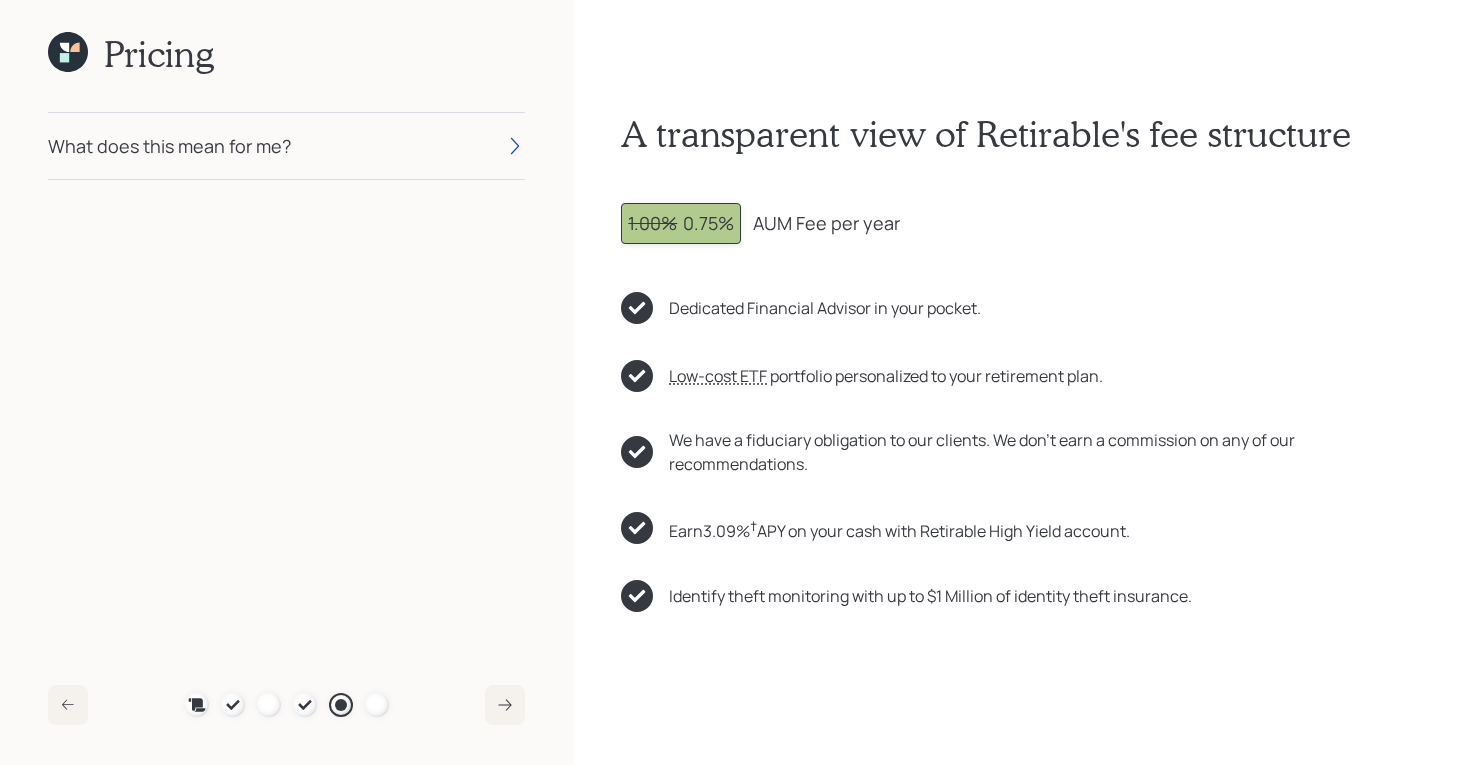 click on "What does this mean for me?" at bounding box center (286, 146) 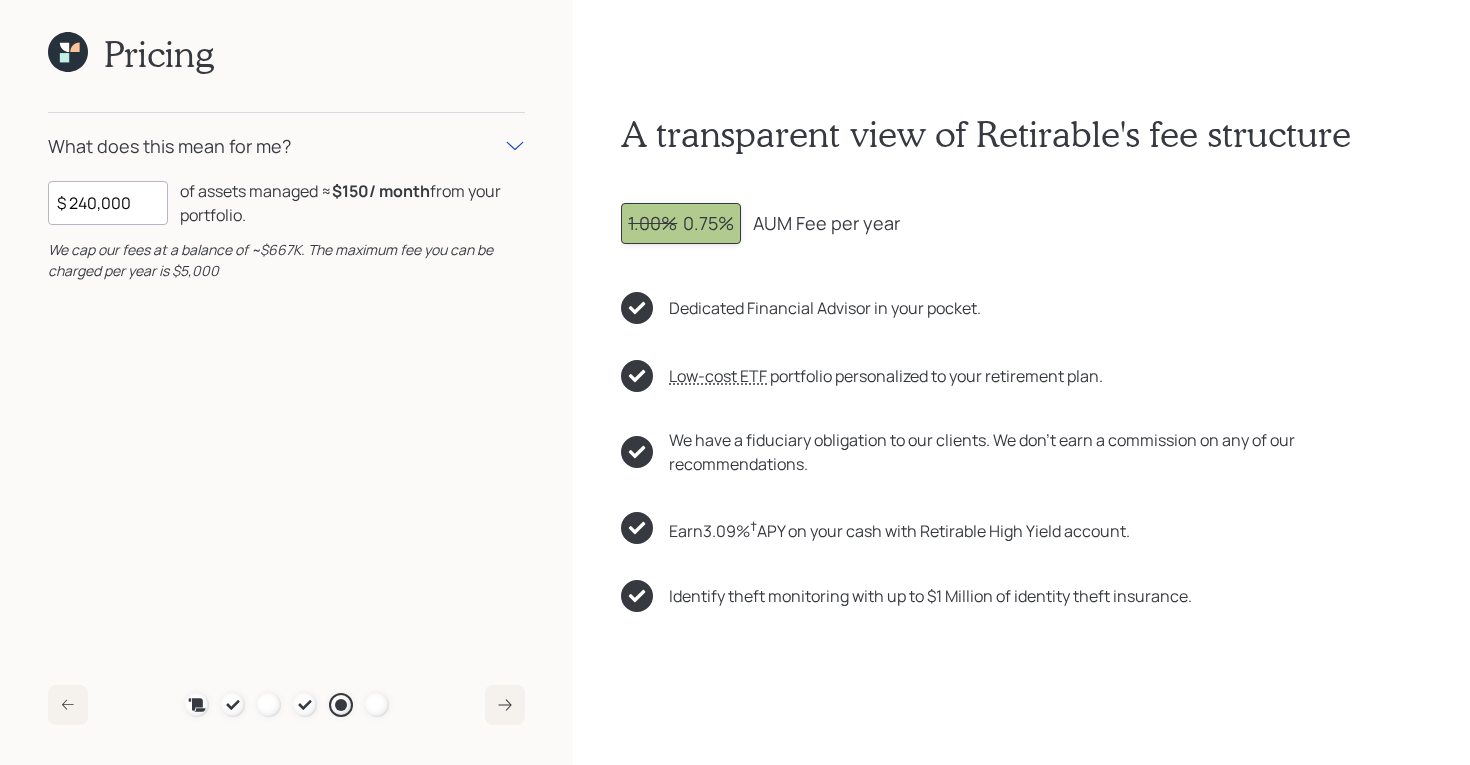 click on "We have a fiduciary obligation to our clients. We don't earn a commission on any of our recommendations." at bounding box center [1045, 452] 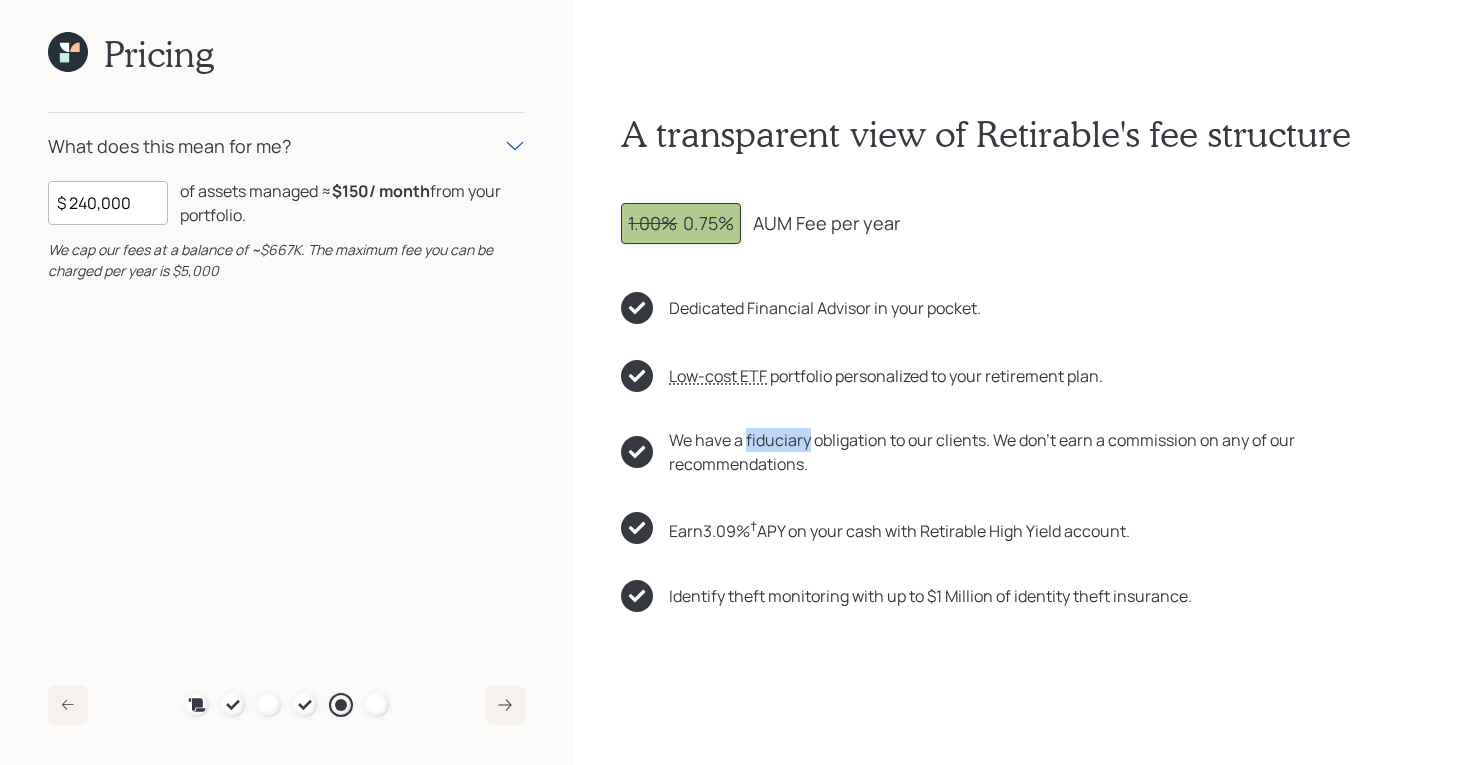 click on "We have a fiduciary obligation to our clients. We don't earn a commission on any of our recommendations." at bounding box center [1045, 452] 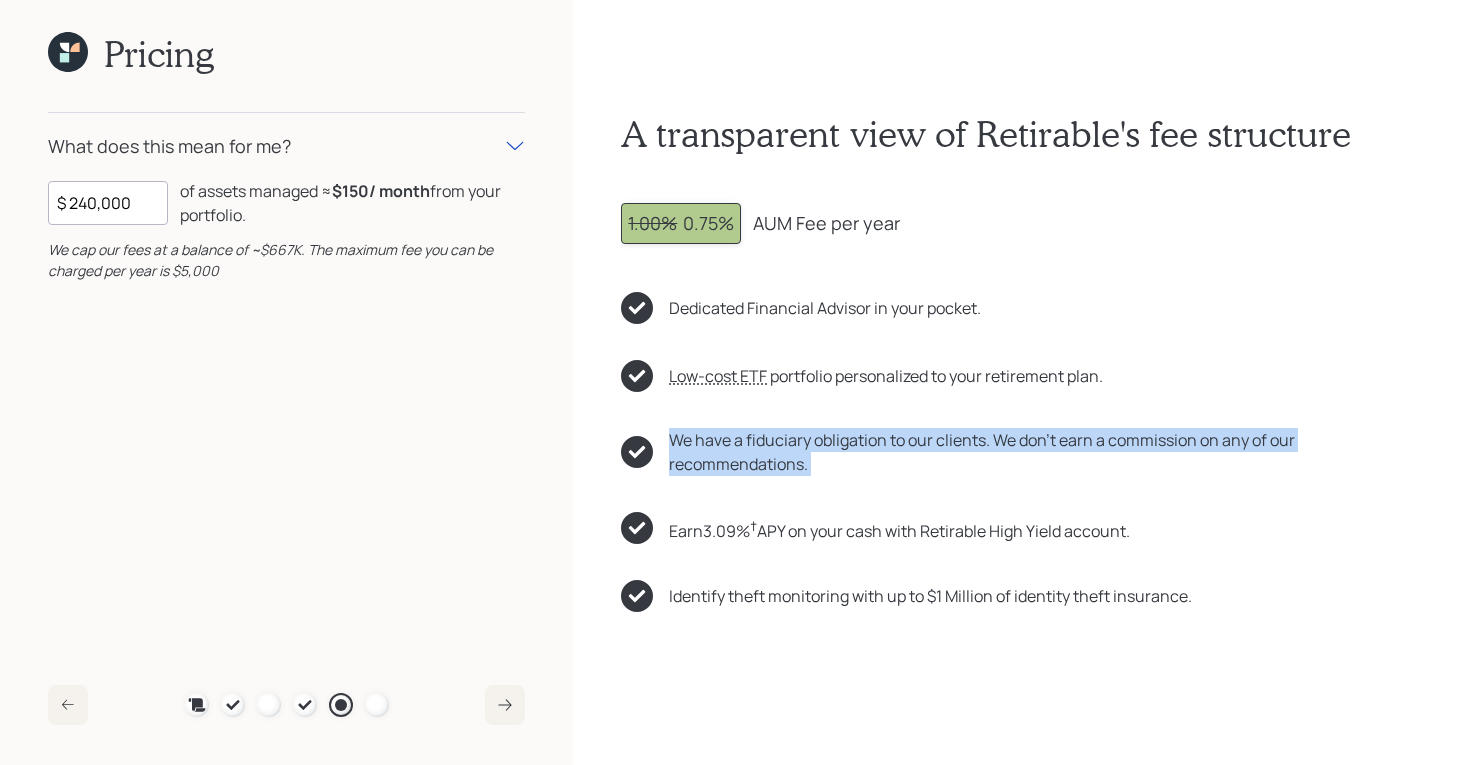 click on "We have a fiduciary obligation to our clients. We don't earn a commission on any of our recommendations." at bounding box center [1045, 452] 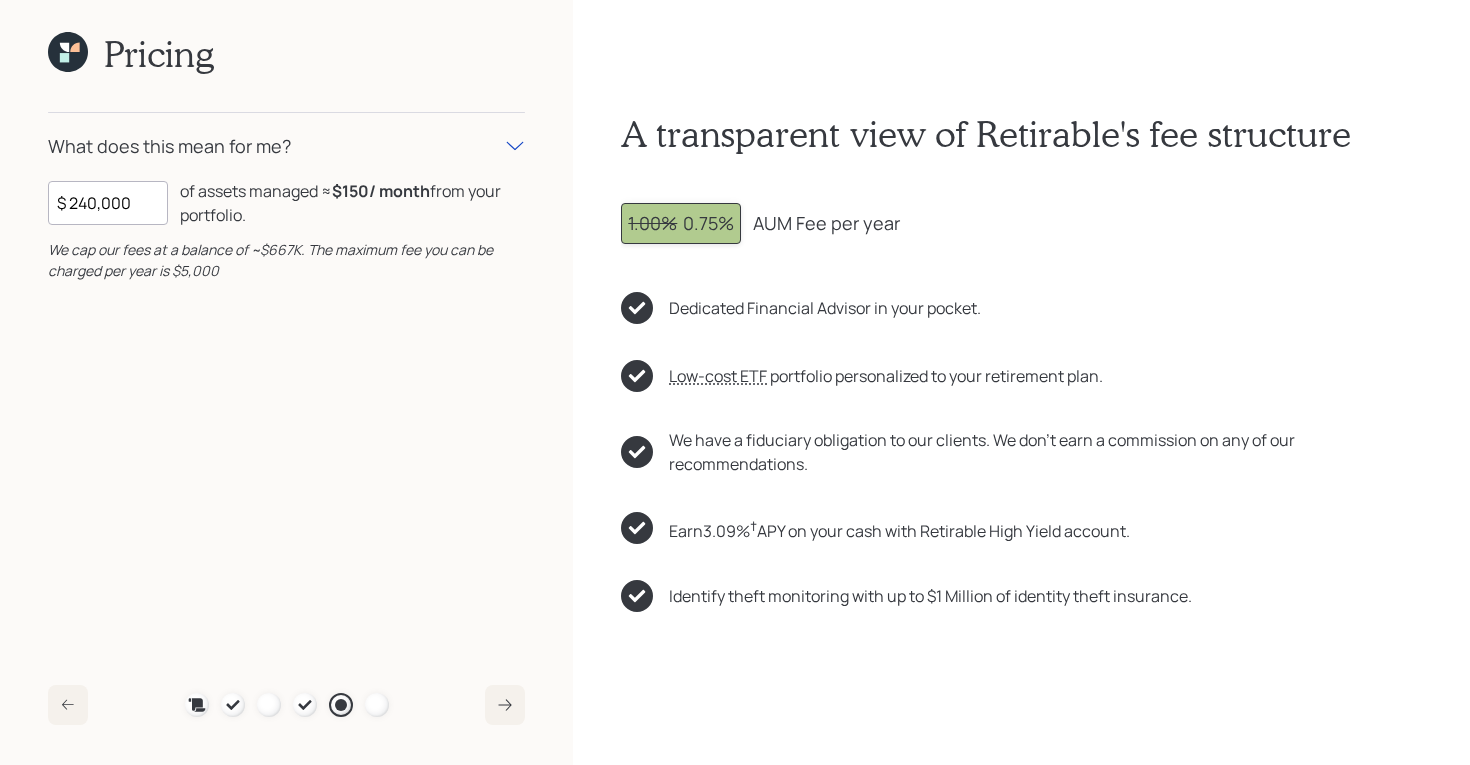click on "A transparent view of Retirable's fee structure 1.00% 0.75% AUM Fee per year Dedicated Financial Advisor in your pocket. Low-cost ETF Retirable uses diversified Exchange Traded Funds from trusted managers such as Vanguard, iShares, and Invesco. We select ETFs that have low-cost expense ratios, typically < 0.15%   portfolio personalized to your retirement plan. We have a fiduciary obligation to our clients. We don't earn a commission on any of our recommendations. Earn  3.09 % †  APY on your cash with Retirable High Yield account. Identify theft monitoring with up to $1 Million of identity theft insurance." at bounding box center (1021, 382) 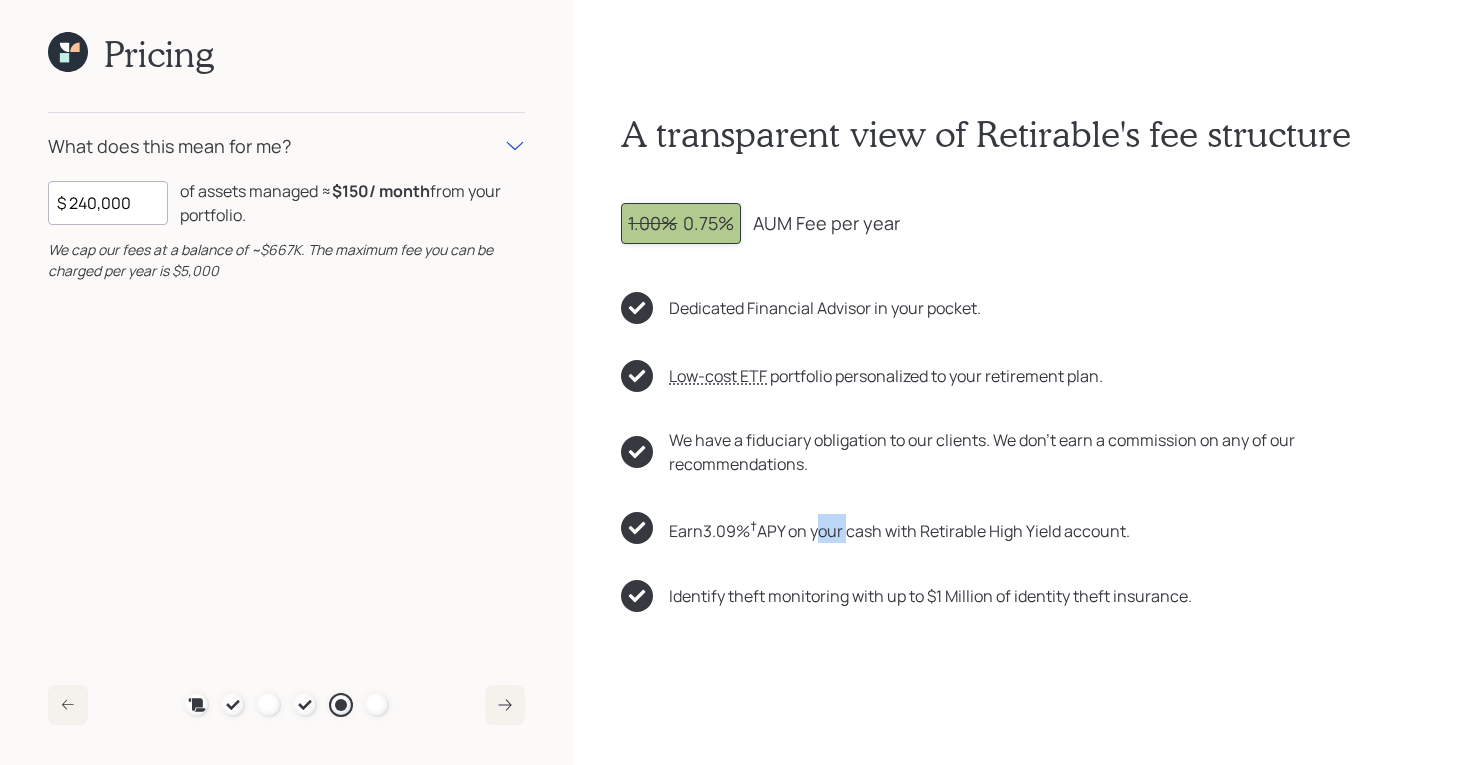 click on "Earn  3.09 % †  APY on your cash with Retirable High Yield account." at bounding box center (899, 528) 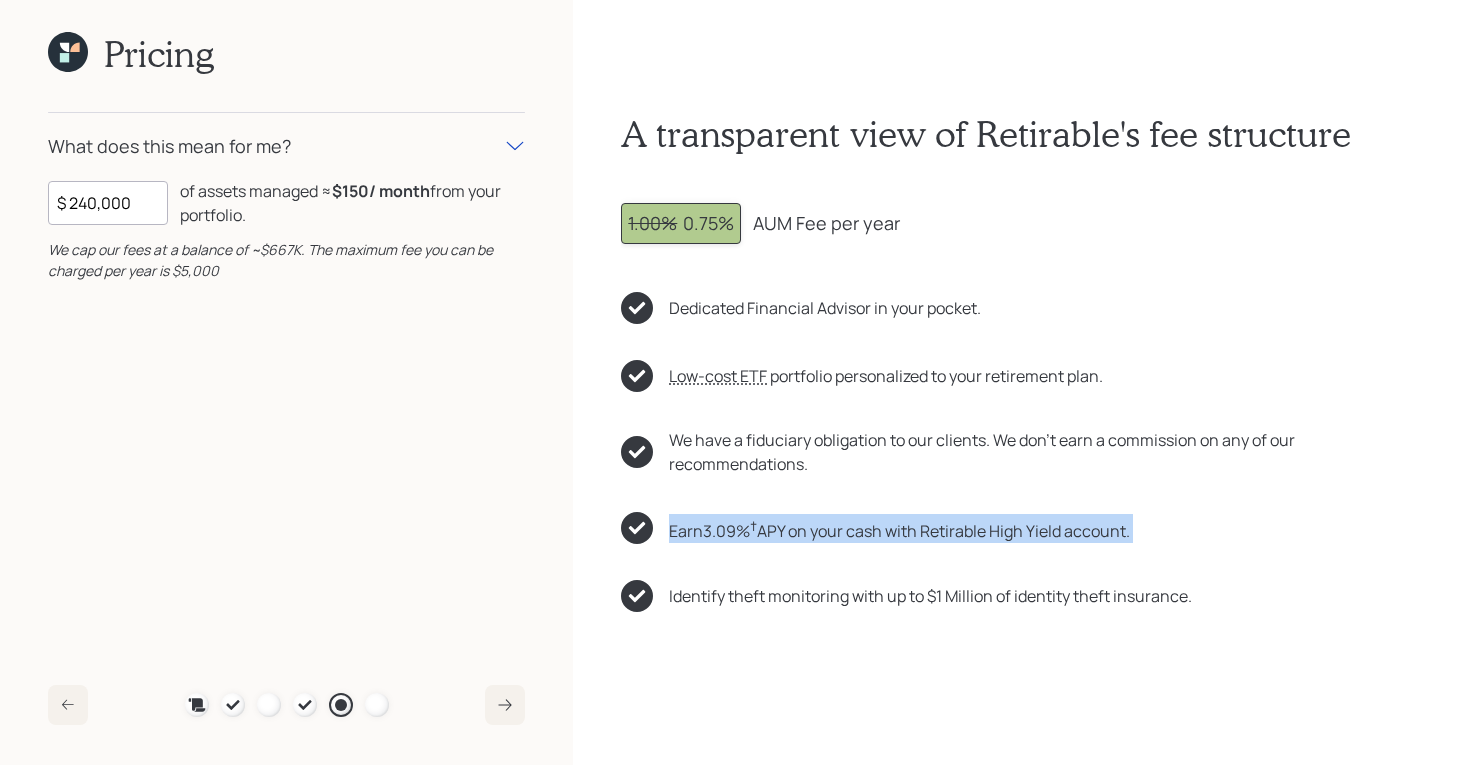 click on "Earn  3.09 % †  APY on your cash with Retirable High Yield account." at bounding box center [899, 528] 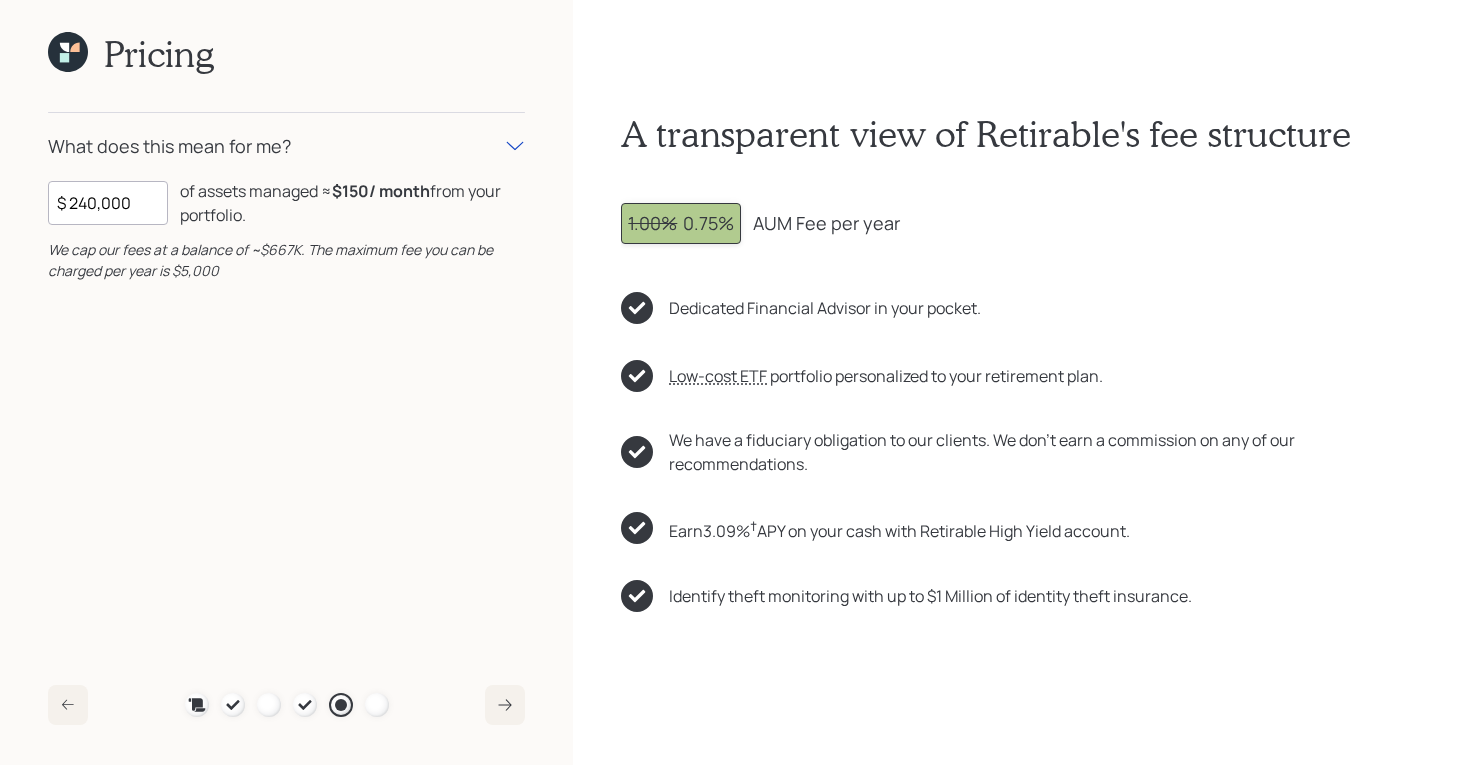 click on "A transparent view of Retirable's fee structure 1.00% 0.75% AUM Fee per year Dedicated Financial Advisor in your pocket. Low-cost ETF Retirable uses diversified Exchange Traded Funds from trusted managers such as Vanguard, iShares, and Invesco. We select ETFs that have low-cost expense ratios, typically < 0.15%   portfolio personalized to your retirement plan. We have a fiduciary obligation to our clients. We don't earn a commission on any of our recommendations. Earn  3.09 % †  APY on your cash with Retirable High Yield account. Identify theft monitoring with up to $1 Million of identity theft insurance." at bounding box center (1021, 382) 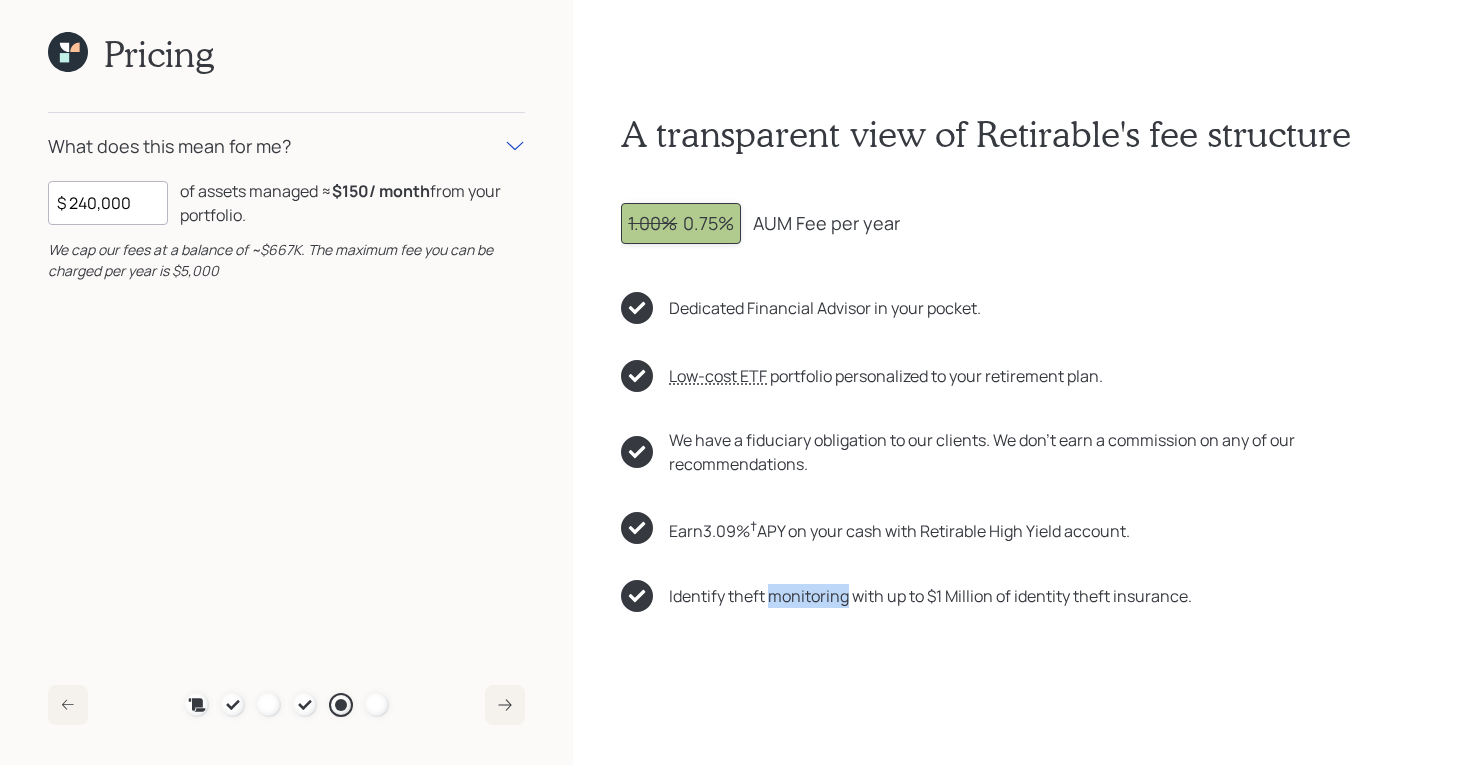 click on "Identify theft monitoring with up to $1 Million of identity theft insurance." at bounding box center [930, 596] 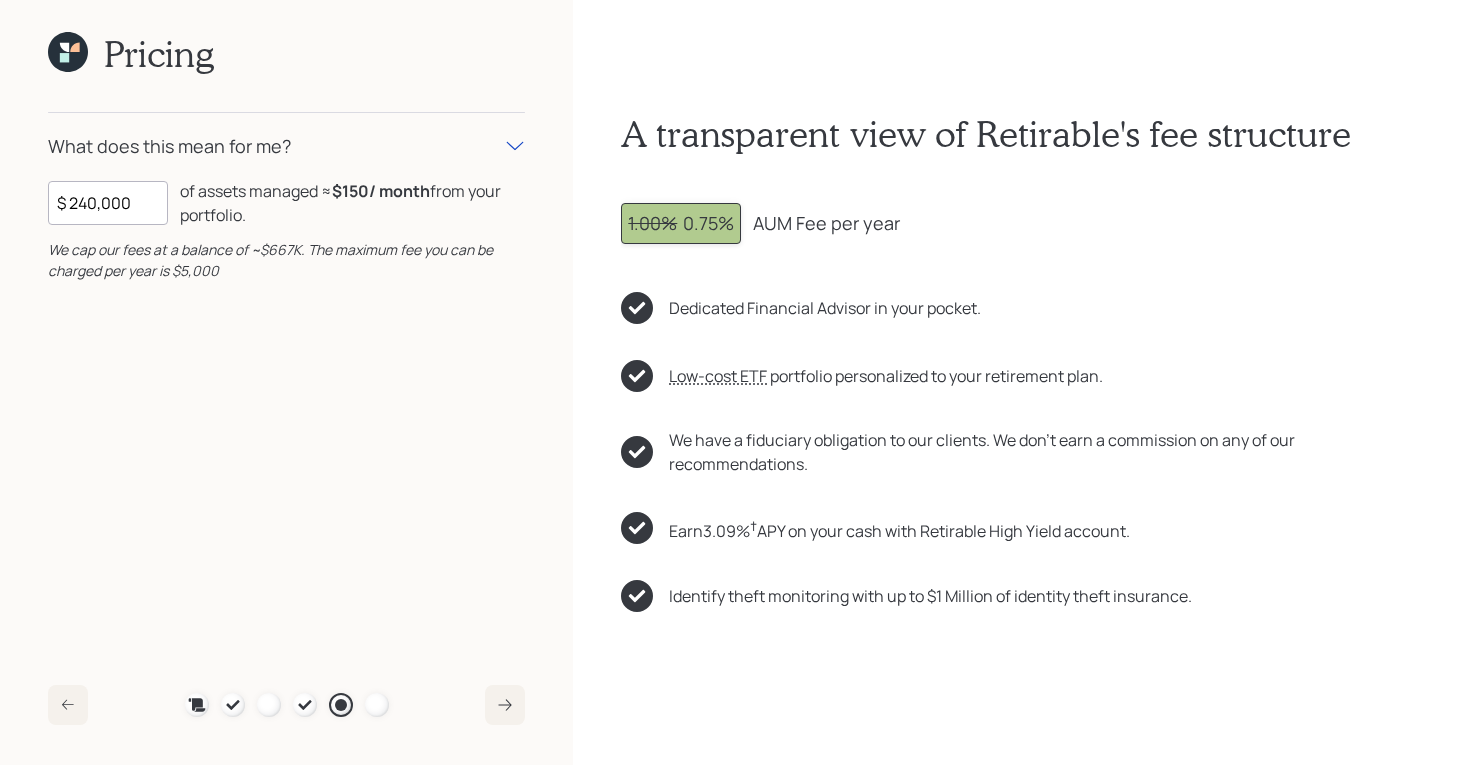 click on "A transparent view of Retirable's fee structure 1.00% 0.75% AUM Fee per year Dedicated Financial Advisor in your pocket. Low-cost ETF Retirable uses diversified Exchange Traded Funds from trusted managers such as Vanguard, iShares, and Invesco. We select ETFs that have low-cost expense ratios, typically < 0.15%   portfolio personalized to your retirement plan. We have a fiduciary obligation to our clients. We don't earn a commission on any of our recommendations. Earn  3.09 % †  APY on your cash with Retirable High Yield account. Identify theft monitoring with up to $1 Million of identity theft insurance." at bounding box center (1021, 382) 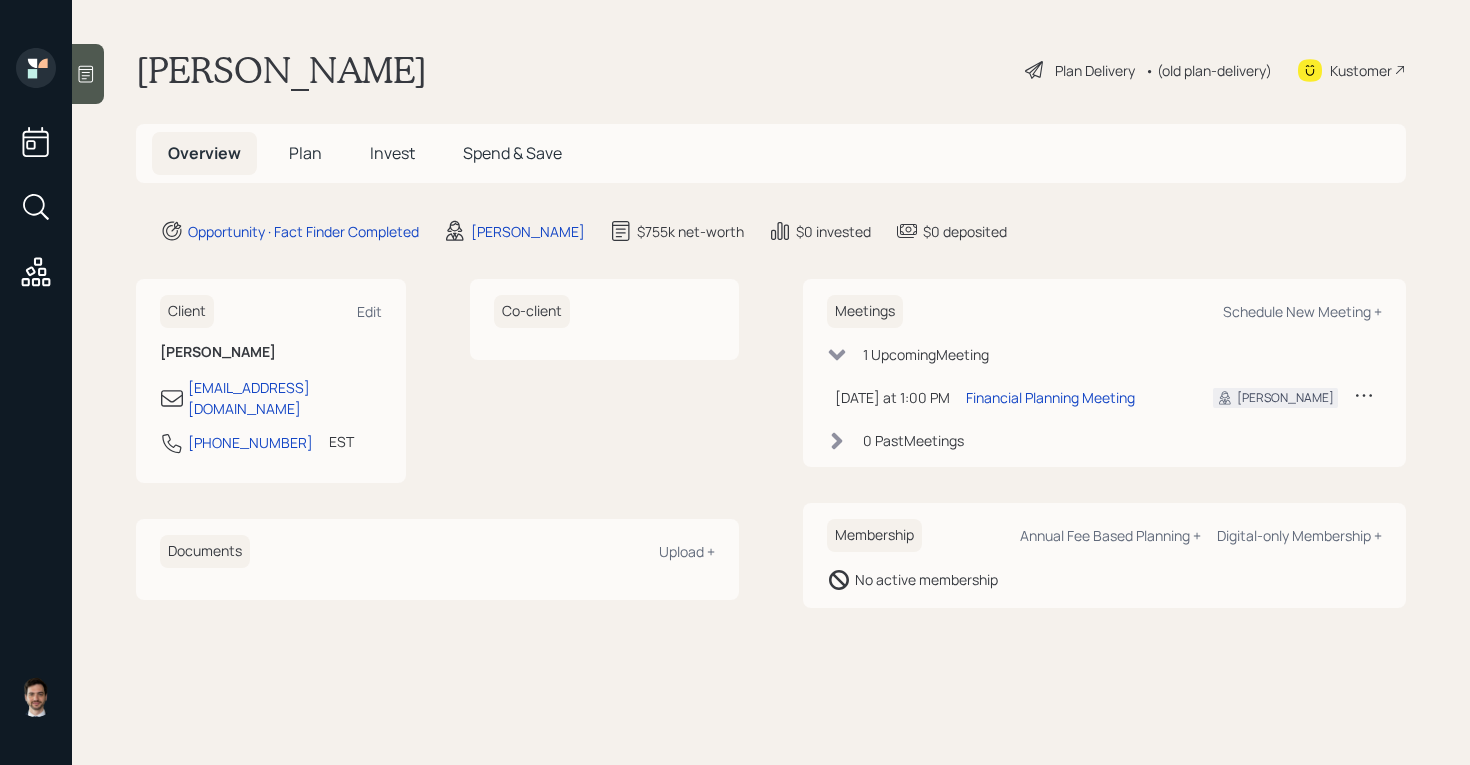 click on "Plan" at bounding box center (305, 153) 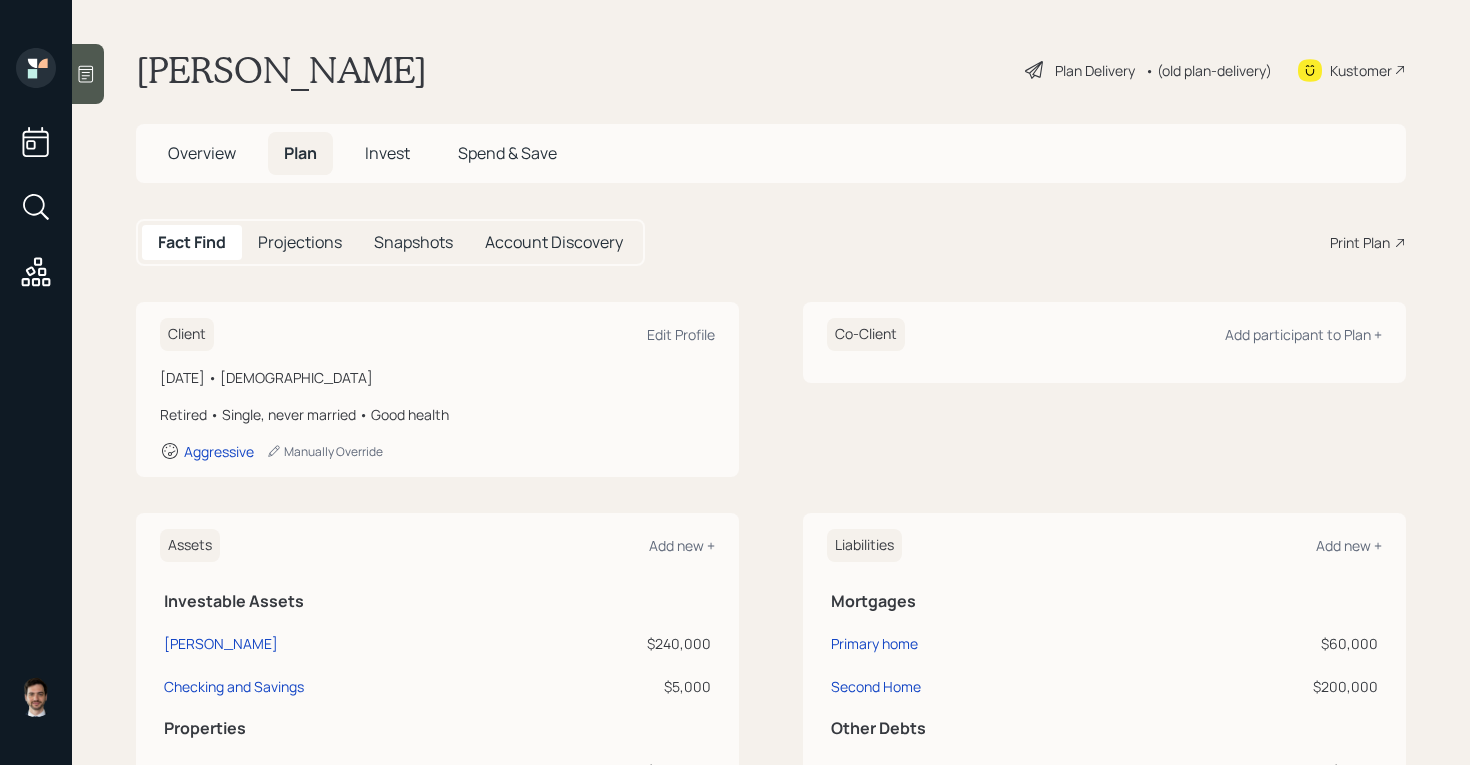 click on "Print Plan" at bounding box center (1360, 242) 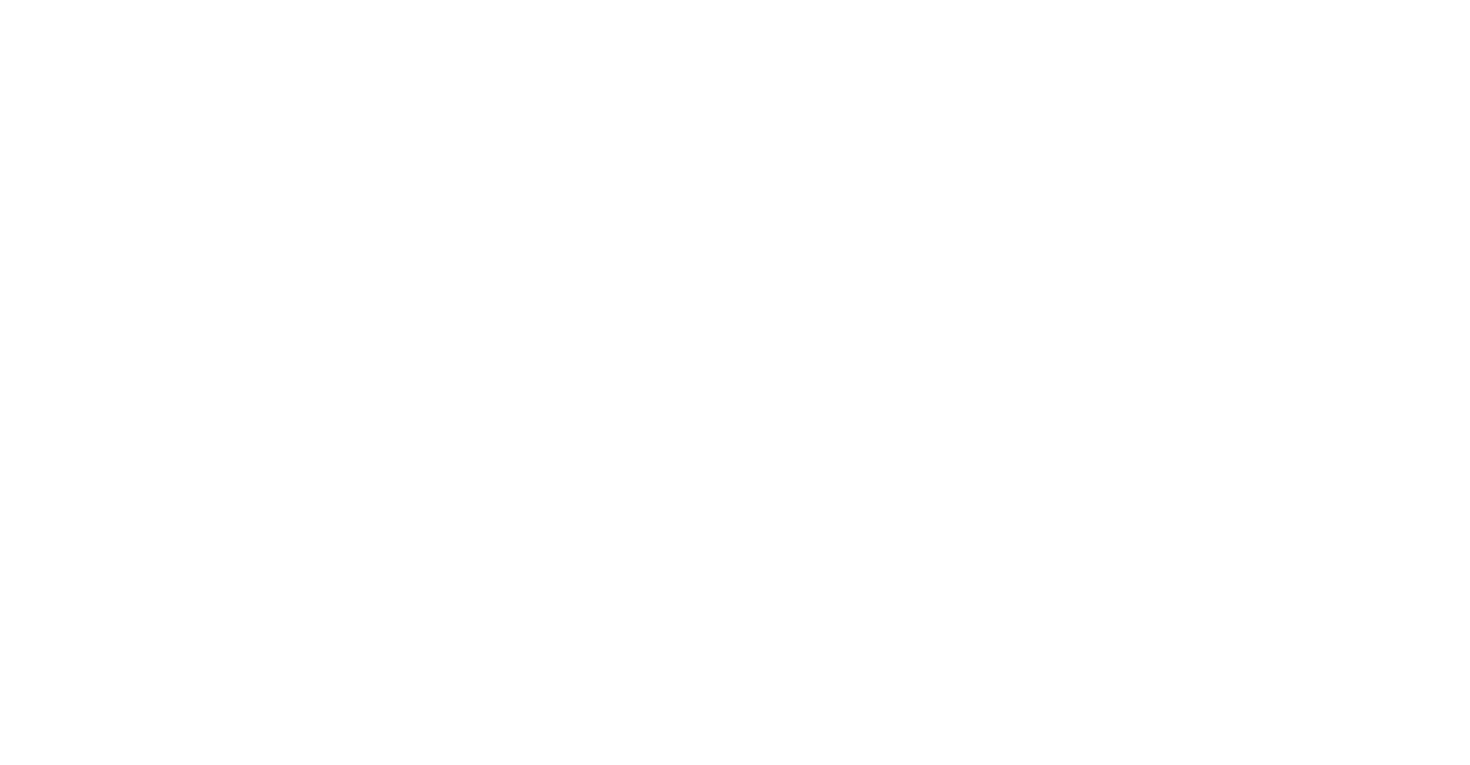 scroll, scrollTop: 0, scrollLeft: 0, axis: both 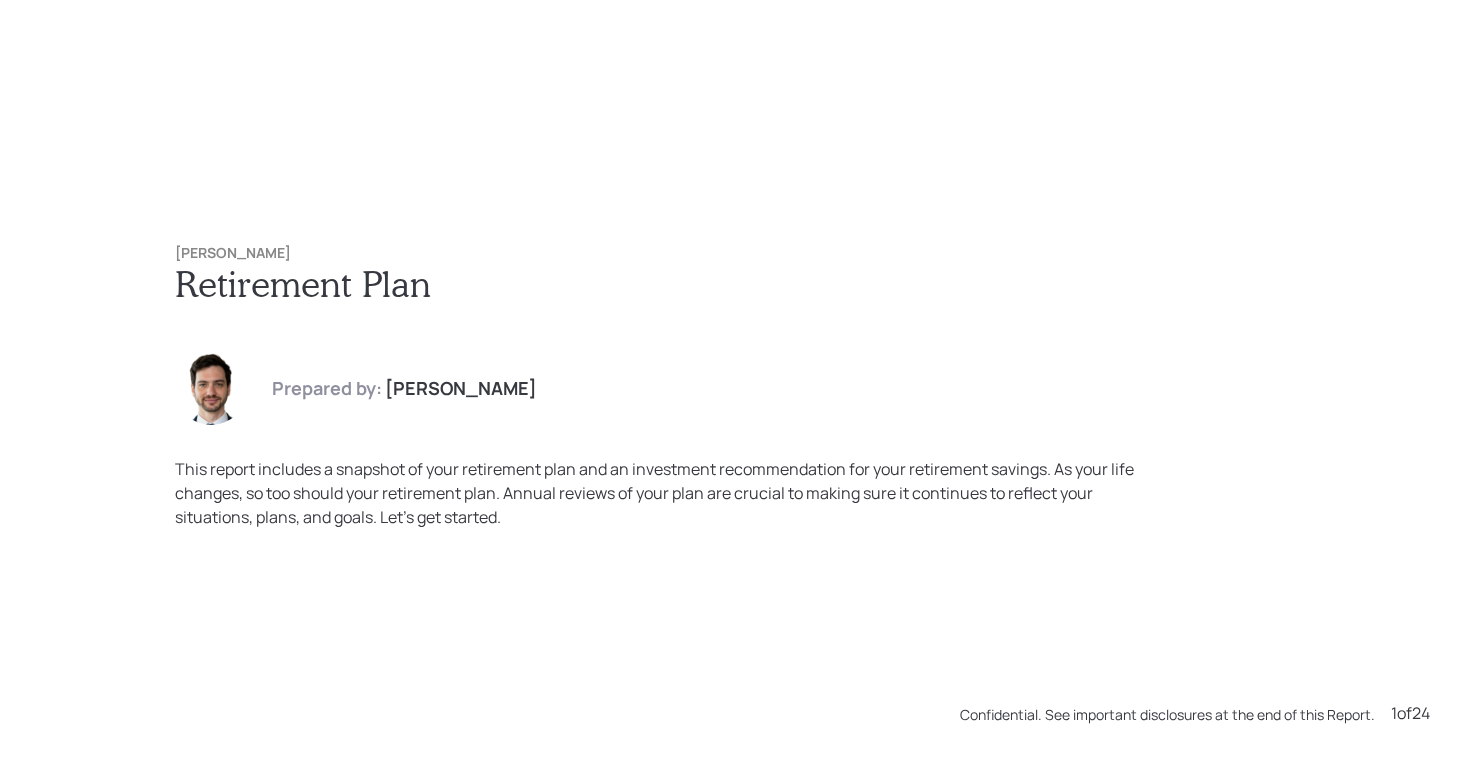click on "Butch Wallace Retirement Plan Prepared by:   Jonah Coleman This report includes a snapshot of your retirement plan and an investment recommendation for your retirement savings. As your life changes, so too should your retirement plan. Annual reviews of your plan are crucial to making sure it continues to reflect your situations, plans, and goals. Let’s get started." at bounding box center [735, 387] 